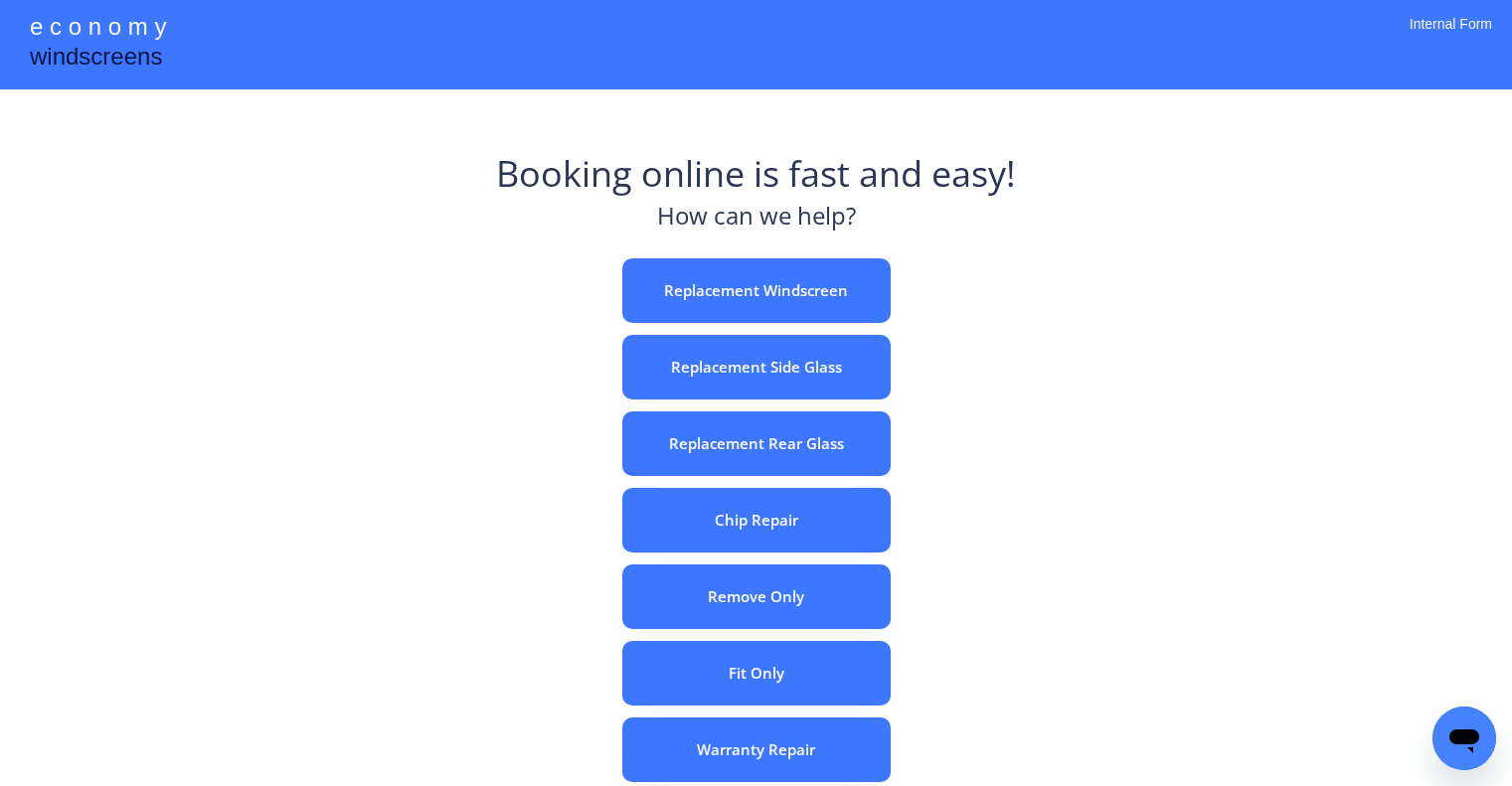scroll, scrollTop: 0, scrollLeft: 0, axis: both 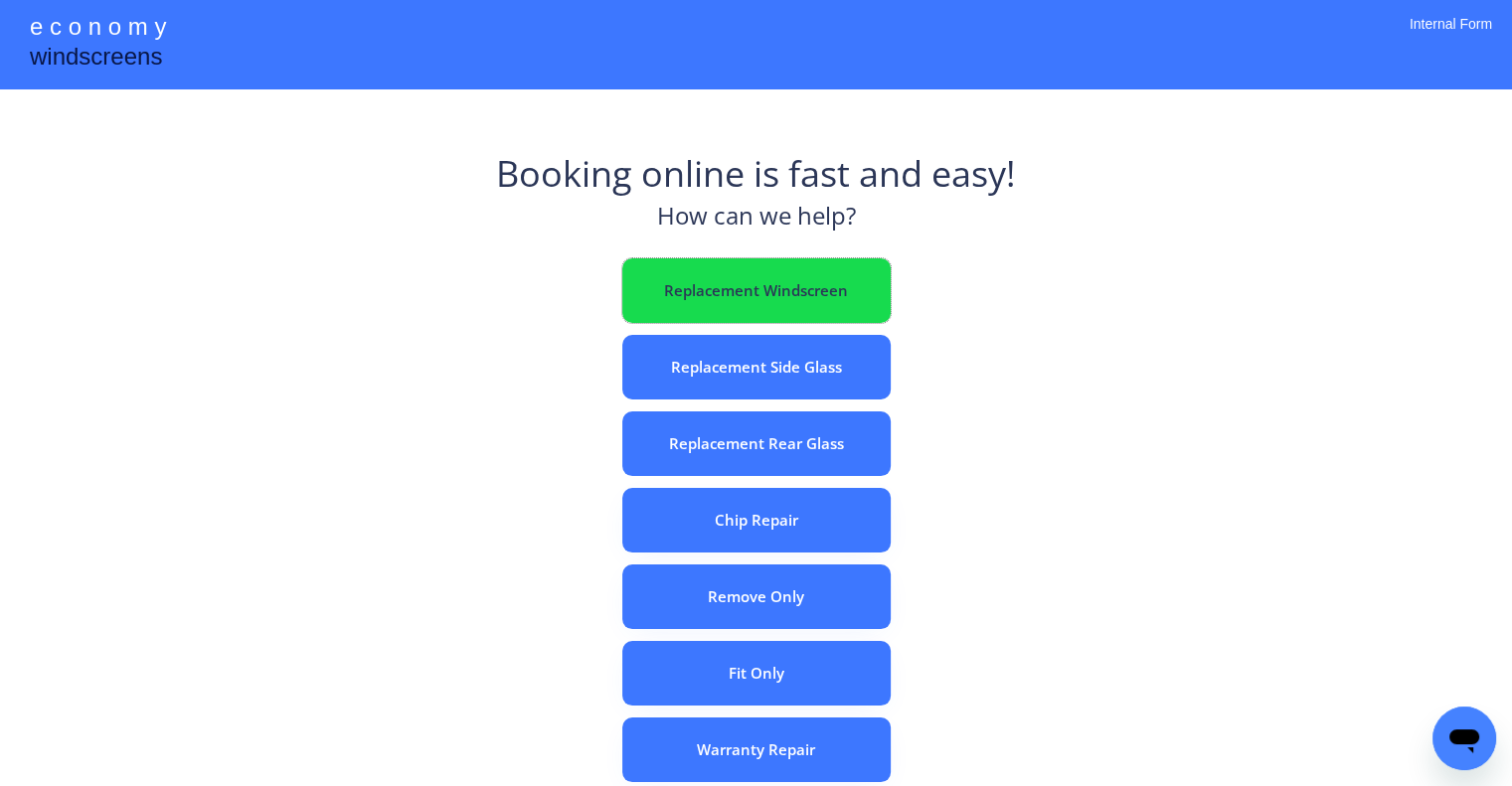 click on "Replacement Windscreen" at bounding box center (756, 290) 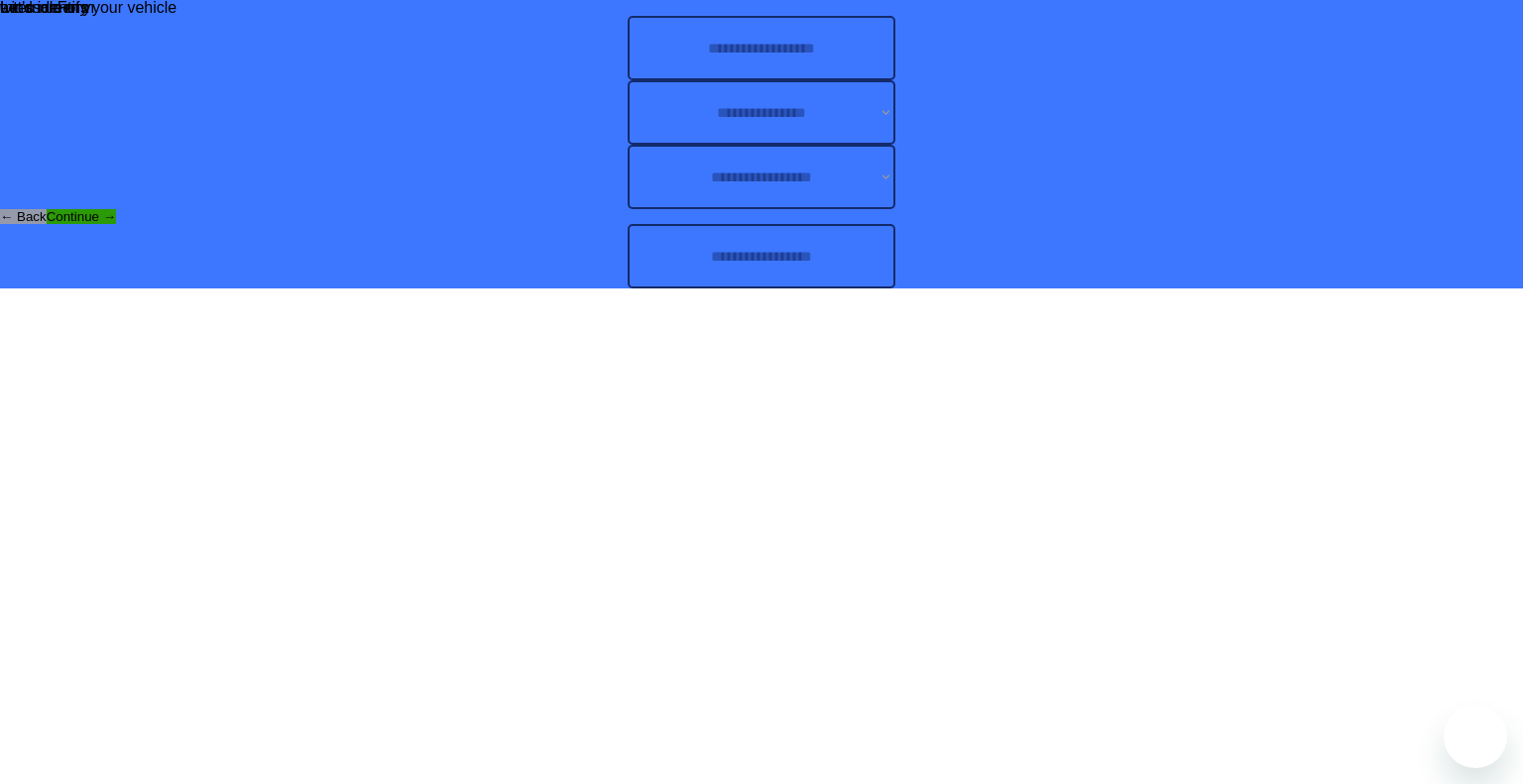 scroll, scrollTop: 0, scrollLeft: 0, axis: both 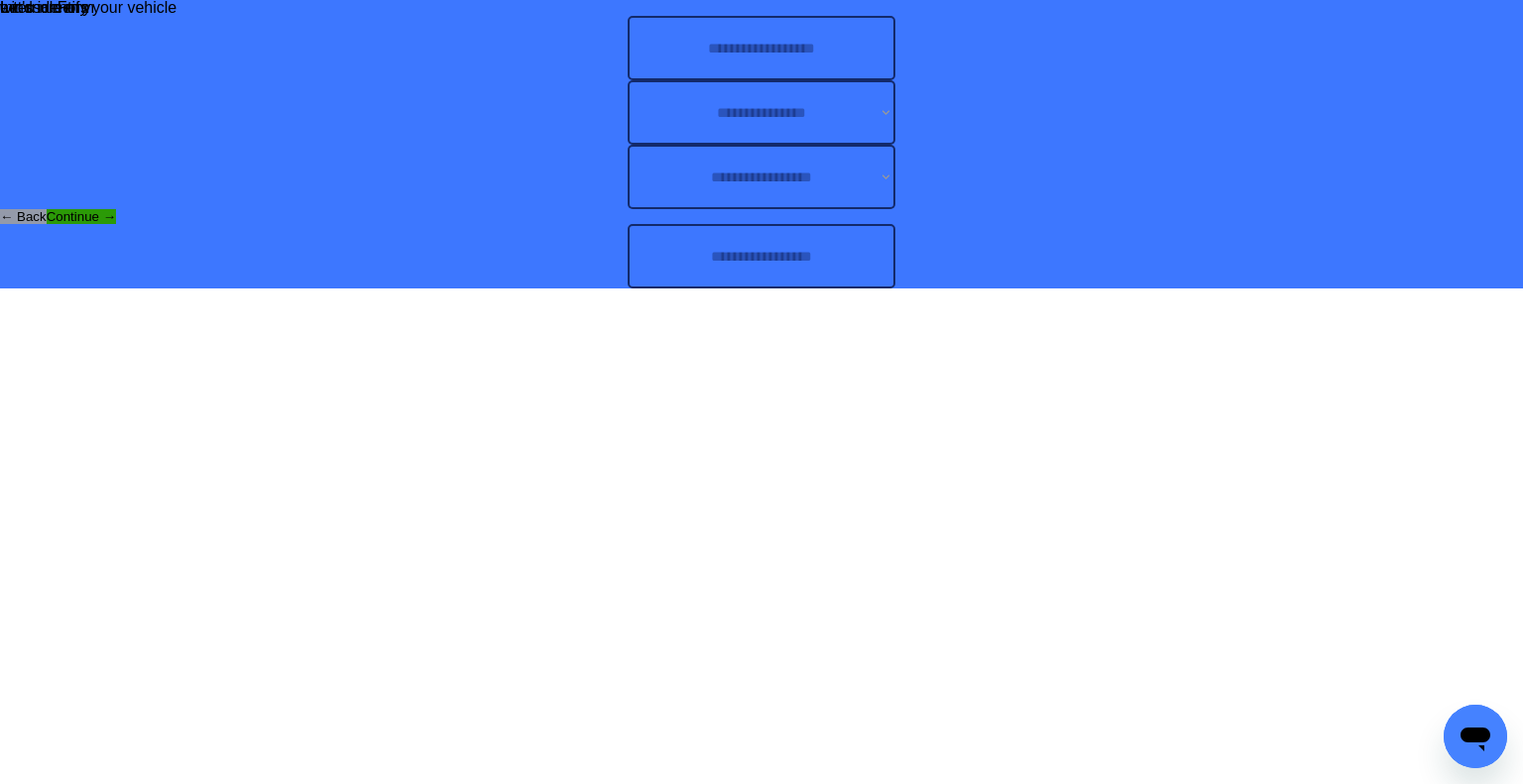 click at bounding box center (762, 256) 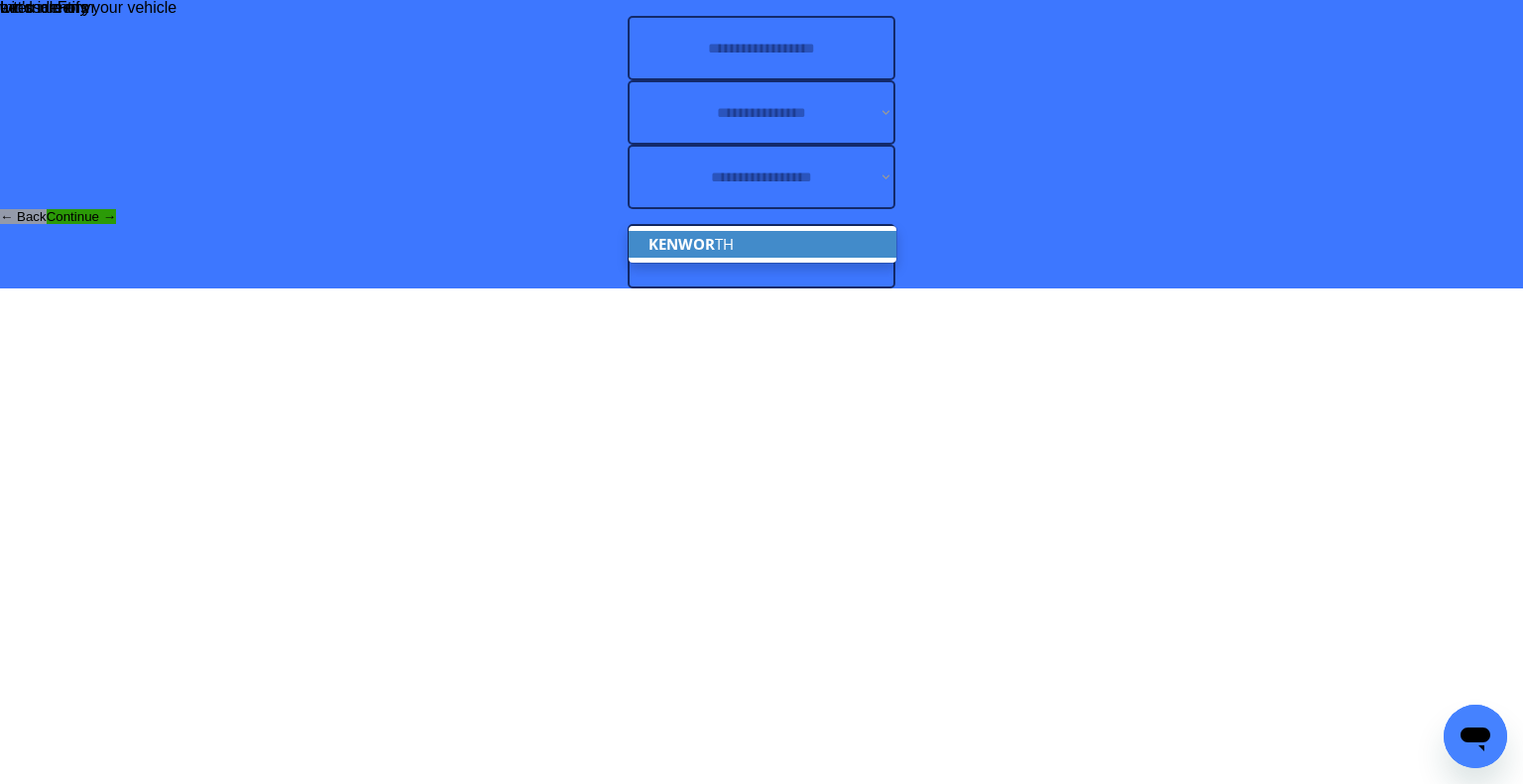 click on "KENWOR TH" at bounding box center (762, 244) 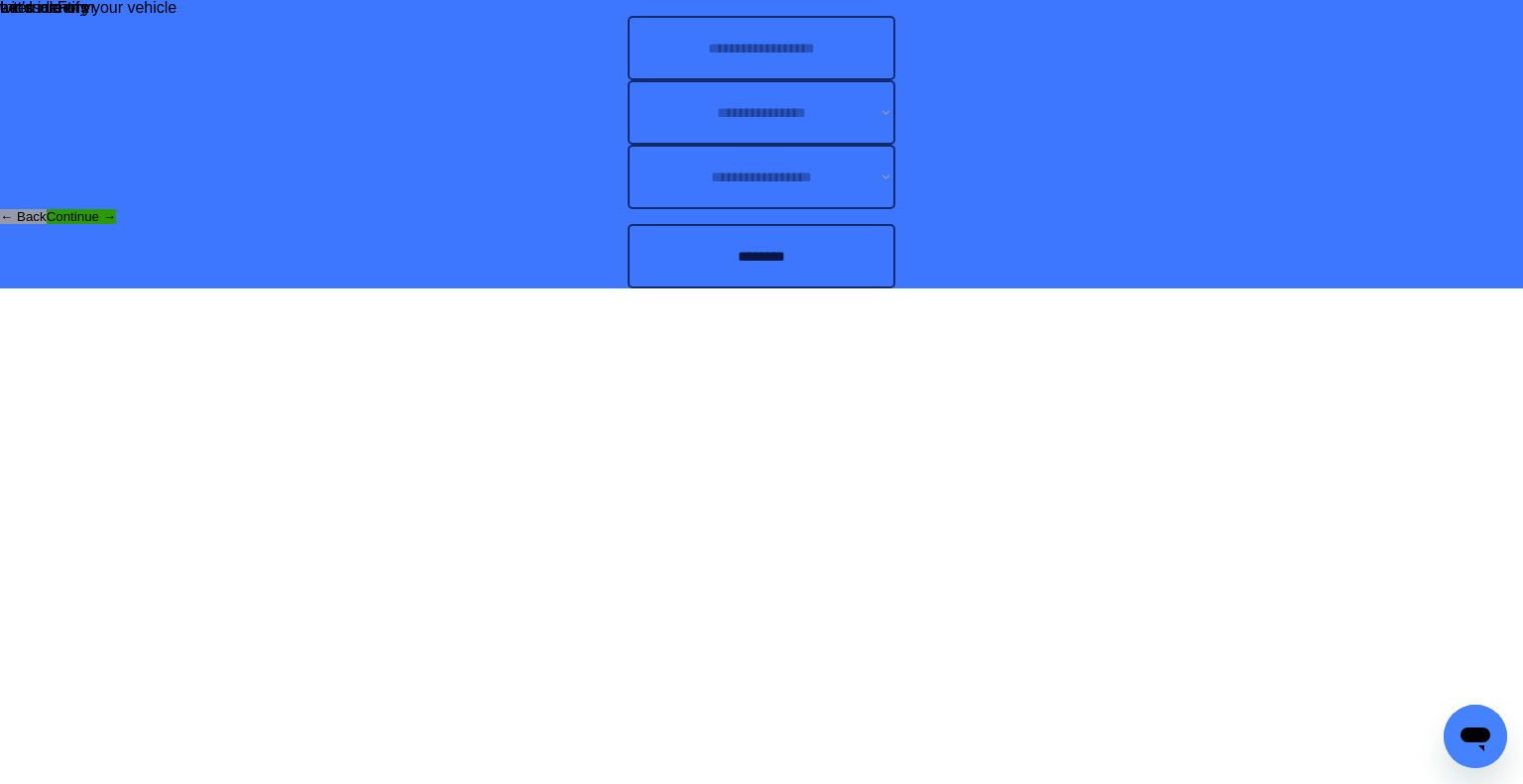 click at bounding box center [762, 48] 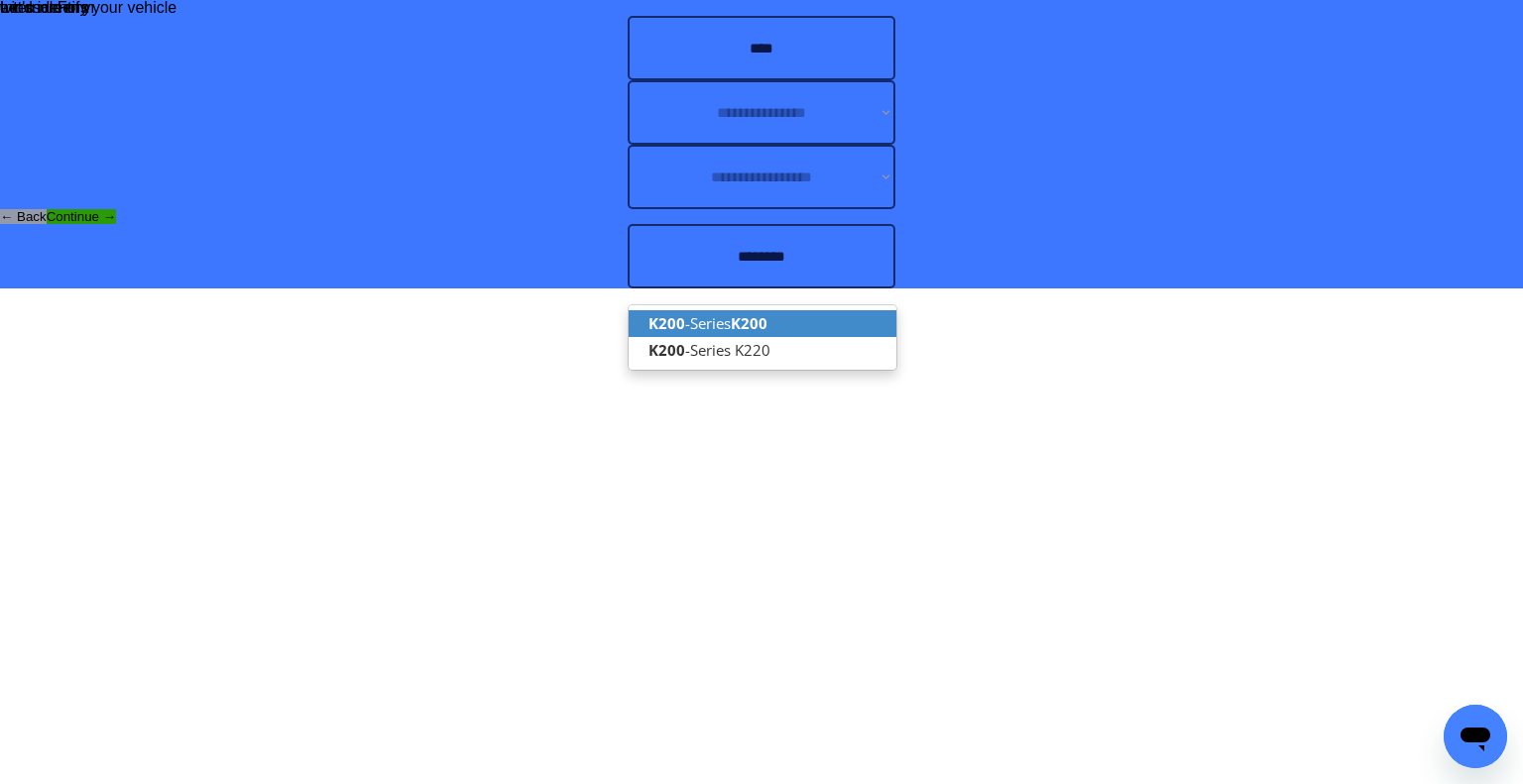 drag, startPoint x: 789, startPoint y: 328, endPoint x: 913, endPoint y: 298, distance: 127.5774 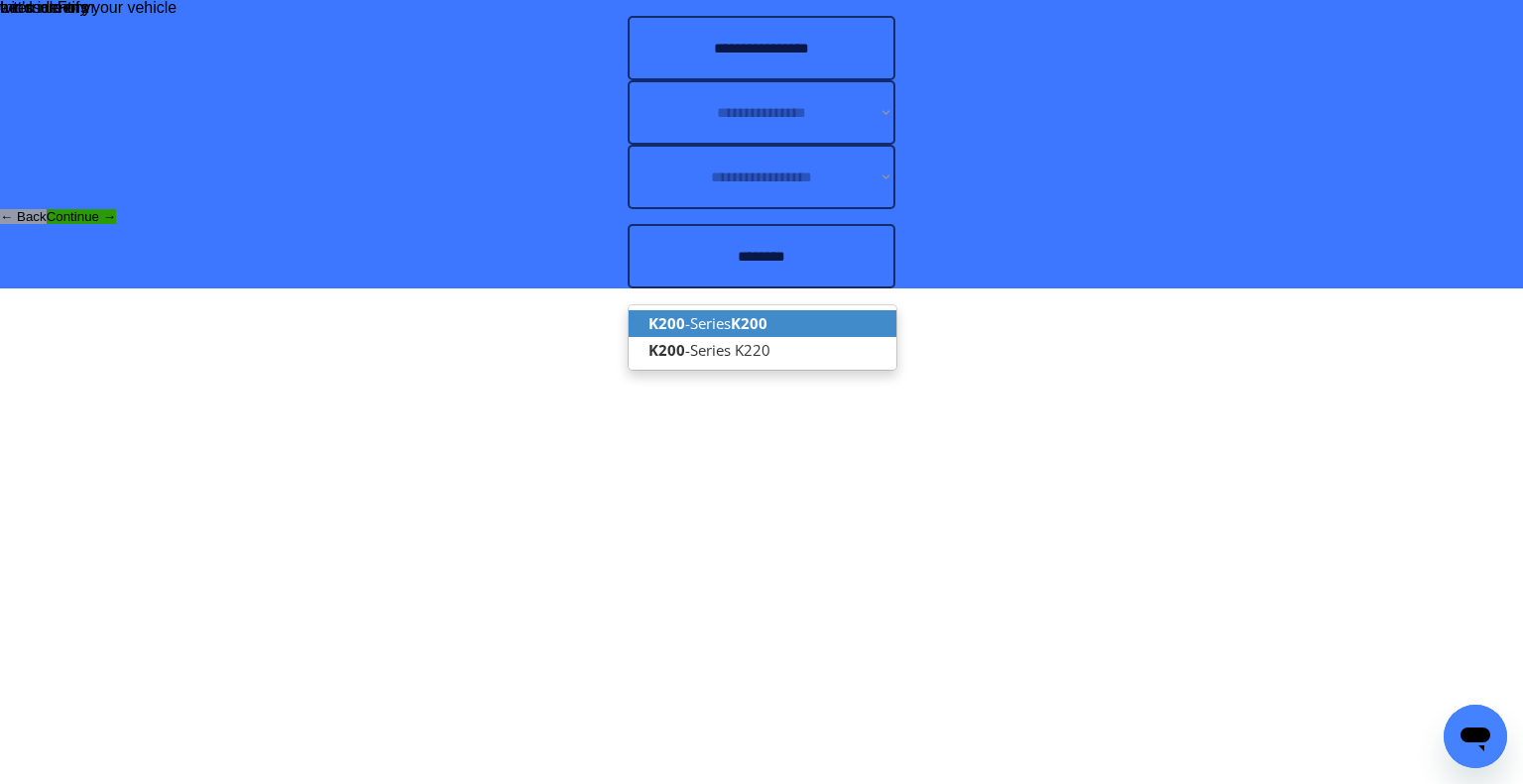 type on "**********" 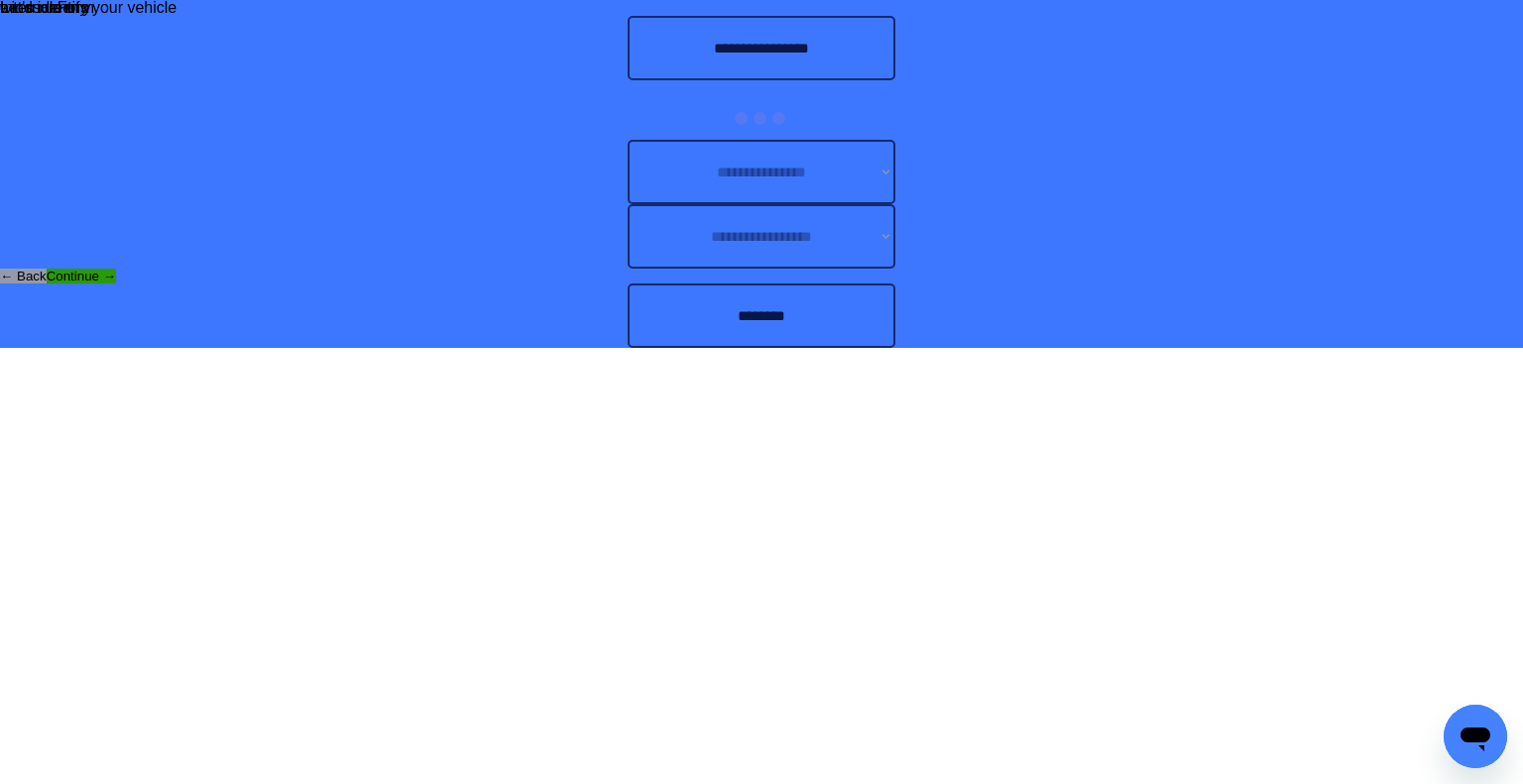 click on "**********" at bounding box center [762, 173] 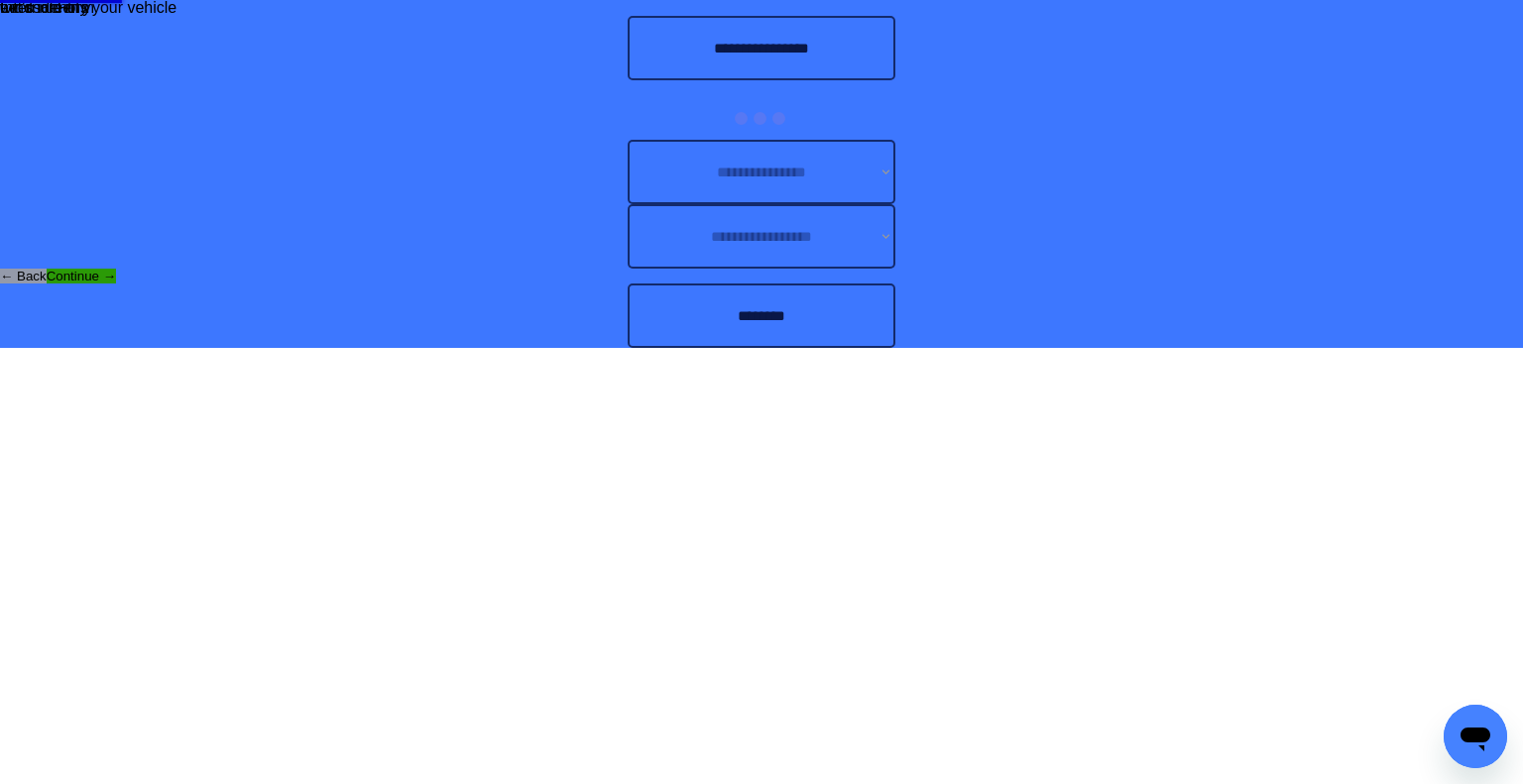 click on "**********" at bounding box center [762, 173] 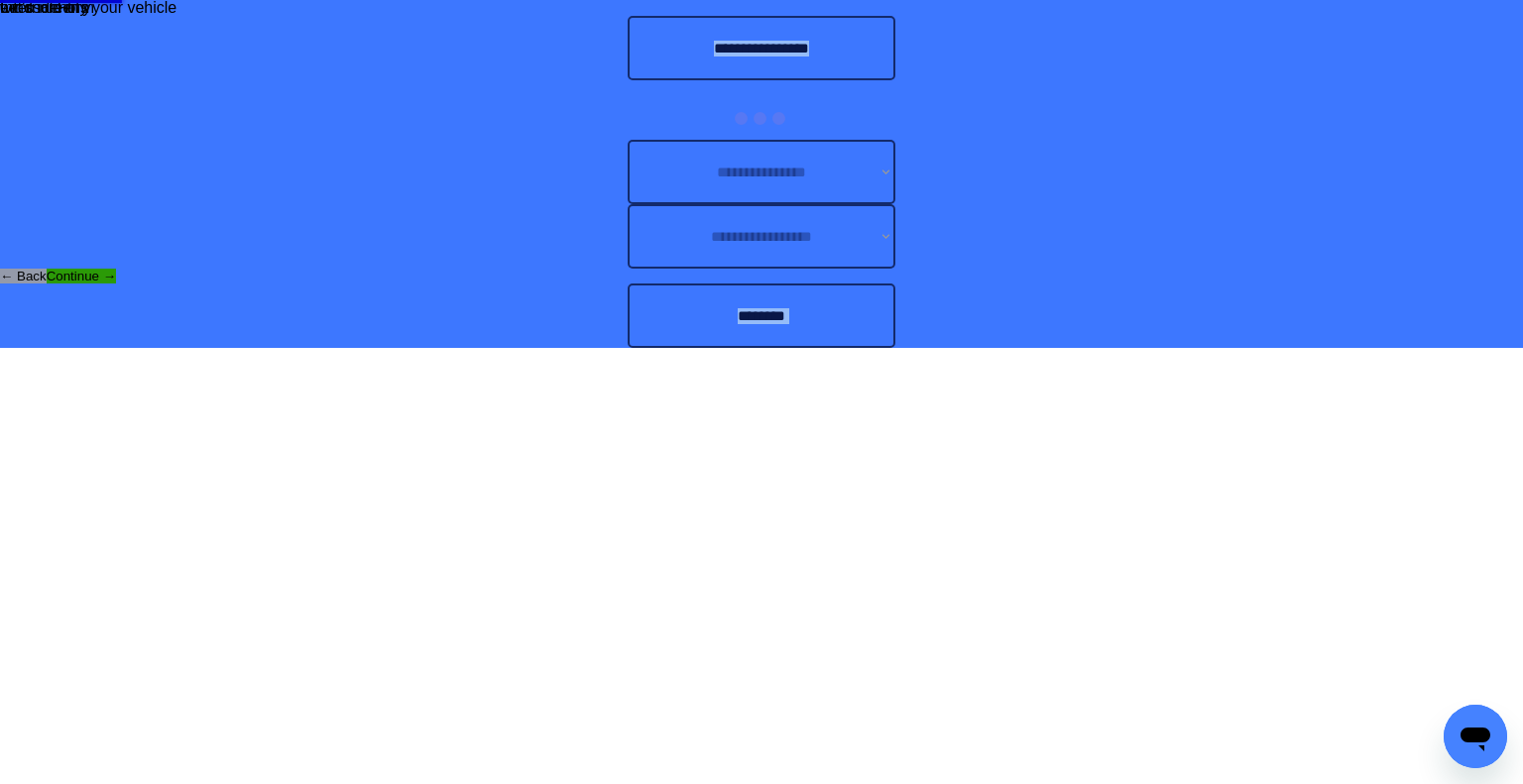 click on "**********" at bounding box center (762, 173) 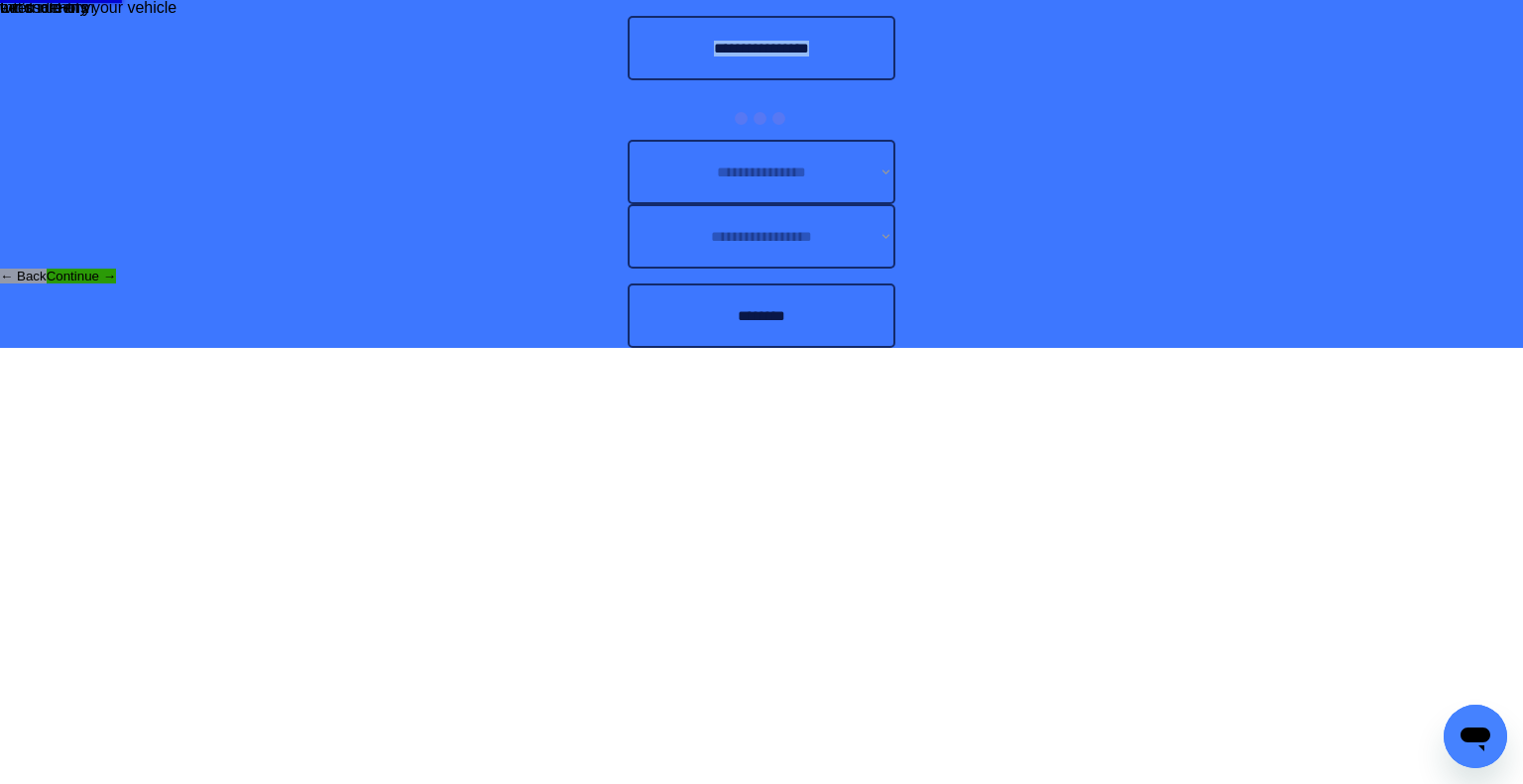 click on "**********" at bounding box center (762, 173) 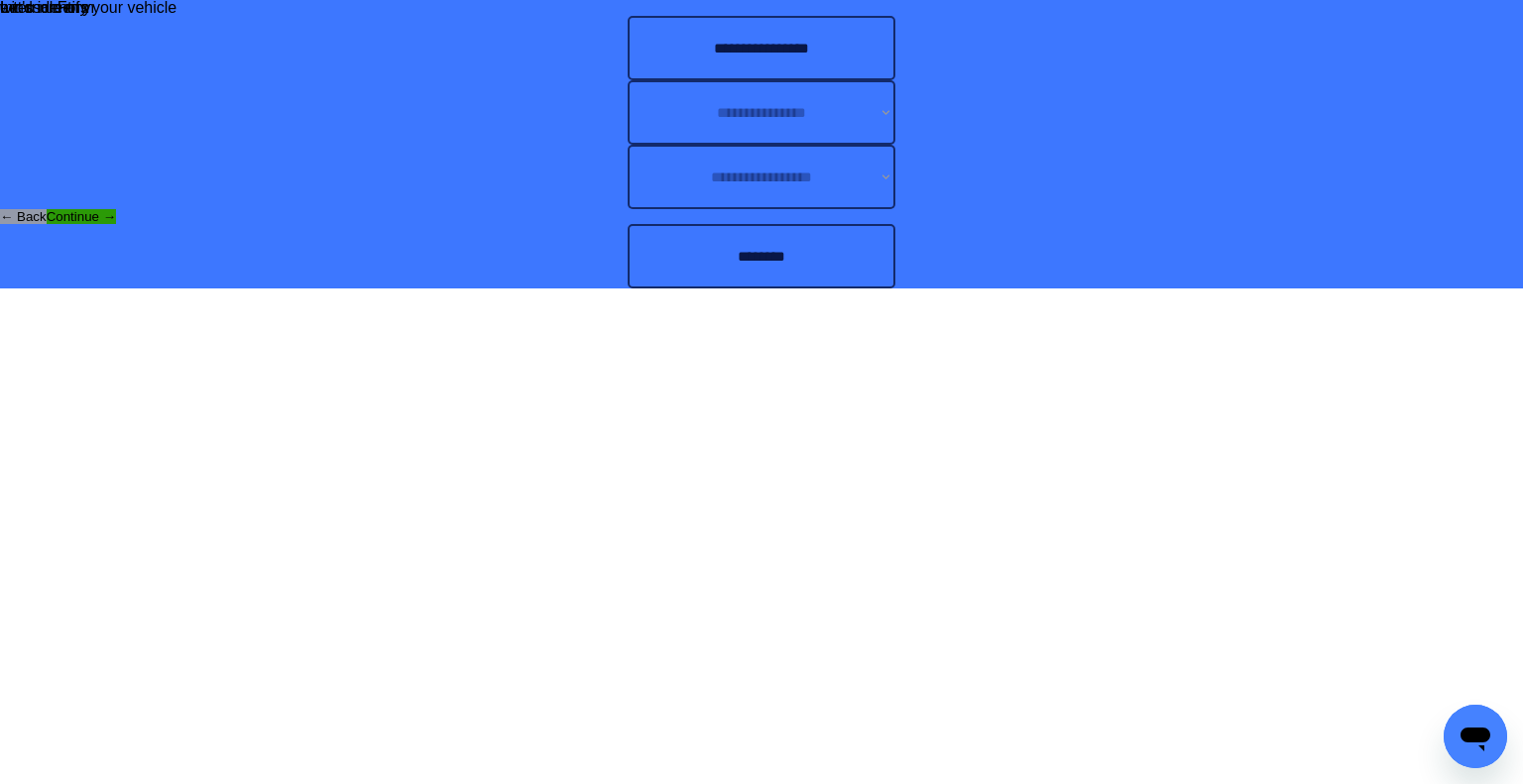 drag, startPoint x: 1178, startPoint y: 489, endPoint x: 857, endPoint y: 352, distance: 349.01289 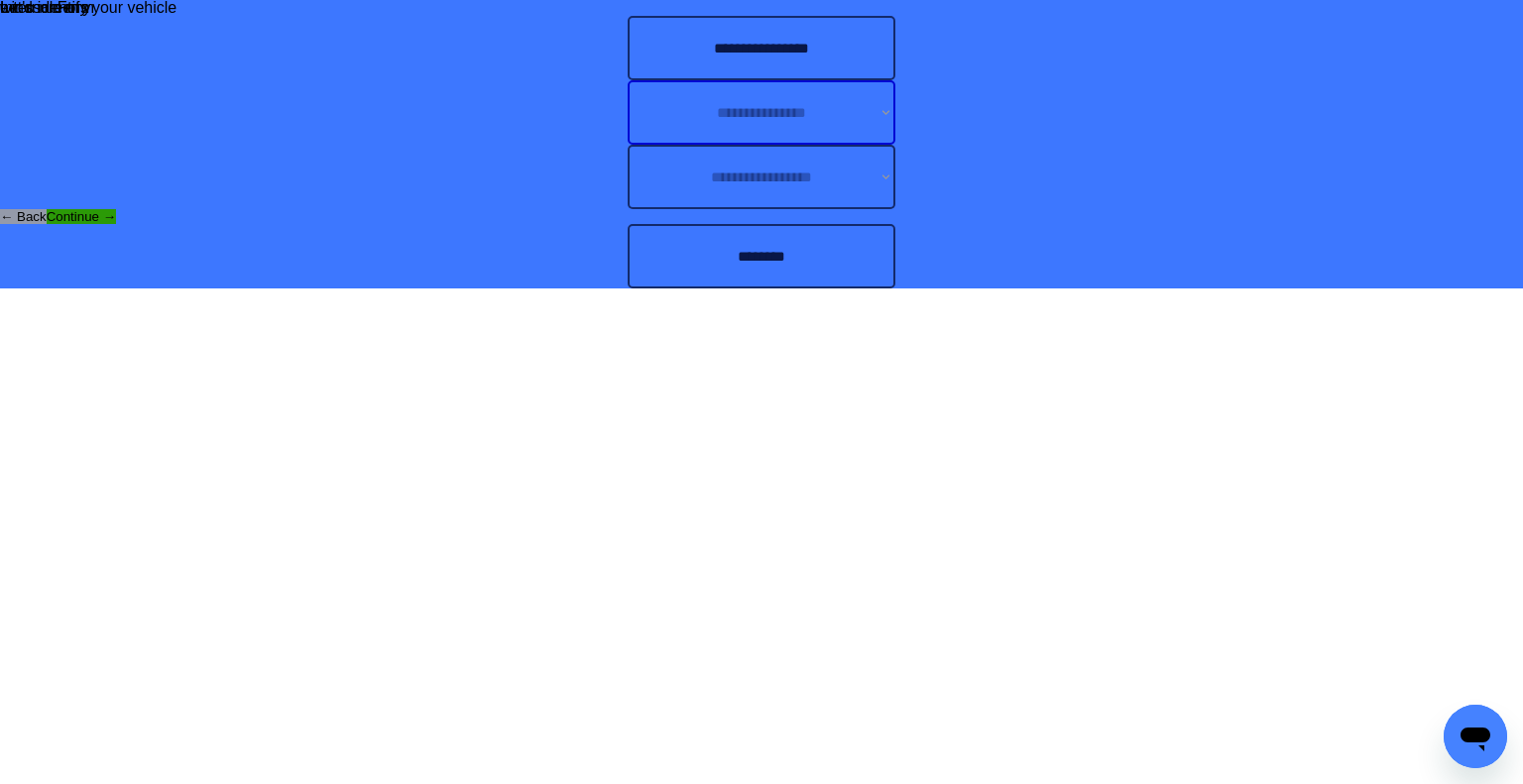 drag, startPoint x: 809, startPoint y: 345, endPoint x: 833, endPoint y: 324, distance: 31.890437 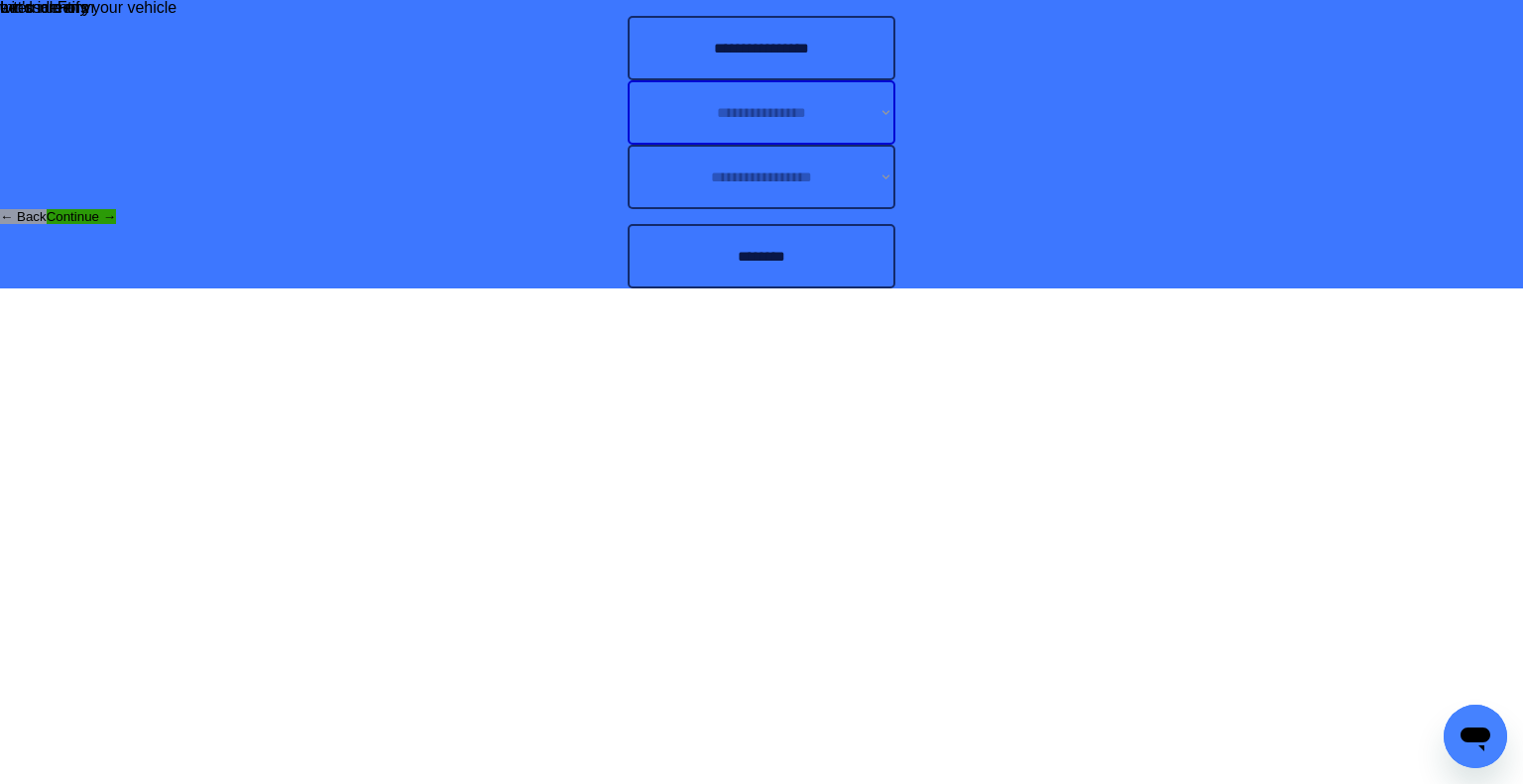 select on "******" 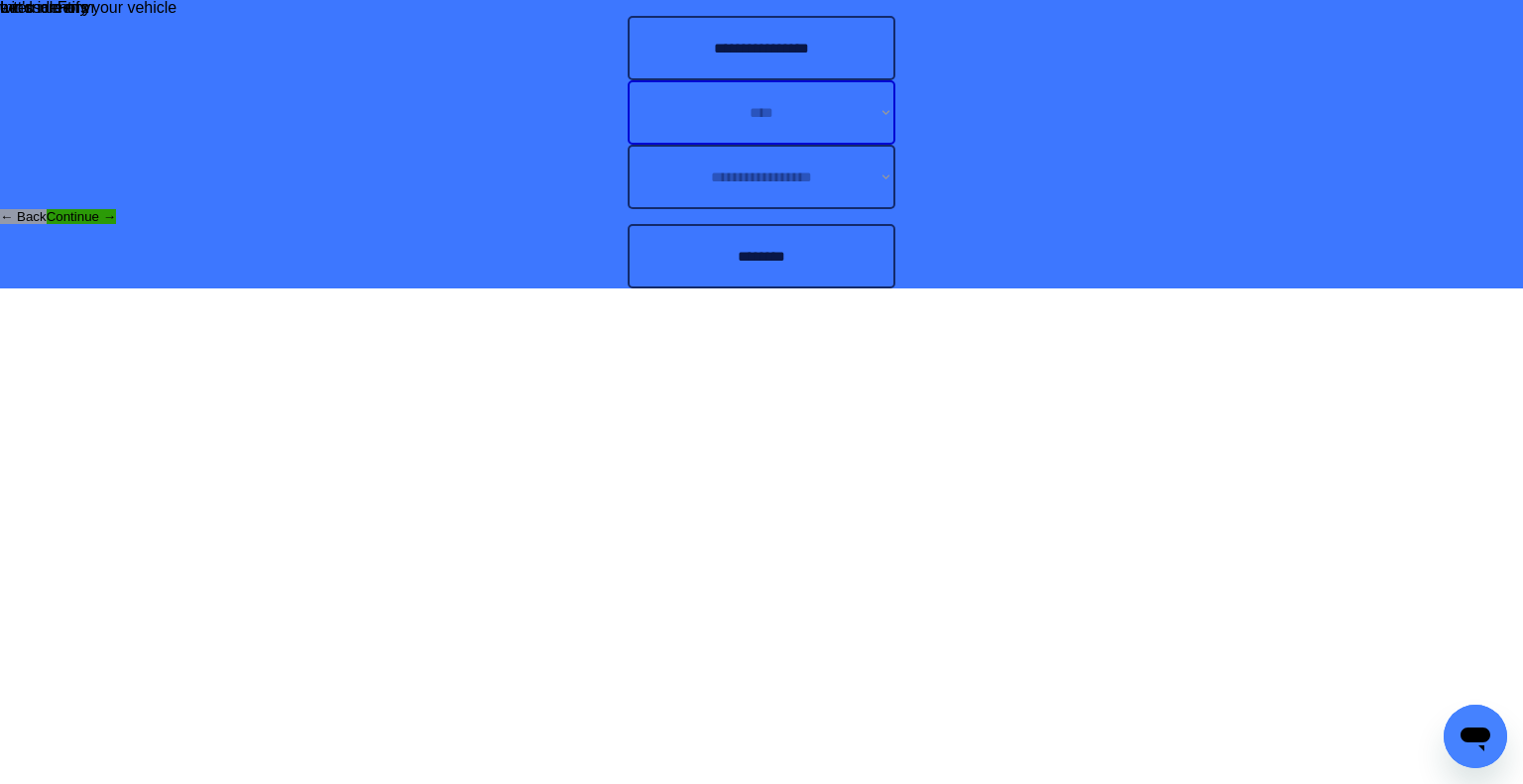 click on "**********" at bounding box center (762, 112) 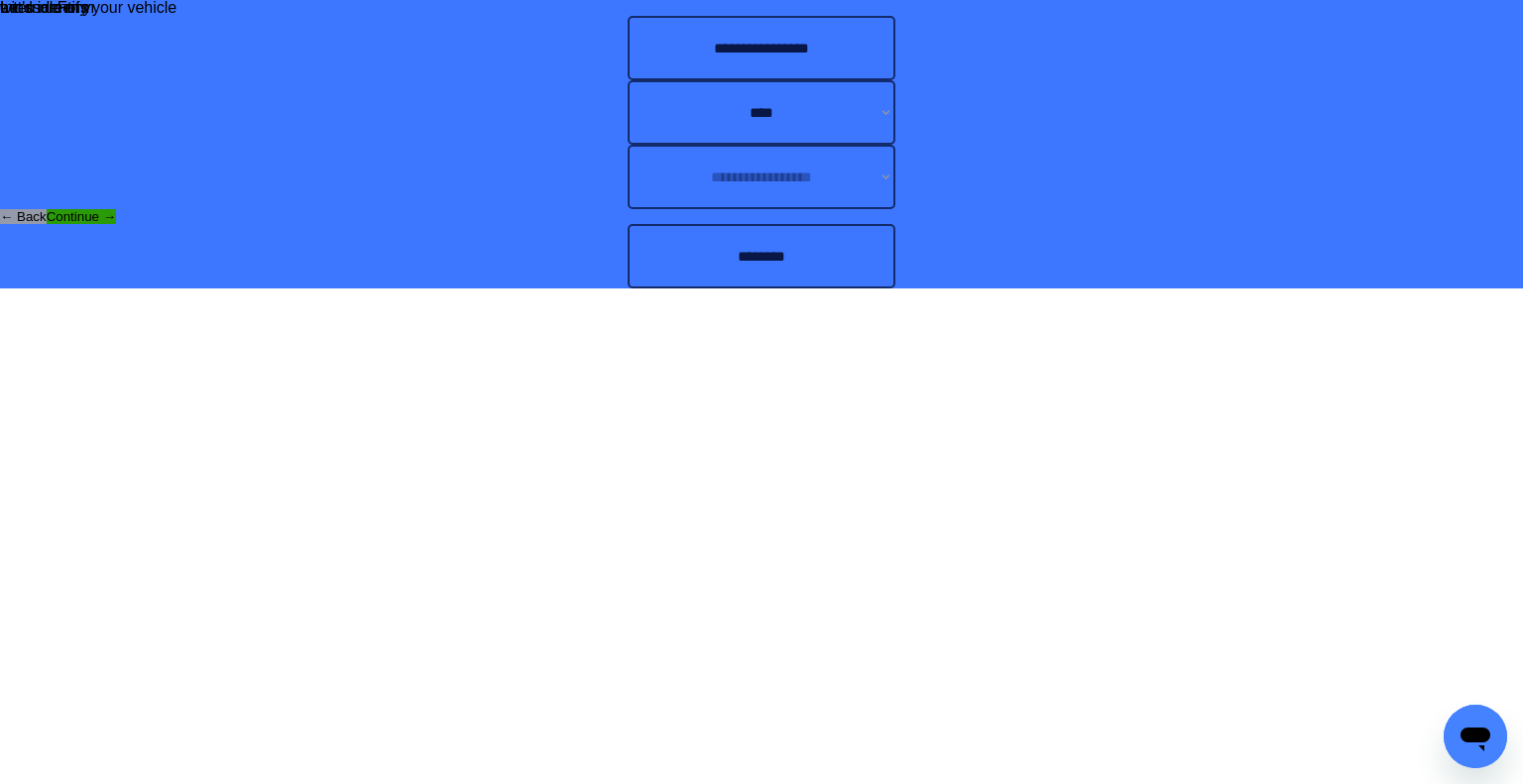 click on "**********" at bounding box center [762, 144] 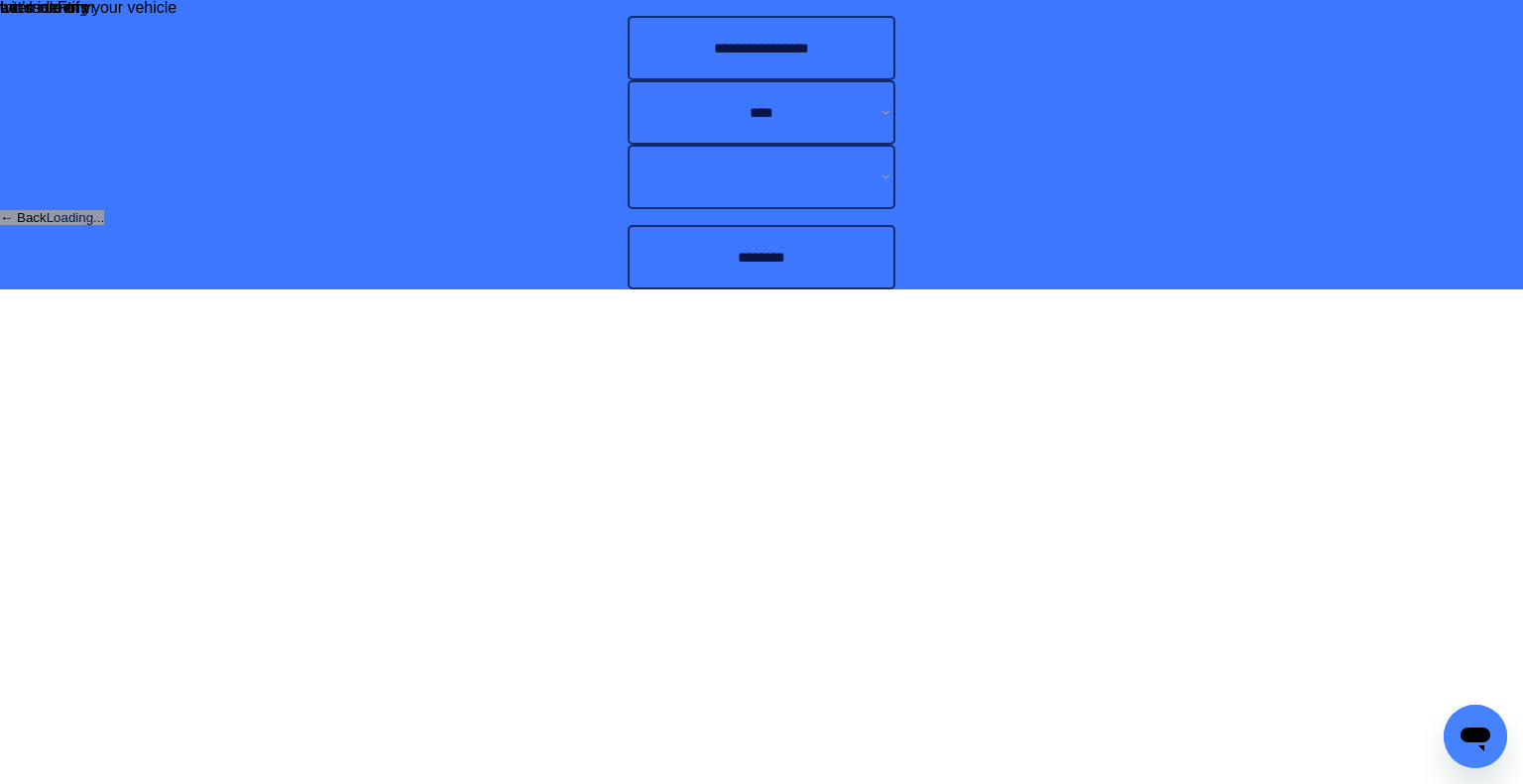 click on "**********" at bounding box center [762, 145] 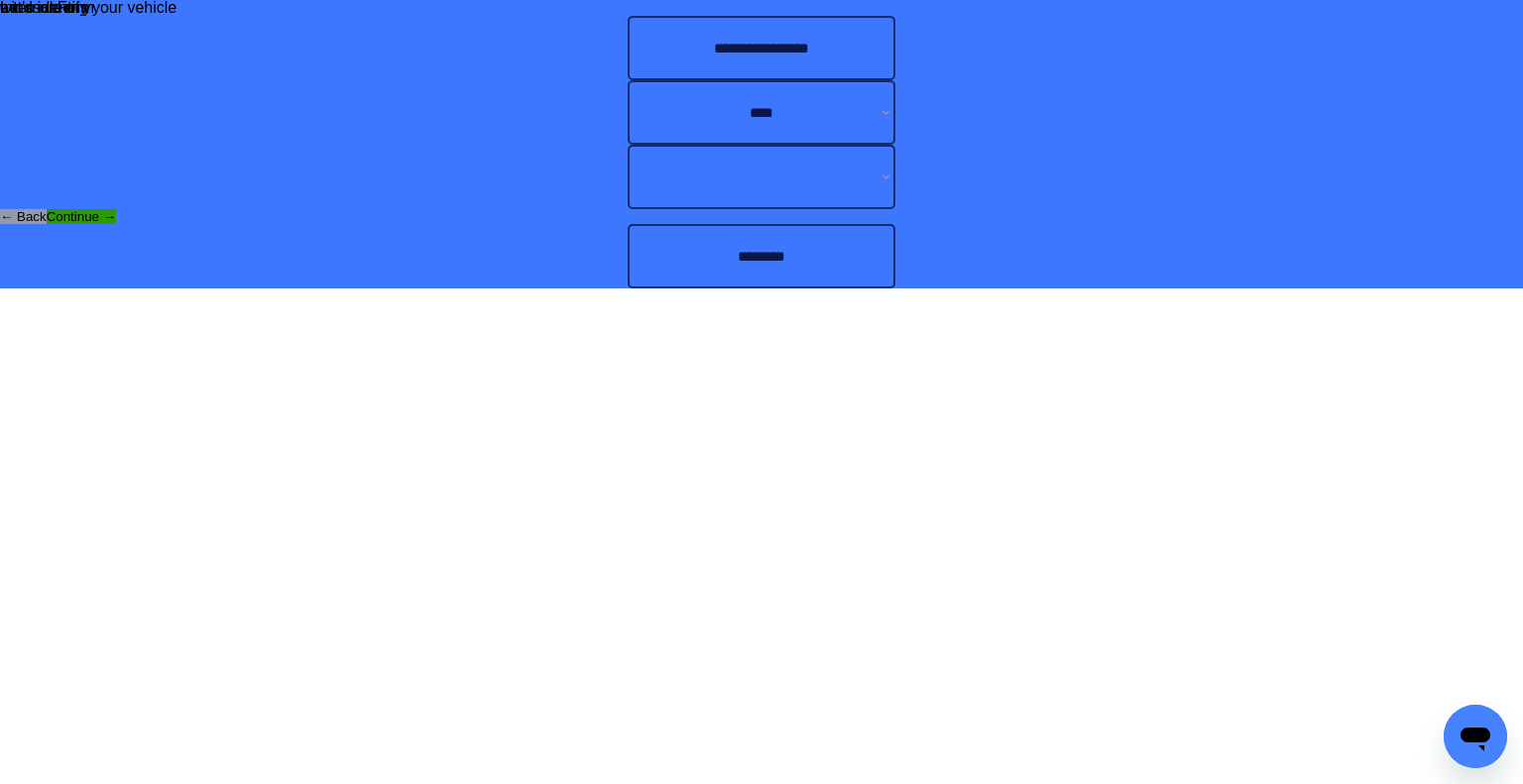 click on "**********" at bounding box center (762, 144) 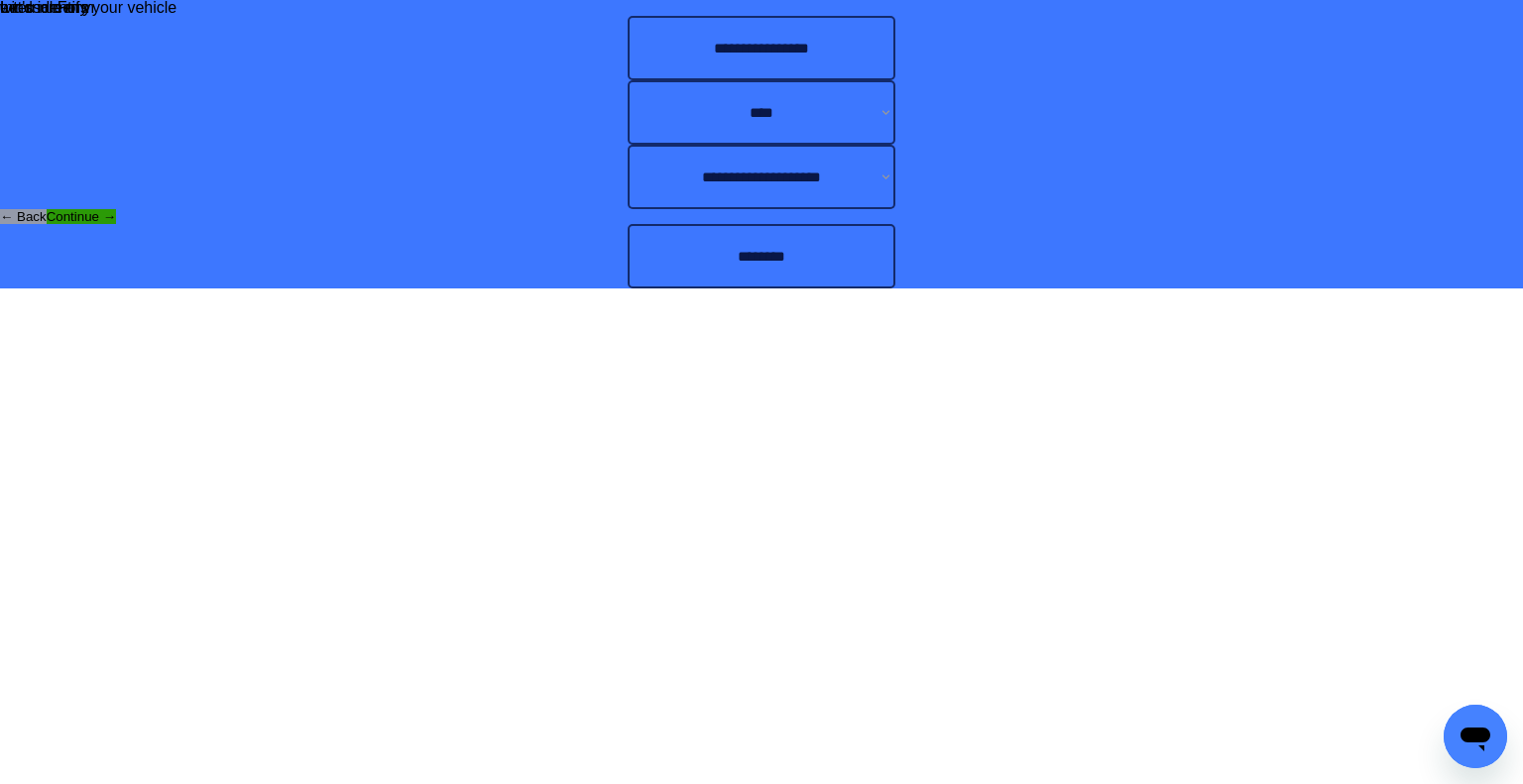 drag, startPoint x: 884, startPoint y: 516, endPoint x: 968, endPoint y: 501, distance: 85.32878 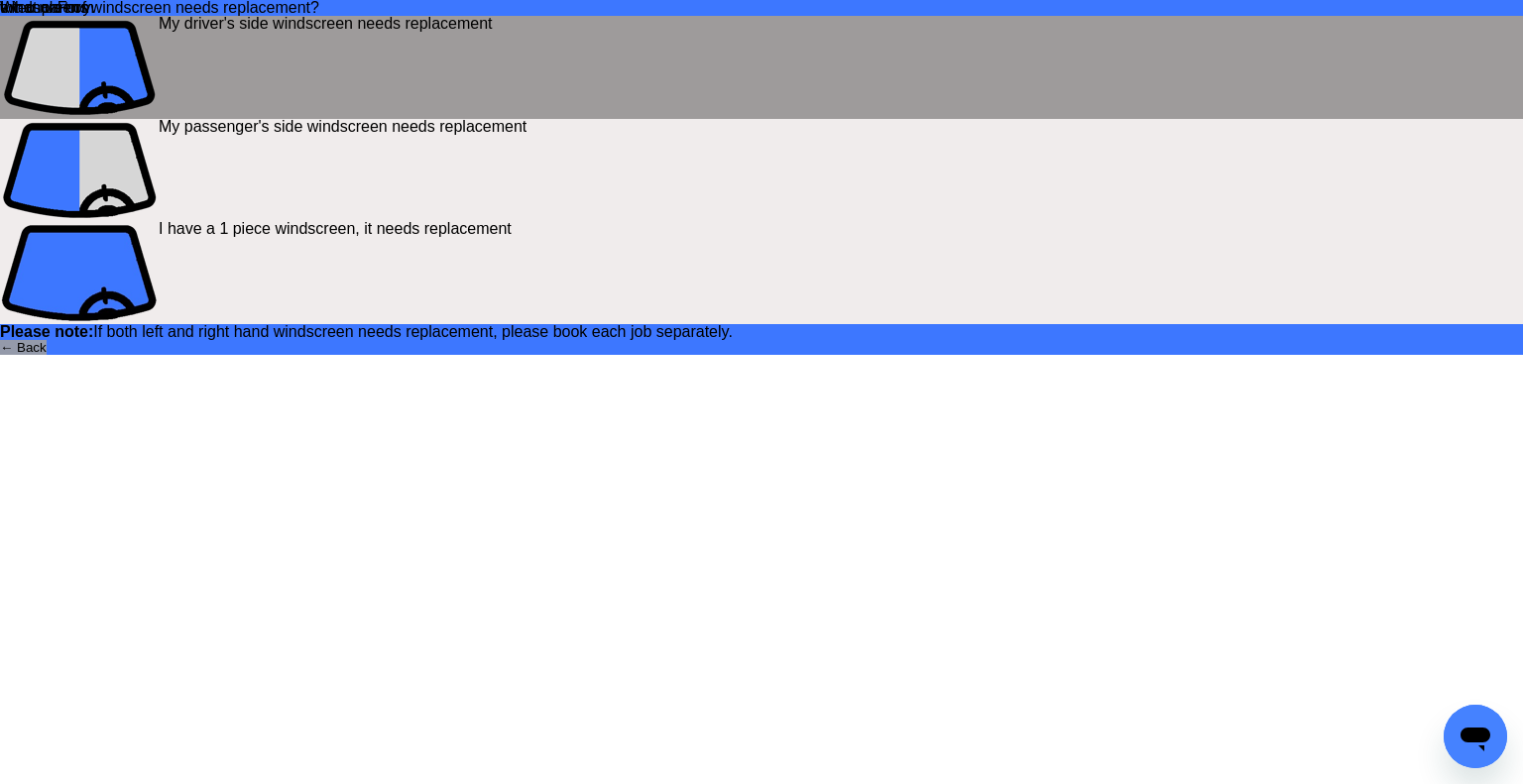 click on "My driver's side windscreen needs replacement" at bounding box center (325, 67) 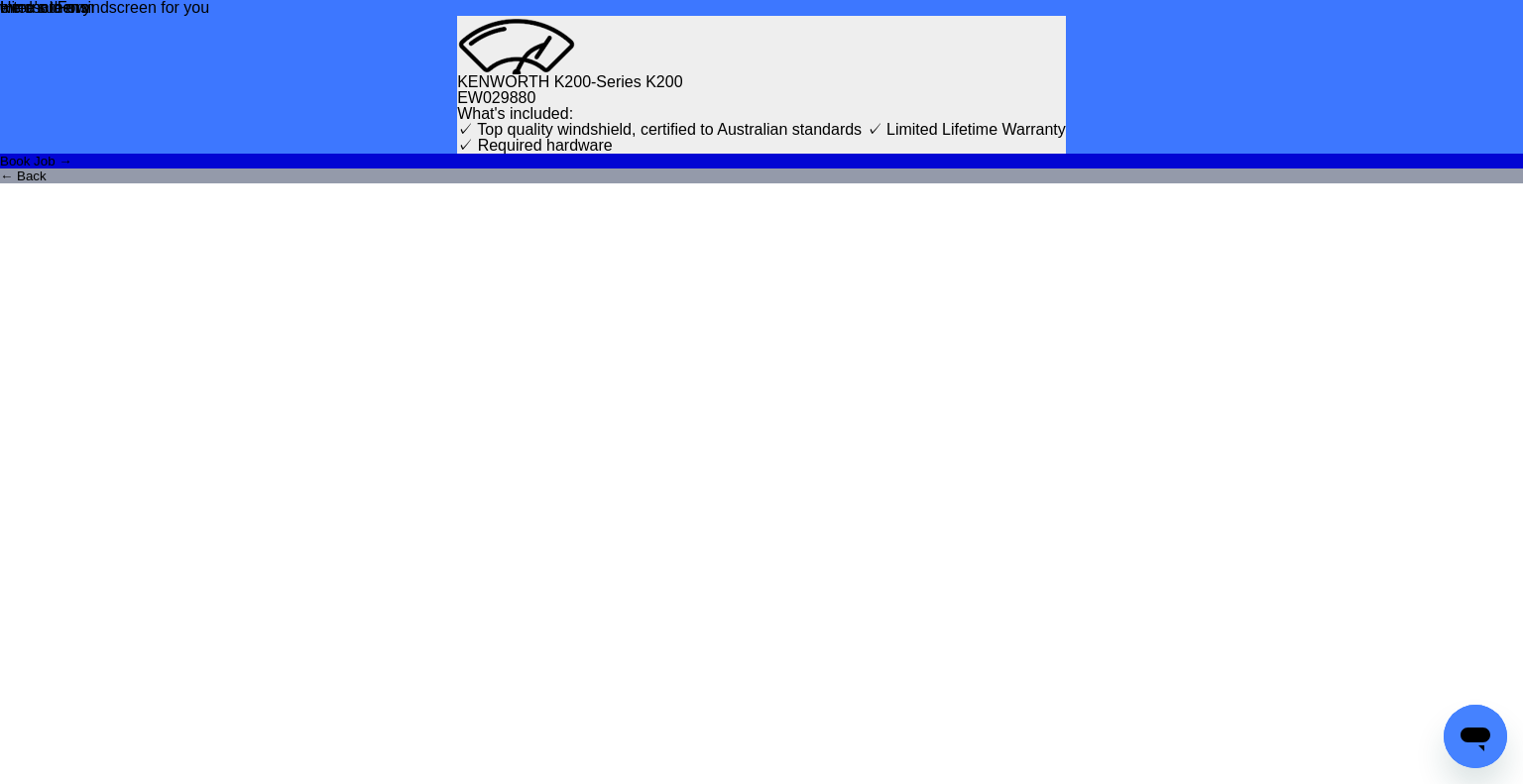 click on "EW029880" at bounding box center (762, 98) 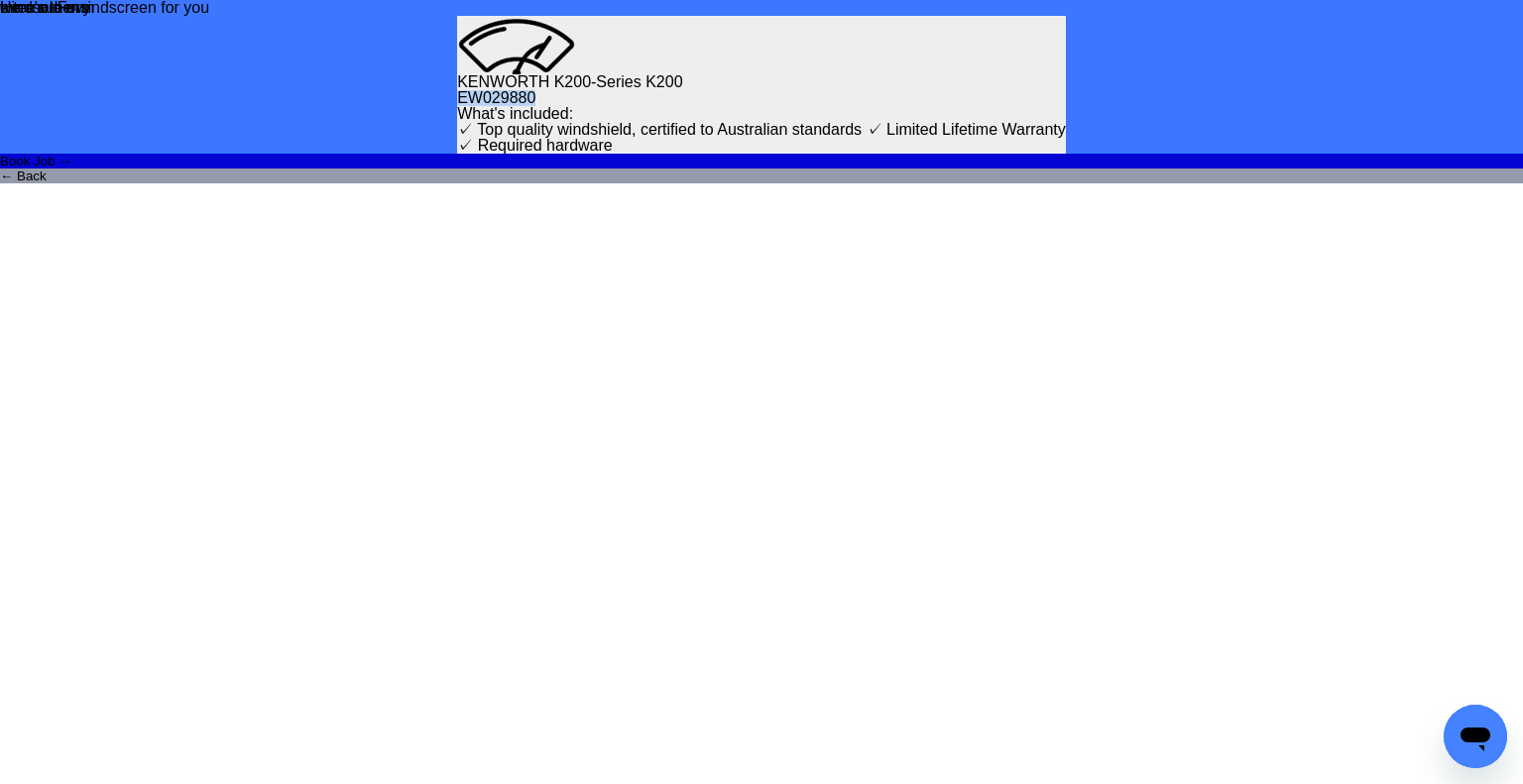 click on "EW029880" at bounding box center [762, 98] 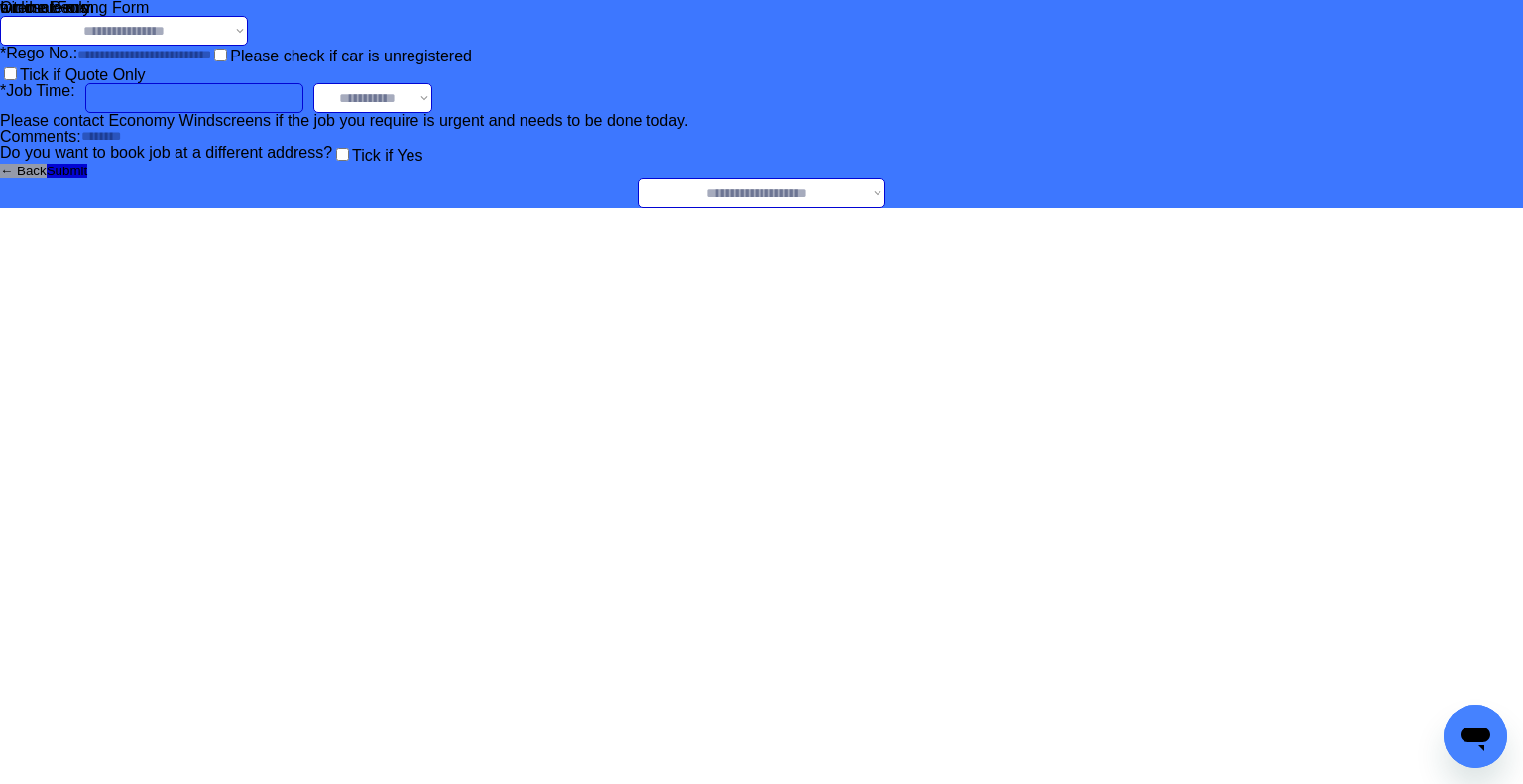 click on "**********" at bounding box center (762, 104) 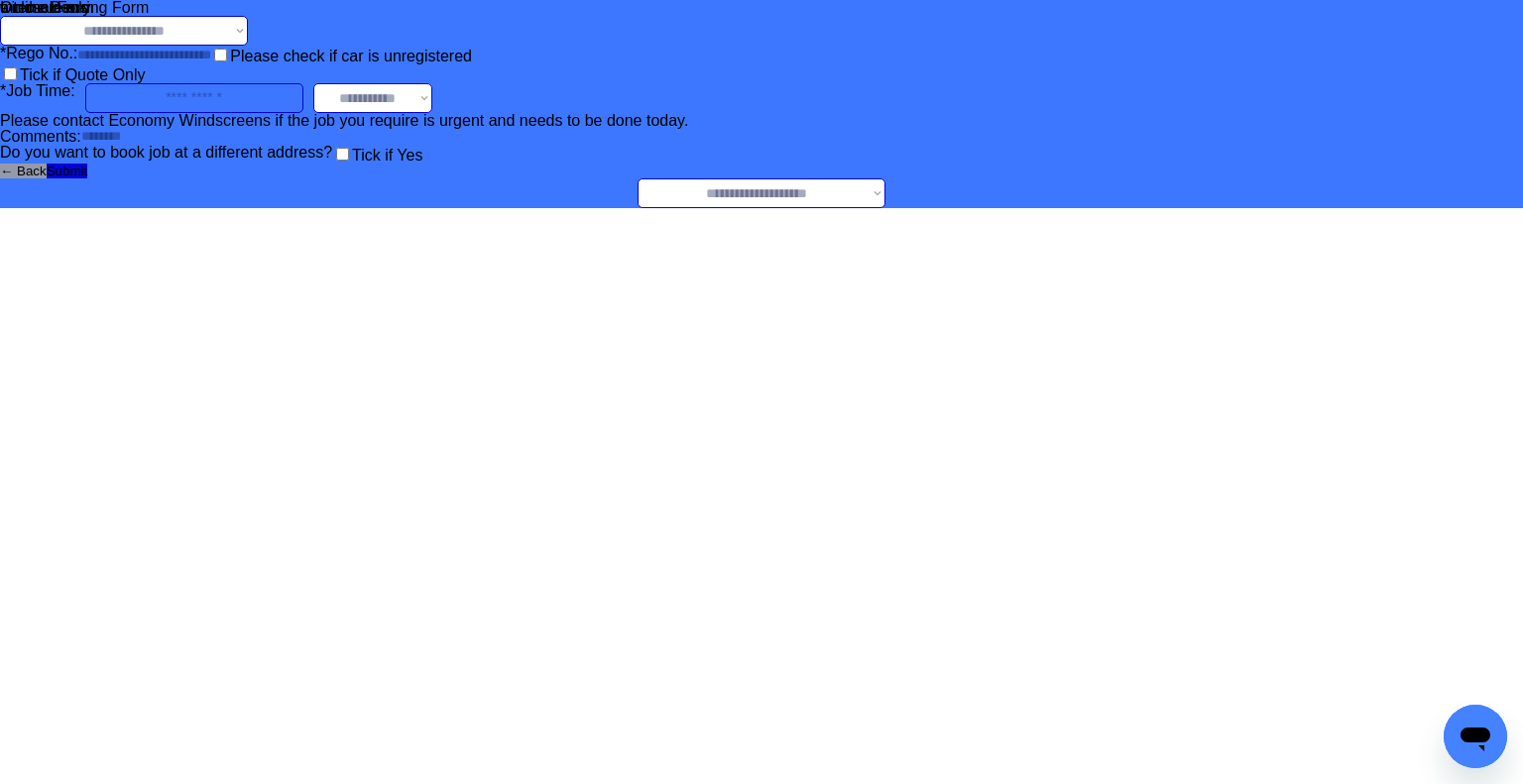 drag, startPoint x: 767, startPoint y: 176, endPoint x: 781, endPoint y: 195, distance: 23.600847 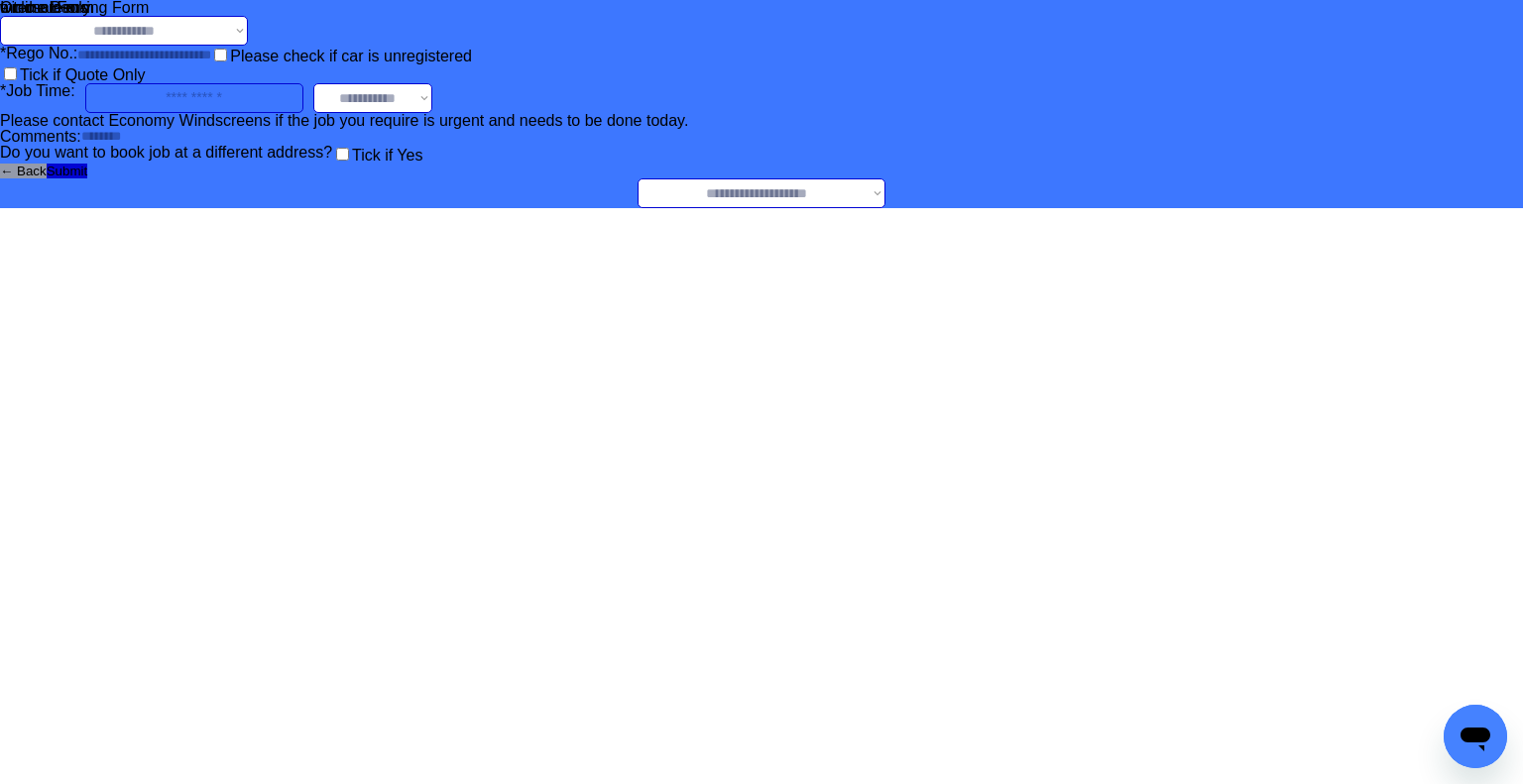 click on "**********" at bounding box center [124, 31] 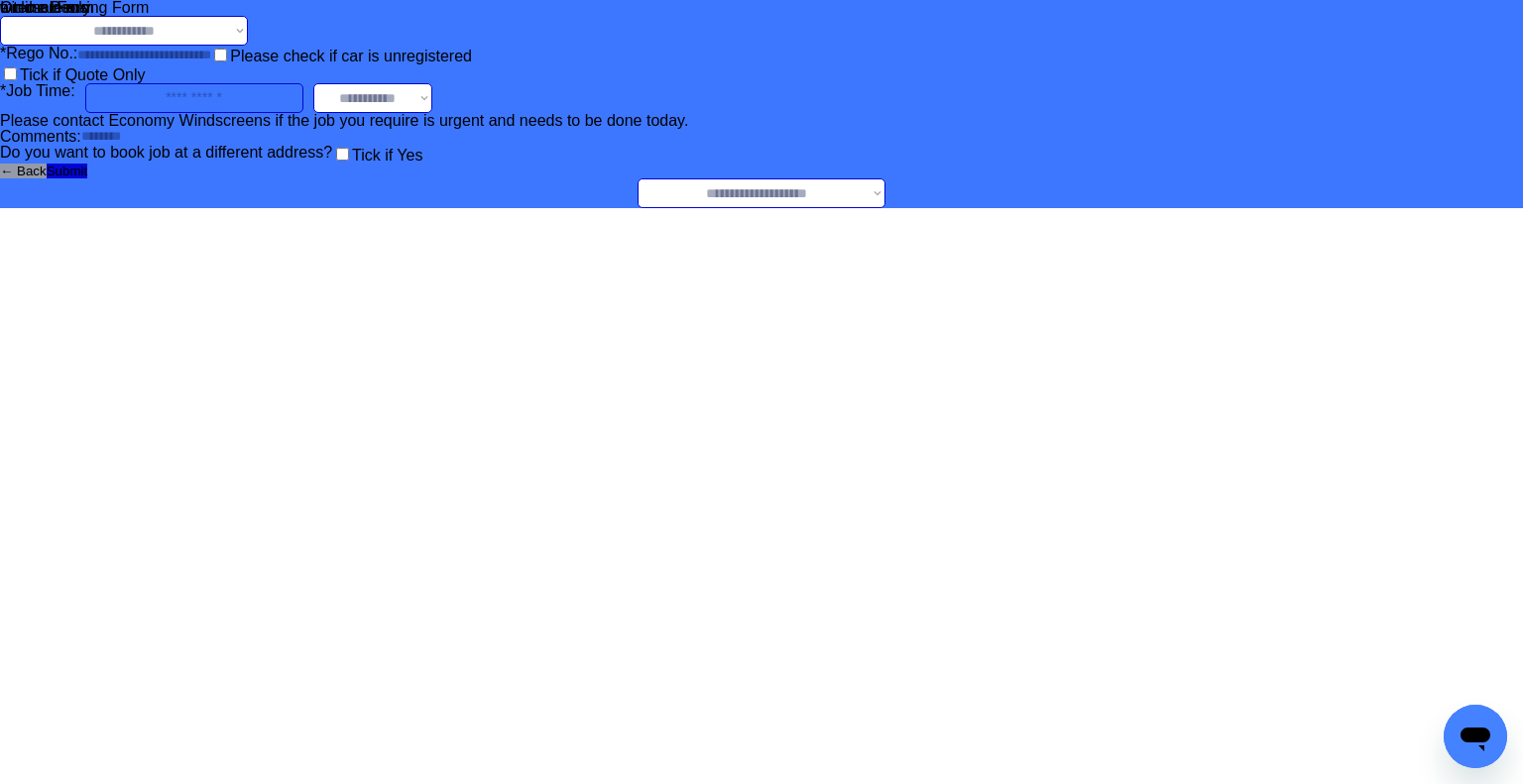 click on "**********" at bounding box center (762, 193) 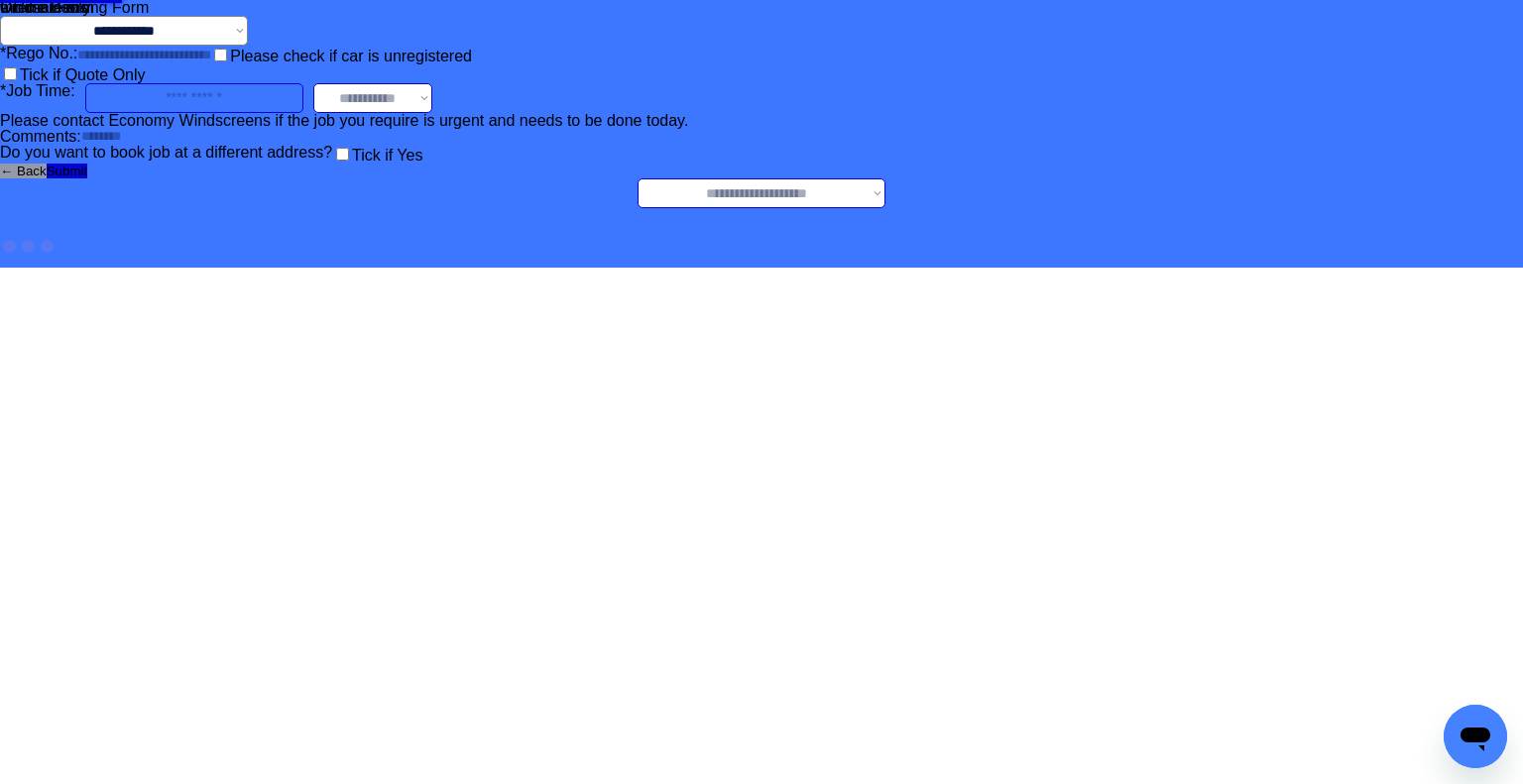 select on "*******" 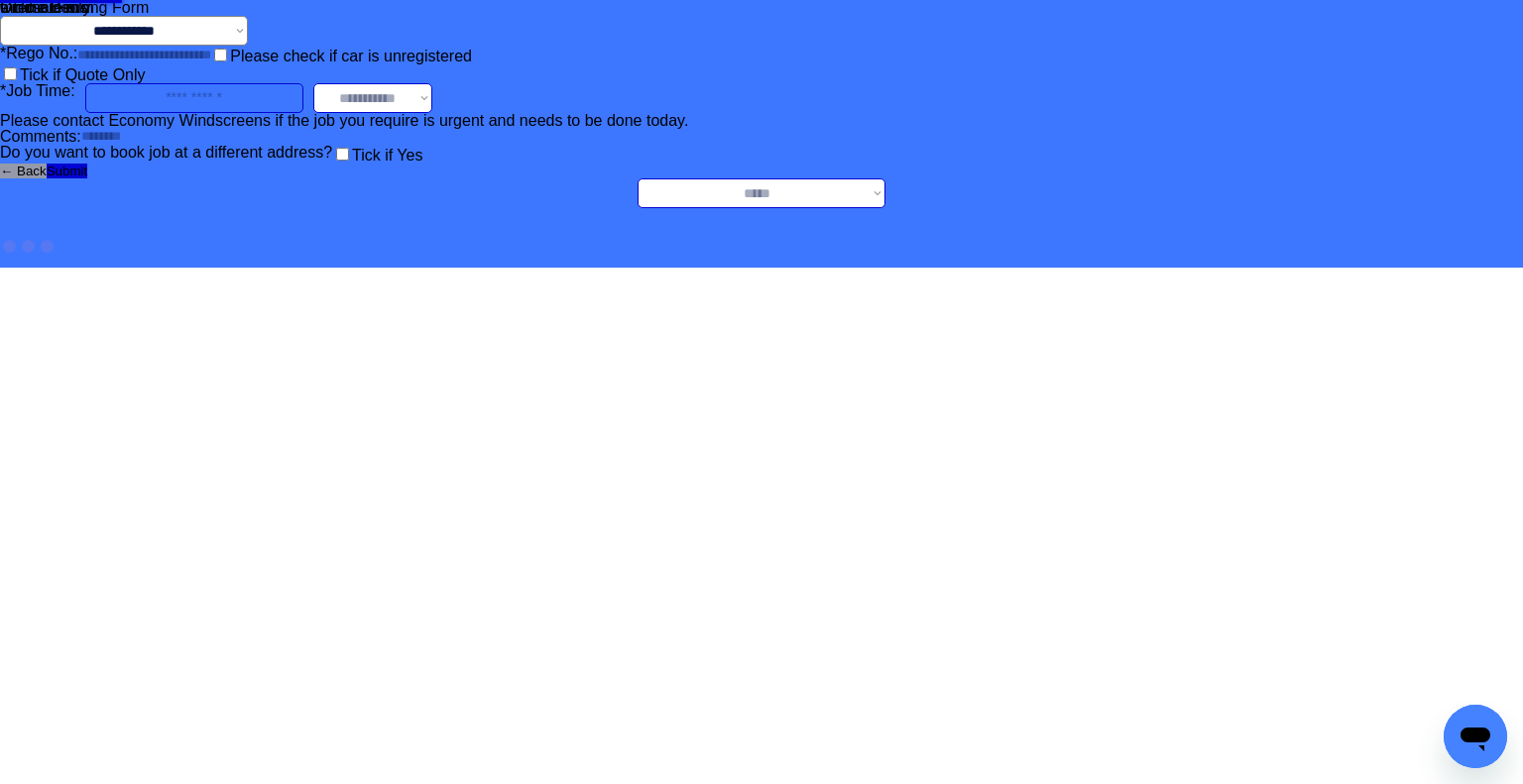click on "**********" at bounding box center (762, 193) 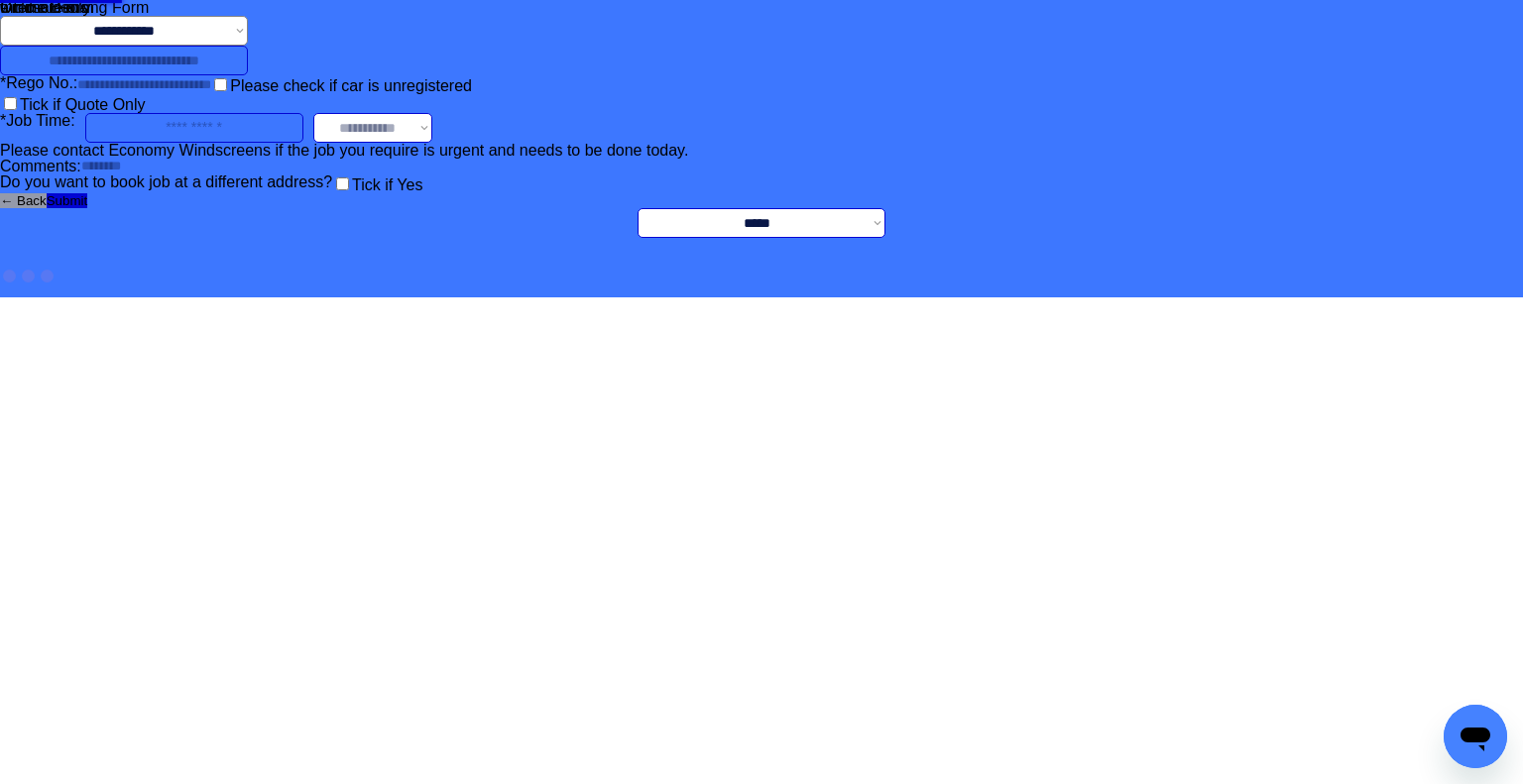 click at bounding box center [124, 60] 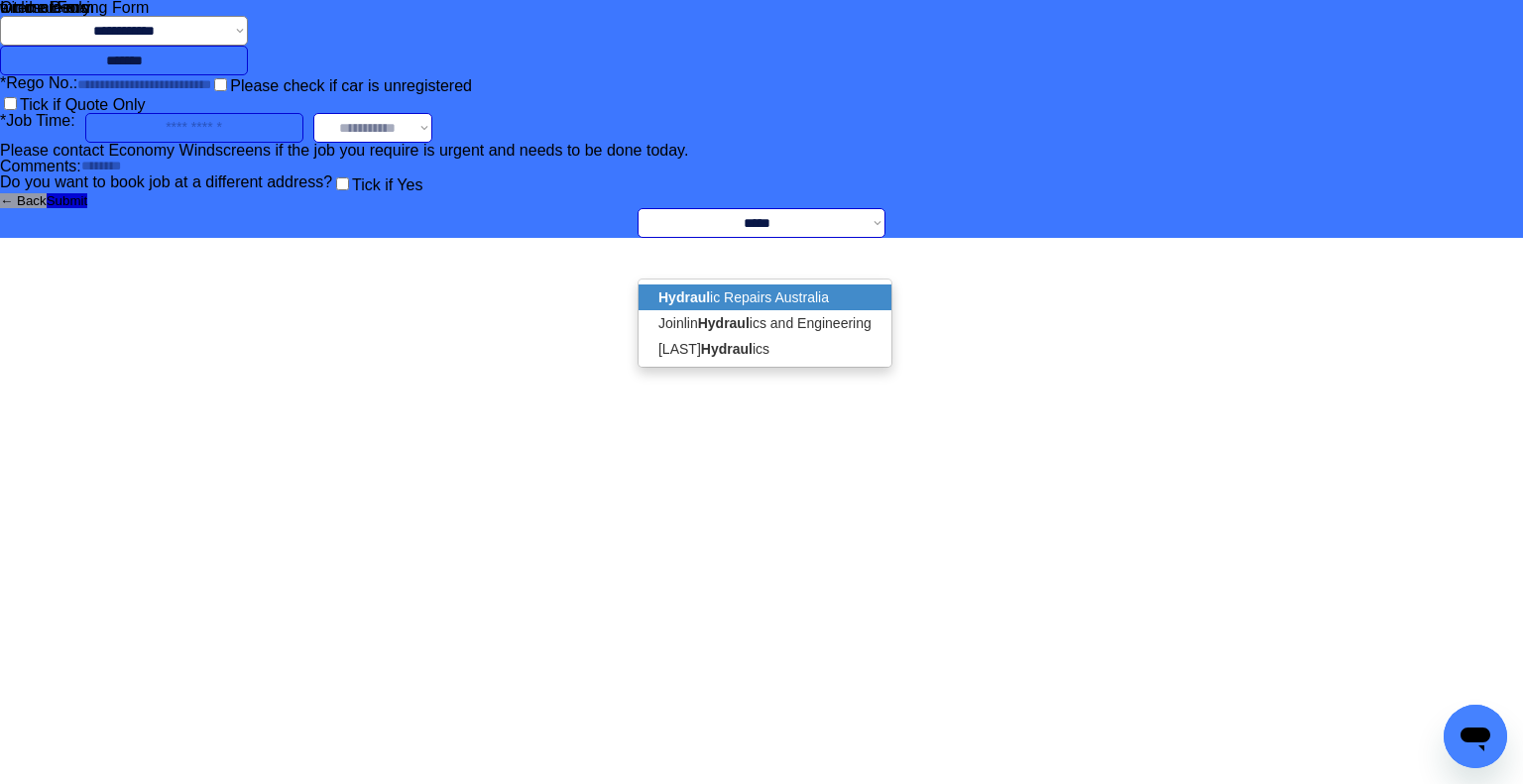 drag, startPoint x: 809, startPoint y: 293, endPoint x: 1093, endPoint y: 298, distance: 284.044 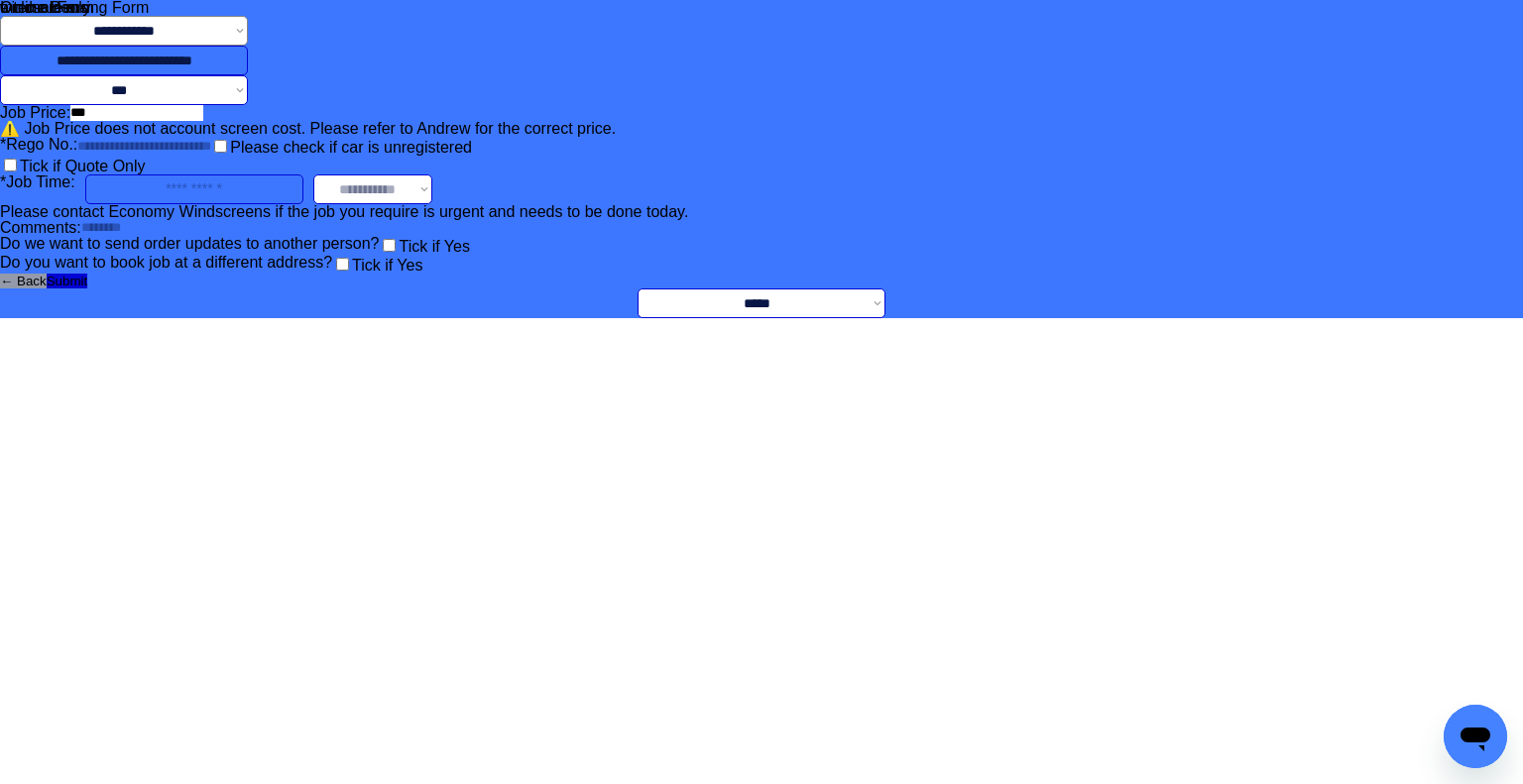 type on "**********" 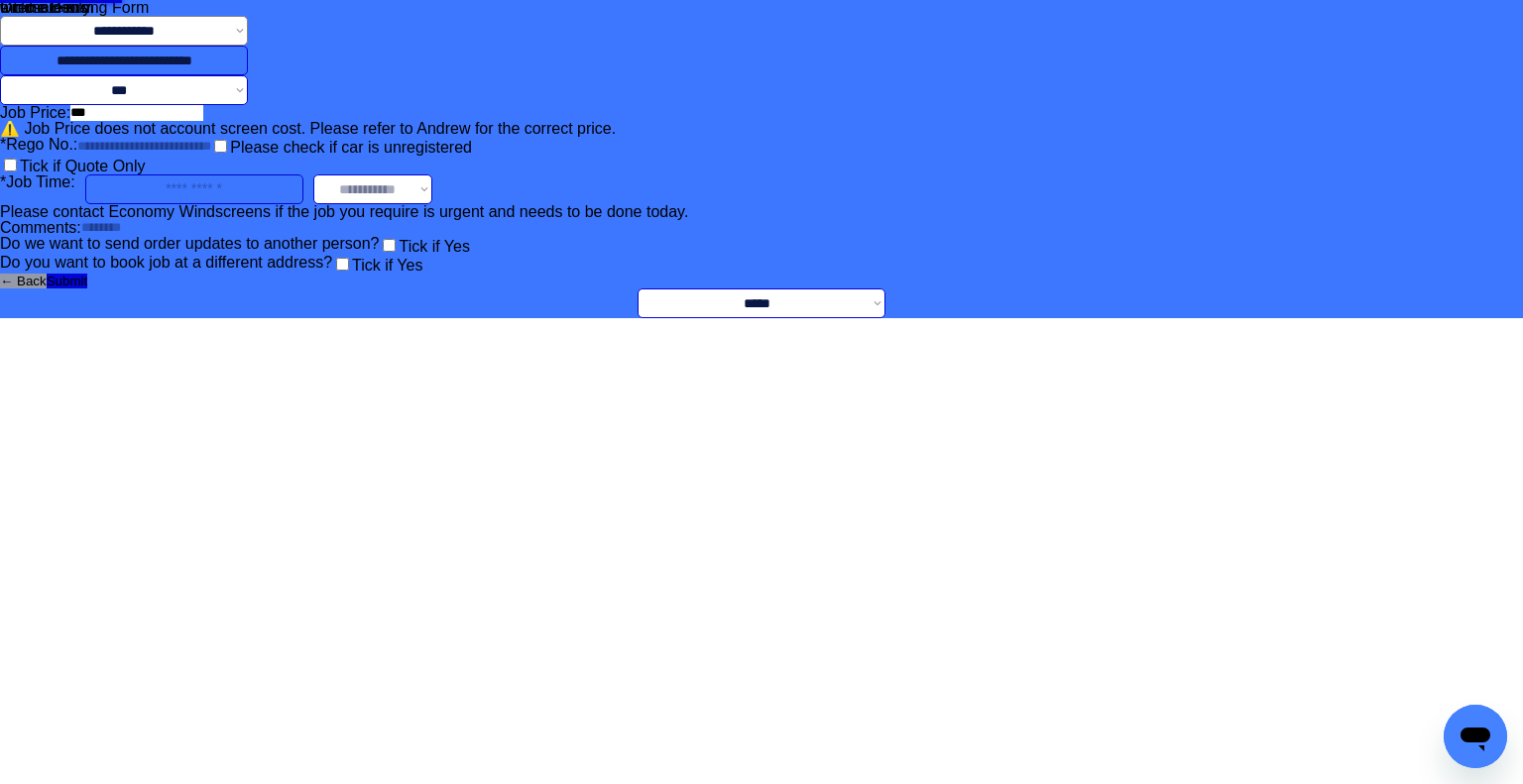 drag, startPoint x: 1075, startPoint y: 276, endPoint x: 1076, endPoint y: 265, distance: 11.045361 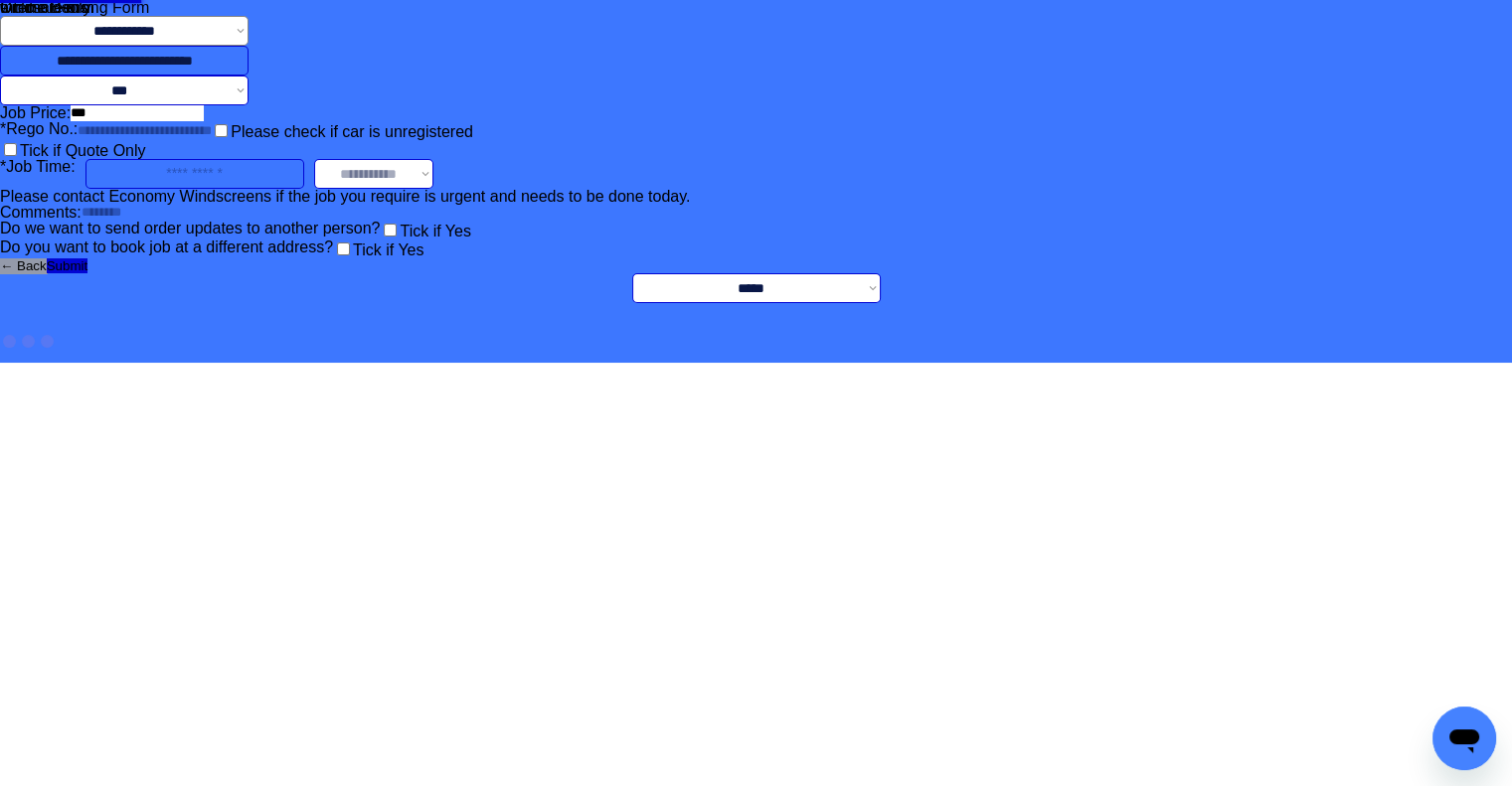 click on "**********" at bounding box center [124, 90] 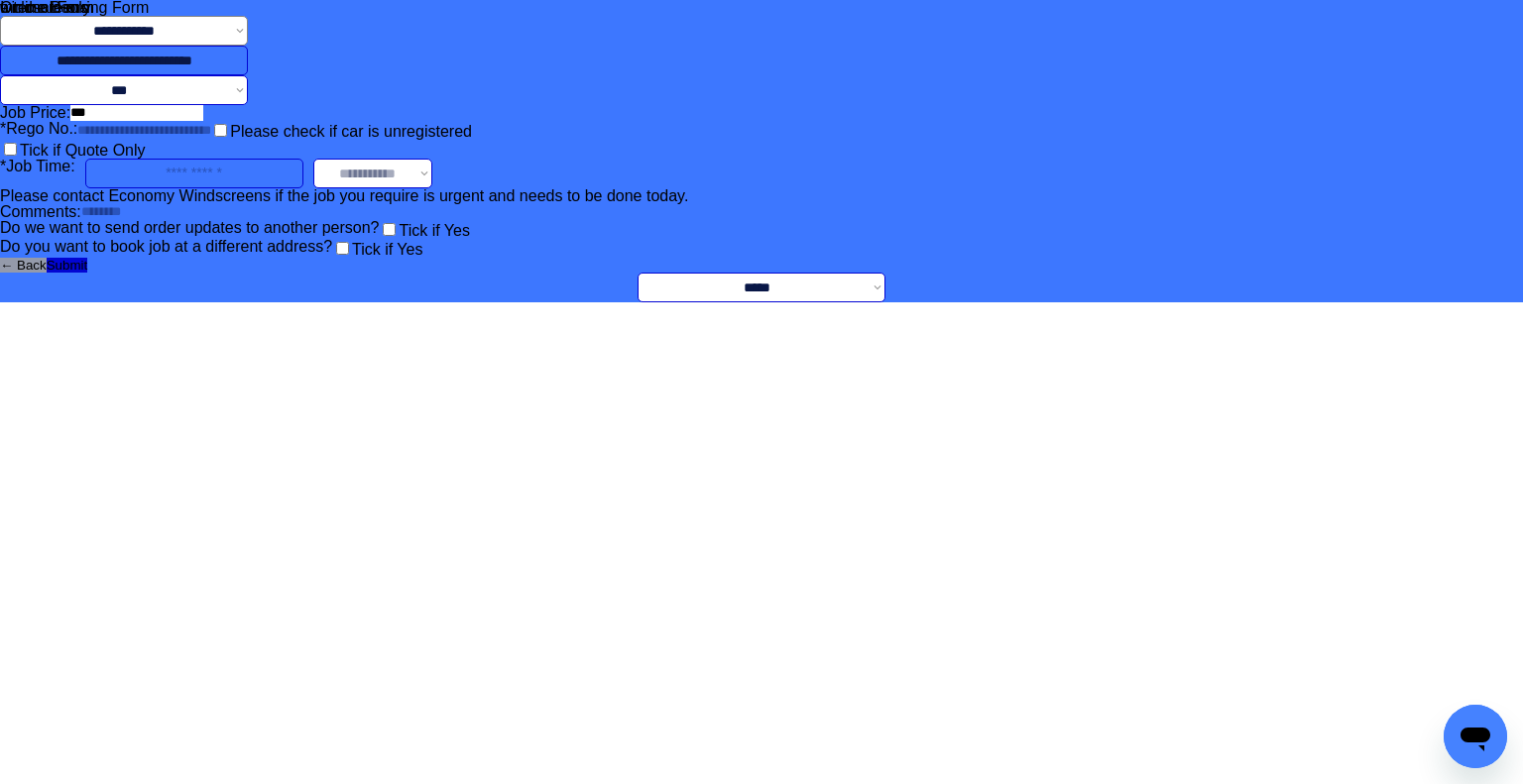 select on "*********" 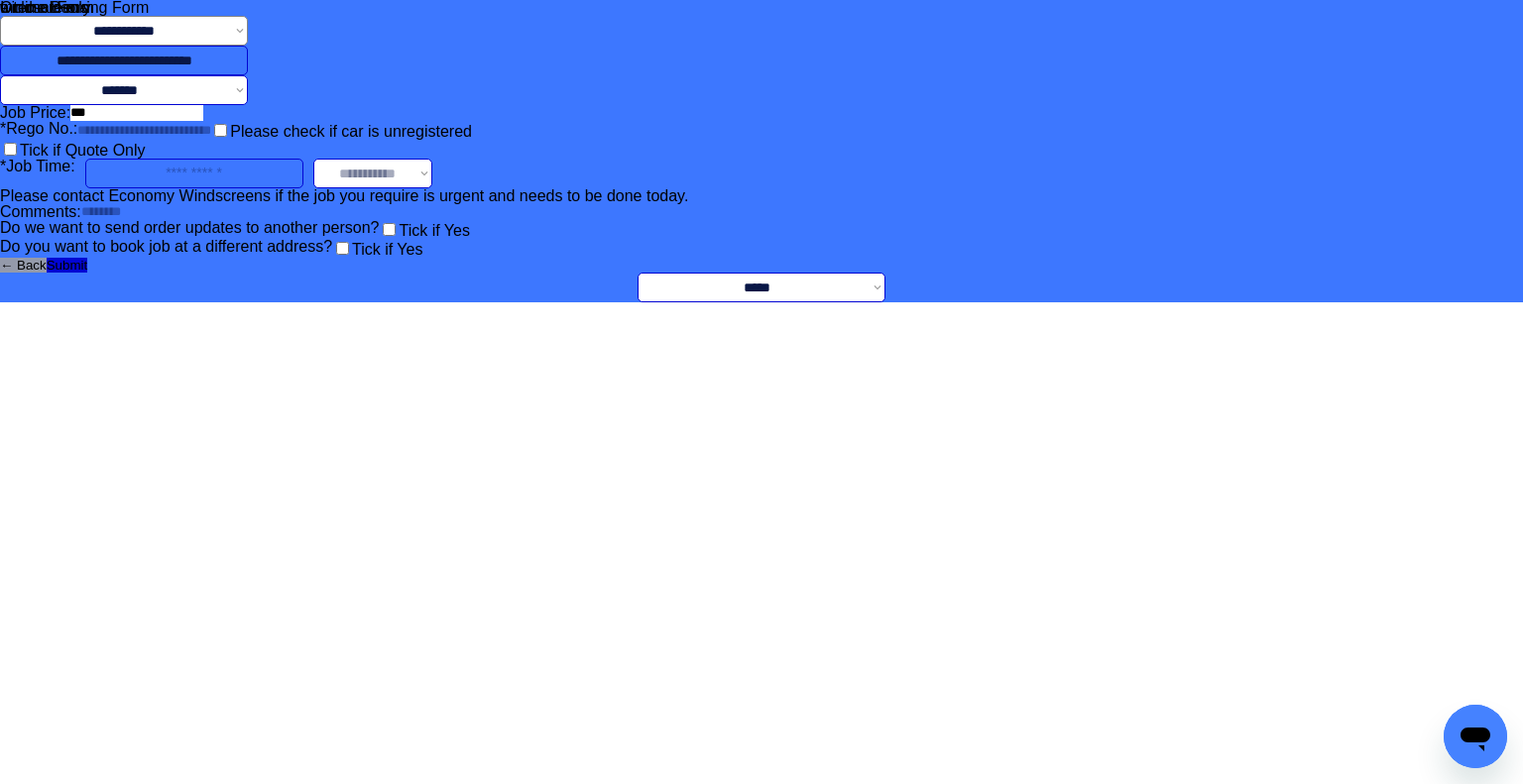 click on "**********" at bounding box center [124, 90] 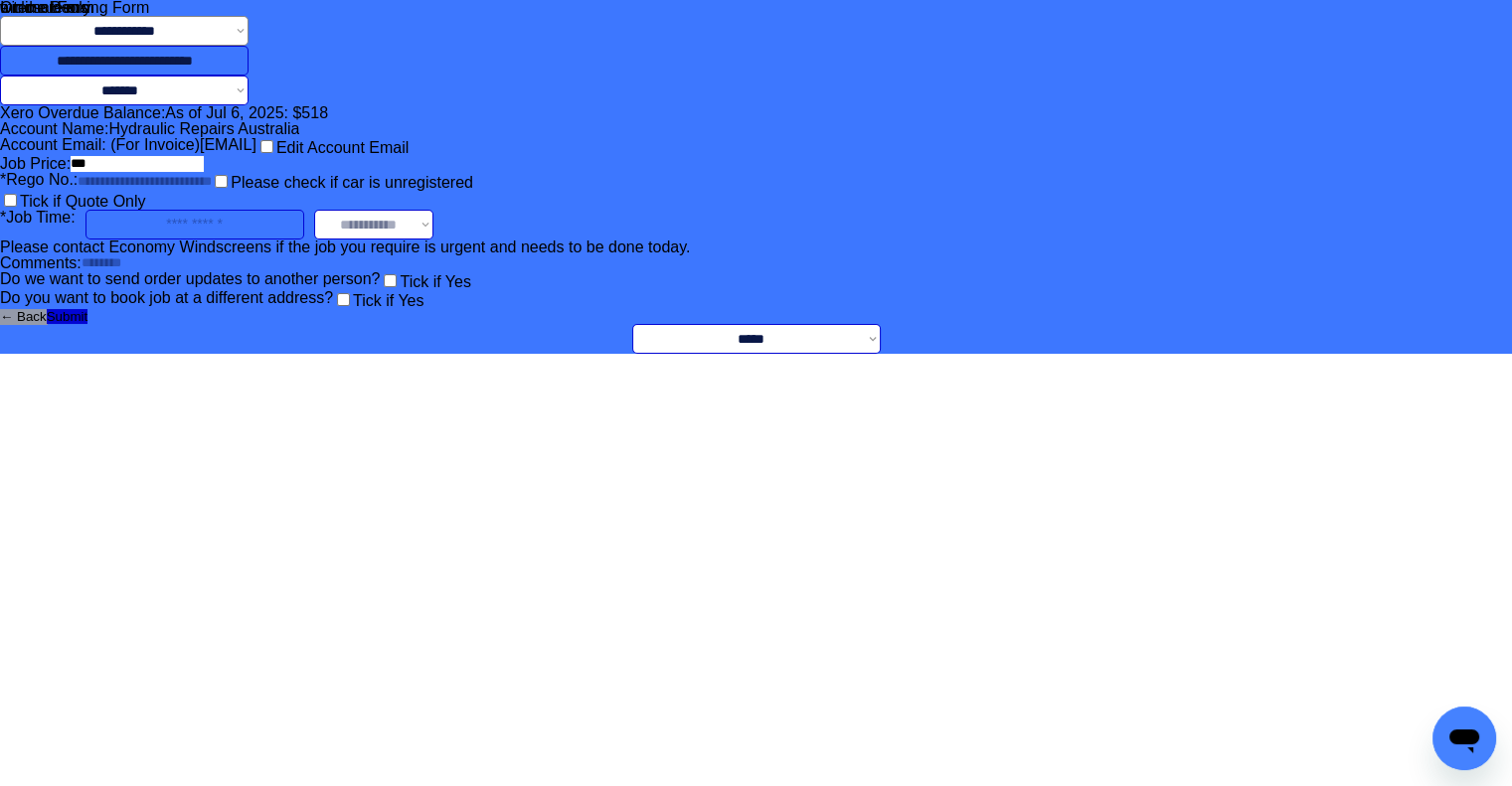 drag, startPoint x: 1120, startPoint y: 341, endPoint x: 1085, endPoint y: 321, distance: 40.31129 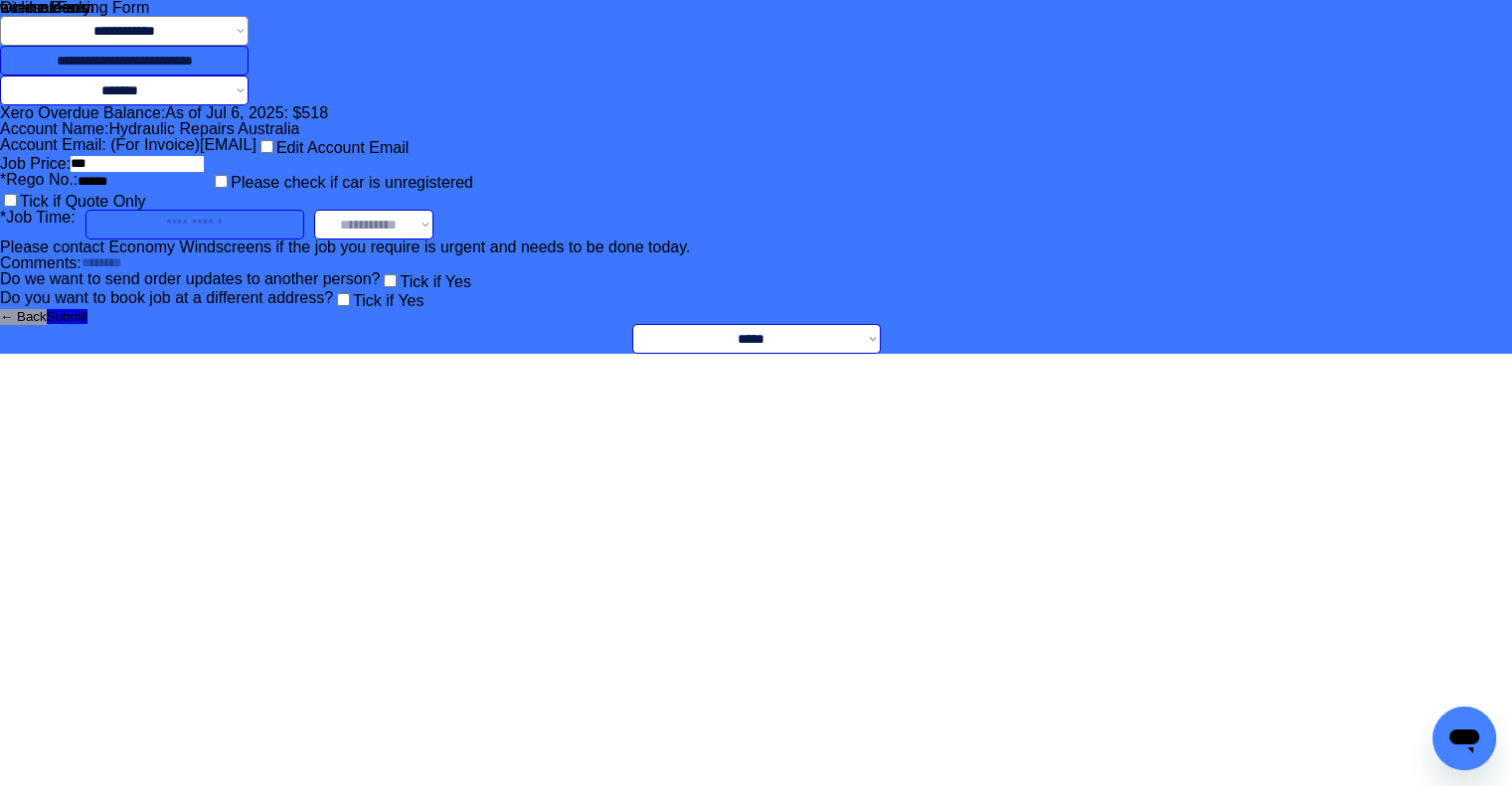 type on "******" 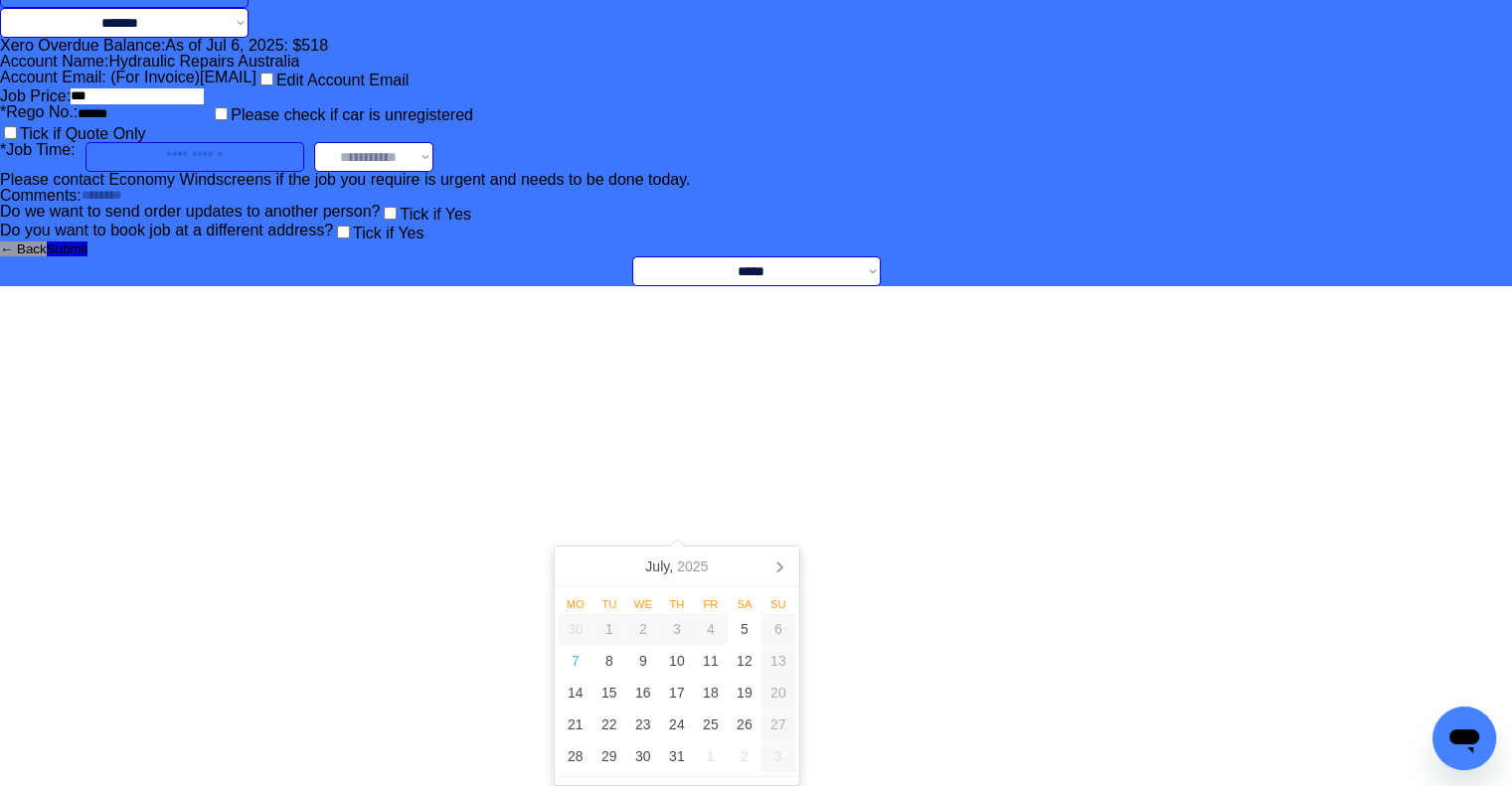 click at bounding box center (195, 157) 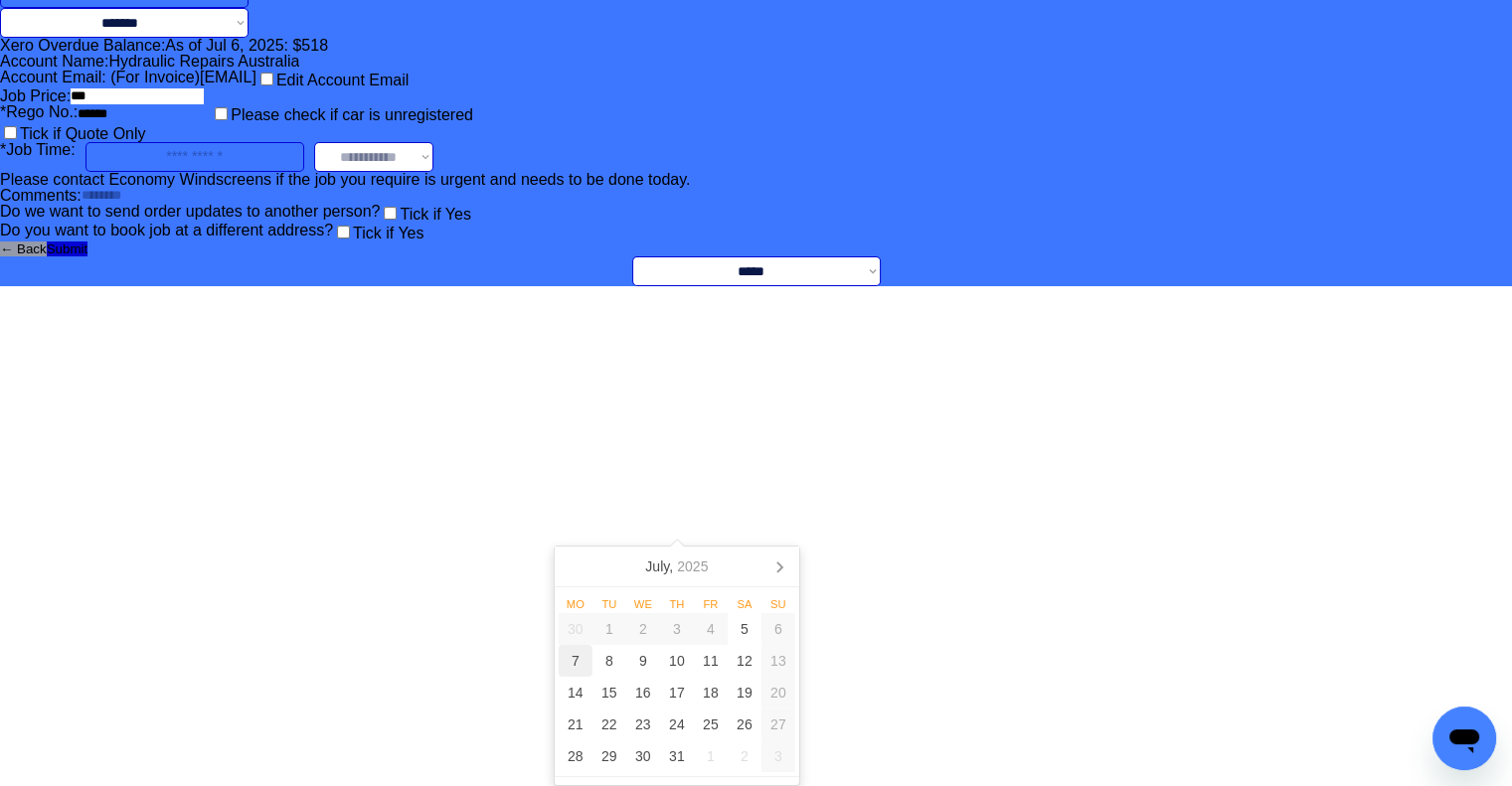 click on "7" at bounding box center (576, 661) 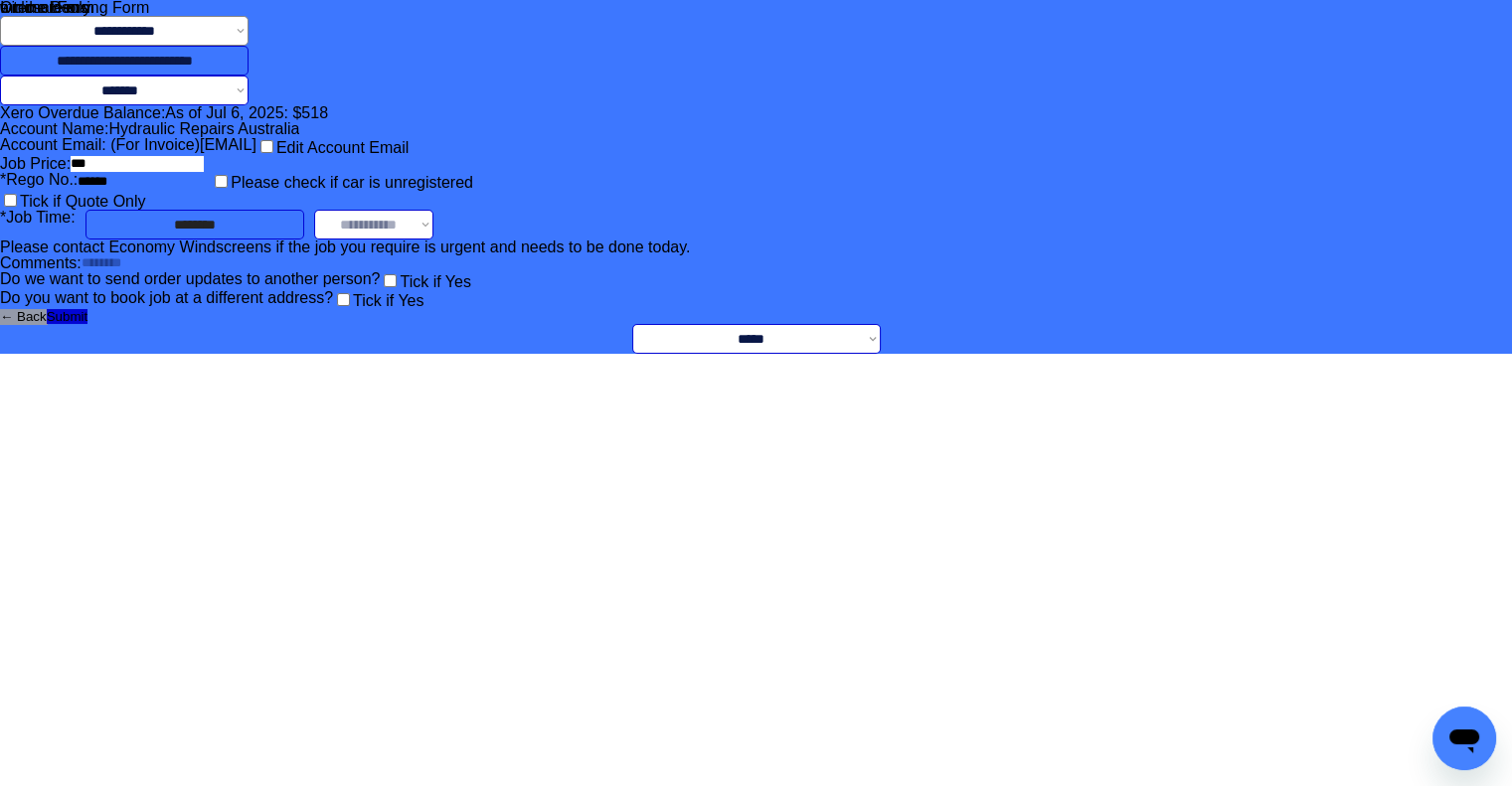 click on "**********" at bounding box center [756, 177] 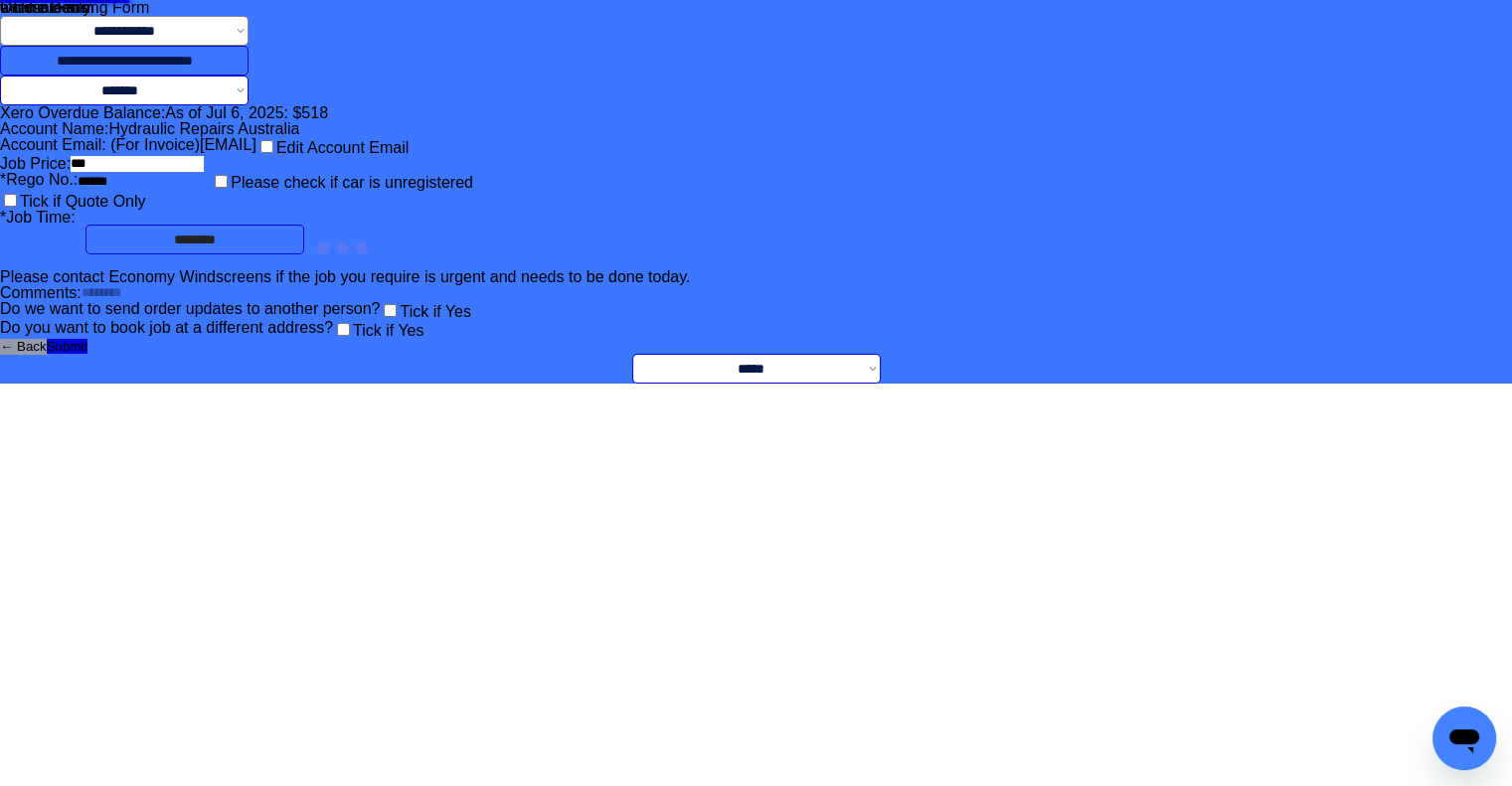 click on "**********" at bounding box center [756, 192] 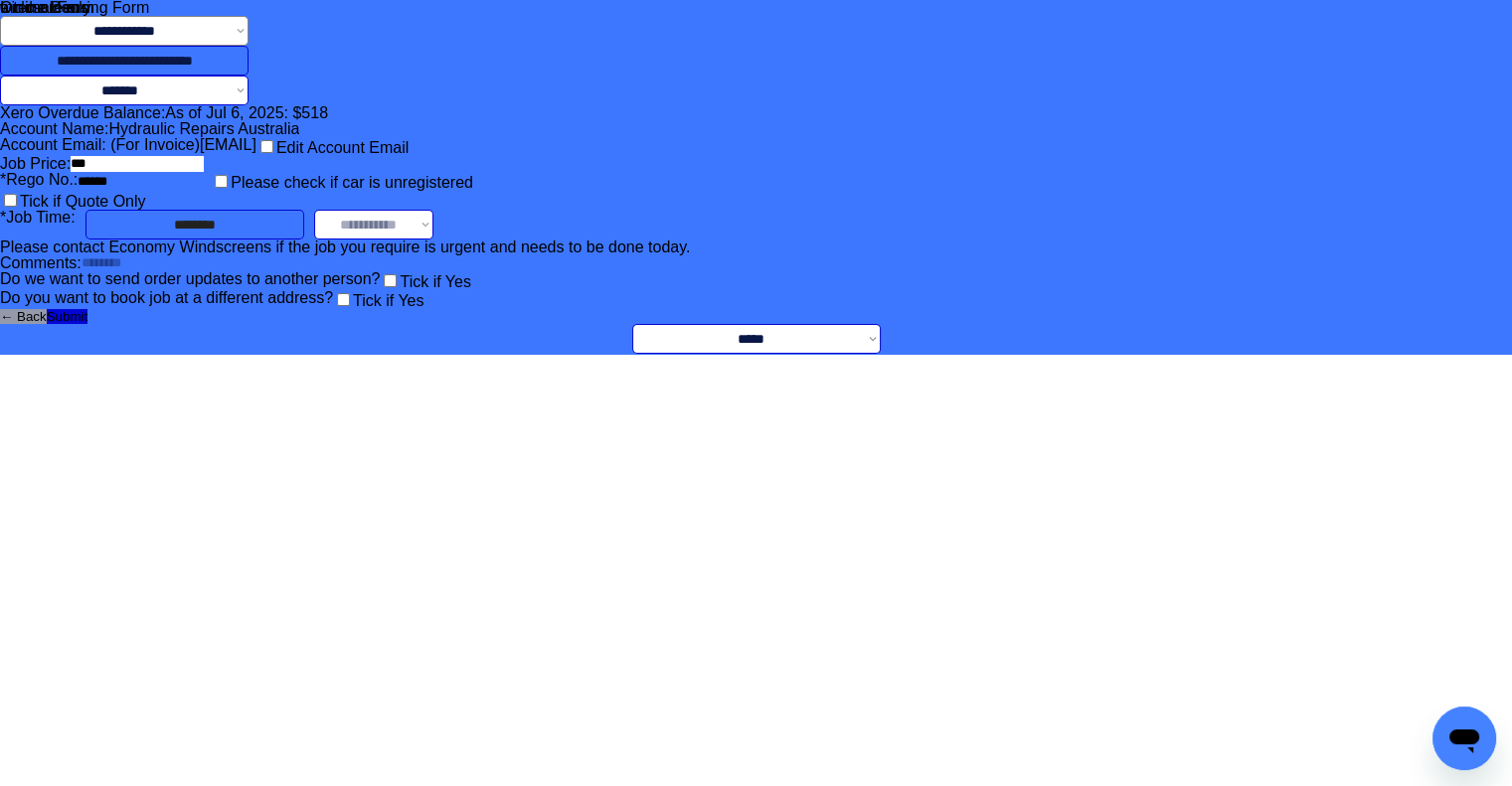 drag, startPoint x: 855, startPoint y: 496, endPoint x: 859, endPoint y: 513, distance: 17.464249 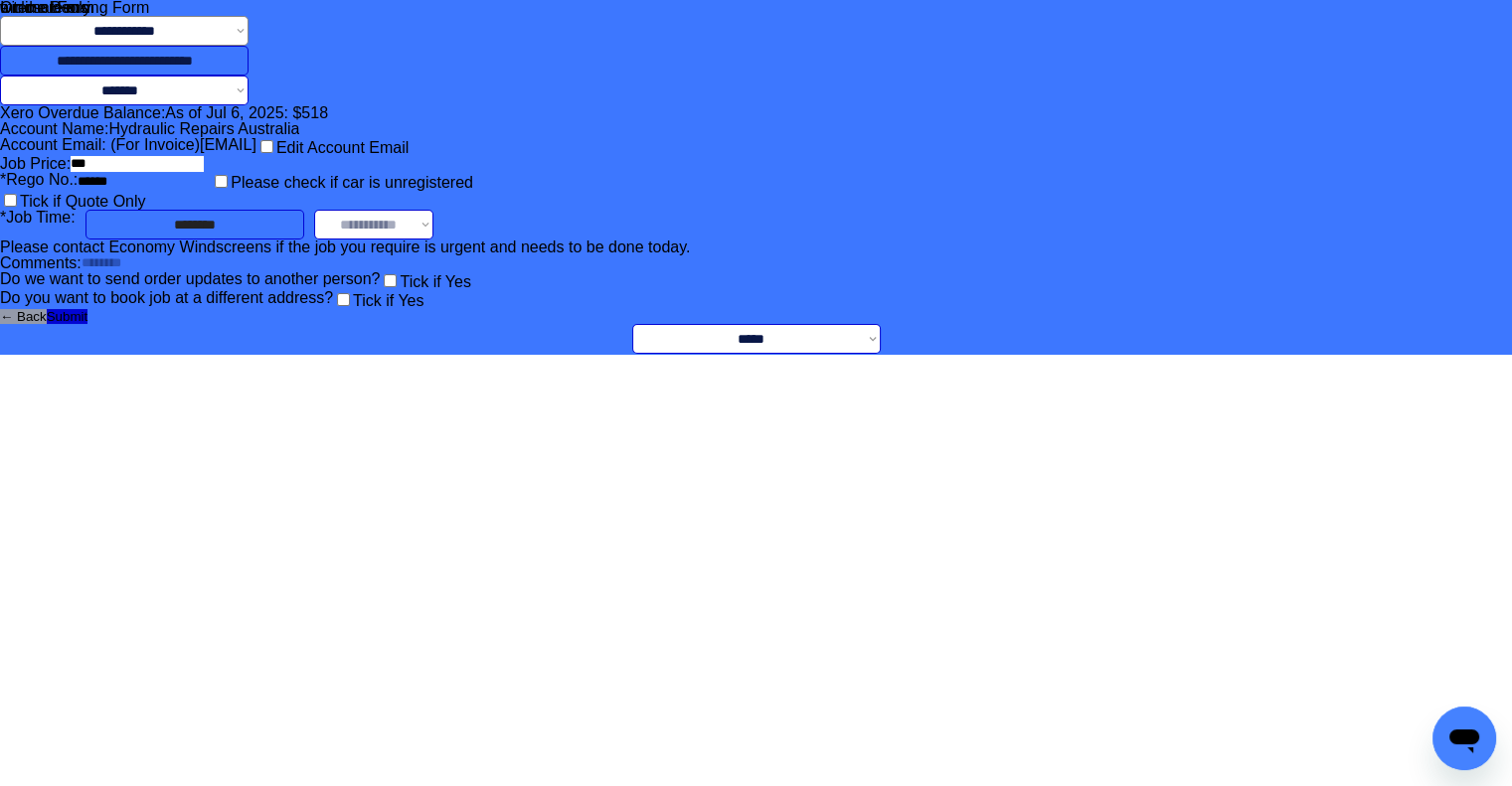 click on "**********" at bounding box center [374, 225] 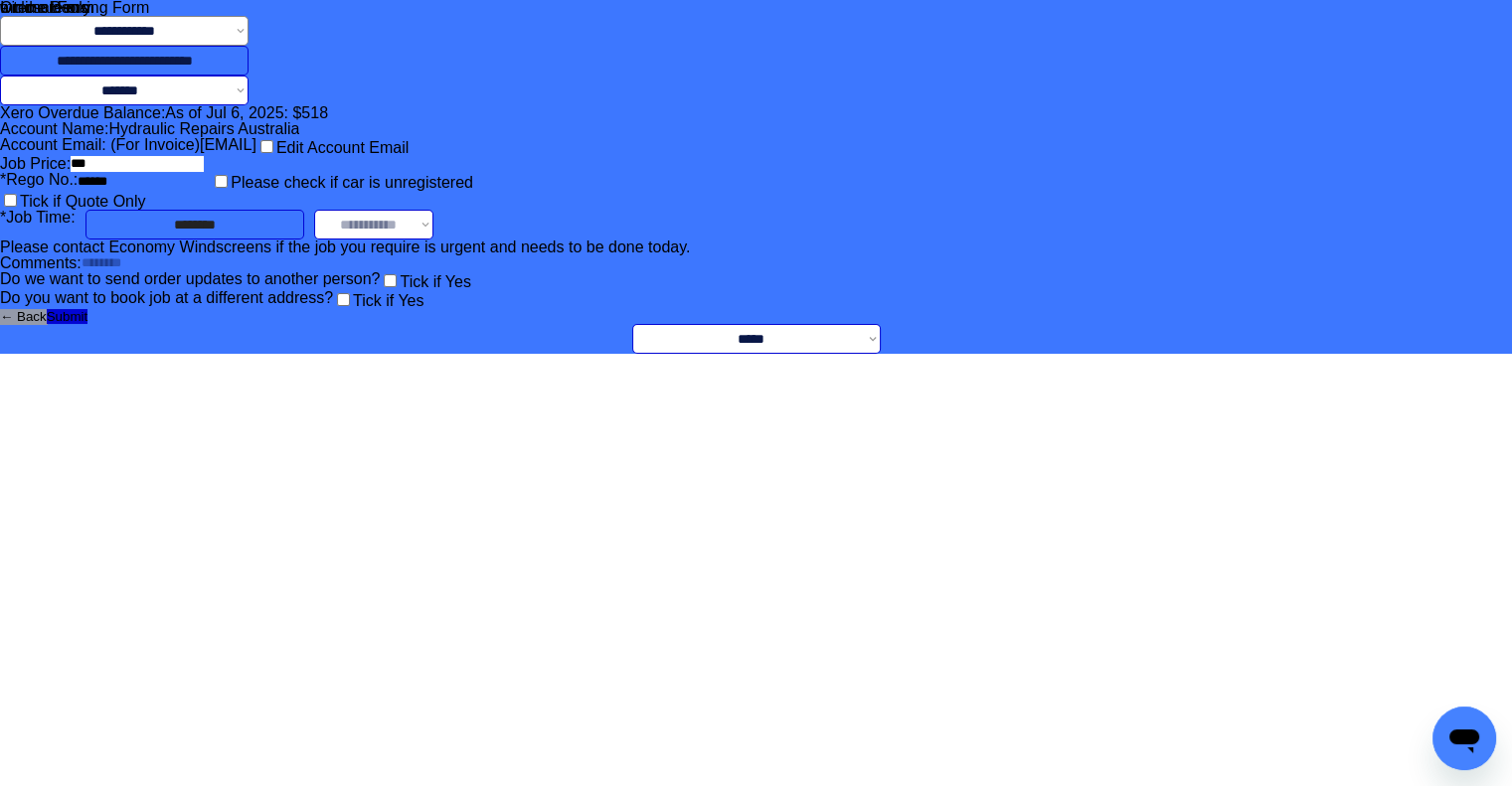 select on "*******" 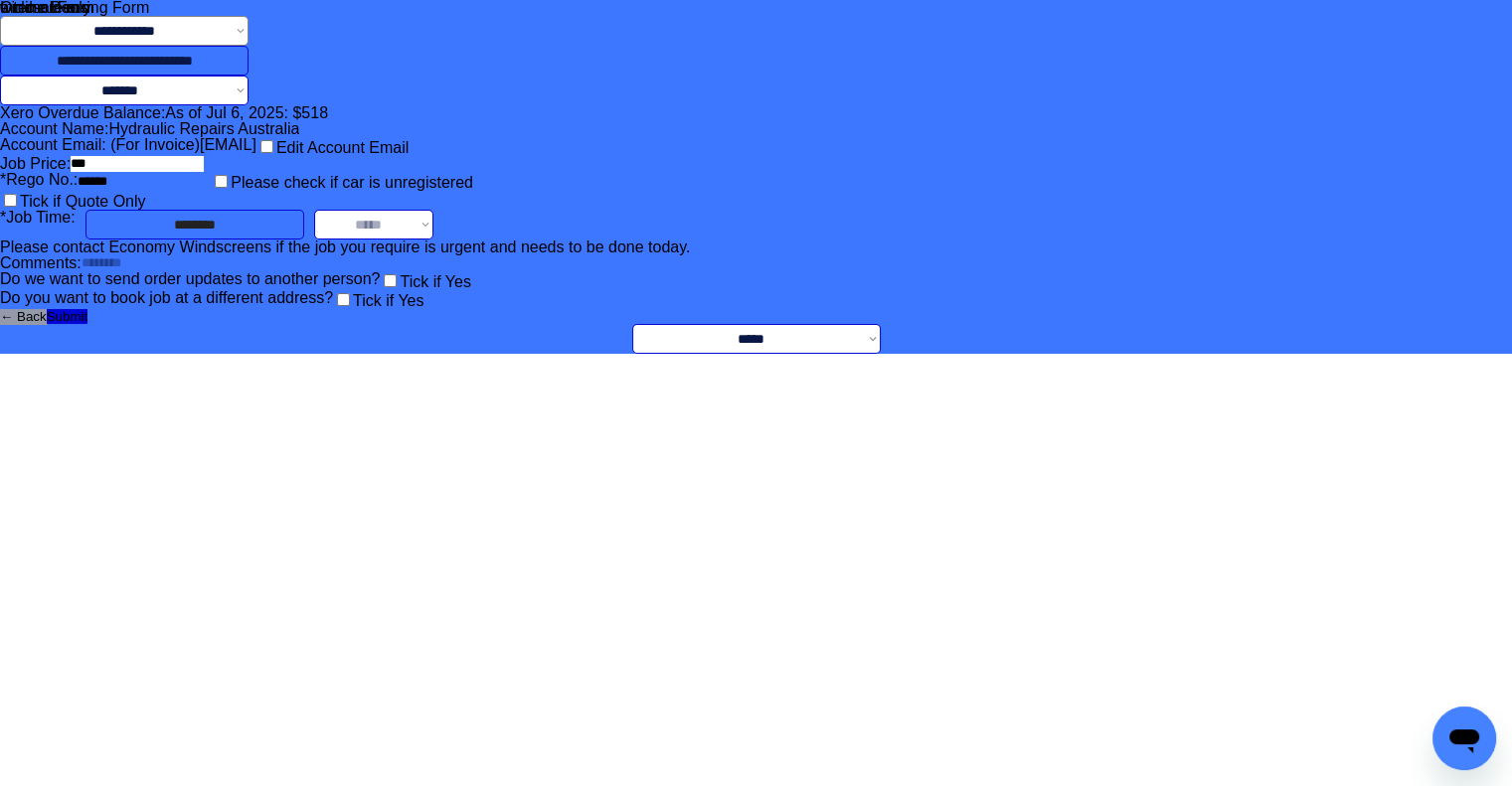 click on "**********" at bounding box center [374, 225] 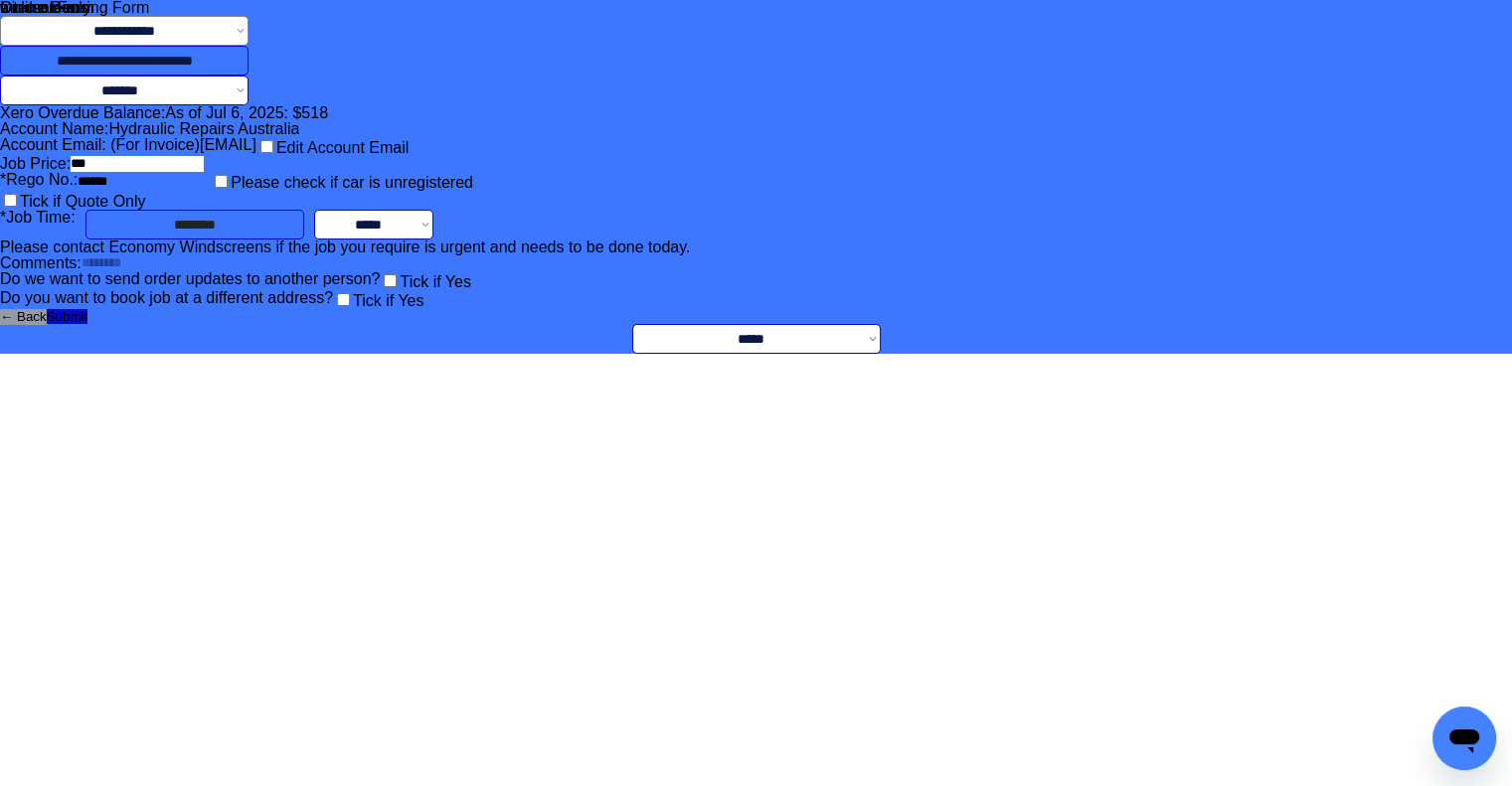 click on "**********" at bounding box center (756, 177) 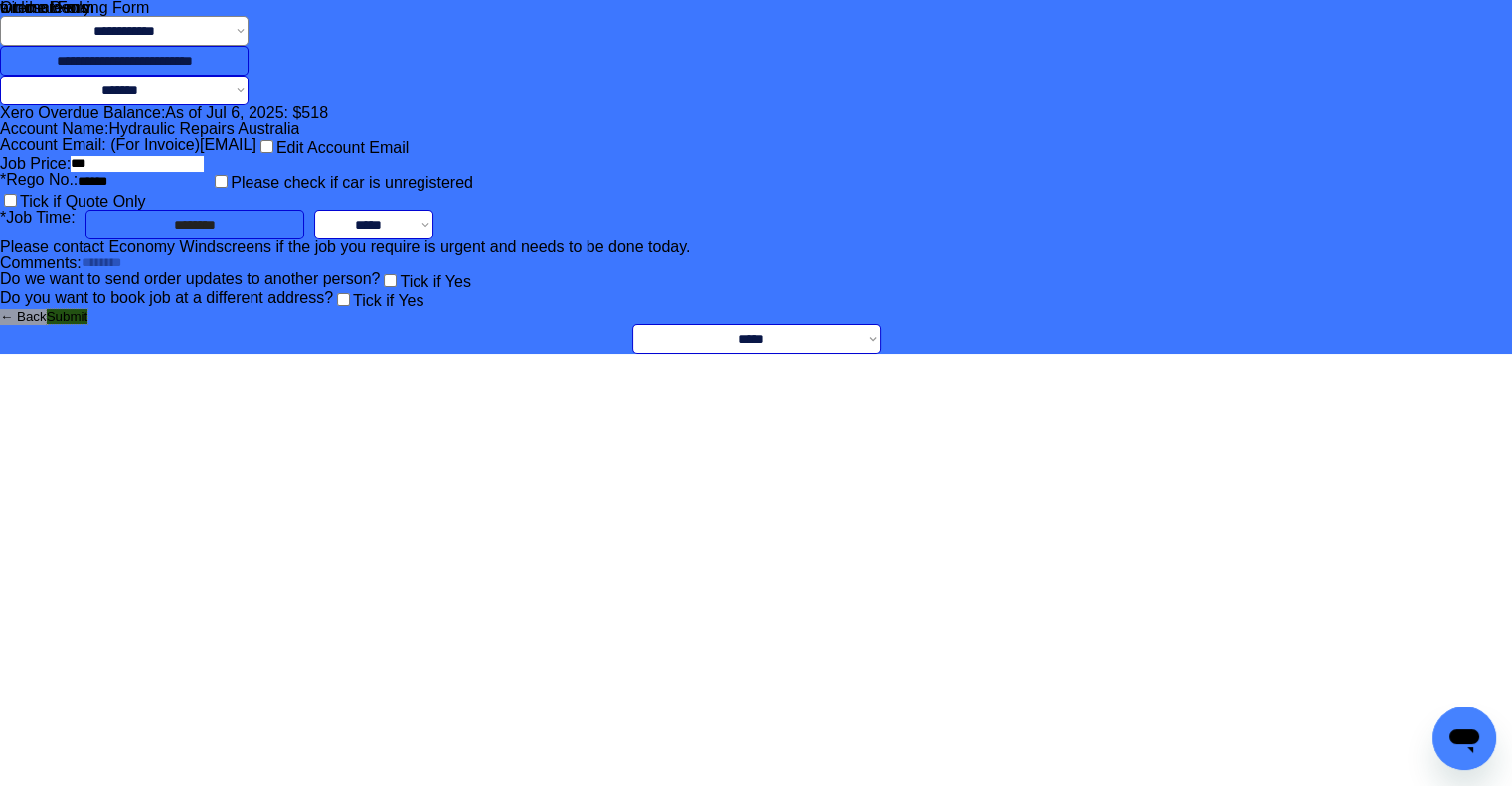 click on "Submit" at bounding box center [67, 316] 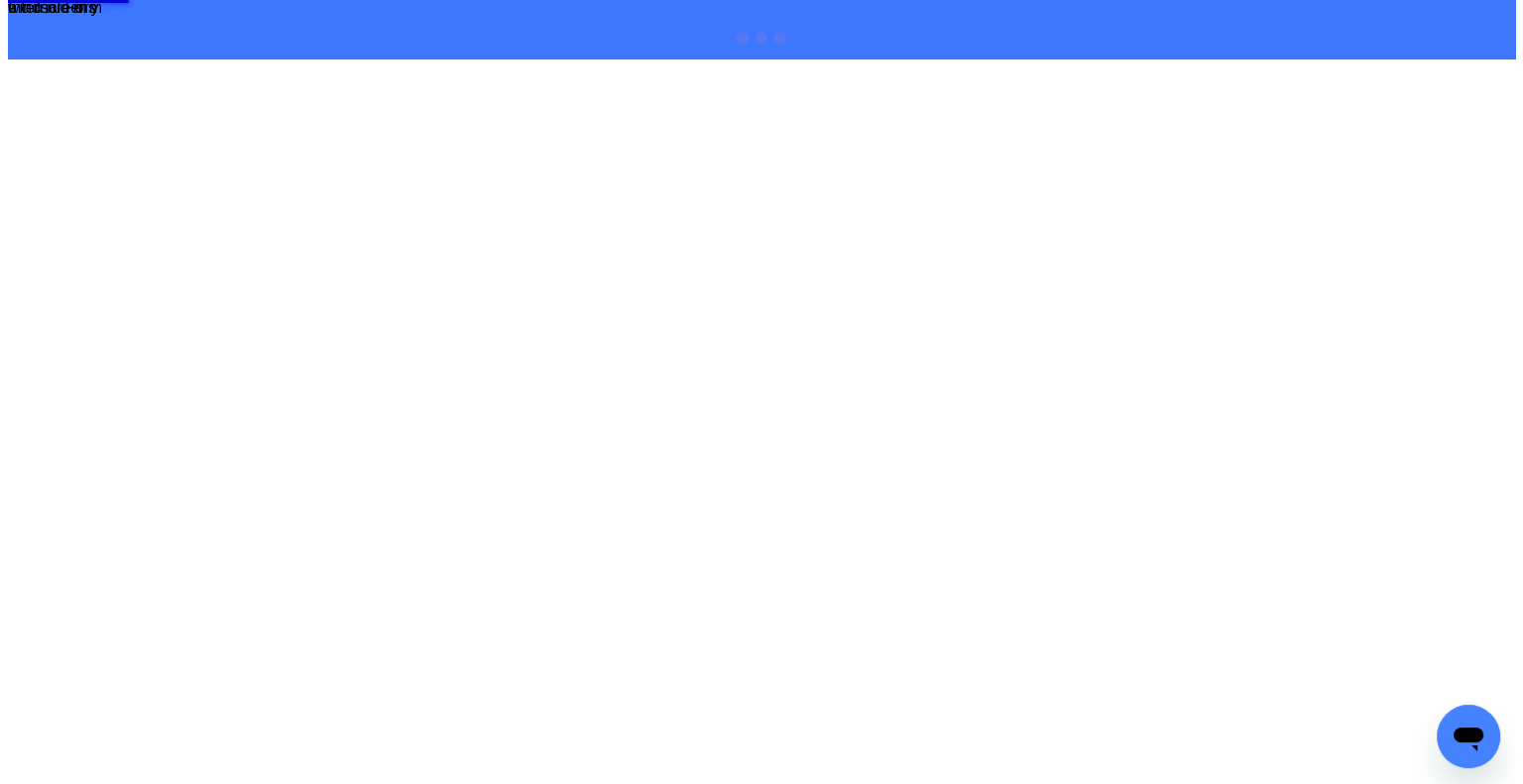 scroll, scrollTop: 0, scrollLeft: 0, axis: both 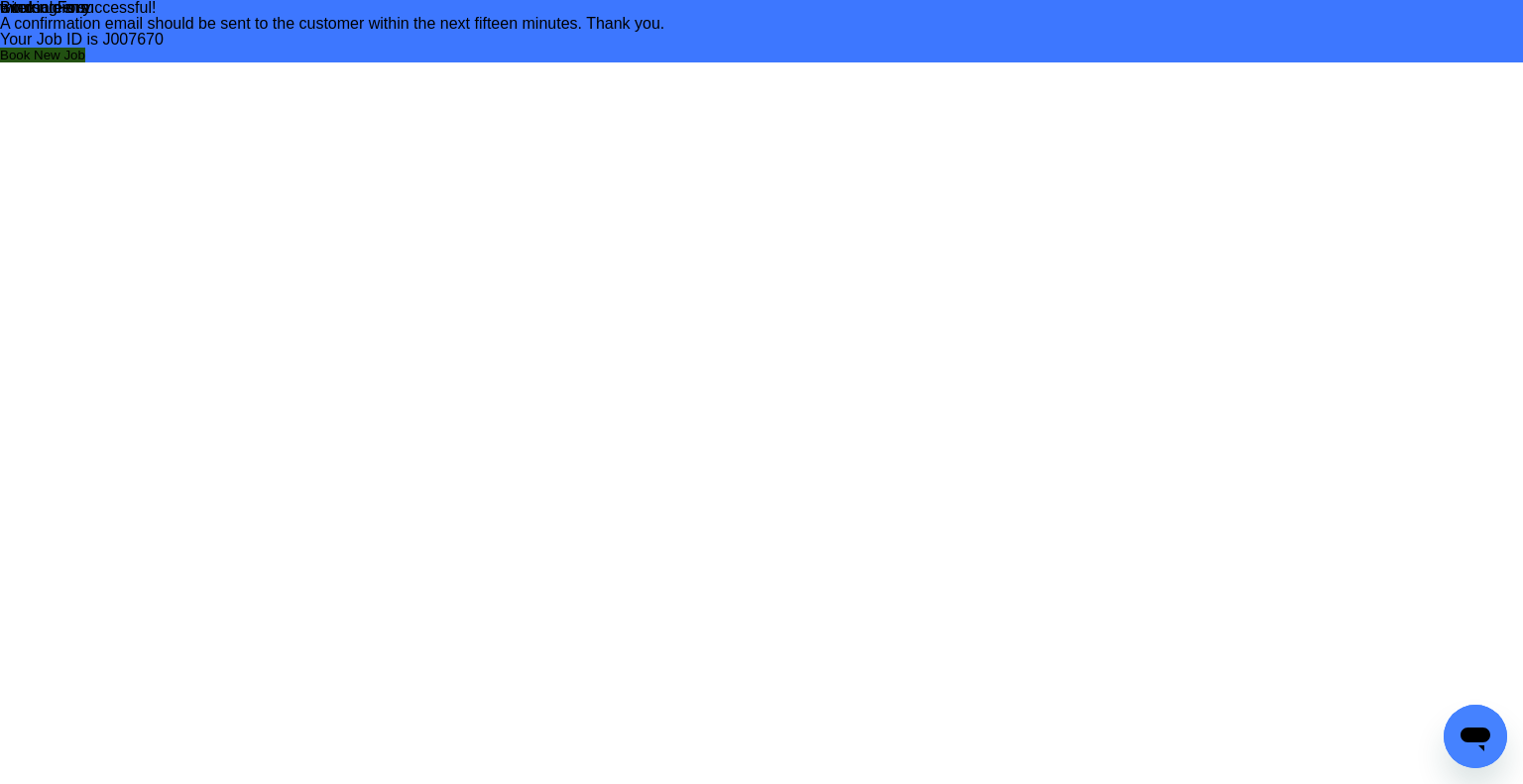 click on "Book New Job" at bounding box center (43, 55) 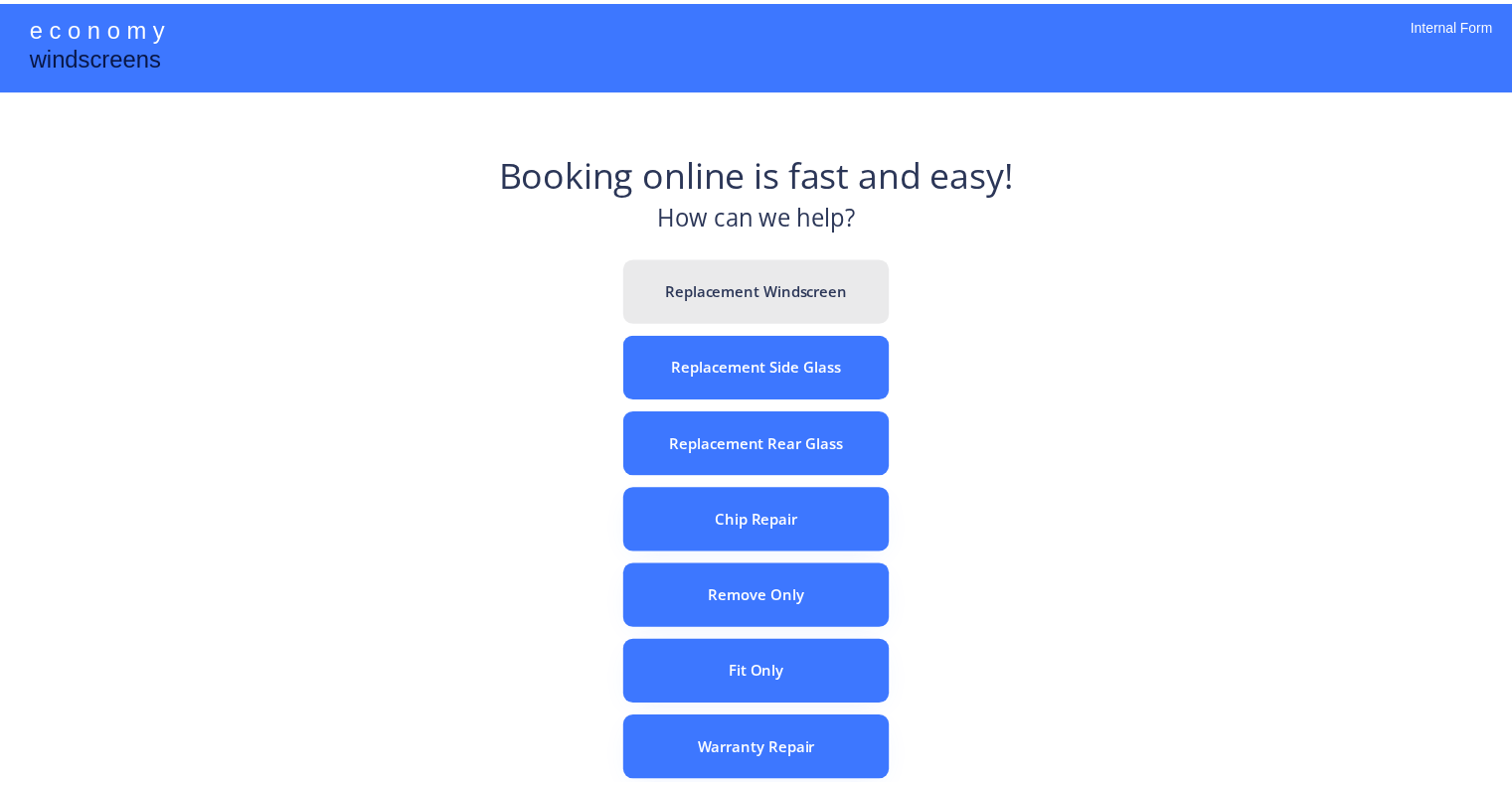 scroll, scrollTop: 0, scrollLeft: 0, axis: both 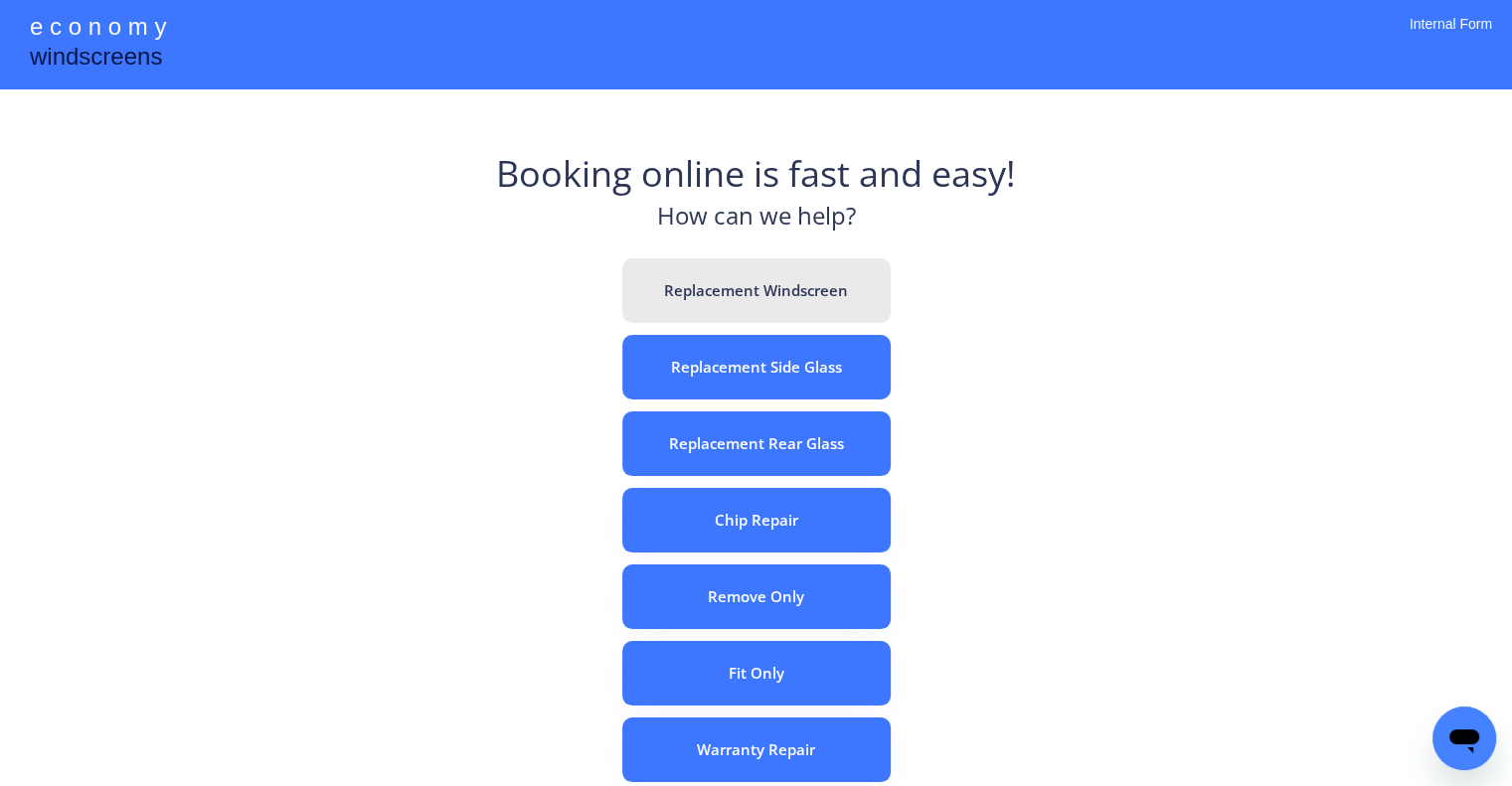 click on "Replacement Windscreen" at bounding box center [756, 290] 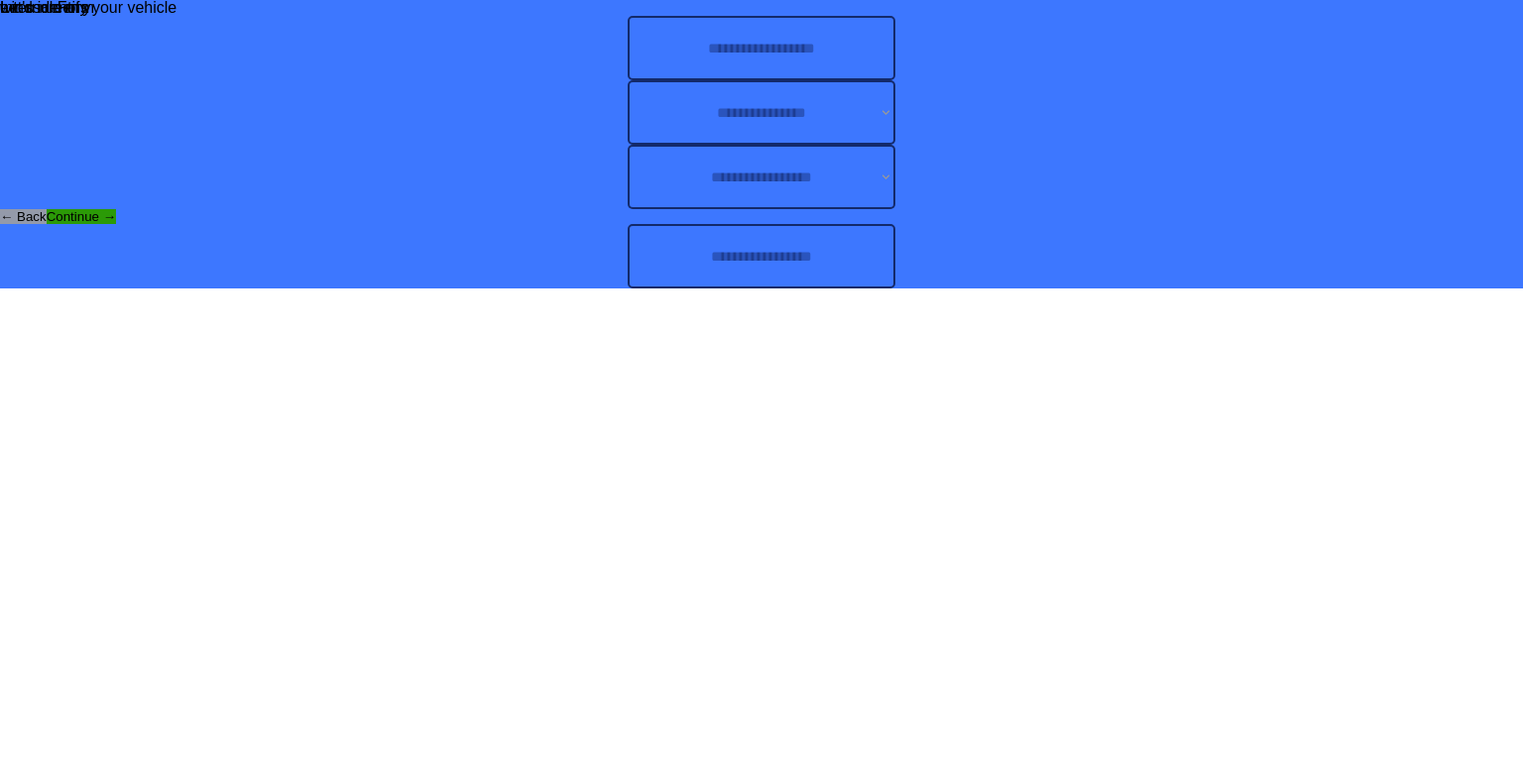 scroll, scrollTop: 0, scrollLeft: 0, axis: both 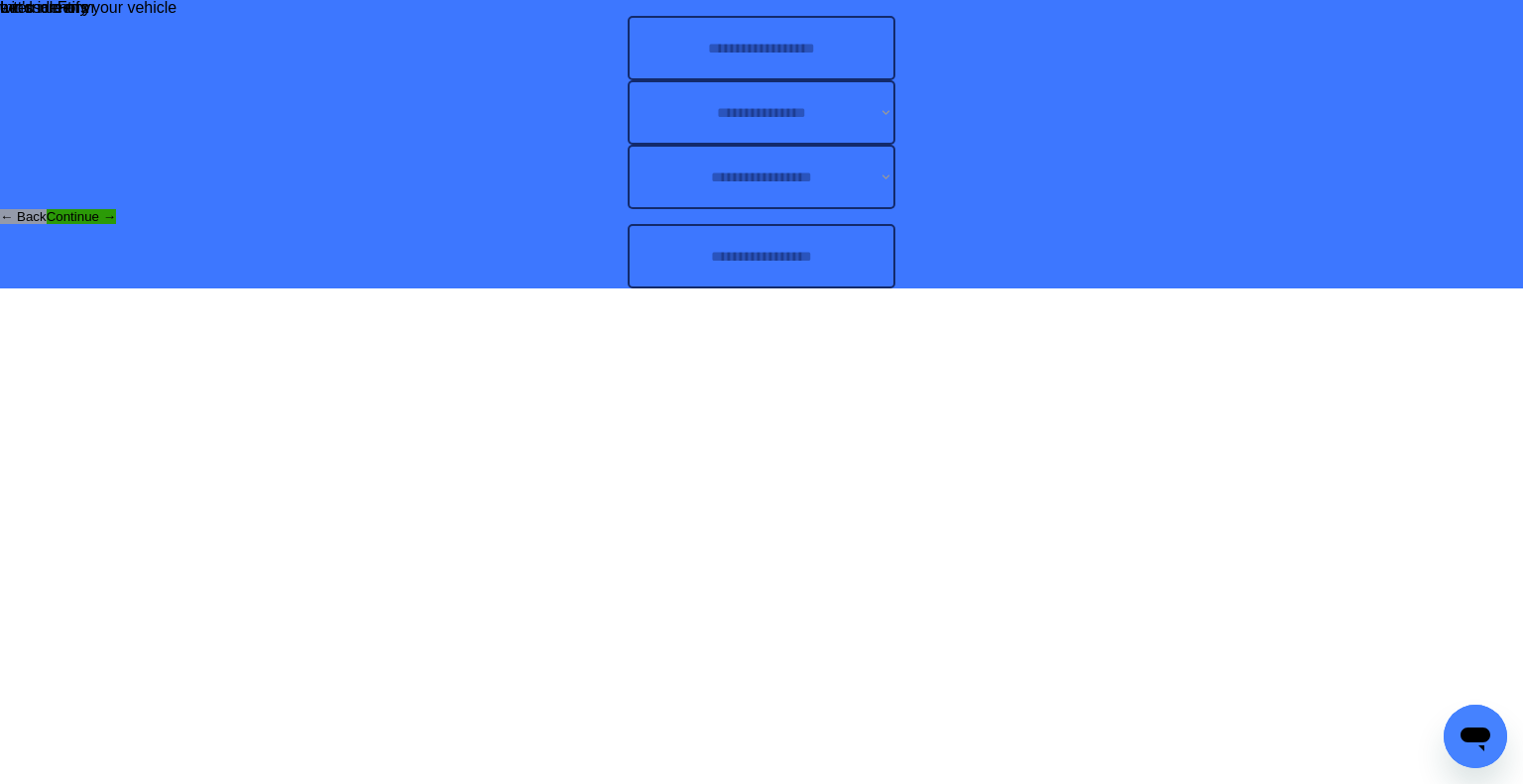 click at bounding box center (762, 256) 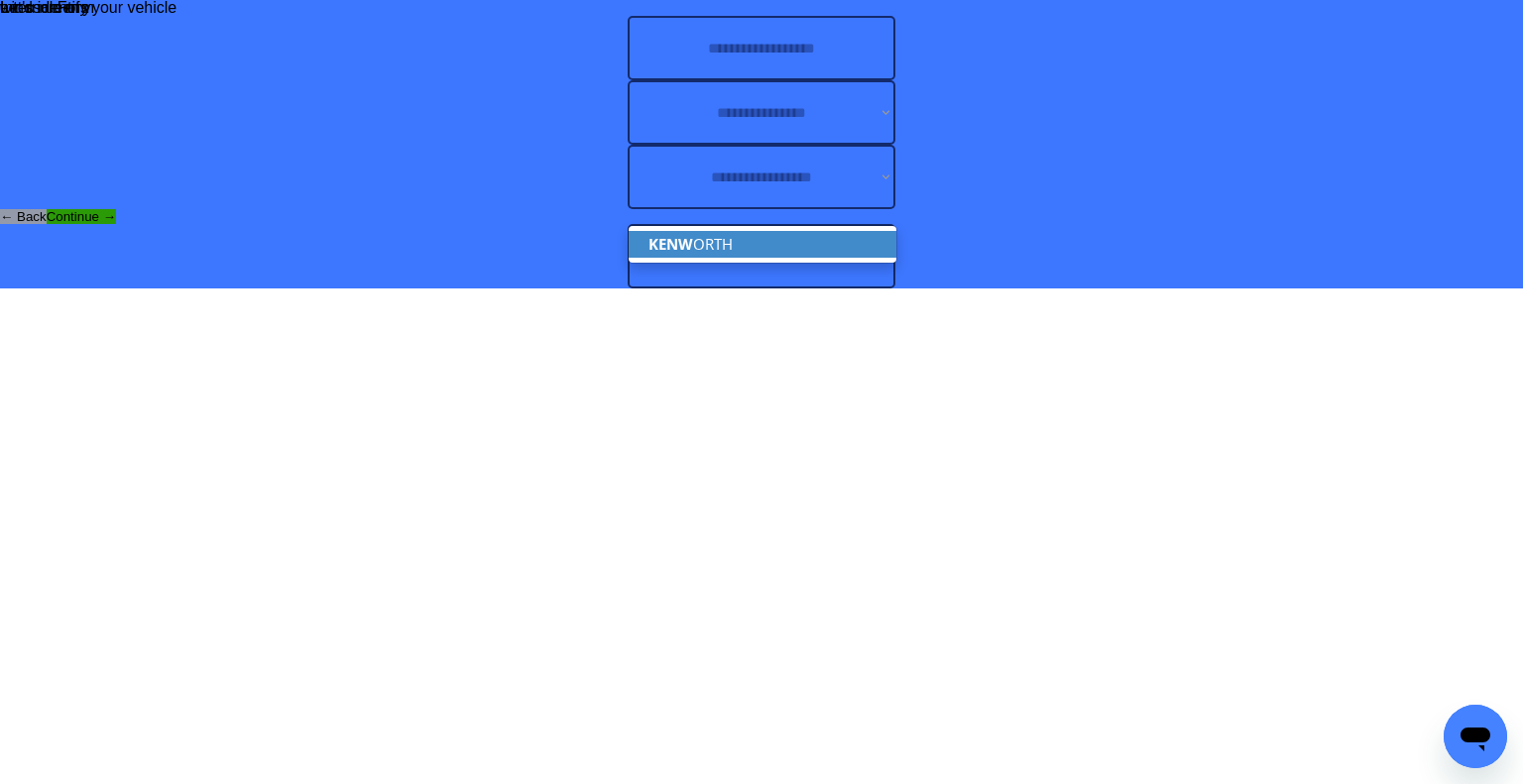 click on "KENW ORTH" at bounding box center [762, 244] 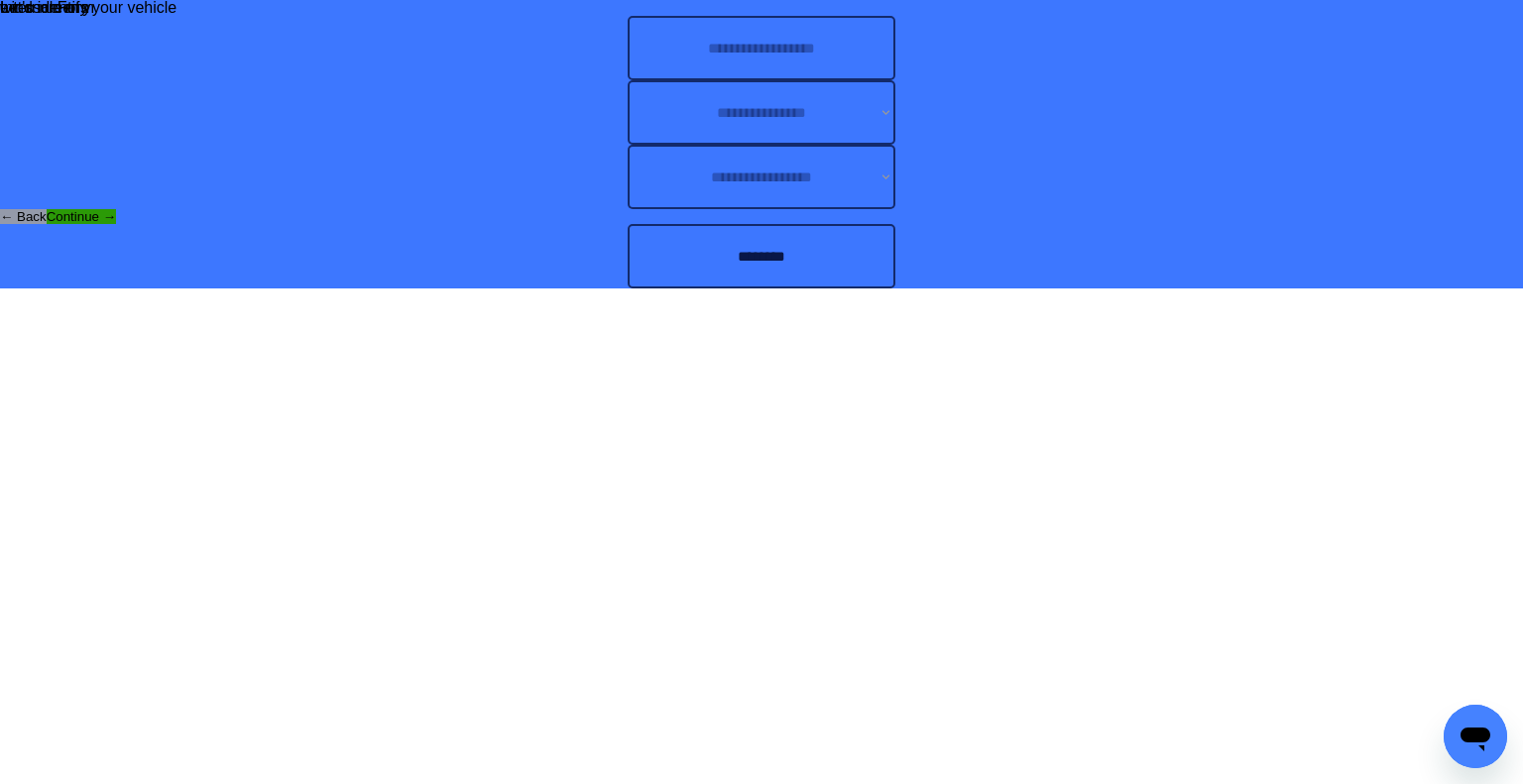 drag, startPoint x: 1120, startPoint y: 257, endPoint x: 880, endPoint y: 293, distance: 242.68498 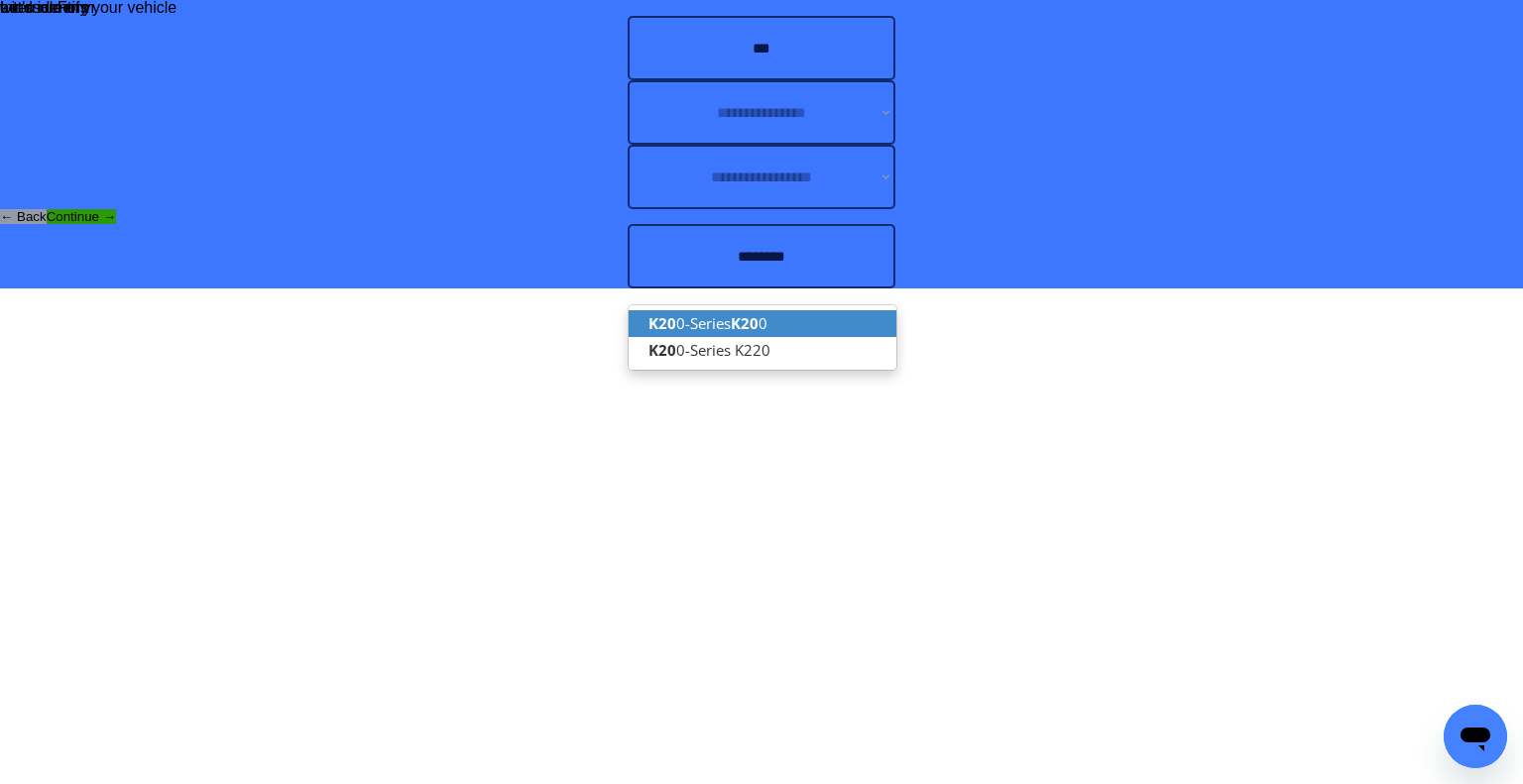 drag, startPoint x: 765, startPoint y: 328, endPoint x: 1109, endPoint y: 268, distance: 349.19336 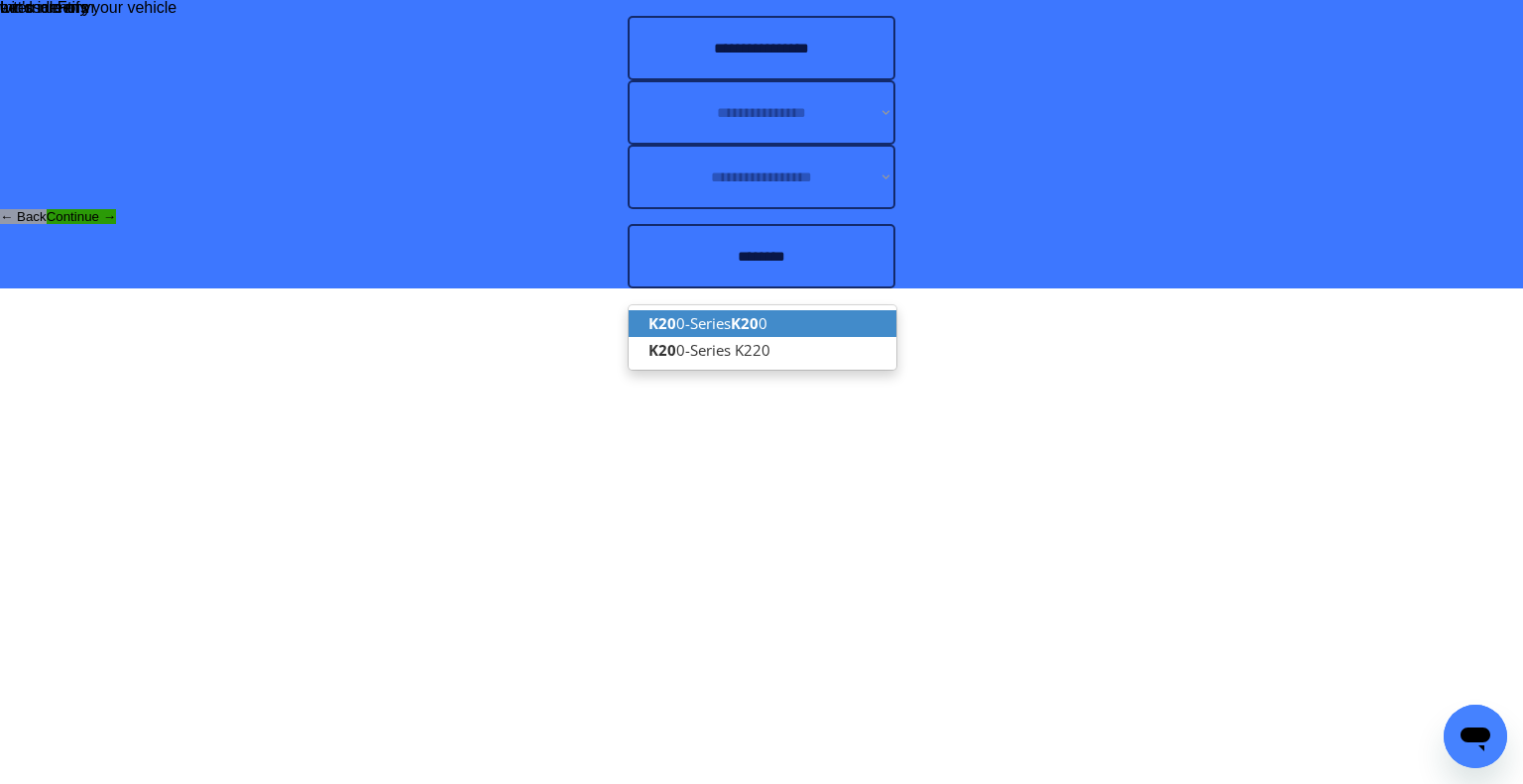 type on "**********" 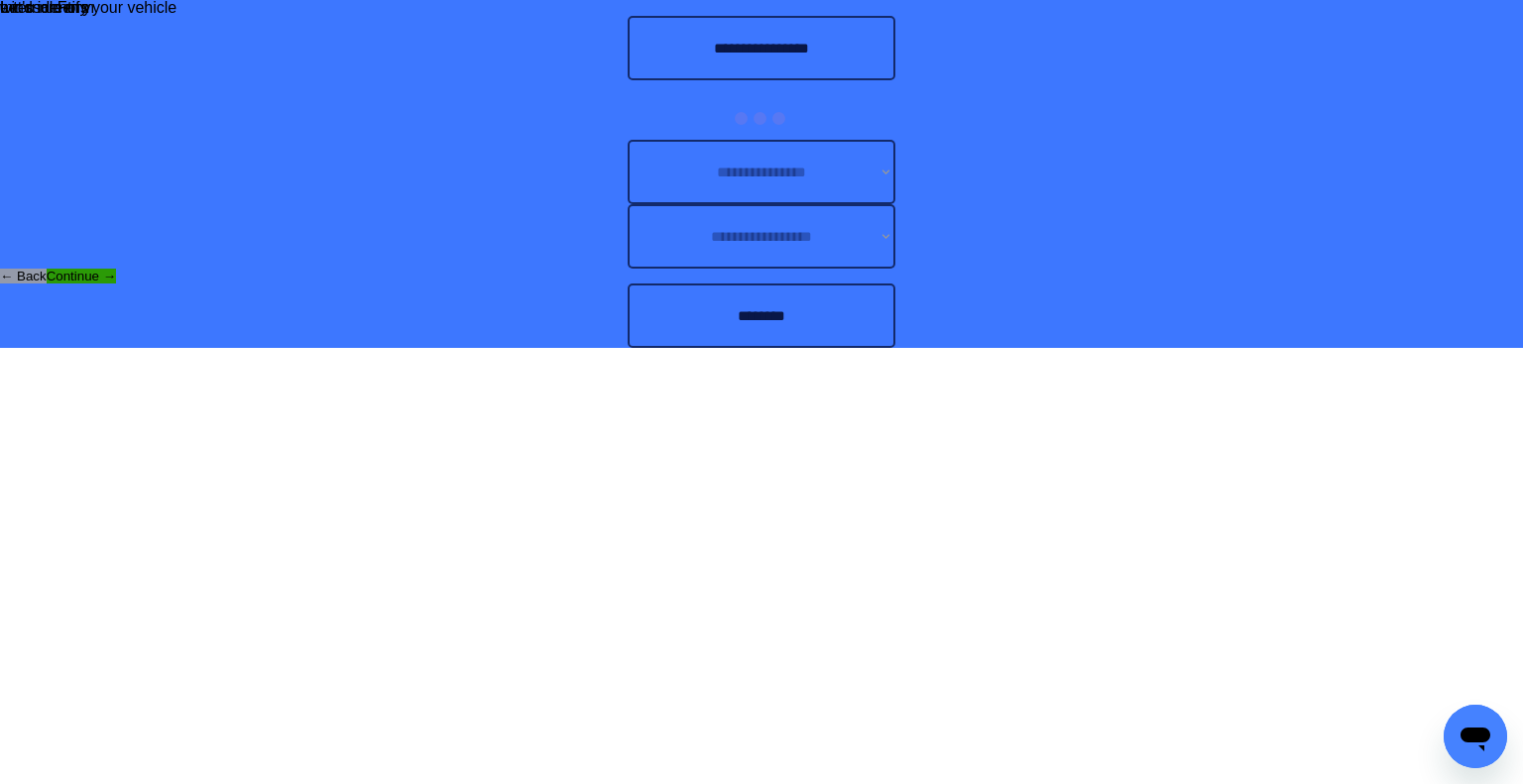 click on "**********" at bounding box center [762, 173] 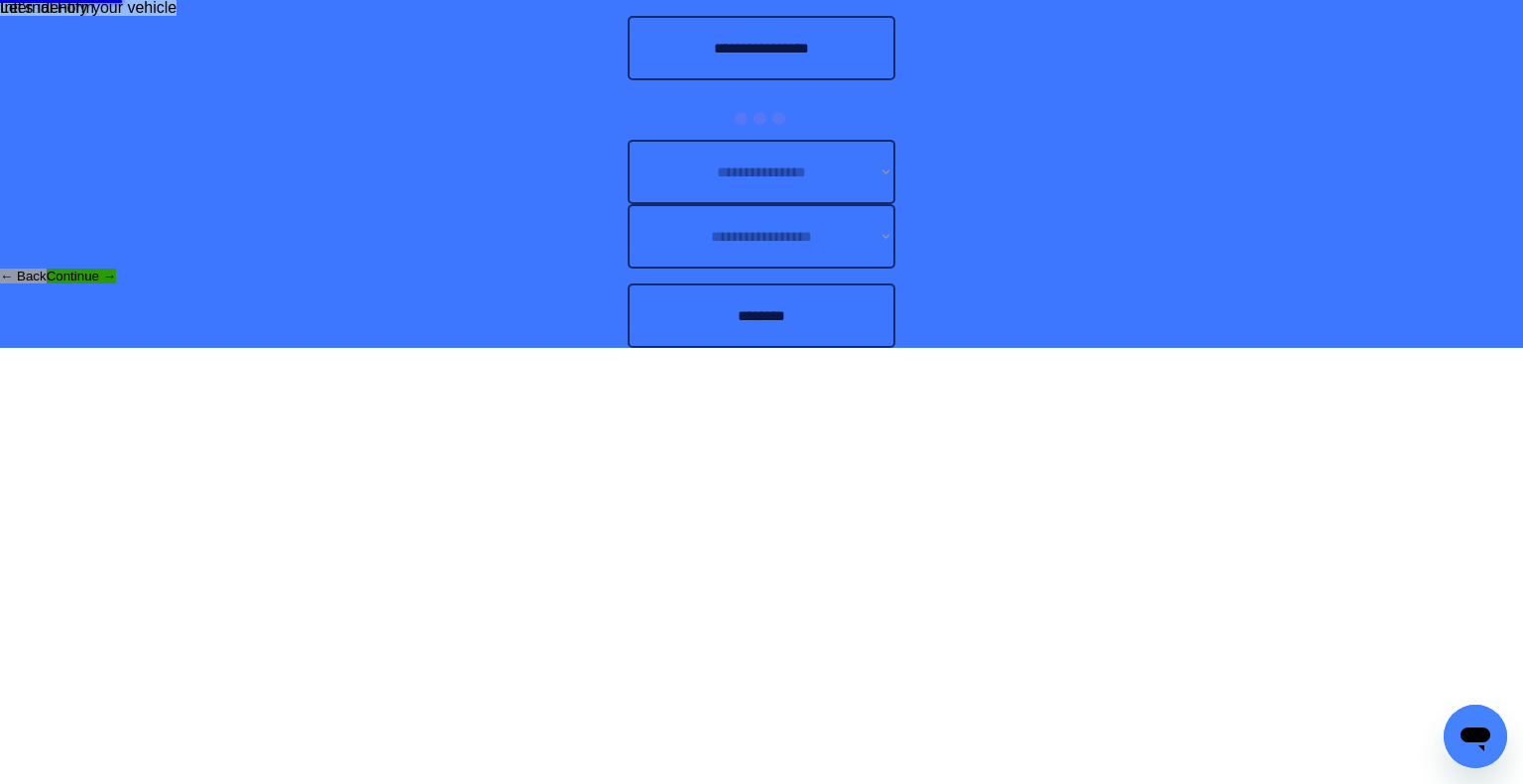 click on "**********" at bounding box center (762, 173) 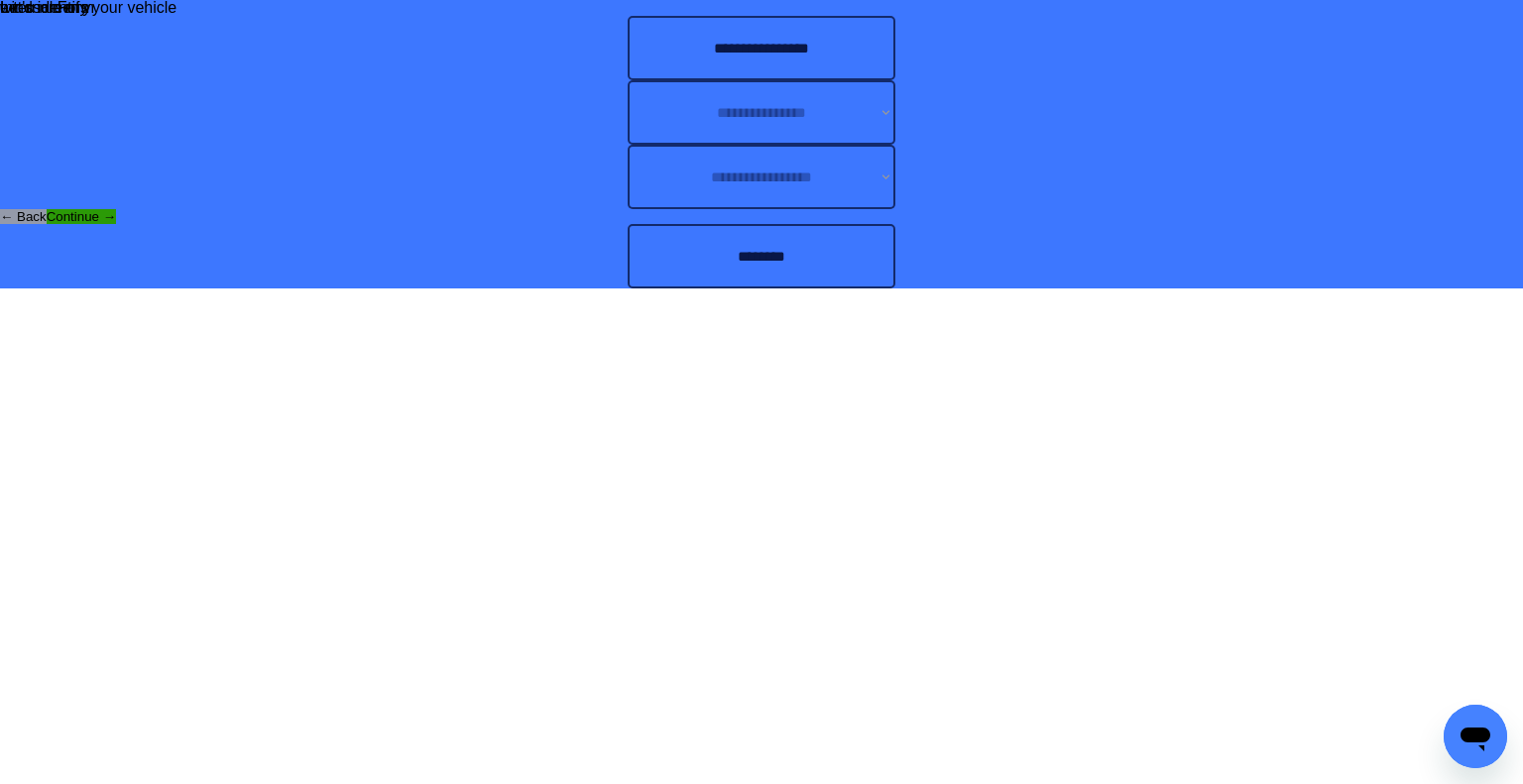 click on "**********" at bounding box center (762, 144) 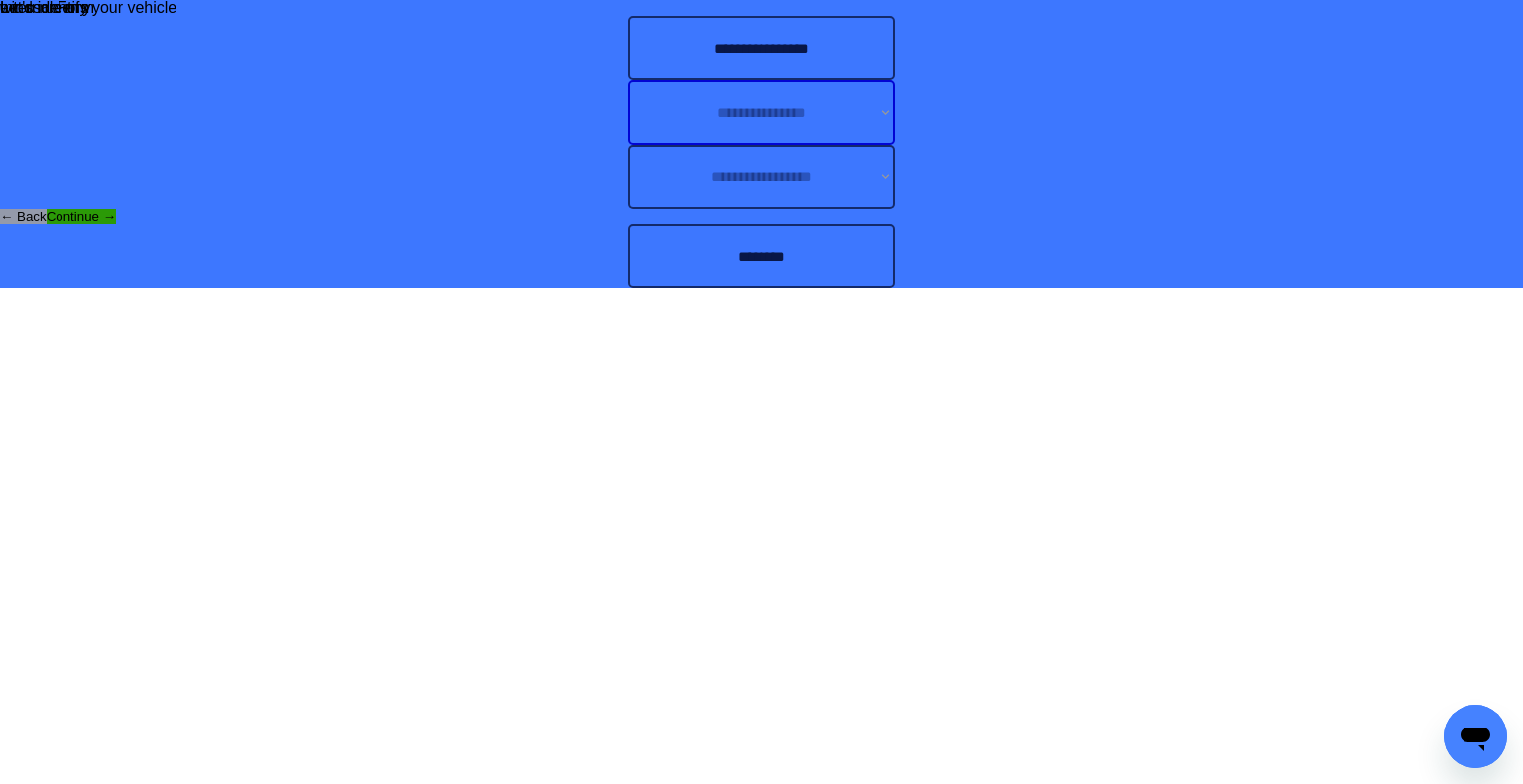 drag, startPoint x: 807, startPoint y: 337, endPoint x: 893, endPoint y: 353, distance: 87.47571 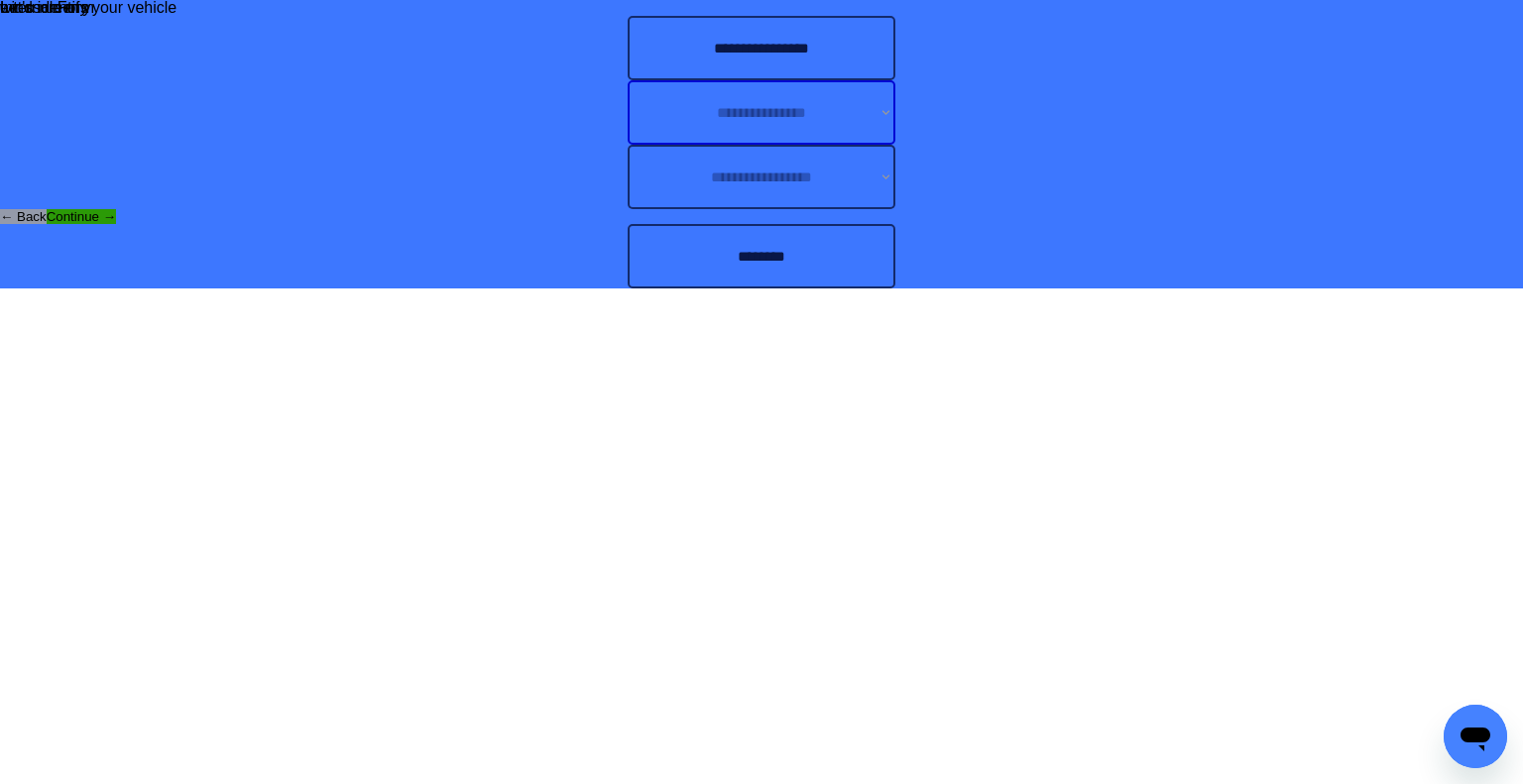 select on "******" 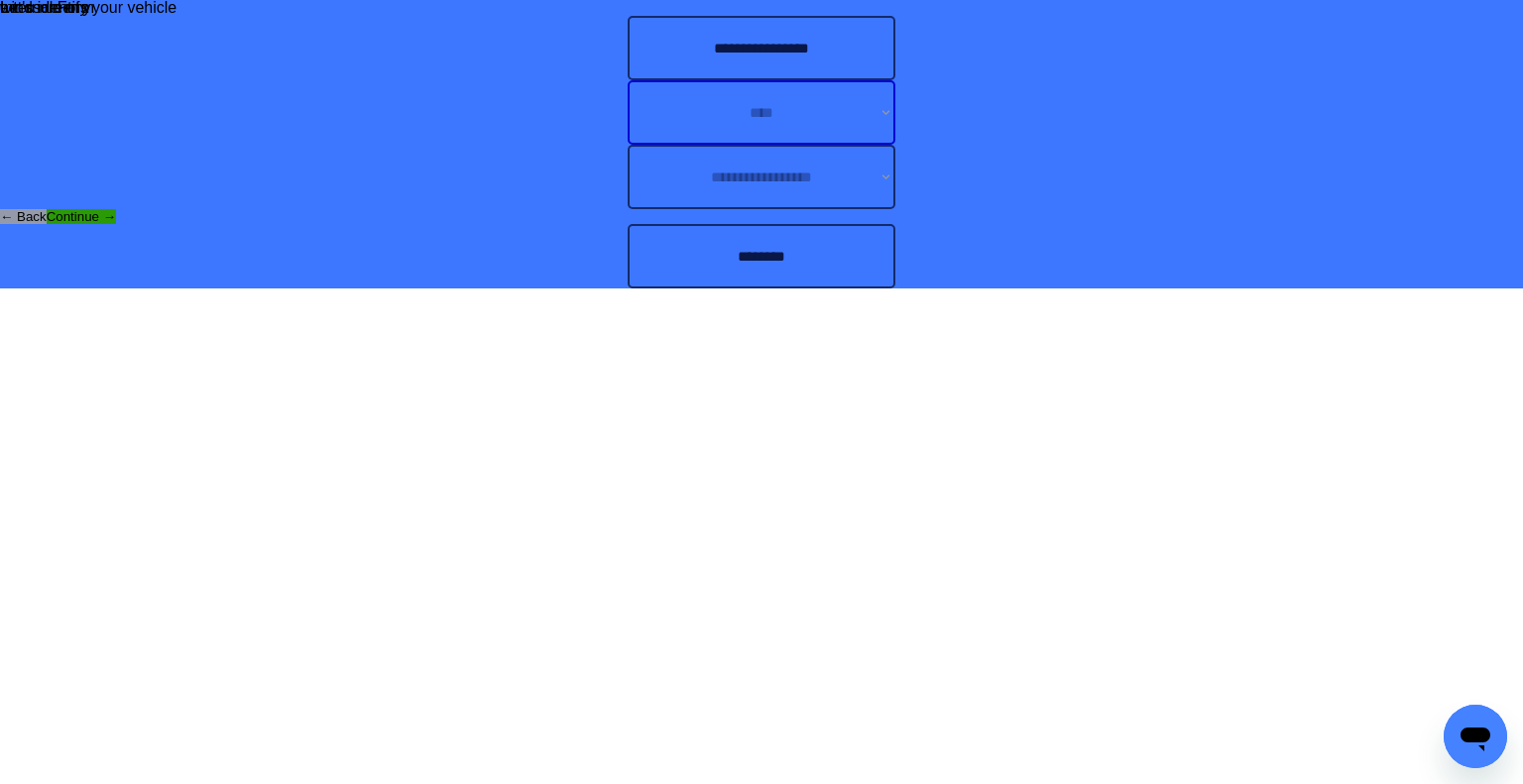 click on "**********" at bounding box center [762, 112] 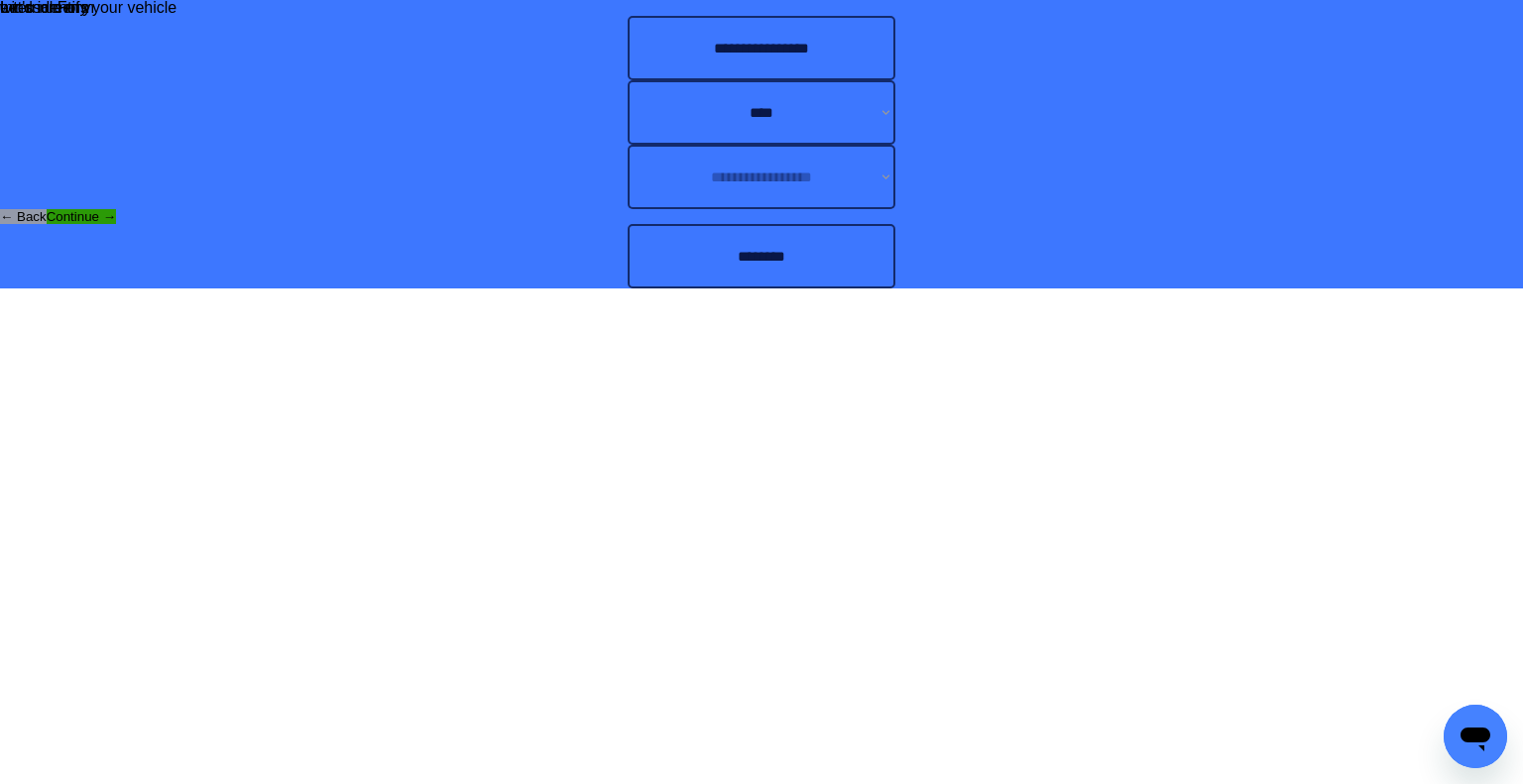 click on "**********" at bounding box center [762, 144] 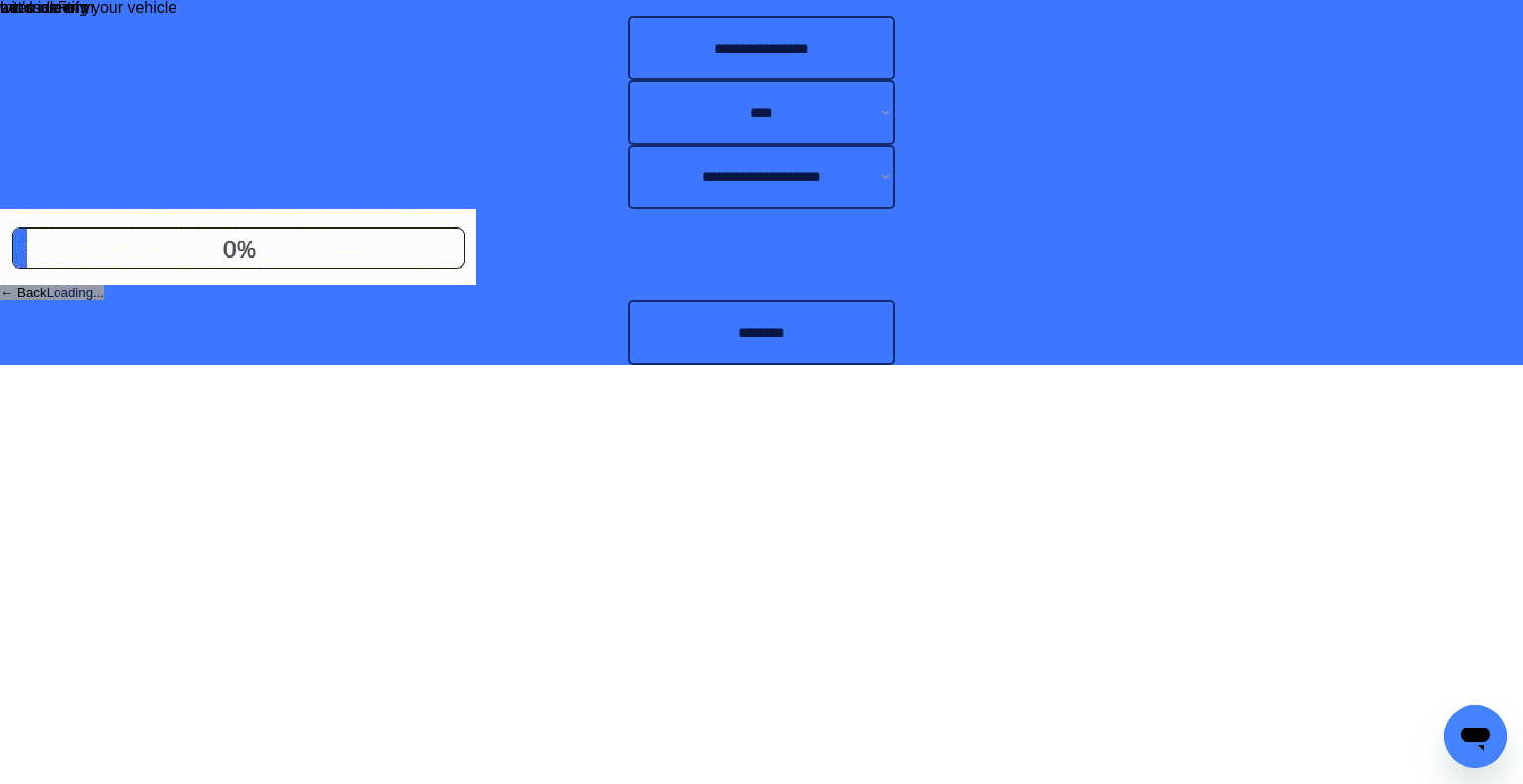 click on "**********" at bounding box center [762, 182] 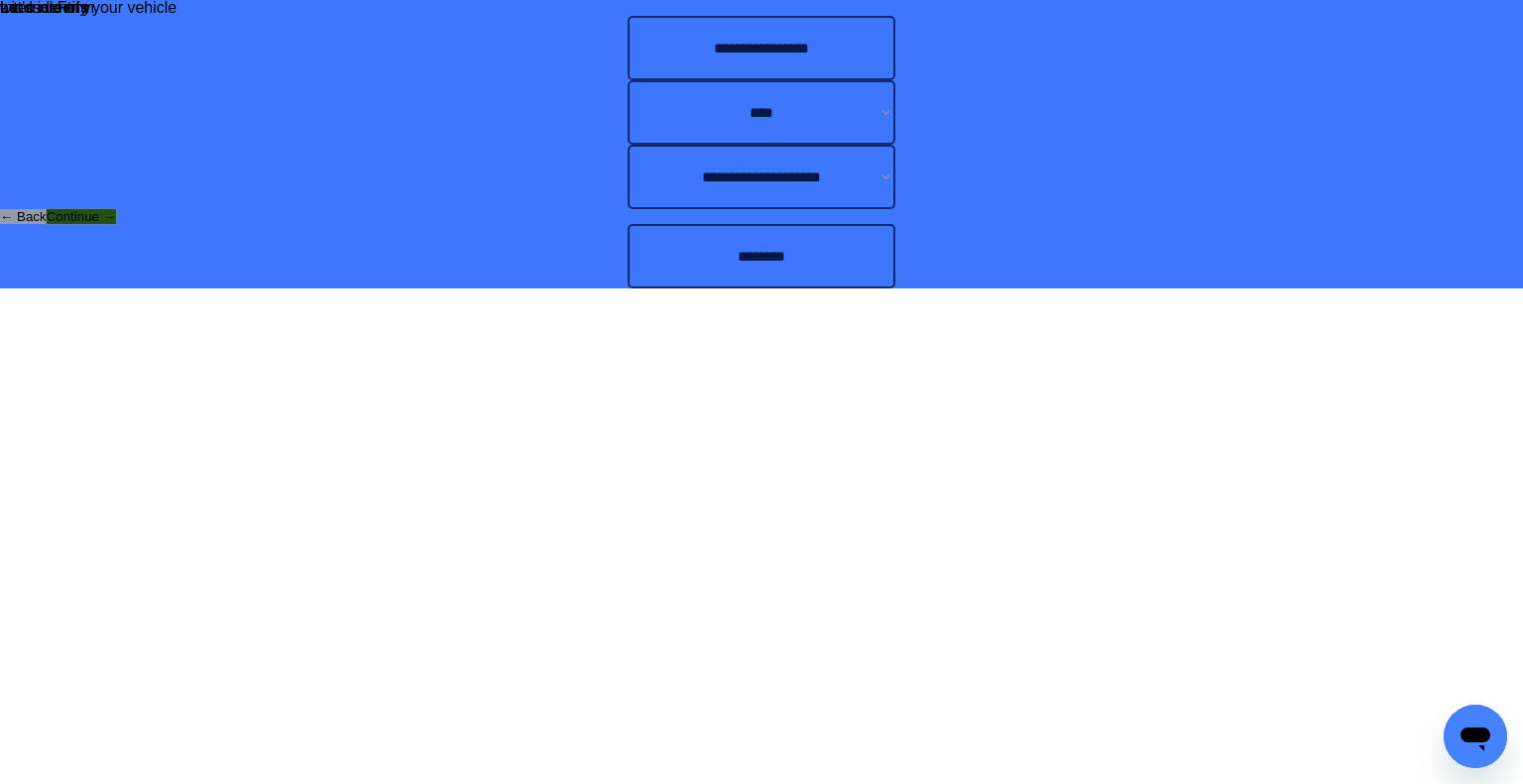 drag, startPoint x: 960, startPoint y: 533, endPoint x: 1006, endPoint y: 538, distance: 46.27094 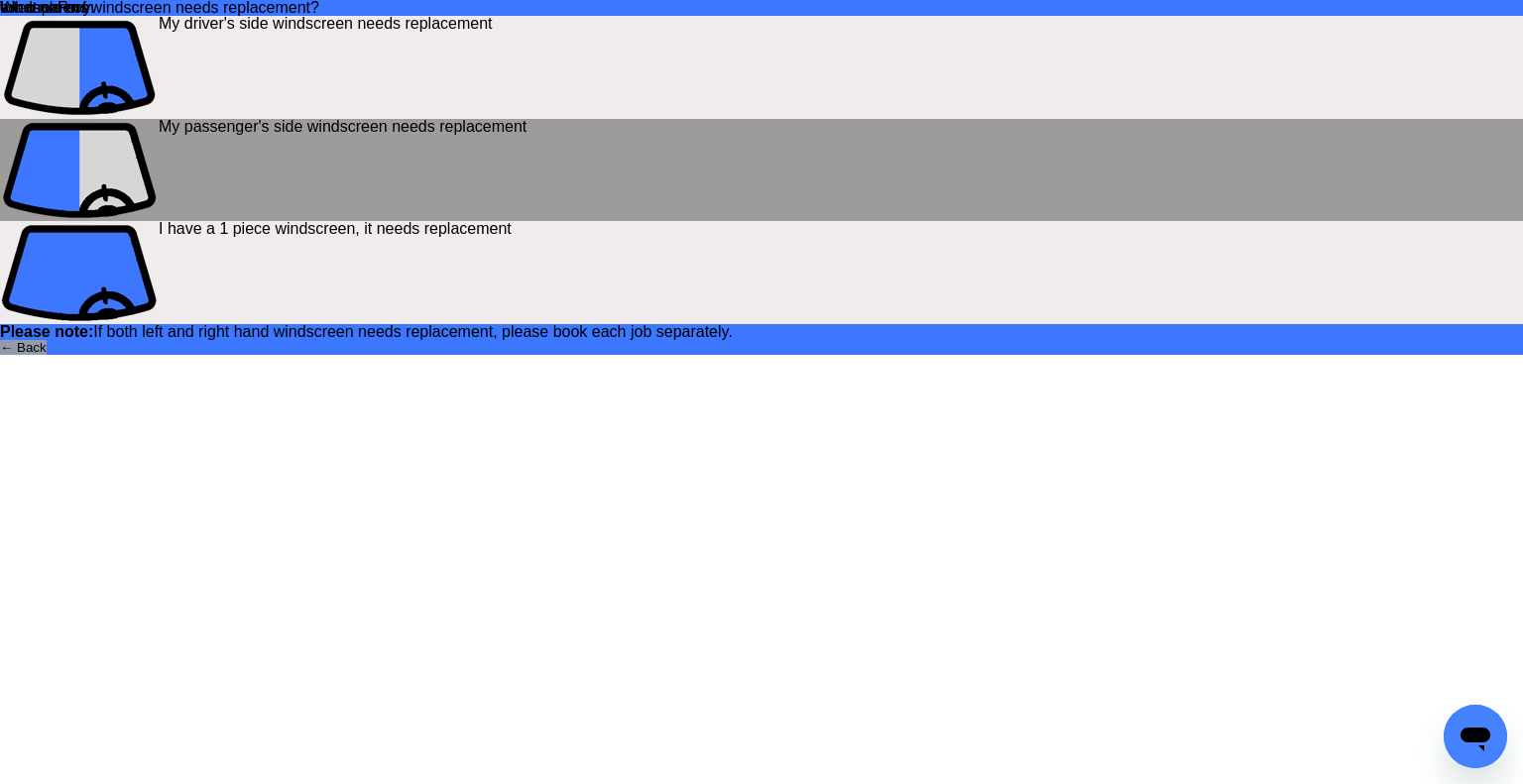 click at bounding box center (79, 169) 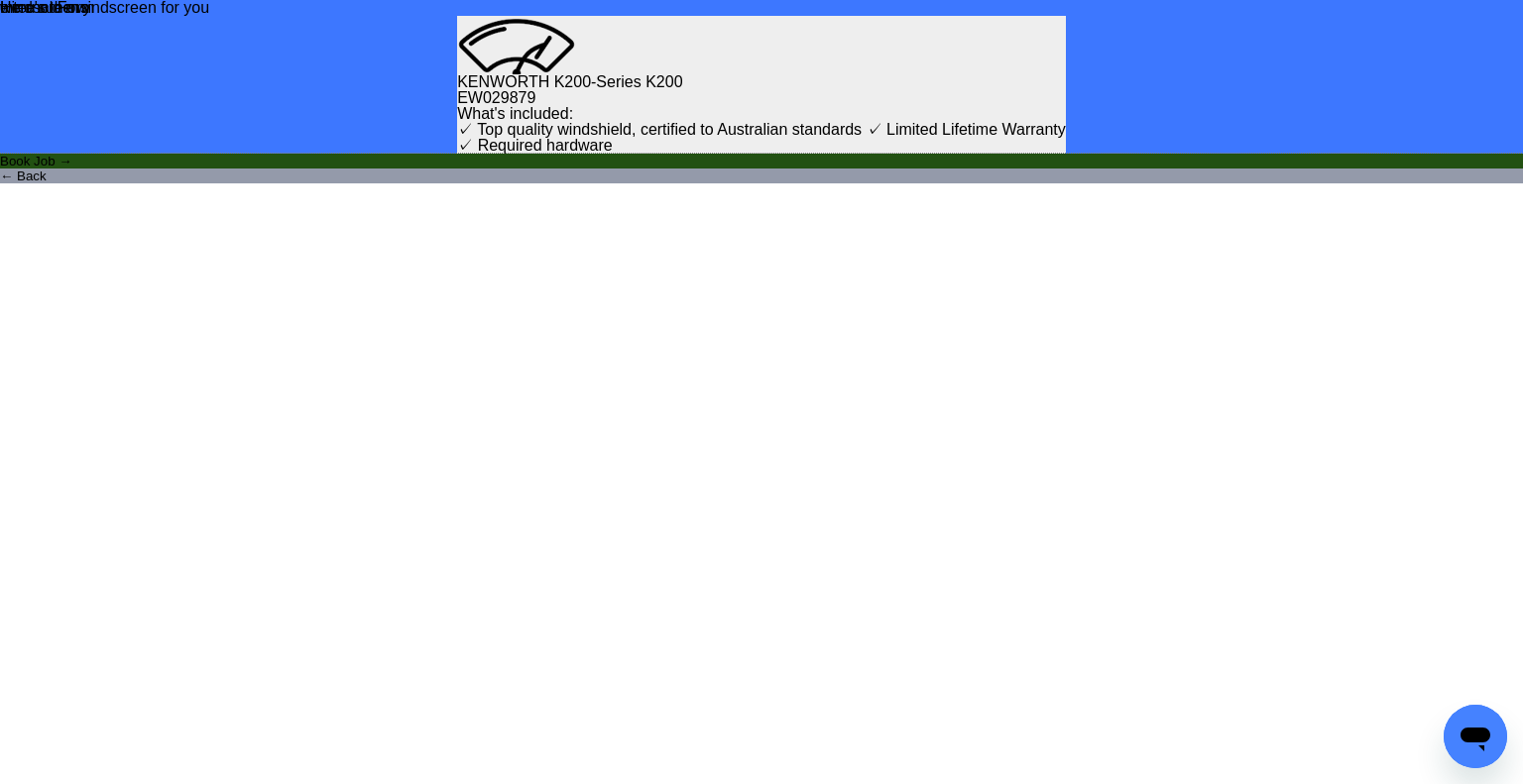 click on "Book Job    →" at bounding box center (762, 161) 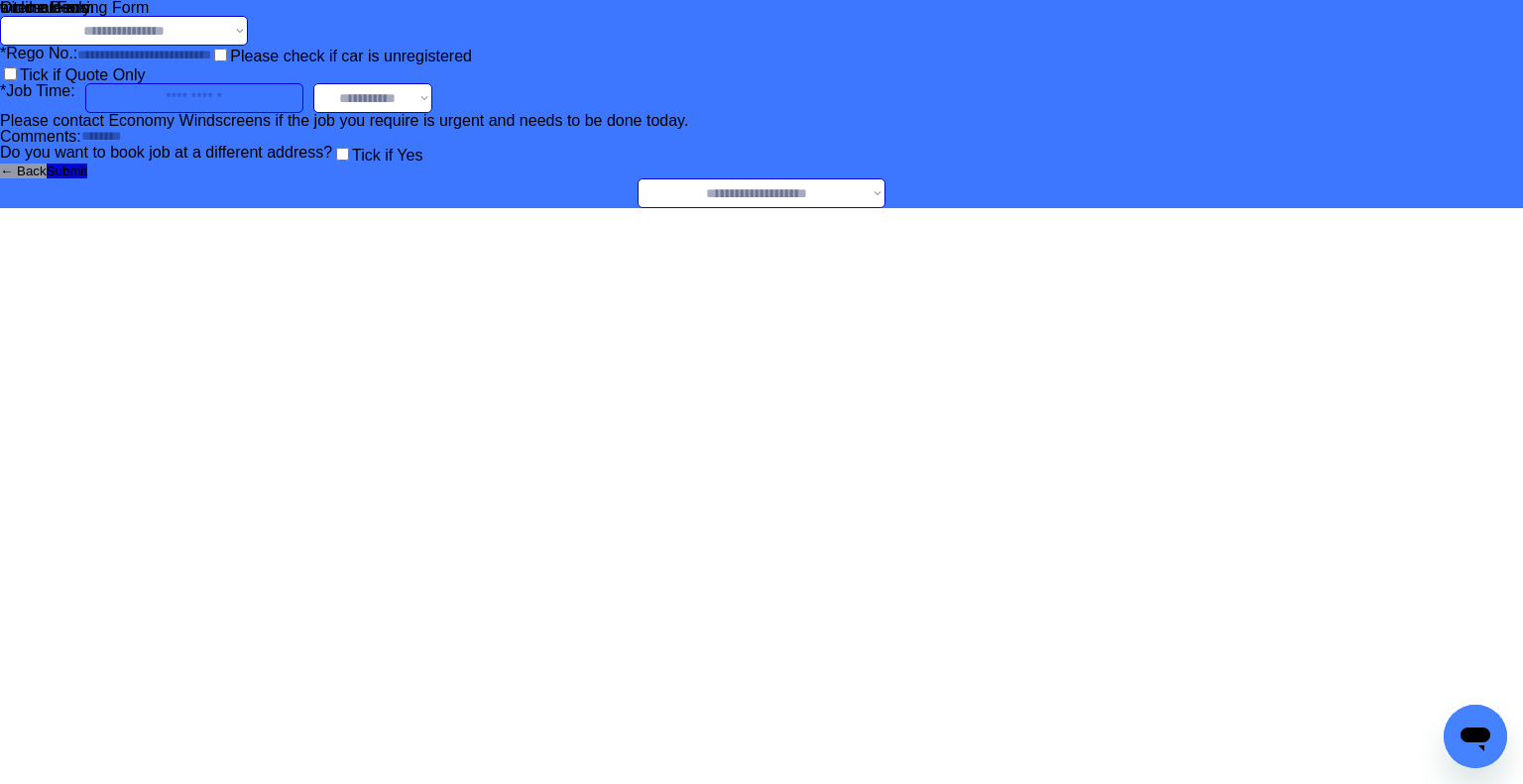 click on "**********" at bounding box center [124, 31] 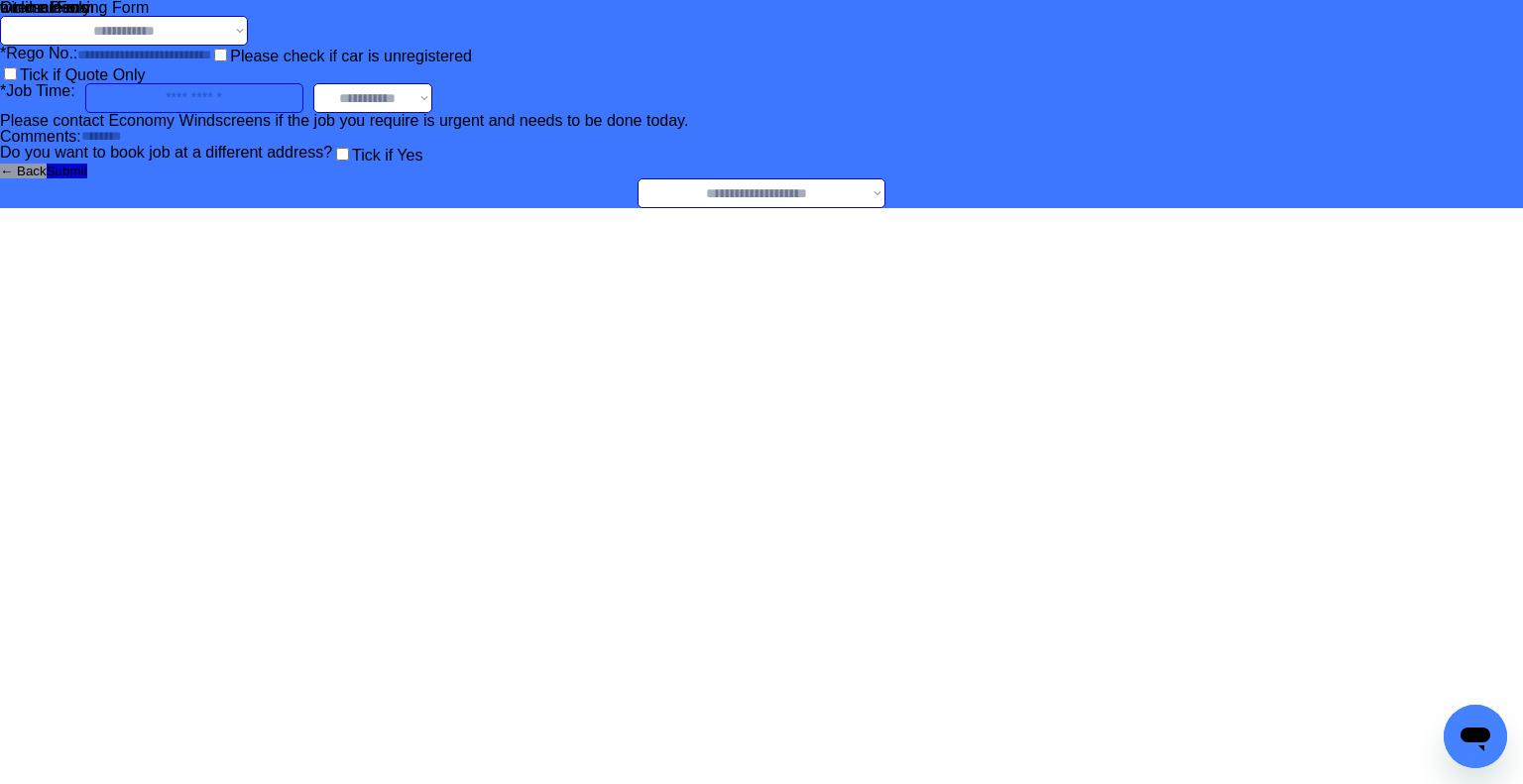 click on "**********" at bounding box center [124, 31] 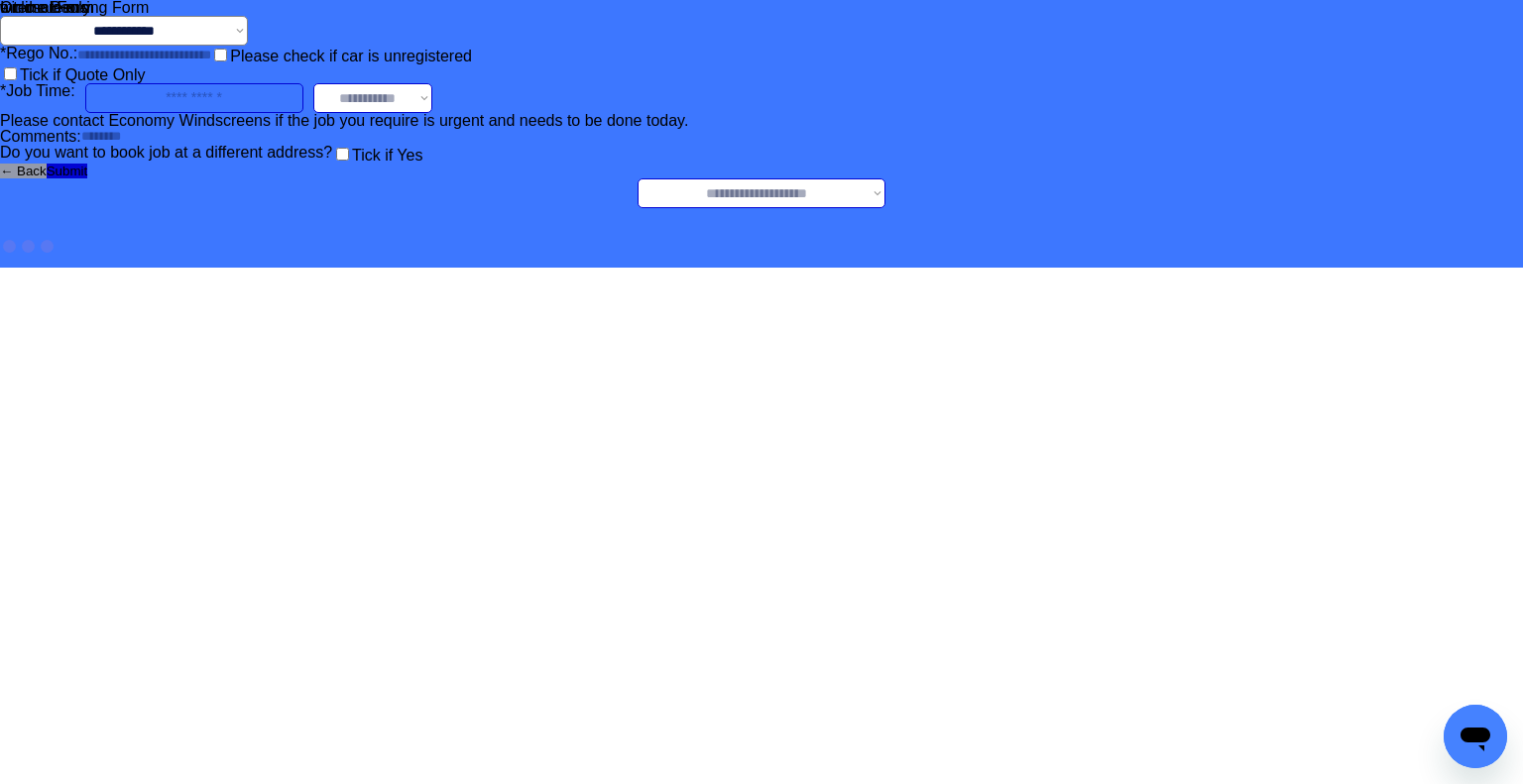 click on "**********" at bounding box center [762, 193] 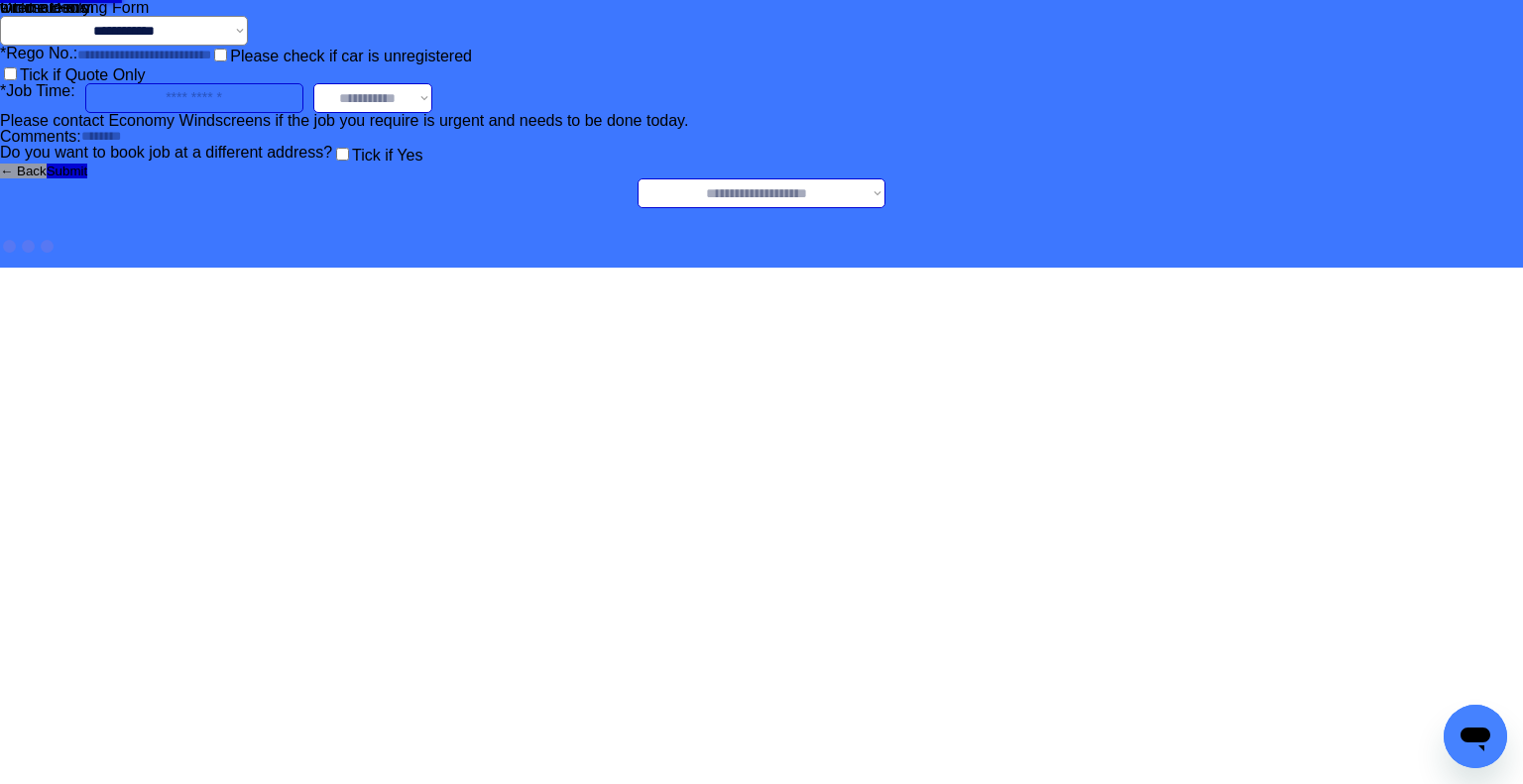 select on "*******" 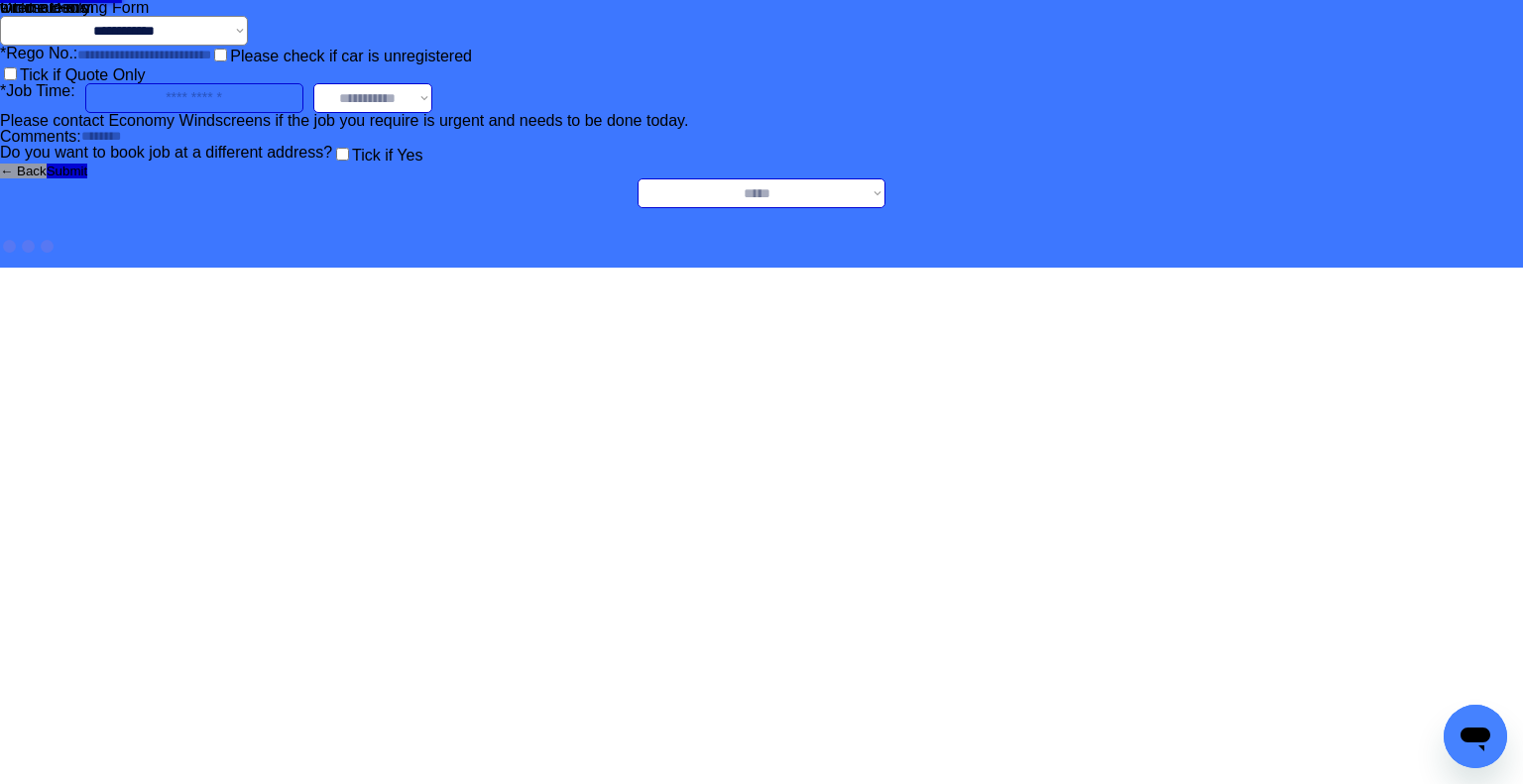 click on "**********" at bounding box center (762, 193) 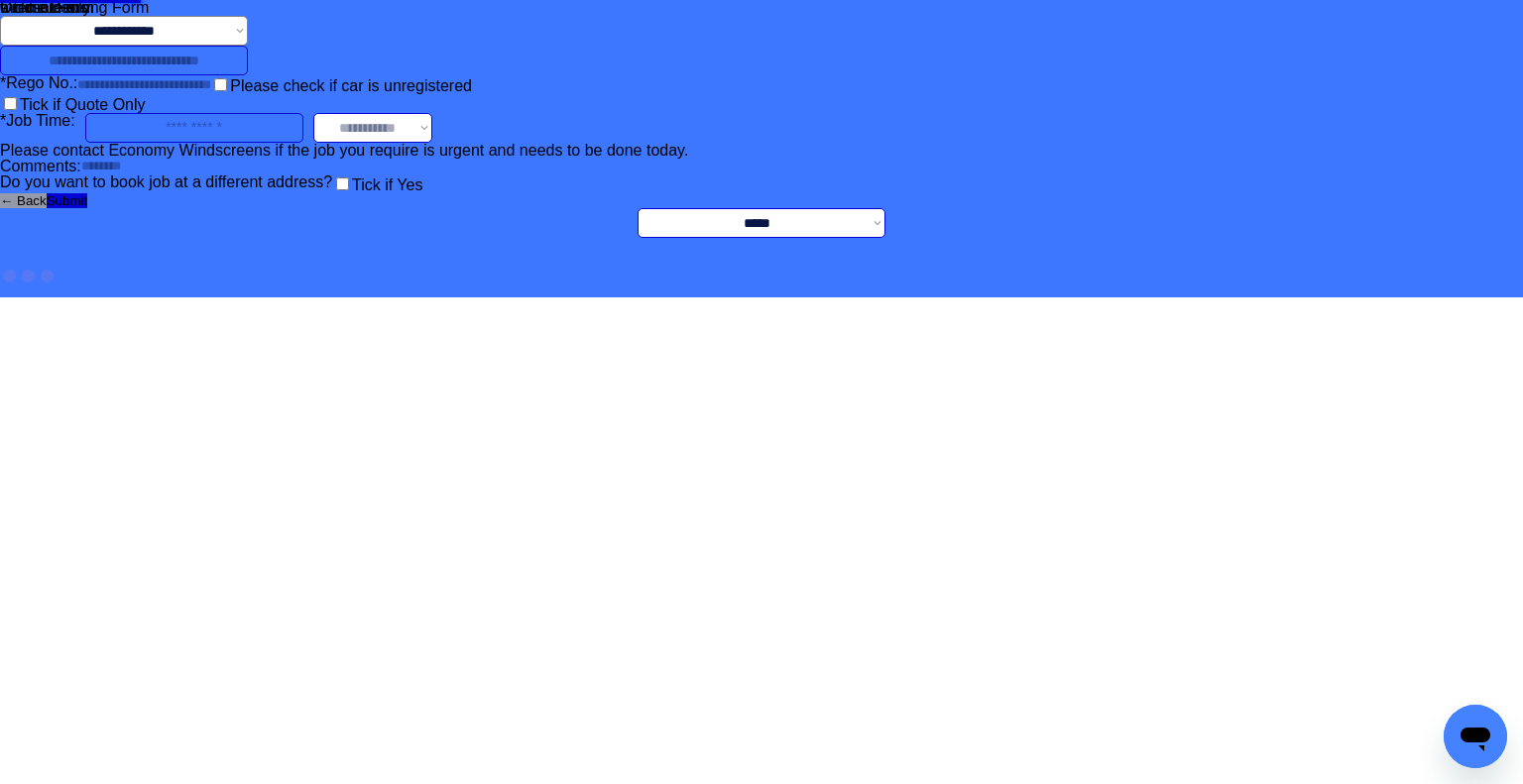 click at bounding box center (124, 60) 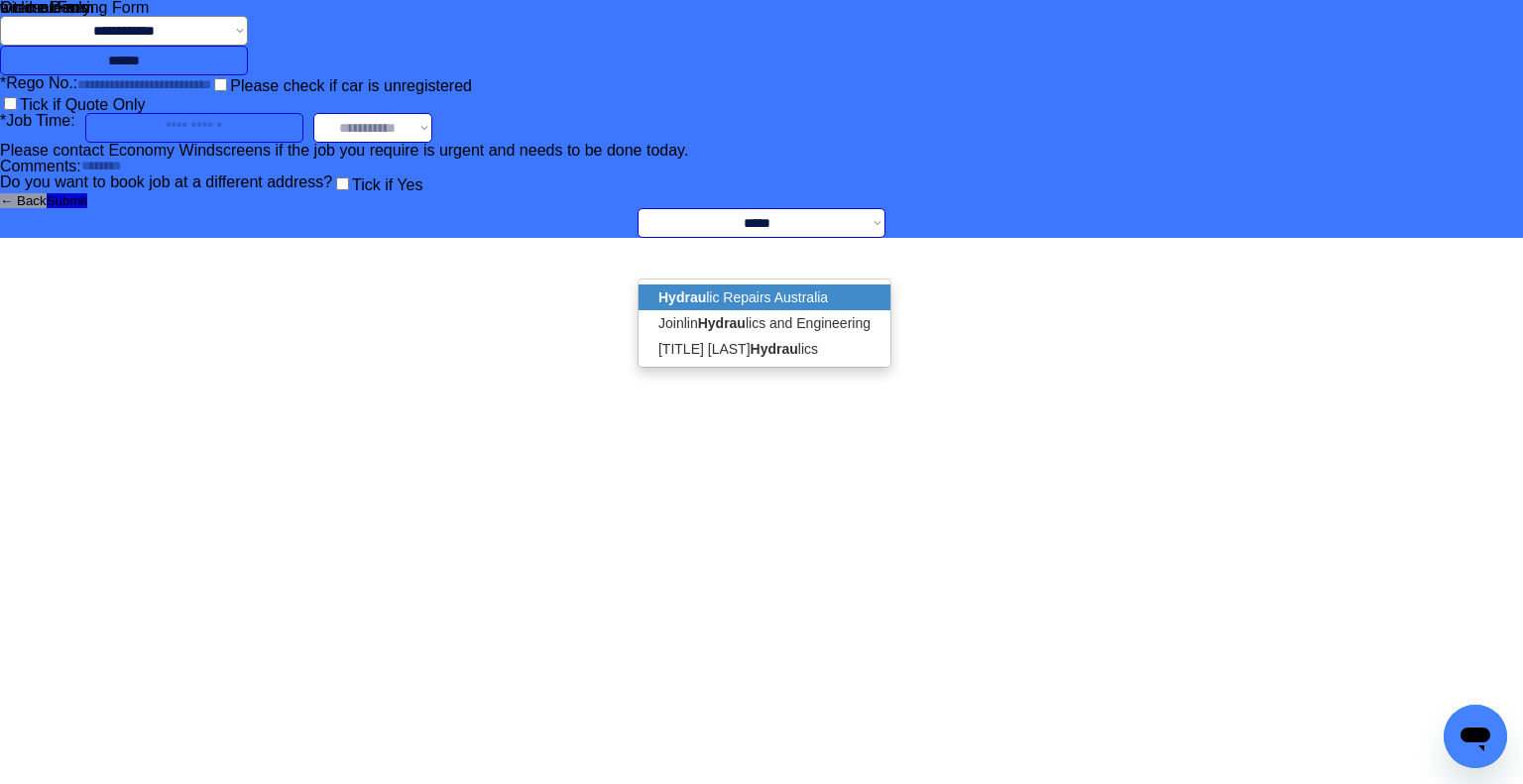click on "Hydrau lic Repairs Australia" at bounding box center [764, 297] 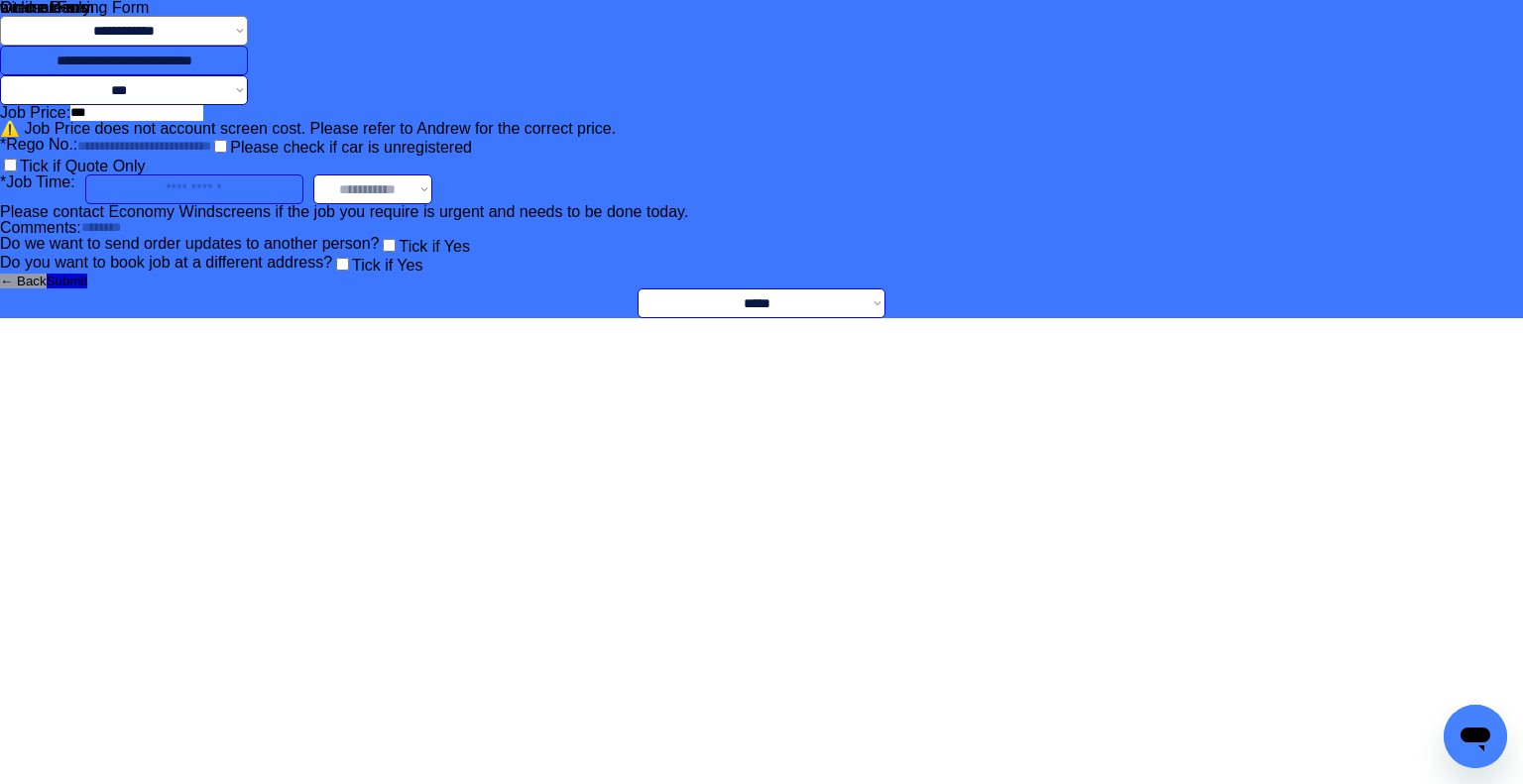 type on "**********" 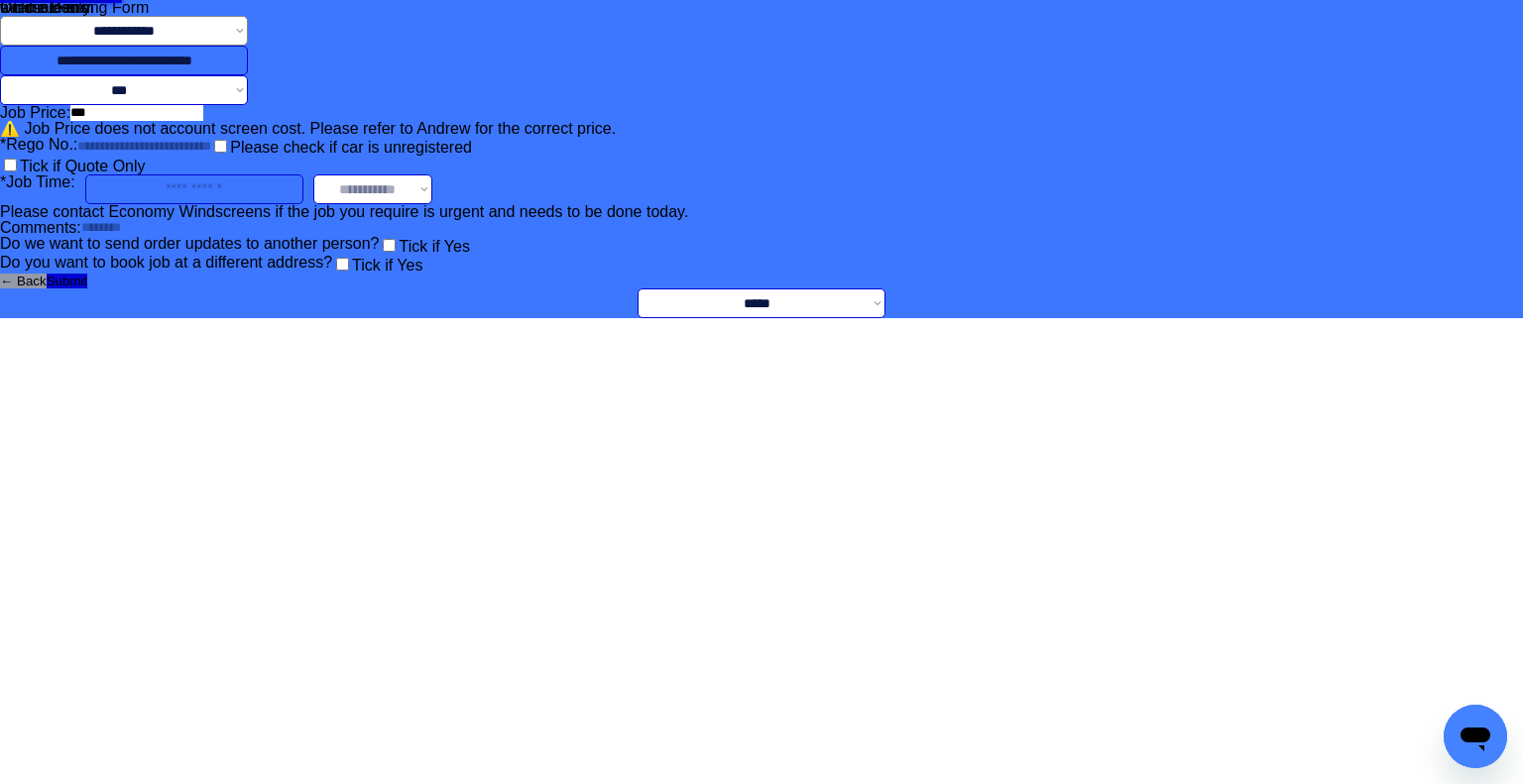 click on "**********" at bounding box center (762, 159) 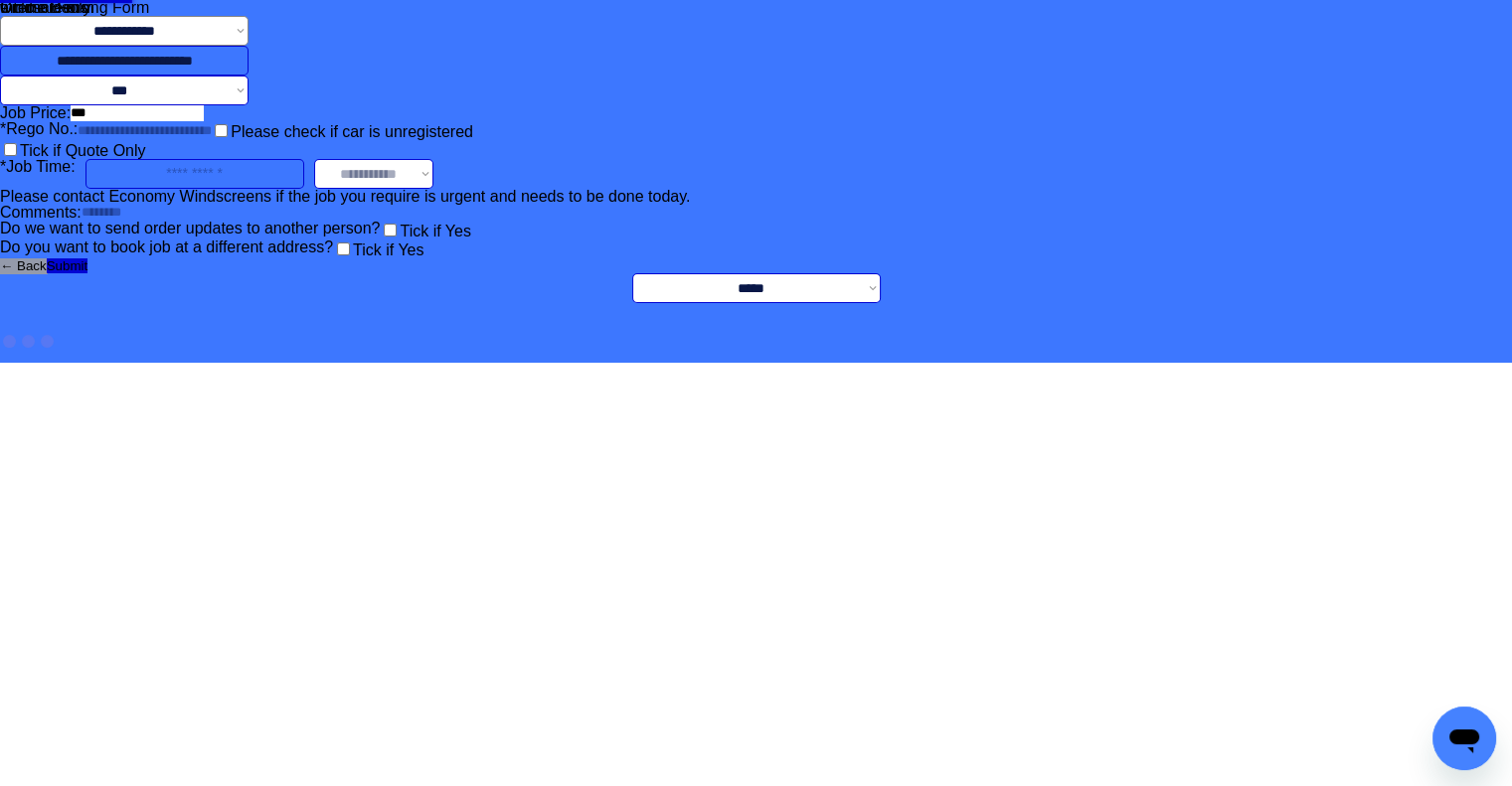 click on "**********" at bounding box center [124, 90] 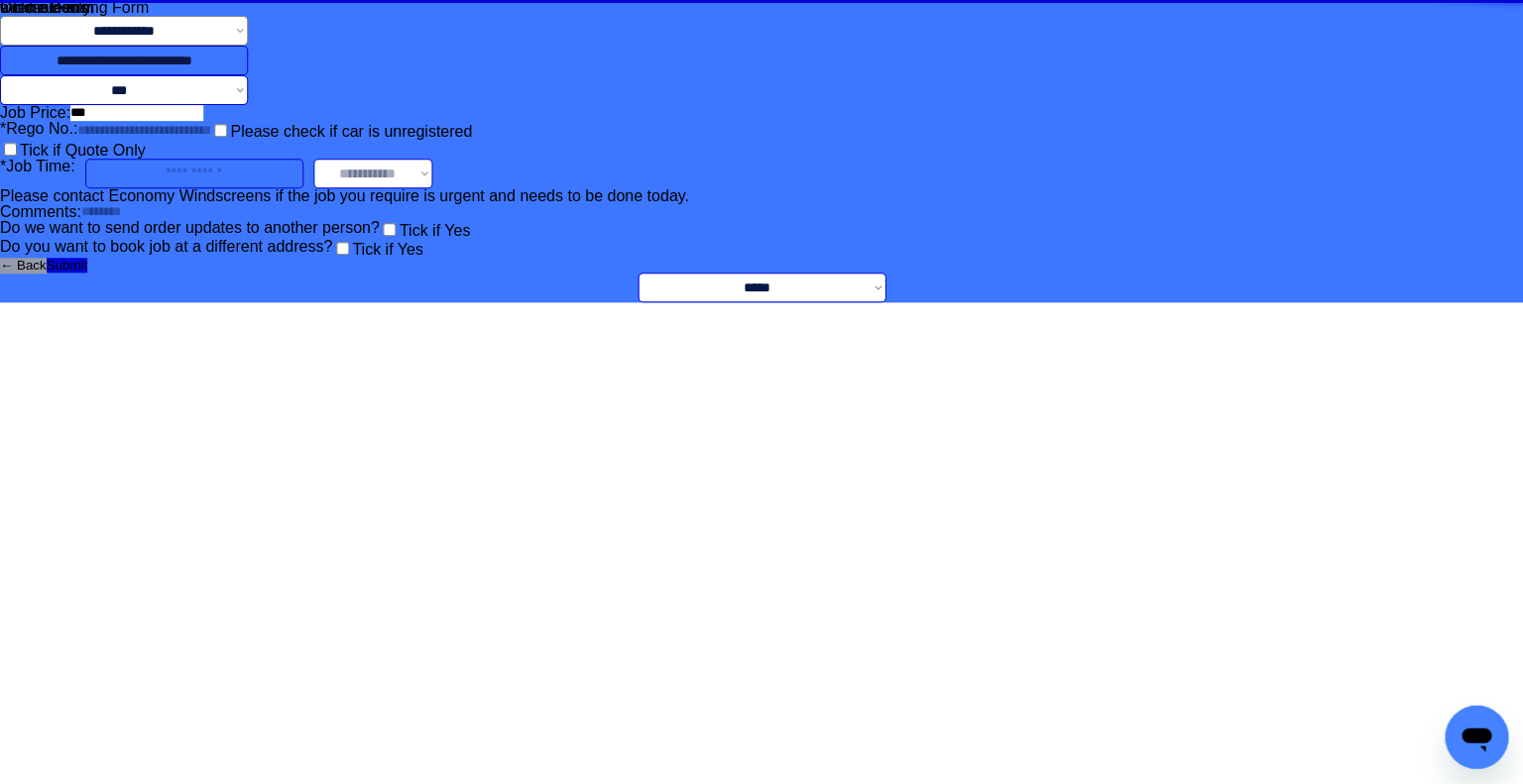select on "*********" 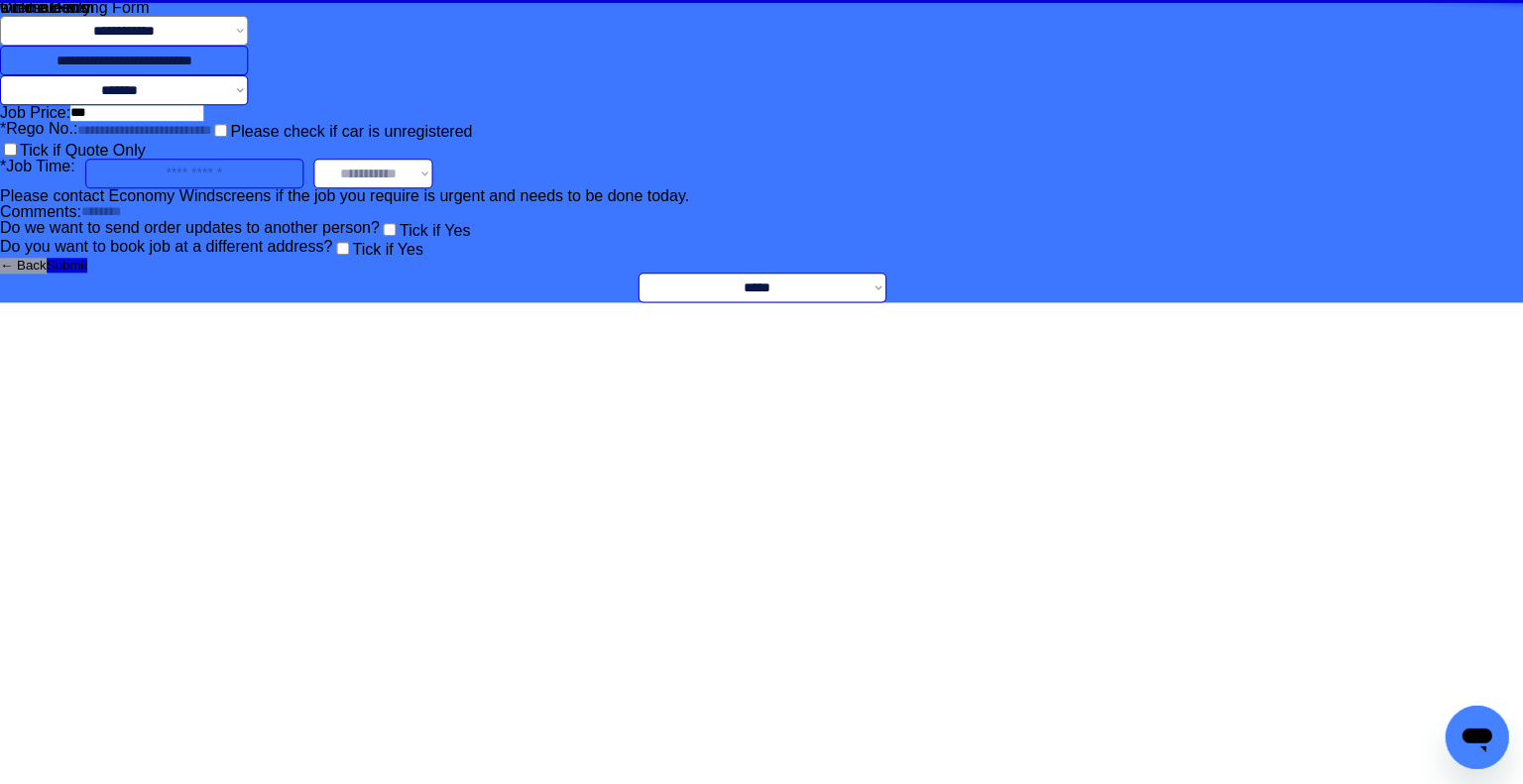 click on "**********" at bounding box center (124, 90) 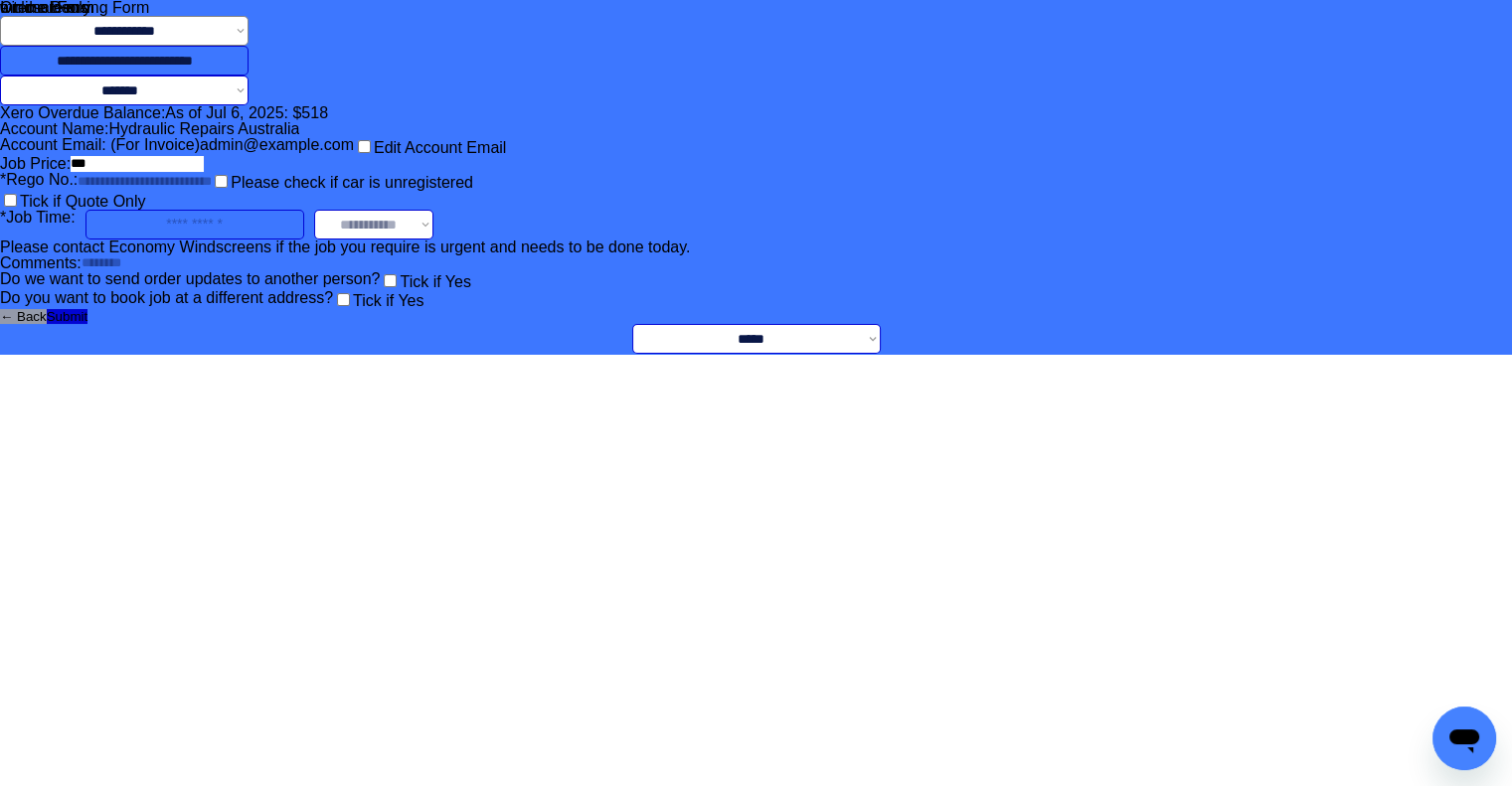 click on "**********" at bounding box center (756, 177) 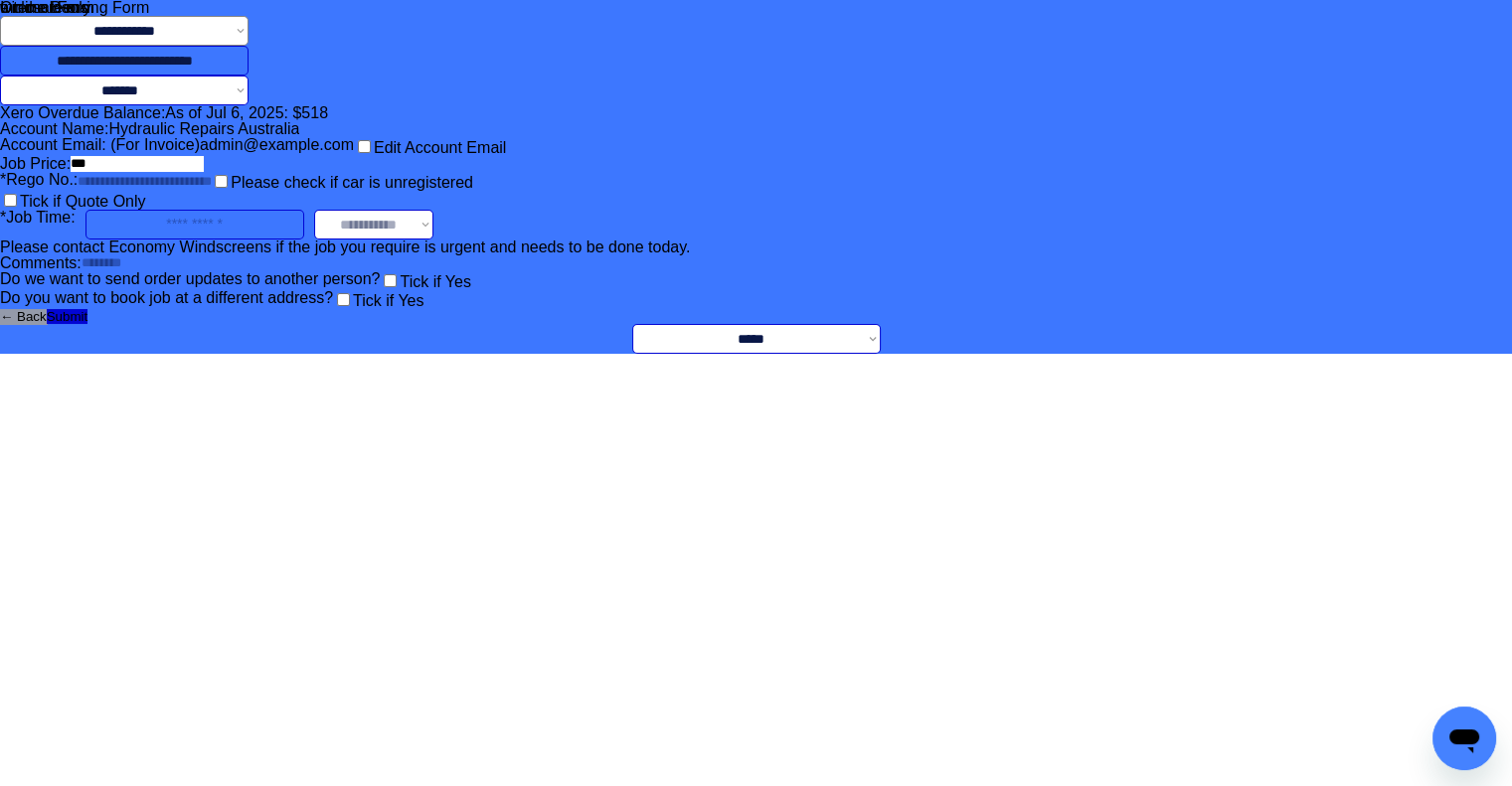 click at bounding box center (144, 181) 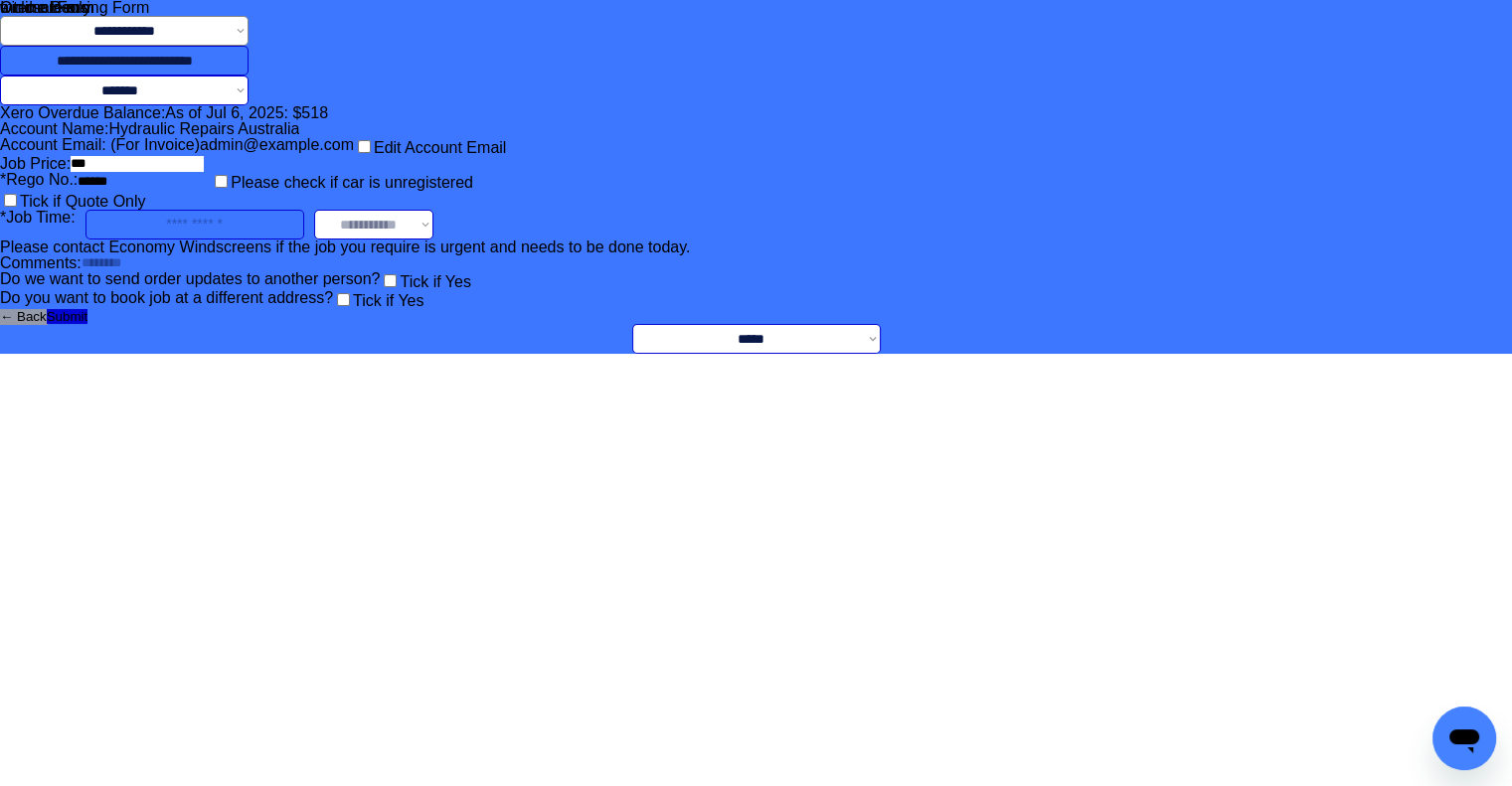 type on "******" 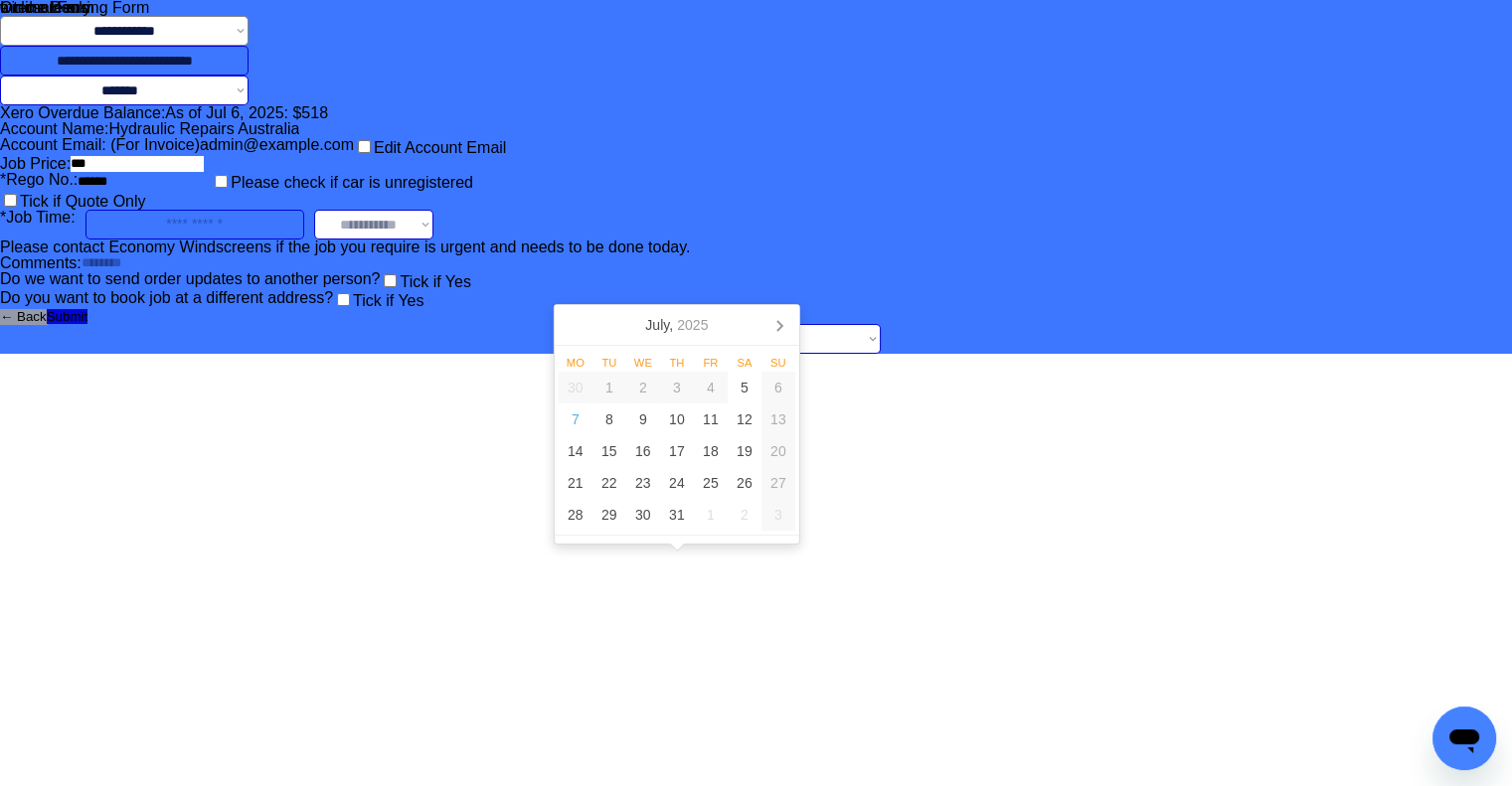 click at bounding box center [195, 225] 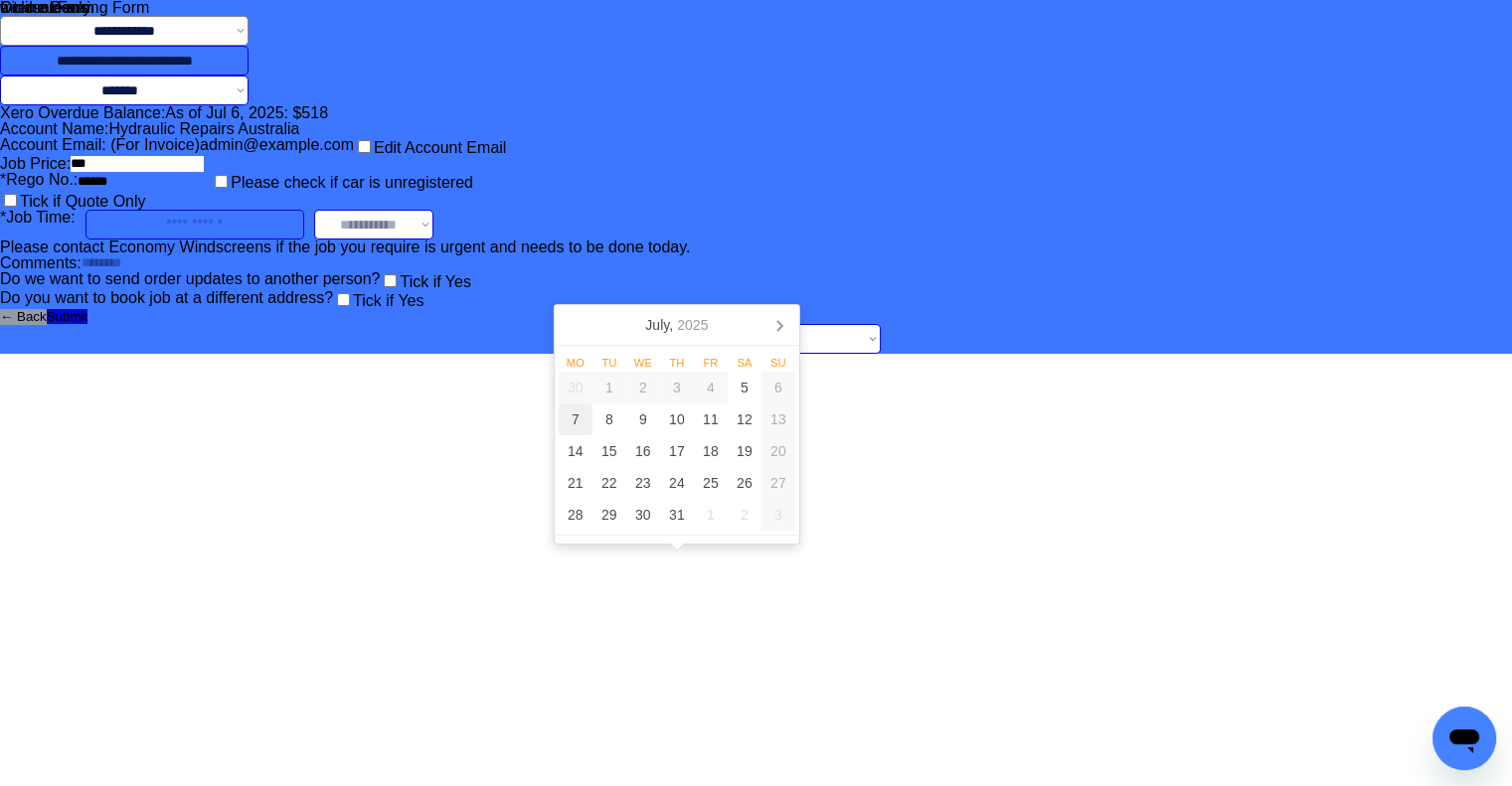 click on "7" at bounding box center [576, 419] 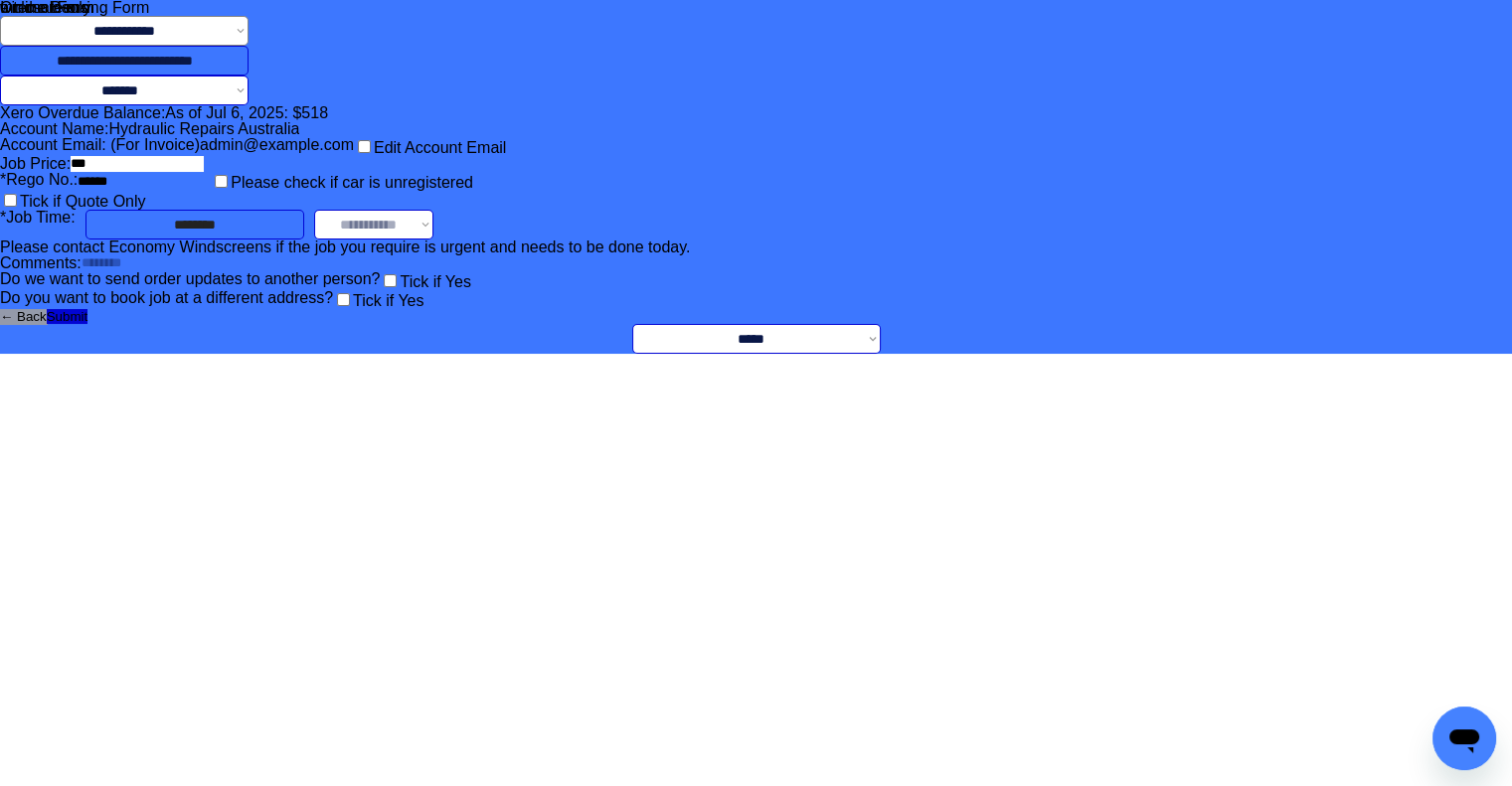 click on "**********" at bounding box center (756, 177) 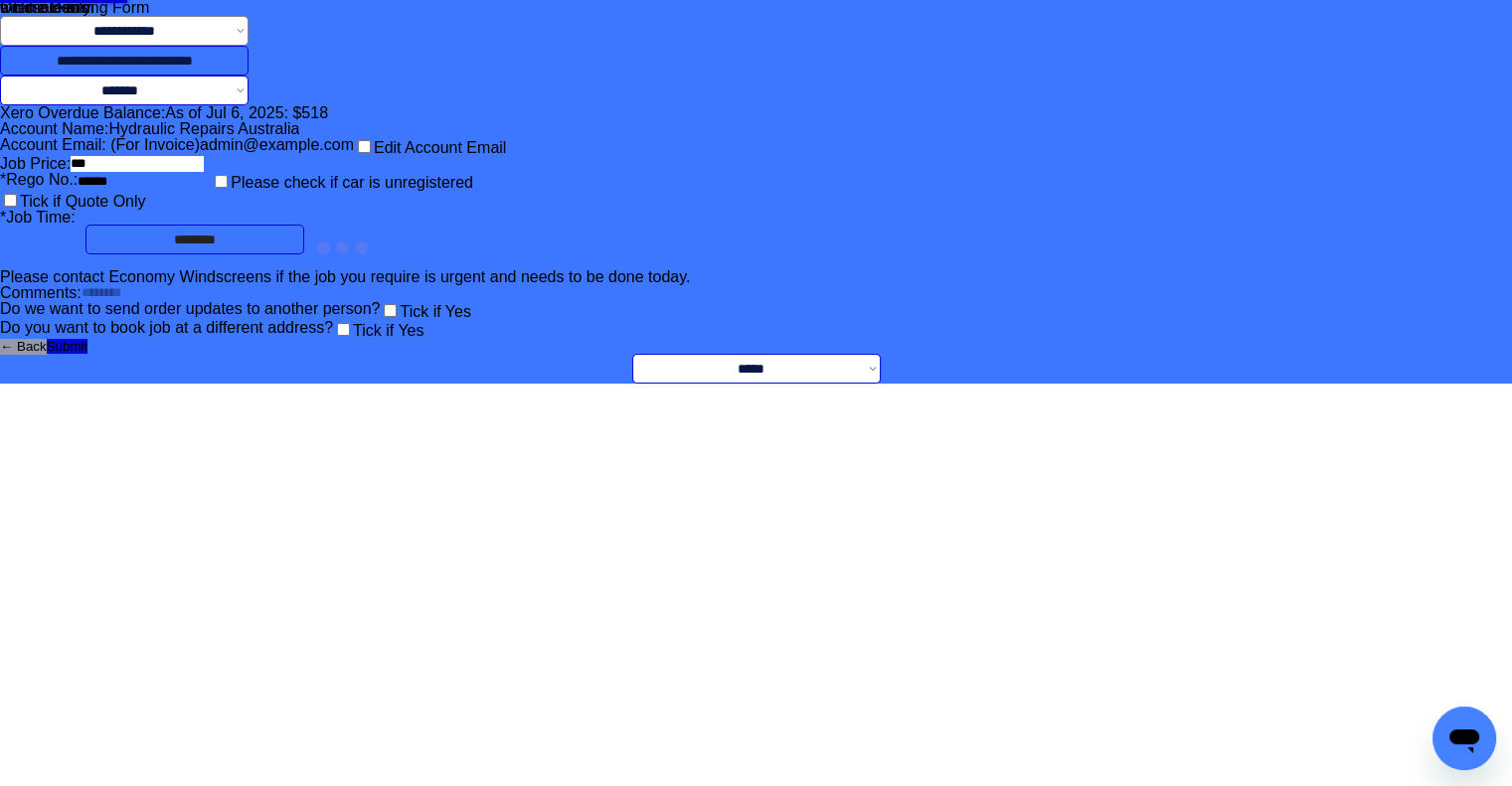 scroll, scrollTop: 77, scrollLeft: 0, axis: vertical 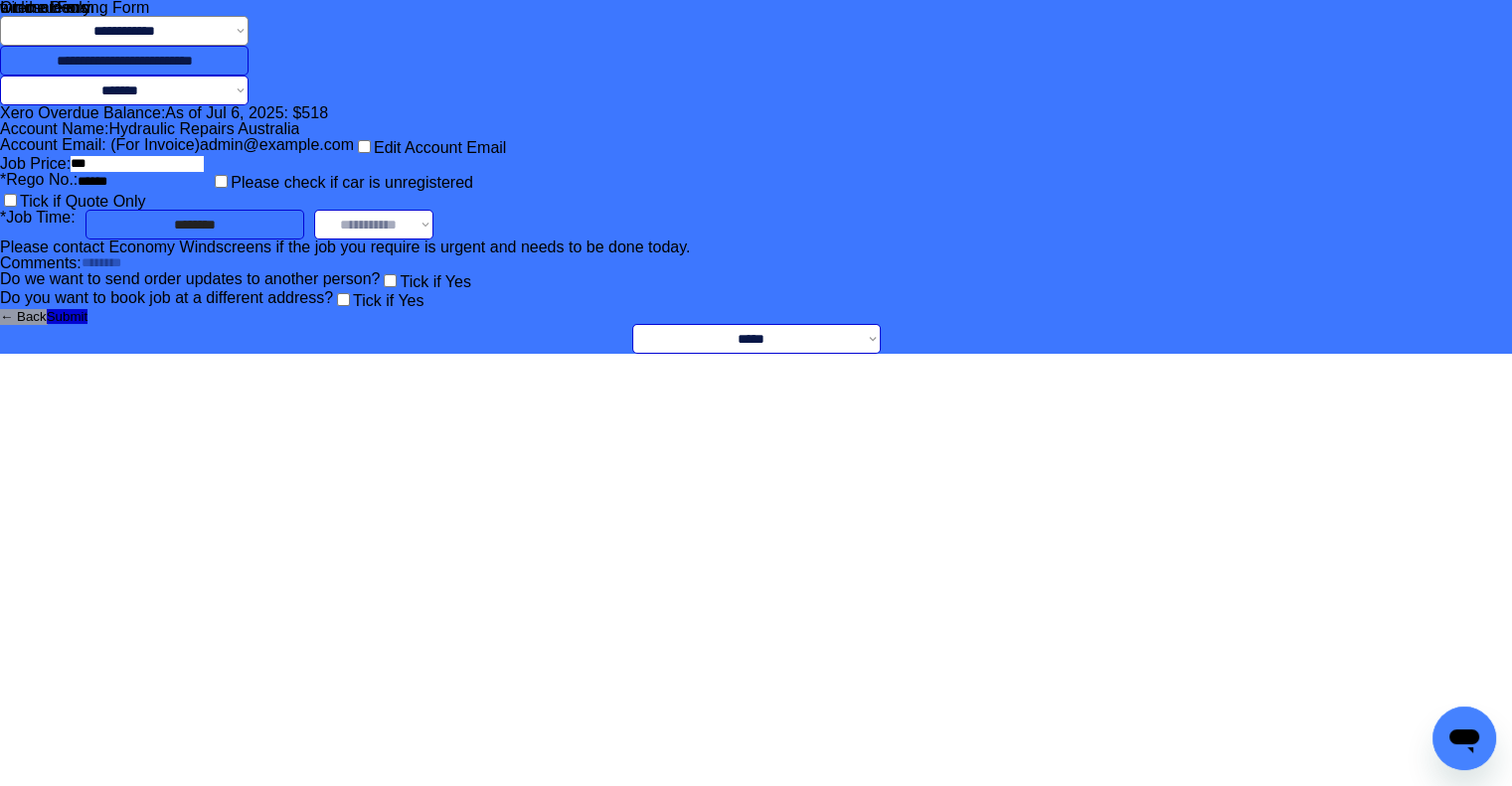 click on "**********" at bounding box center (374, 225) 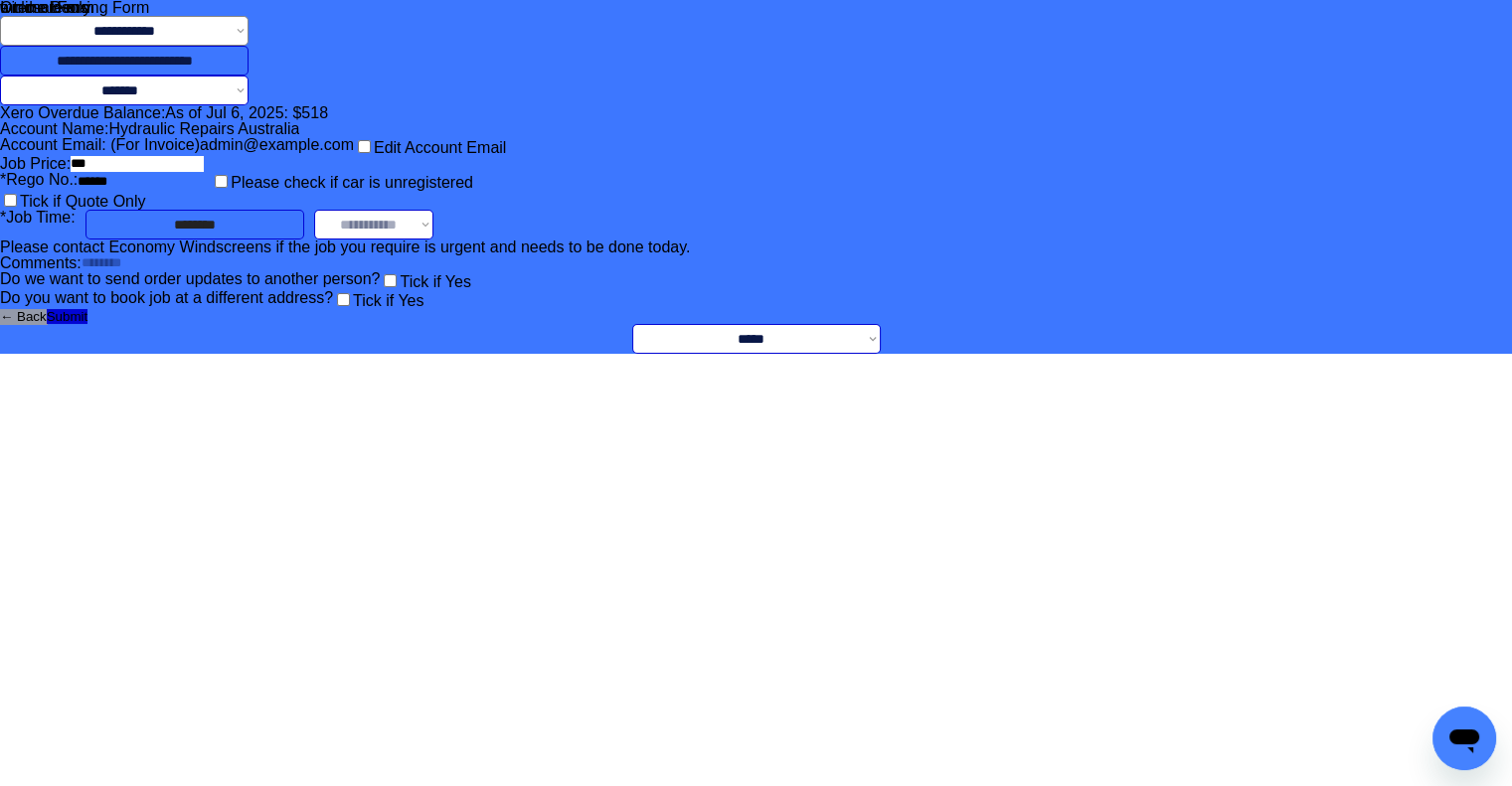 select on "*******" 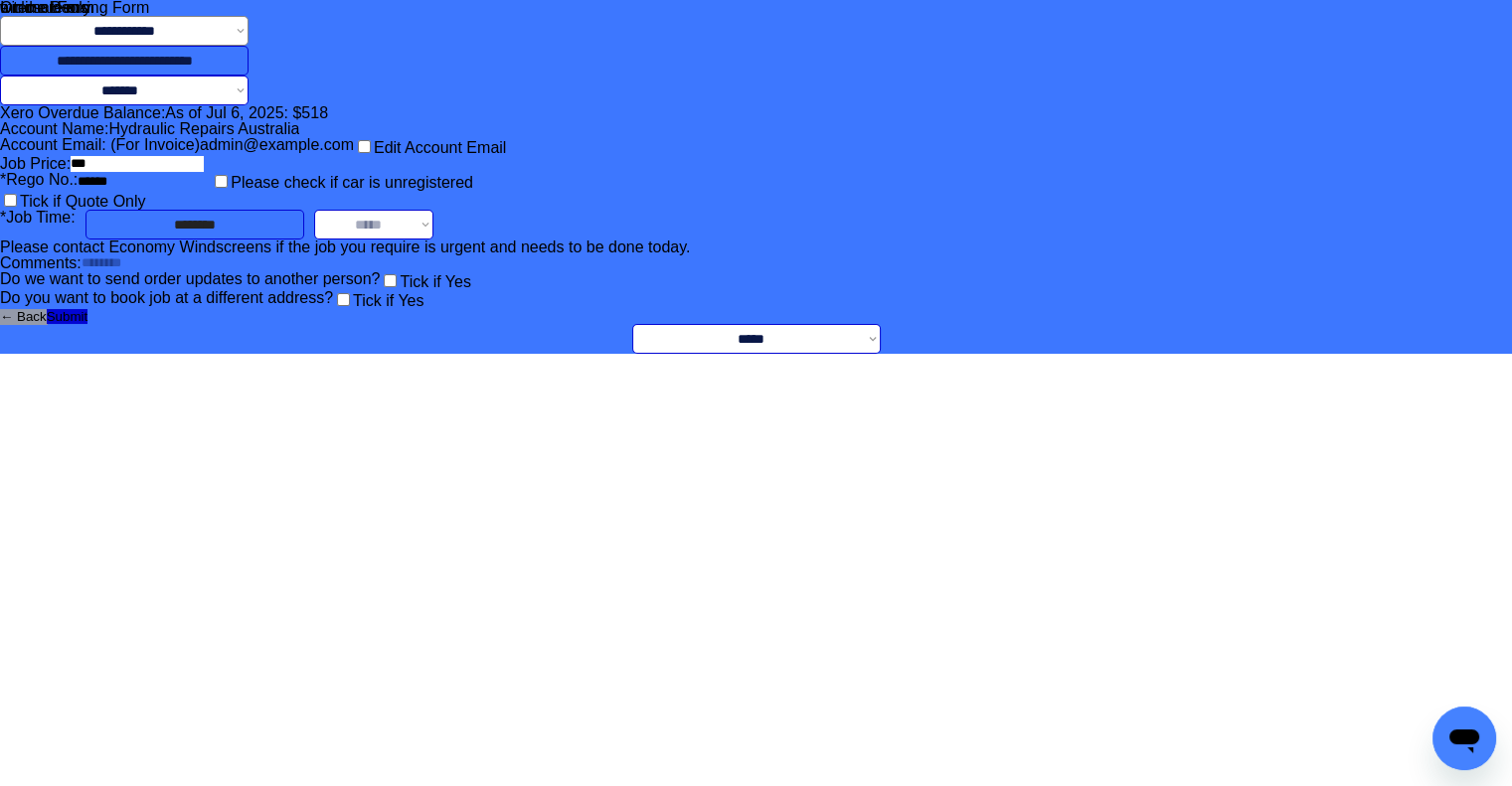 click on "**********" at bounding box center (374, 225) 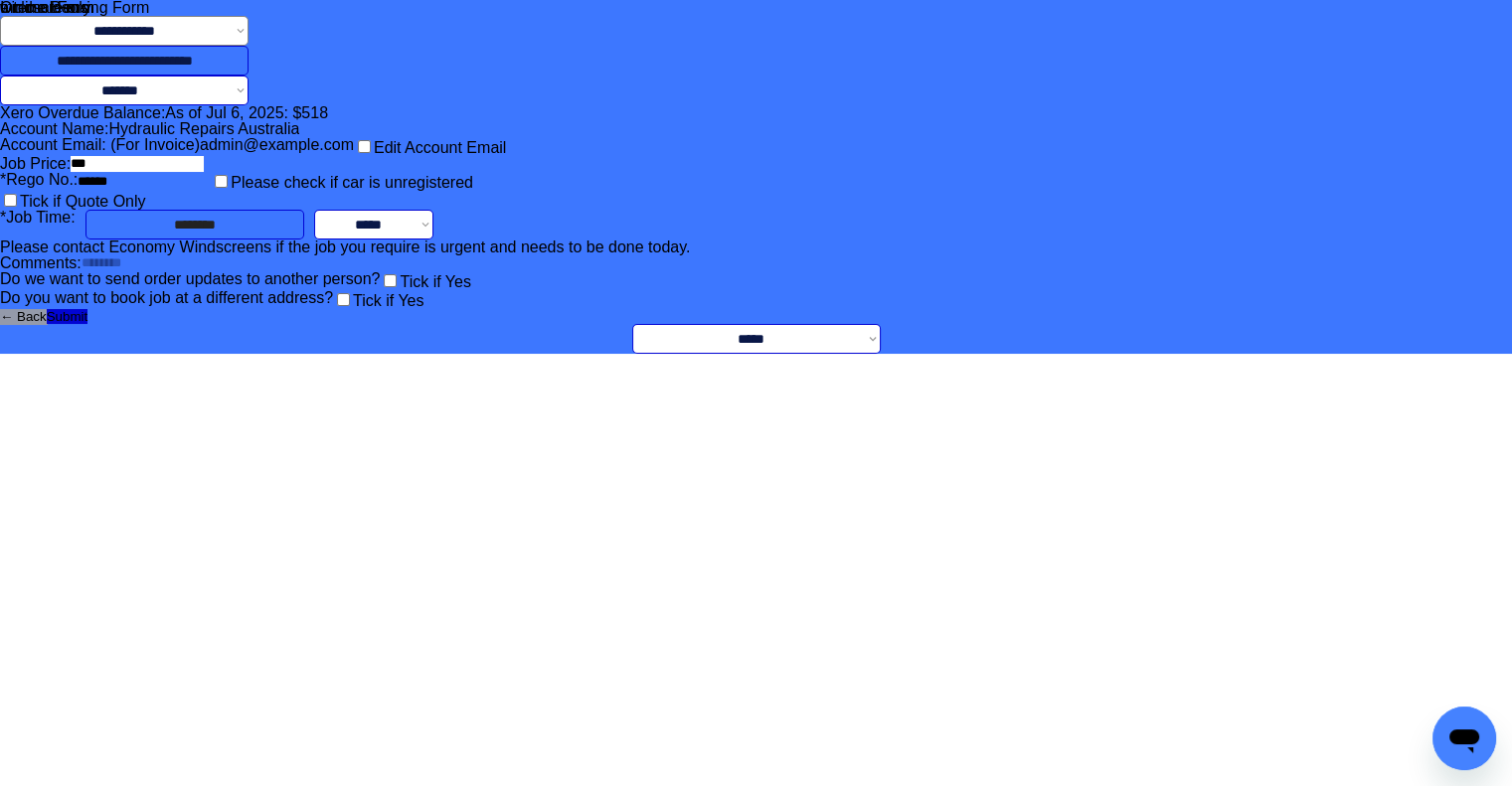 drag, startPoint x: 1160, startPoint y: 448, endPoint x: 1096, endPoint y: 463, distance: 65.734314 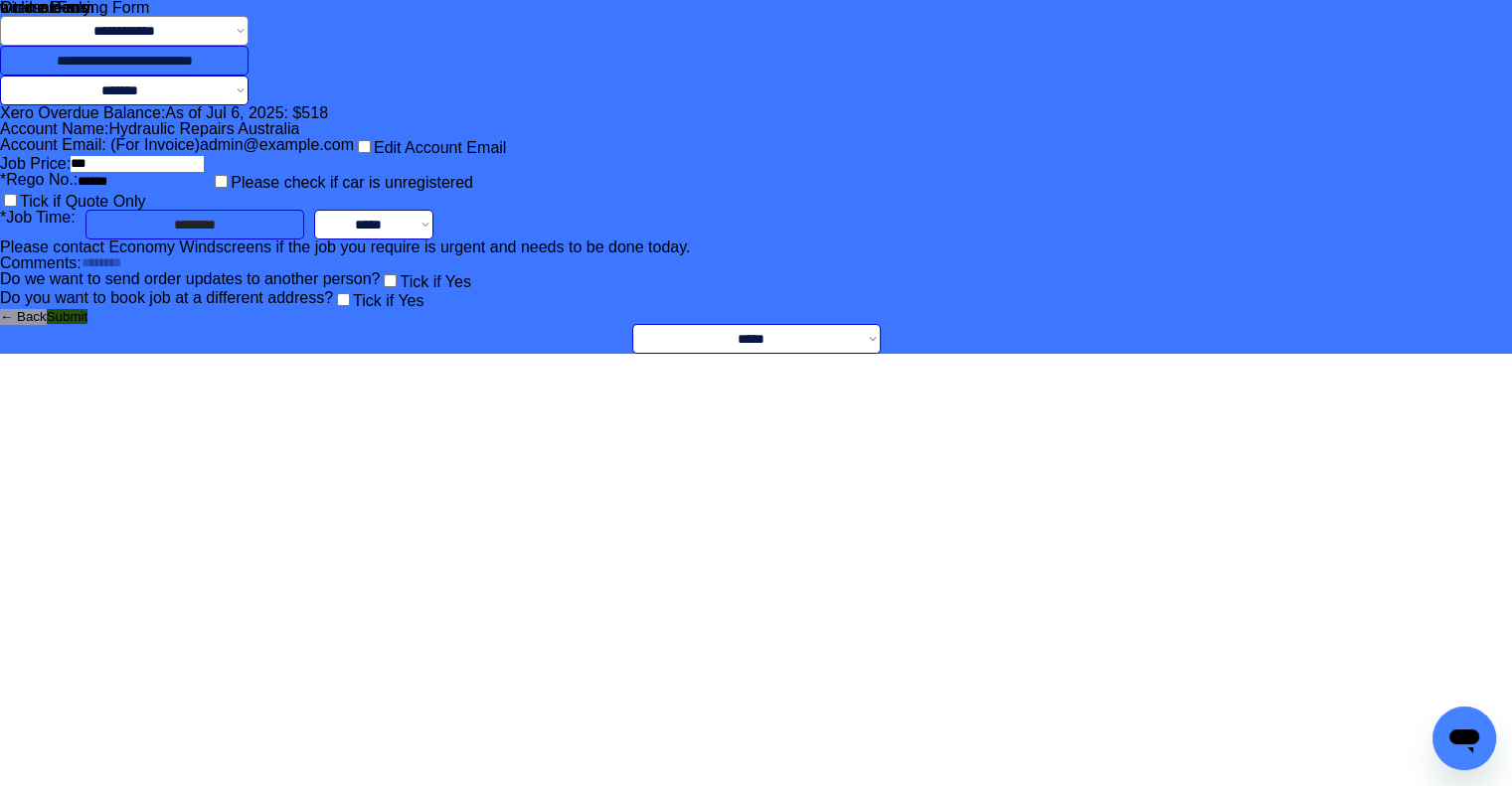 click on "Submit" at bounding box center [67, 316] 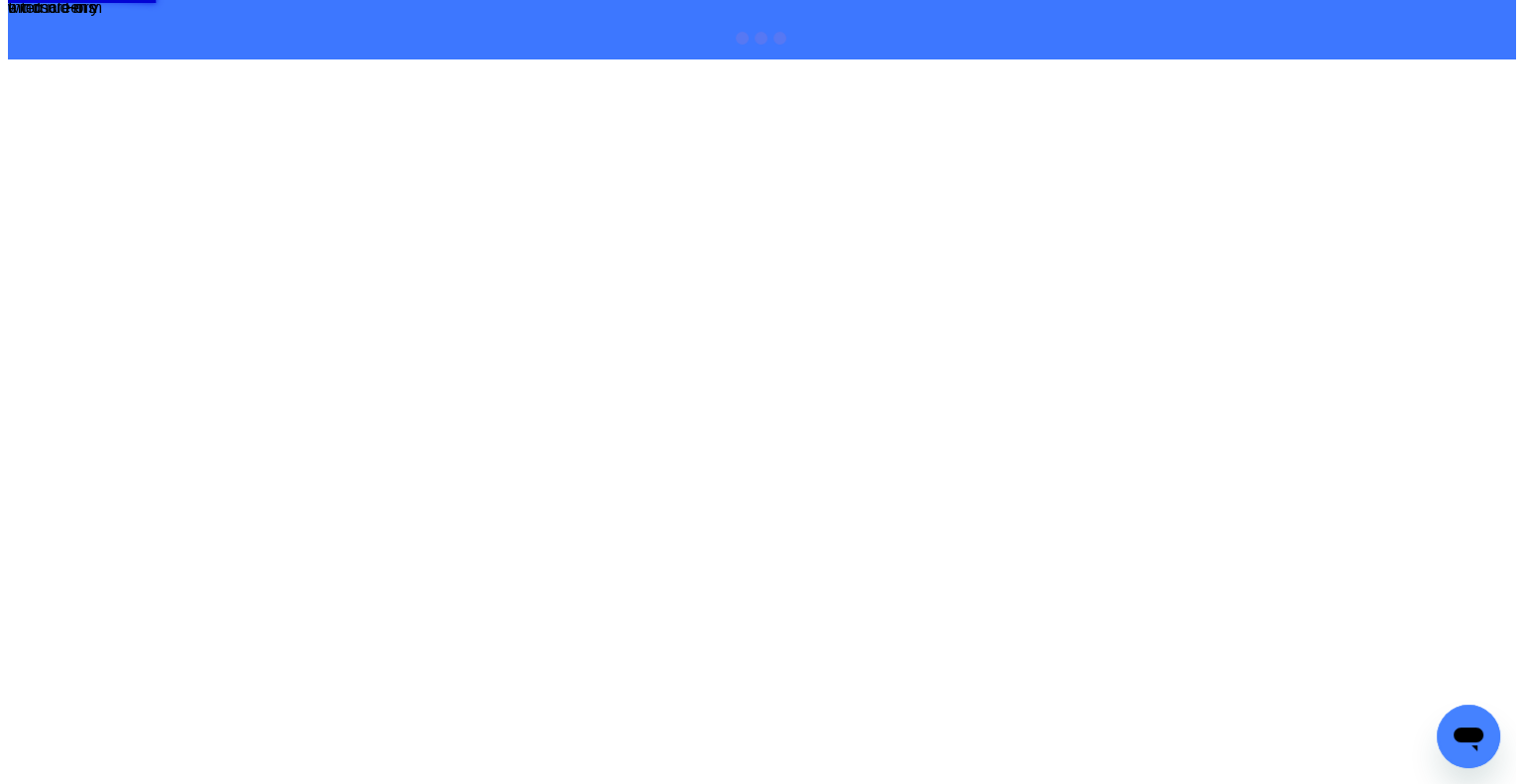 scroll, scrollTop: 0, scrollLeft: 0, axis: both 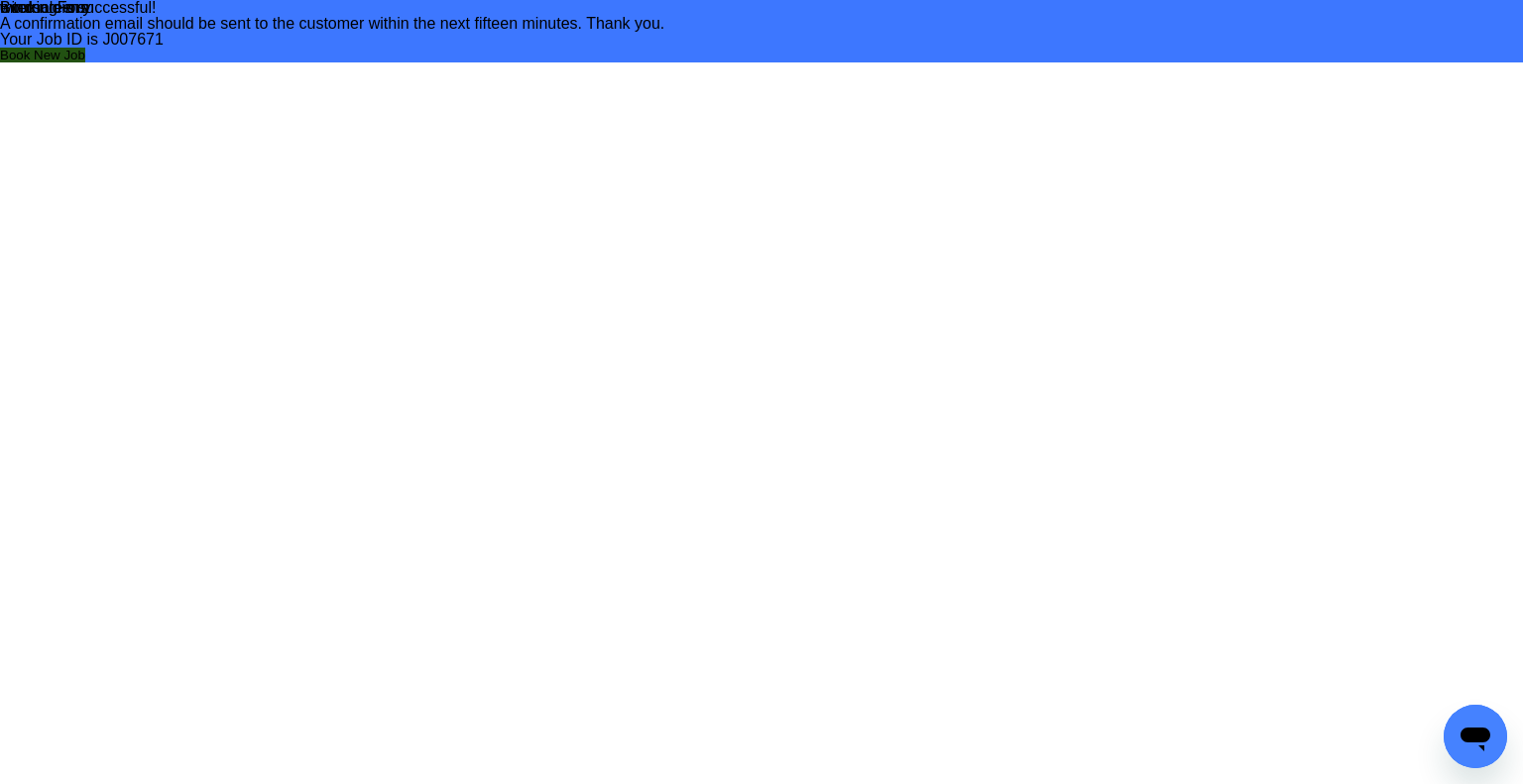 click on "Book New Job" at bounding box center [43, 55] 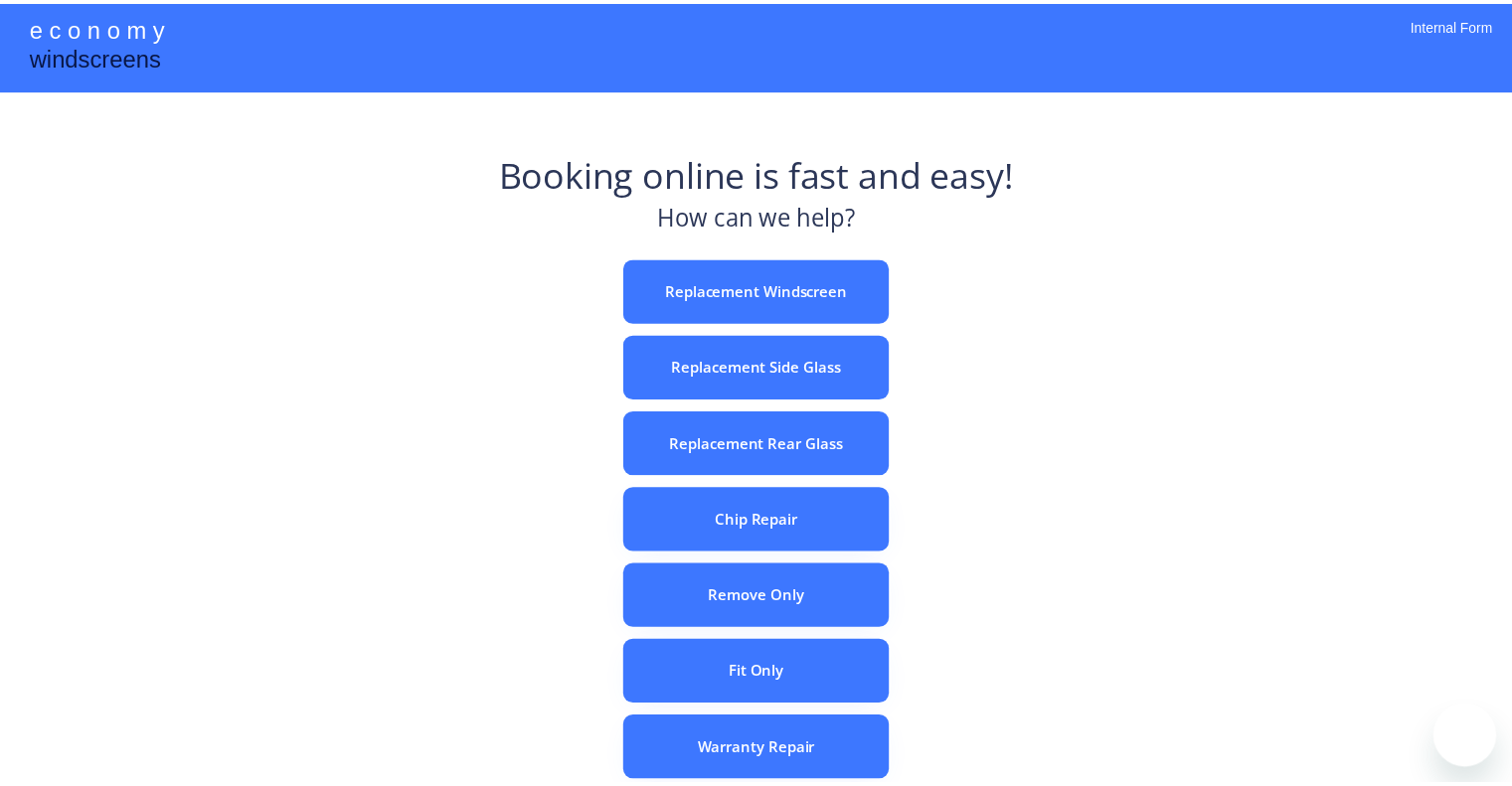 scroll, scrollTop: 0, scrollLeft: 0, axis: both 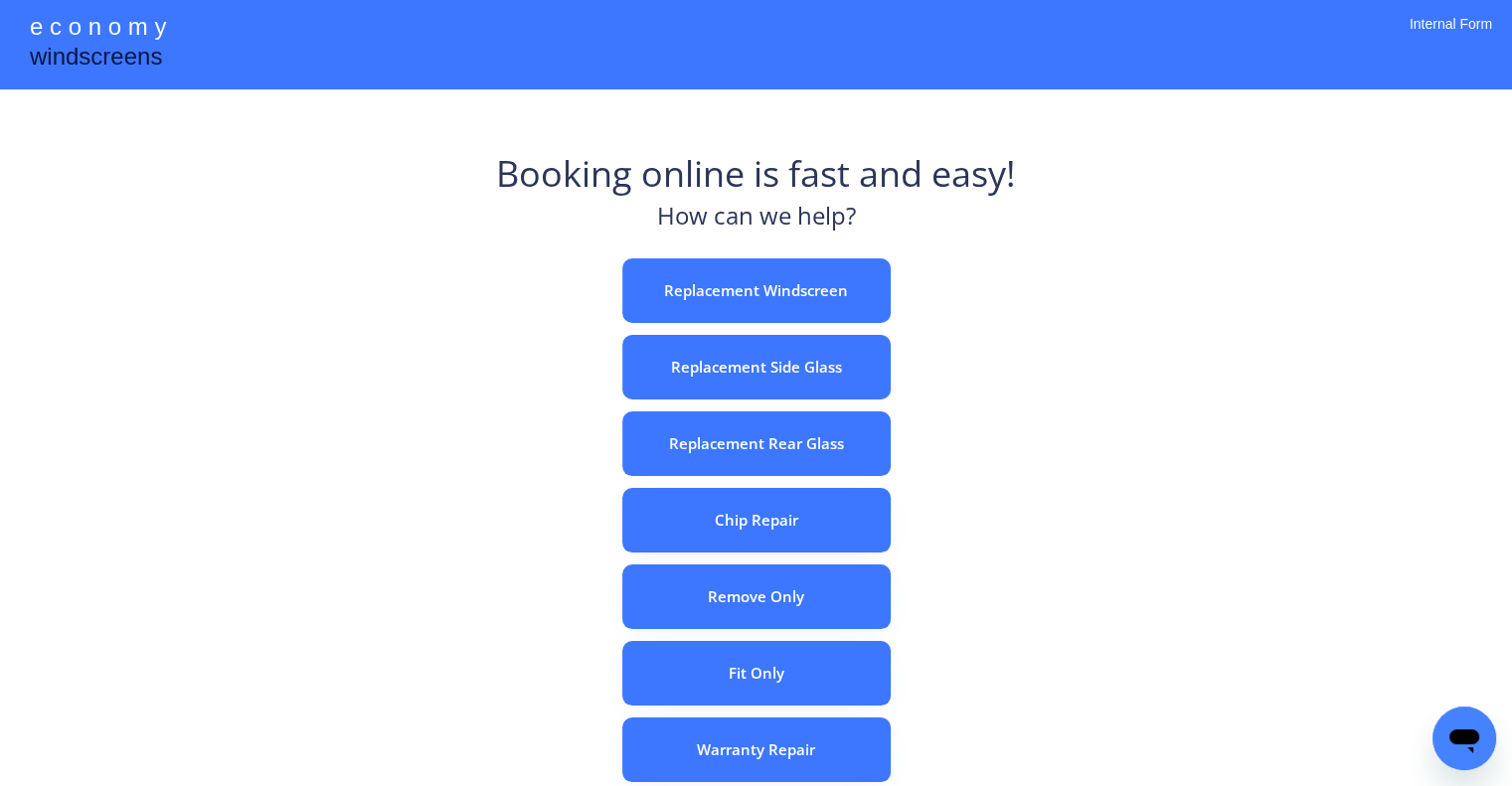 click on "e c o n o m y windscreens Booking online is fast and easy! How can we help? Replacement Windscreen Replacement Side Glass Replacement Rear Glass Chip Repair Remove Only Fit Only Warranty Repair ADAS Recalibration Only Rebook a Job Confirm Quotes Manual Booking Internal Form" at bounding box center (756, 553) 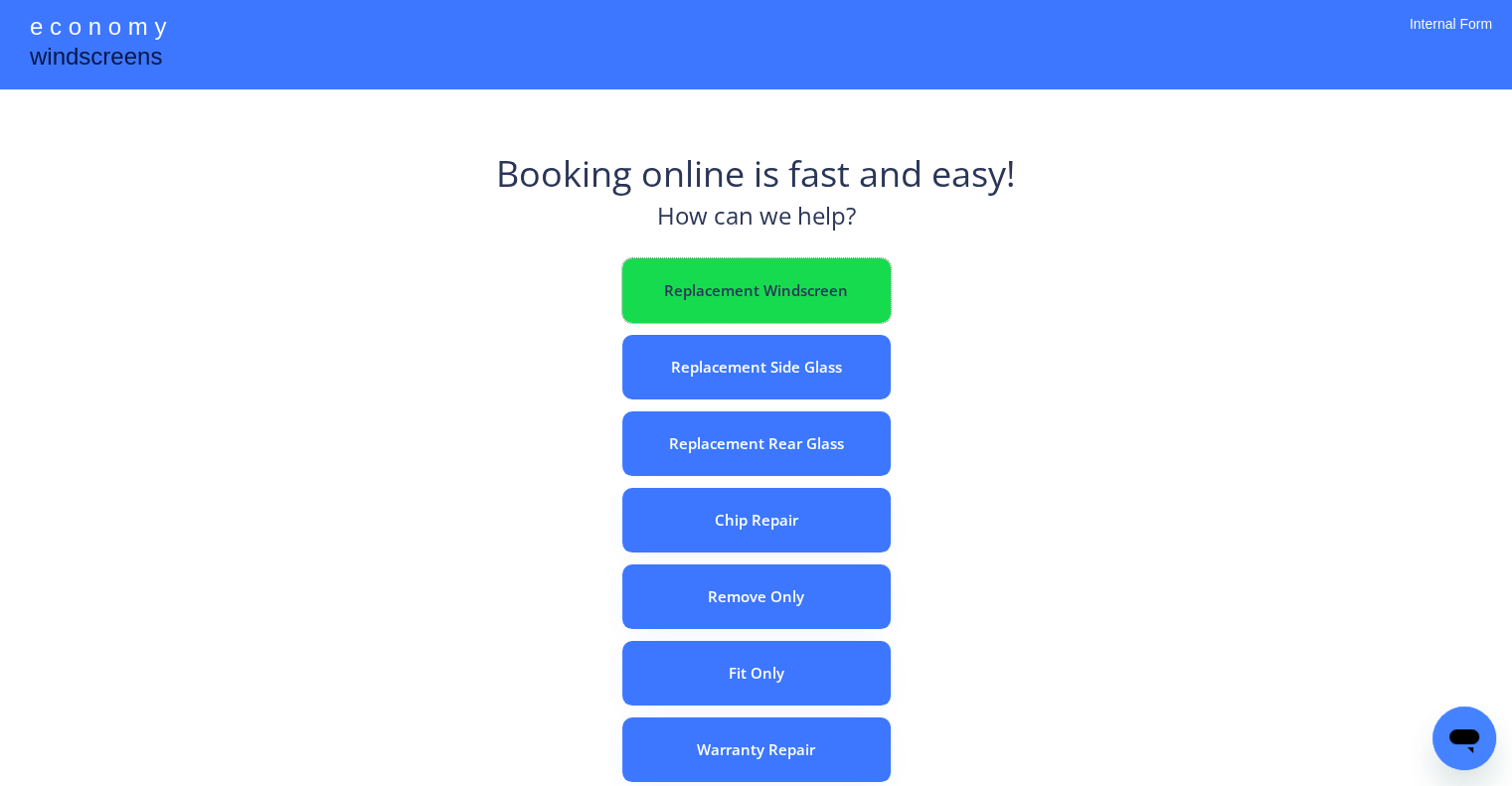 click on "Replacement Windscreen" at bounding box center (756, 290) 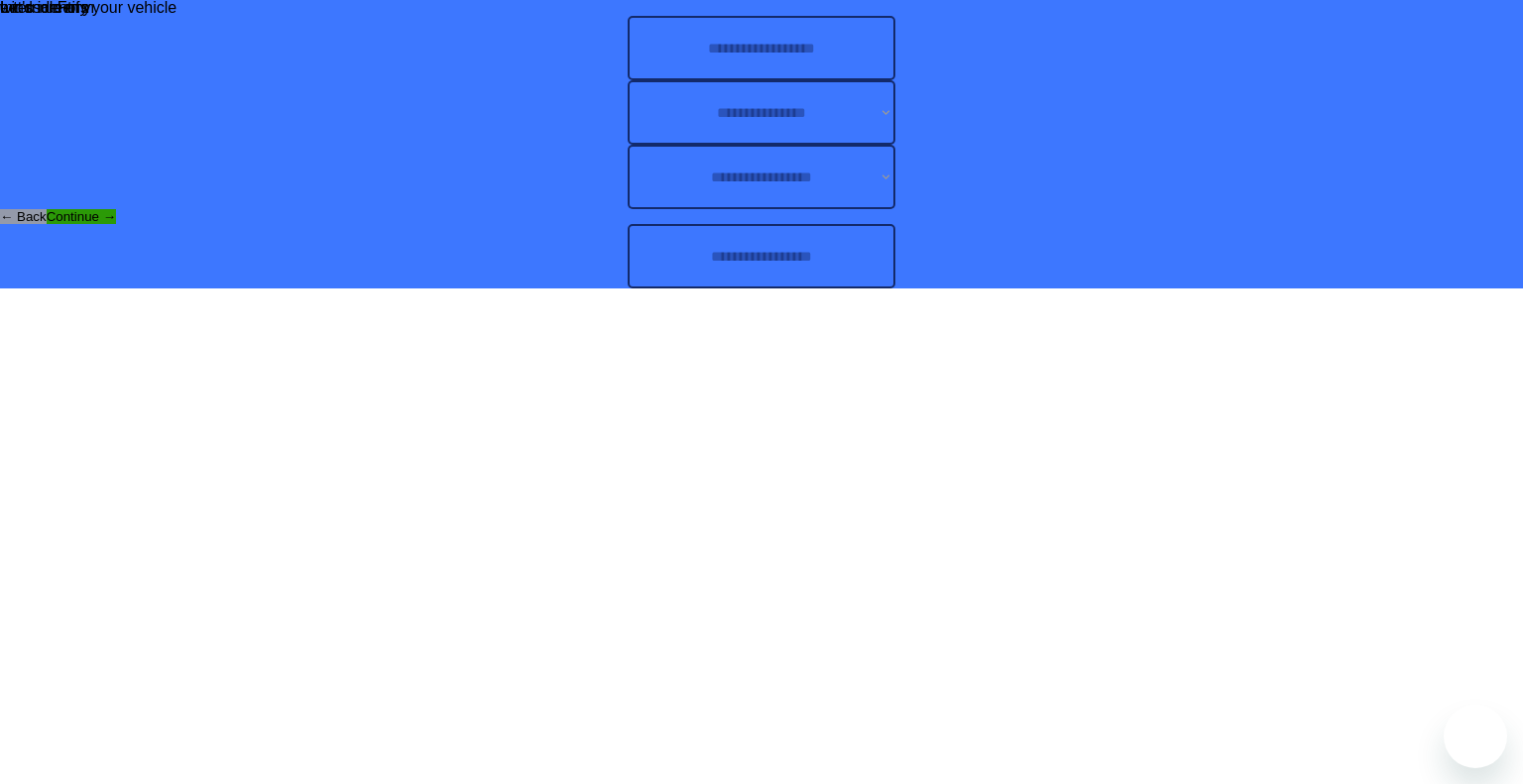 click at bounding box center (762, 256) 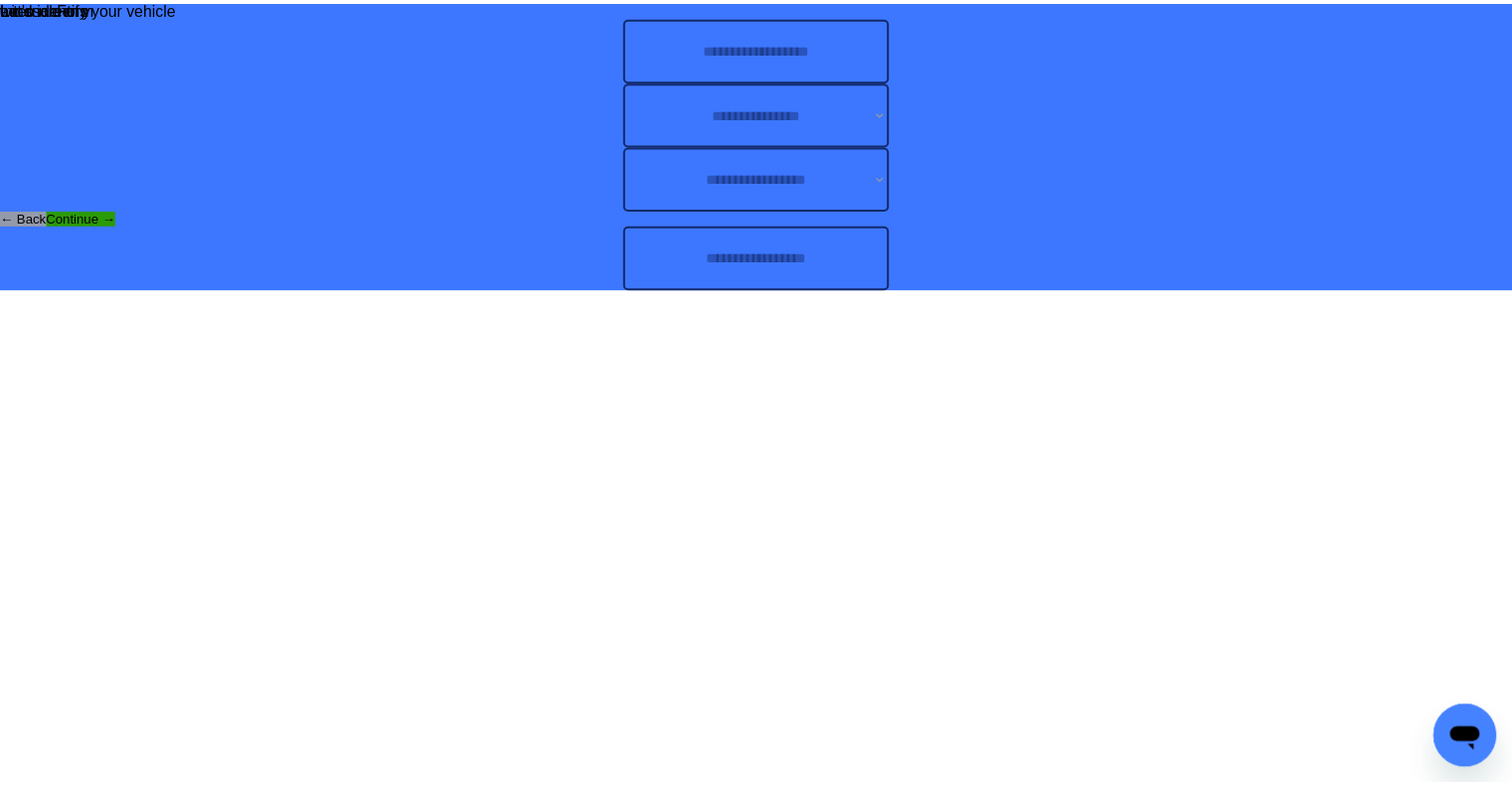 scroll, scrollTop: 0, scrollLeft: 0, axis: both 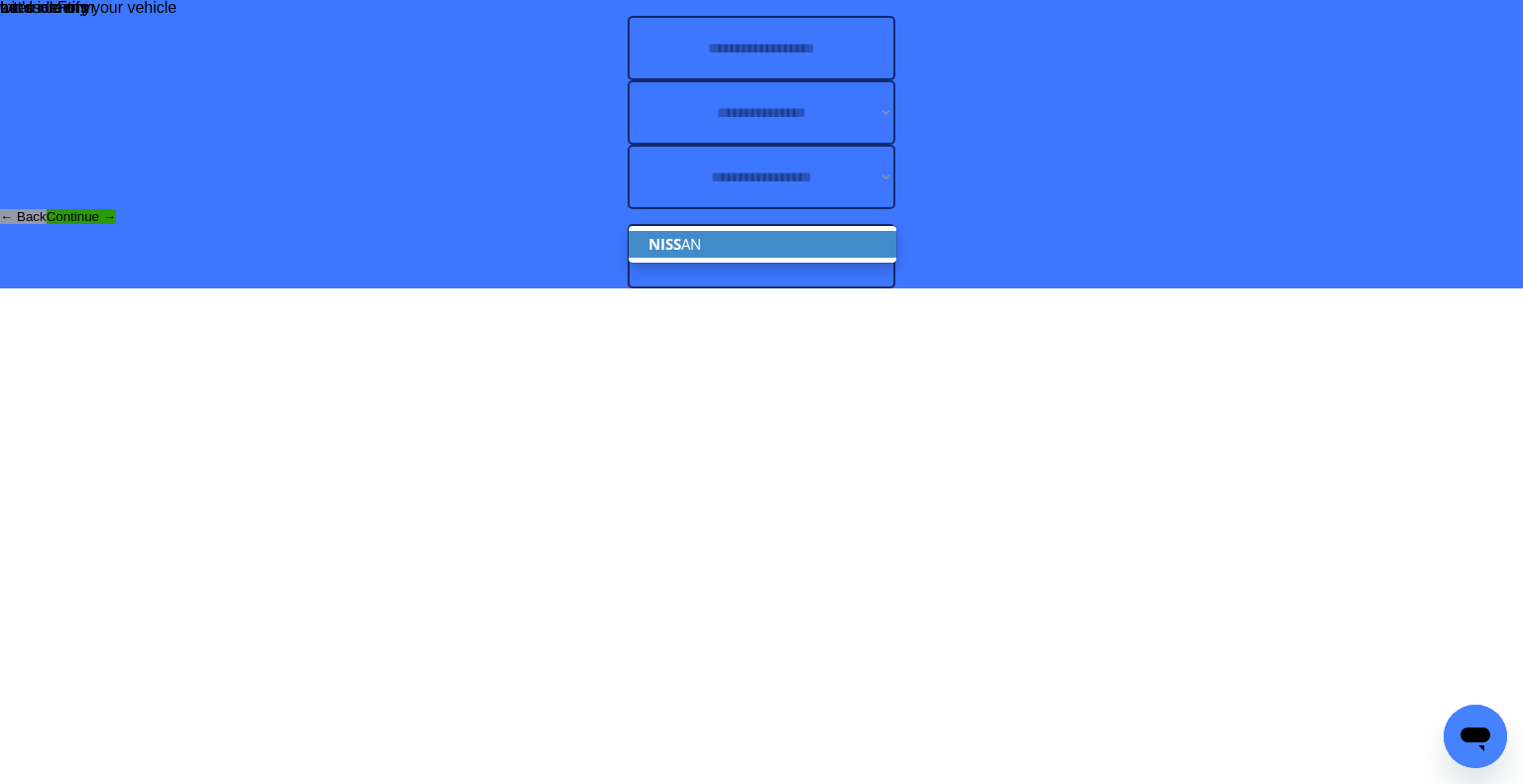 click on "NISS AN" at bounding box center (762, 244) 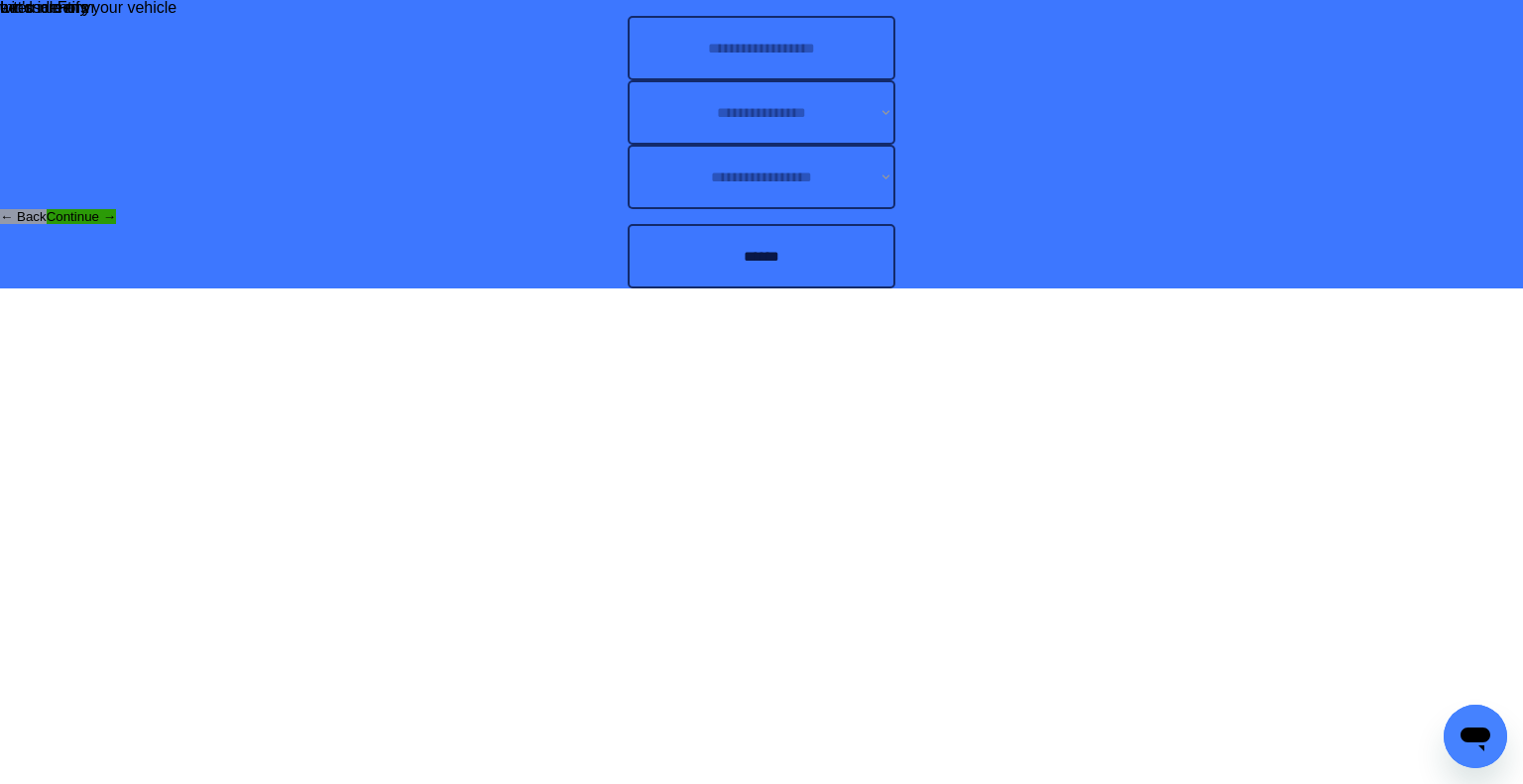 click at bounding box center (762, 48) 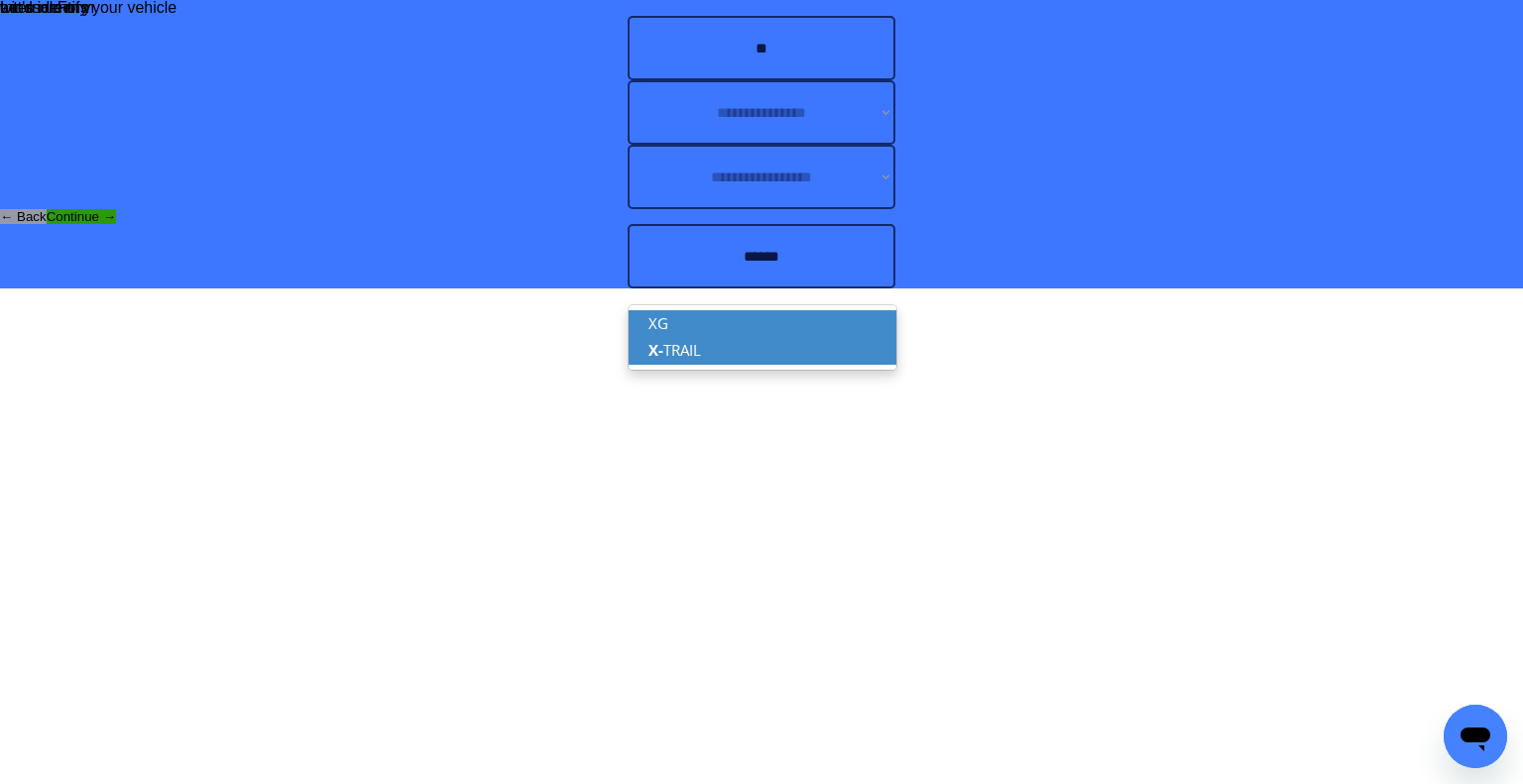 click on "X- TRAIL" at bounding box center [762, 323] 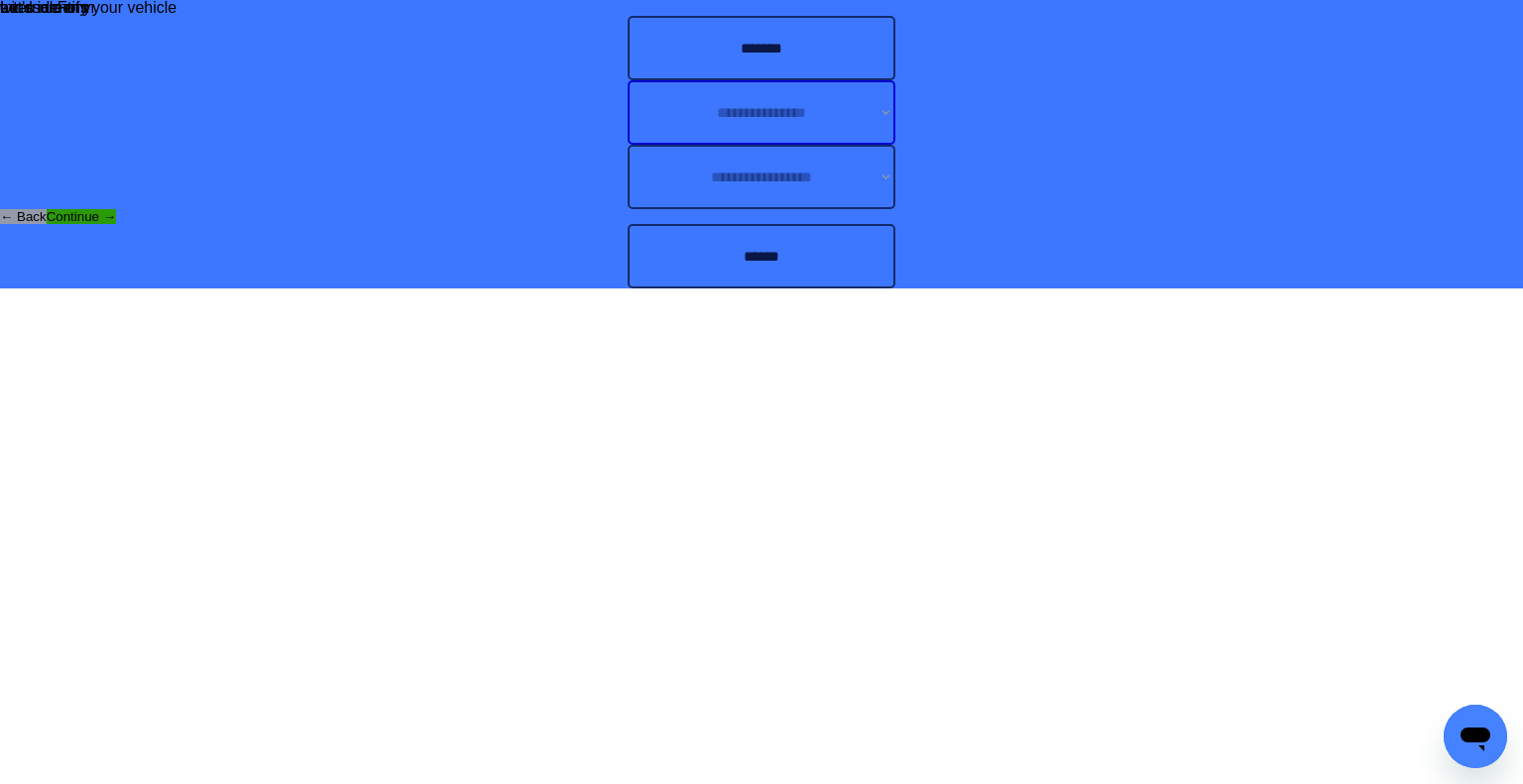 type on "*******" 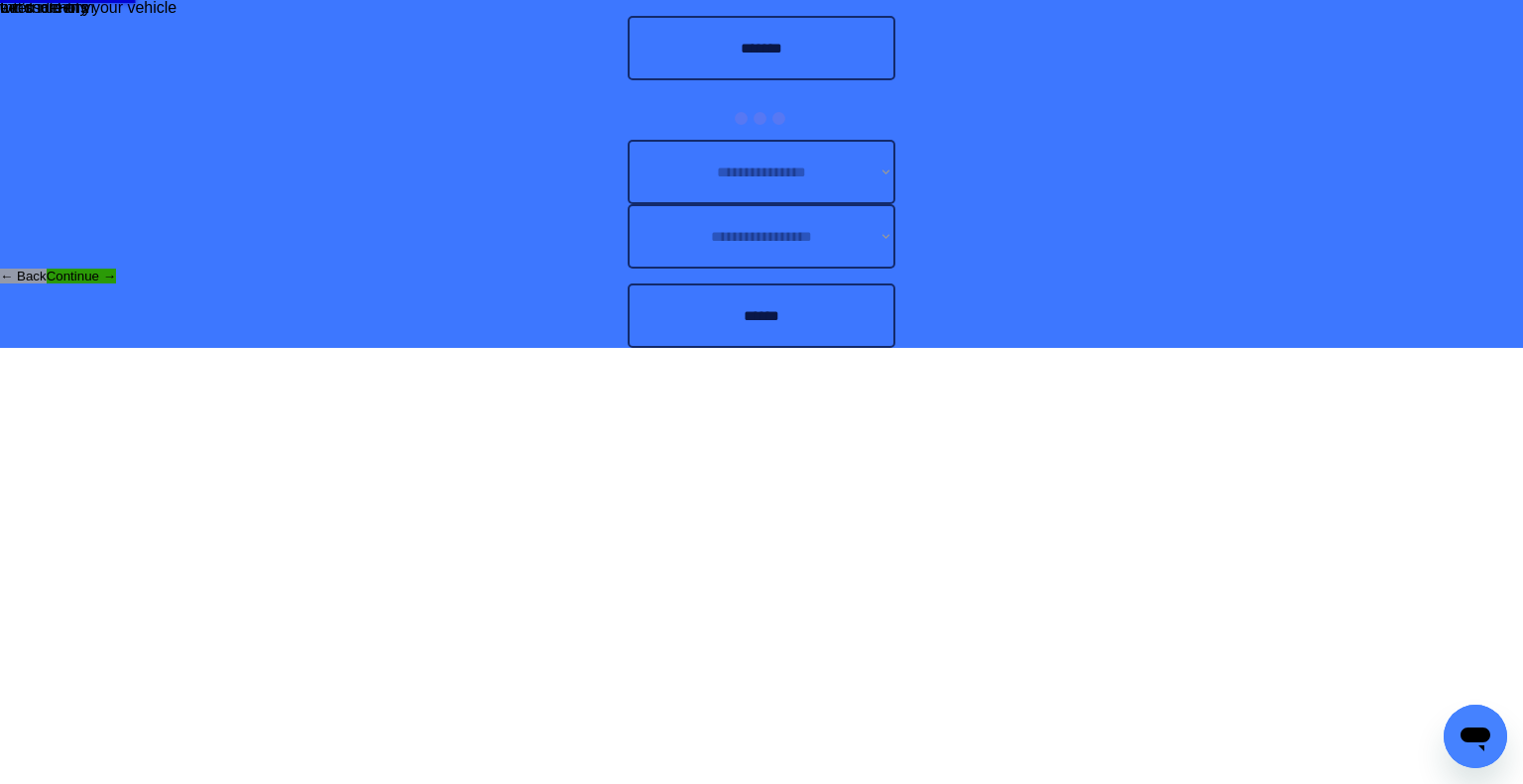 click on "**********" at bounding box center (762, 173) 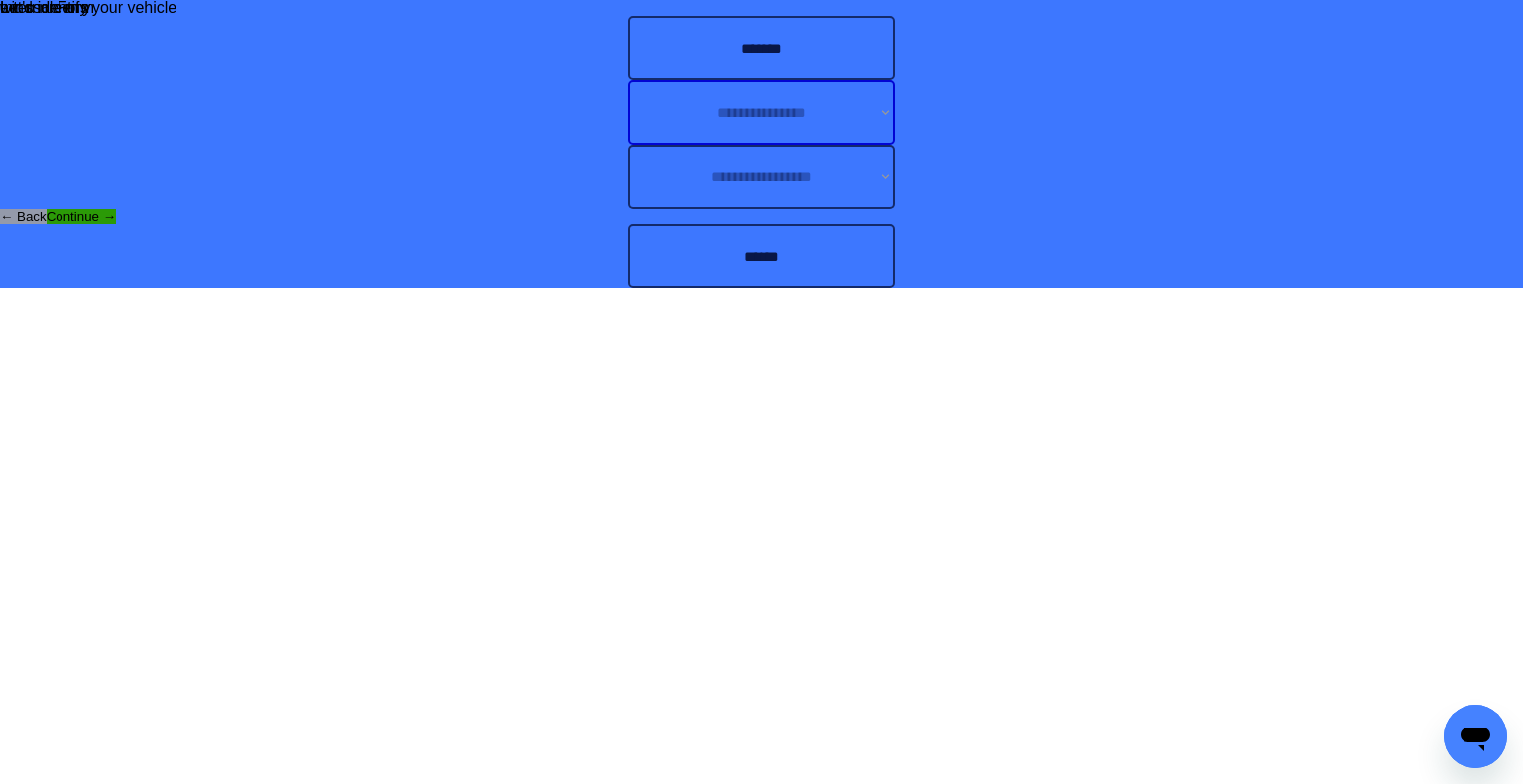 drag, startPoint x: 821, startPoint y: 360, endPoint x: 823, endPoint y: 392, distance: 32.06244 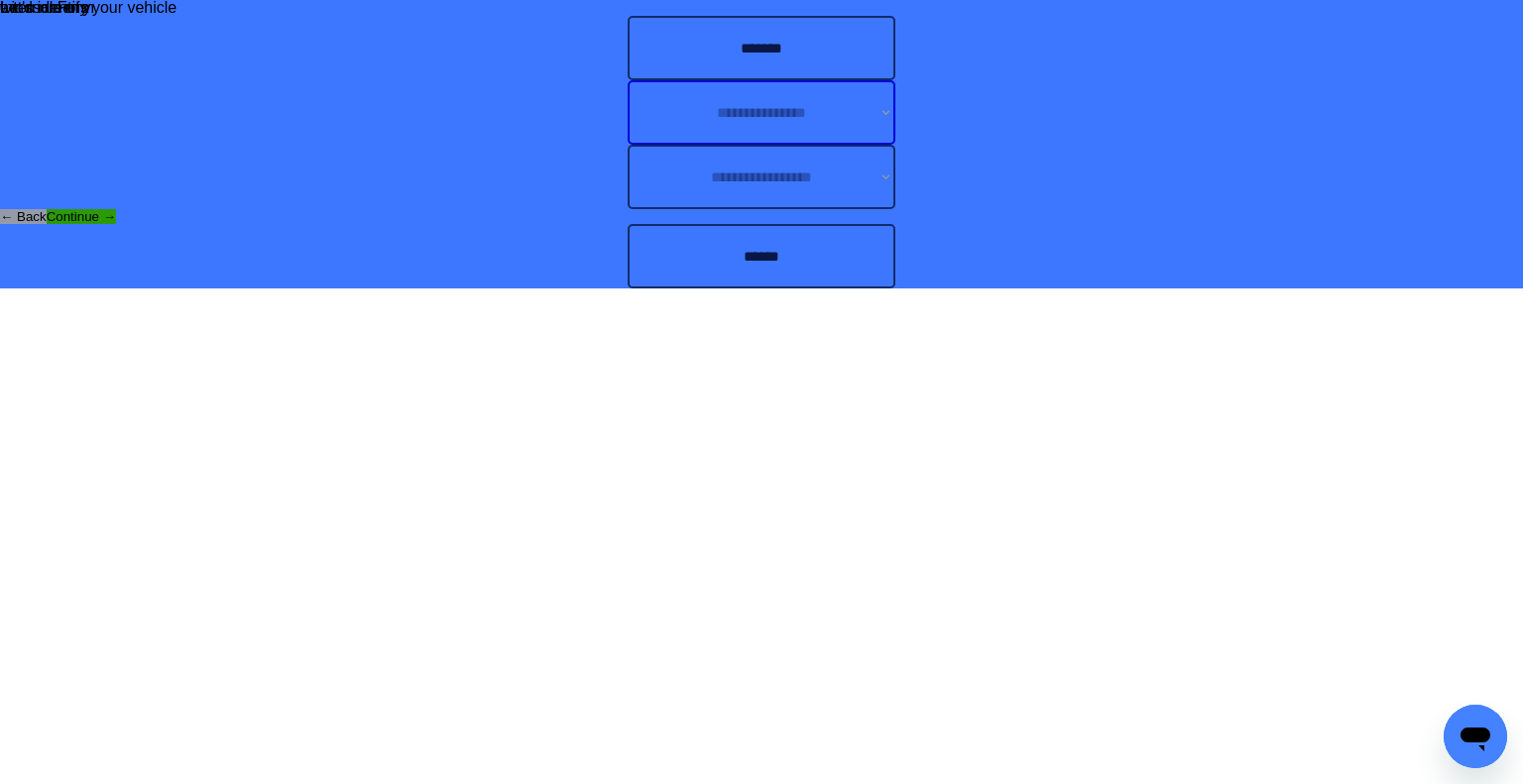 select on "******" 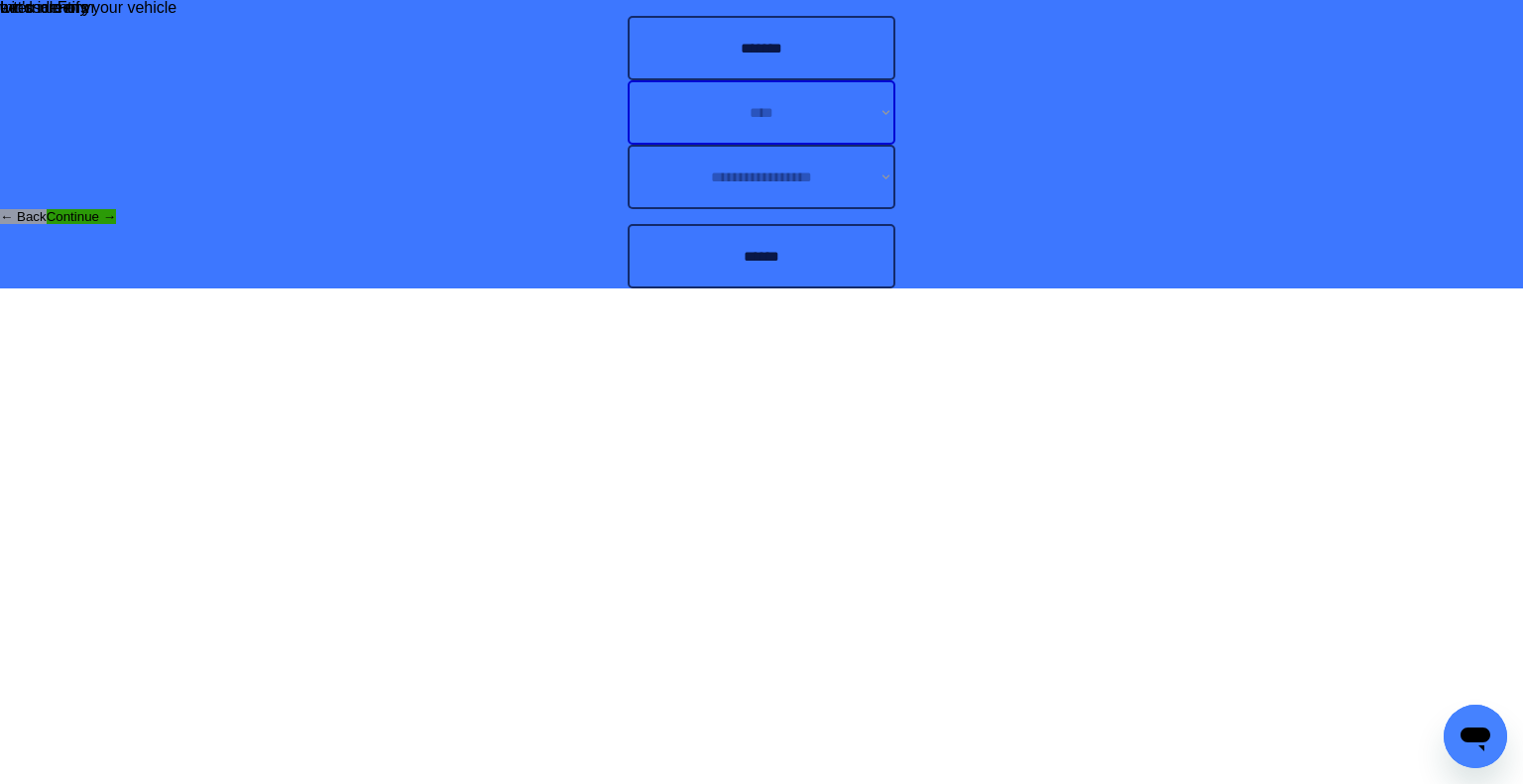 click on "**********" at bounding box center (762, 112) 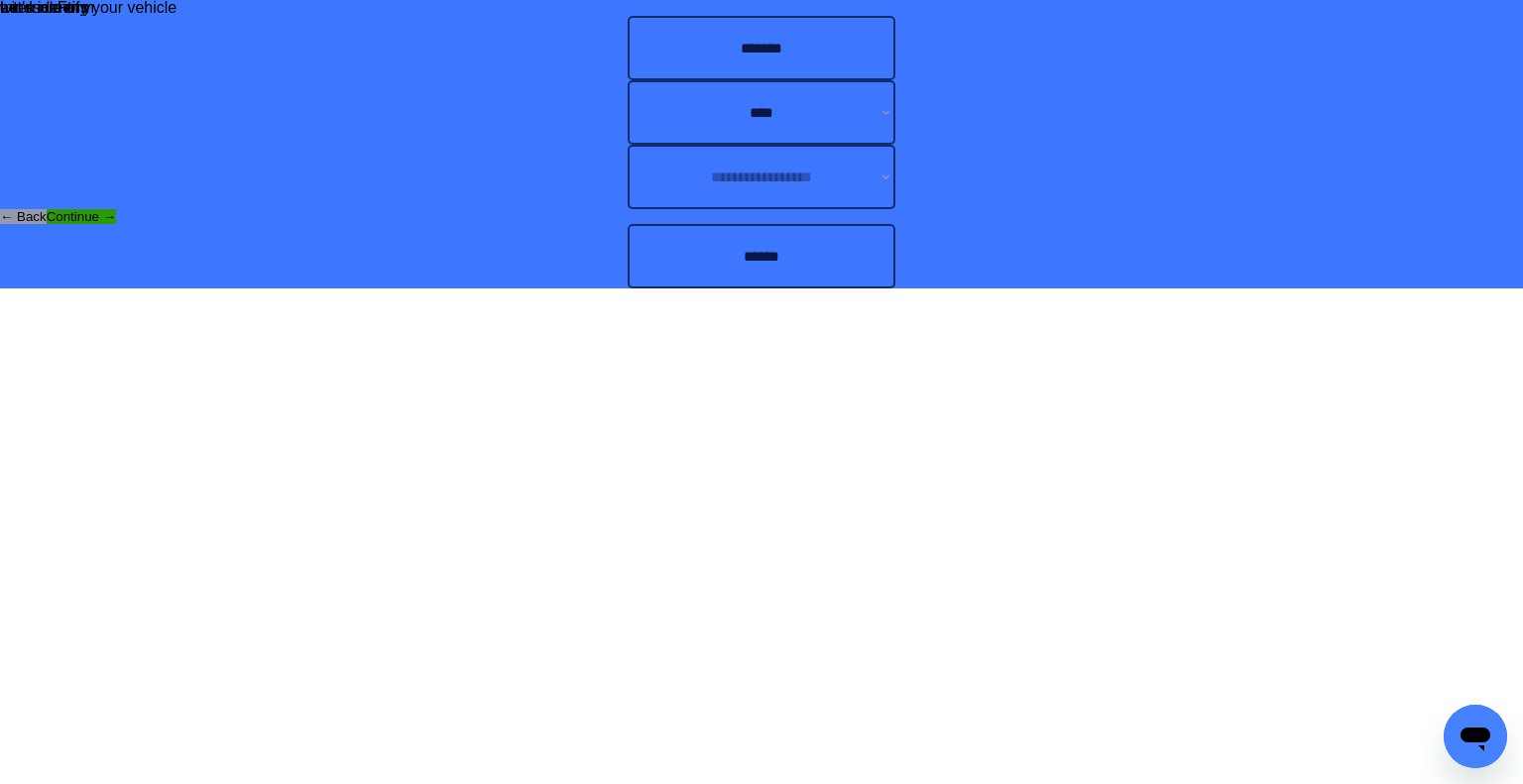 drag, startPoint x: 1132, startPoint y: 279, endPoint x: 1072, endPoint y: 315, distance: 69.97142 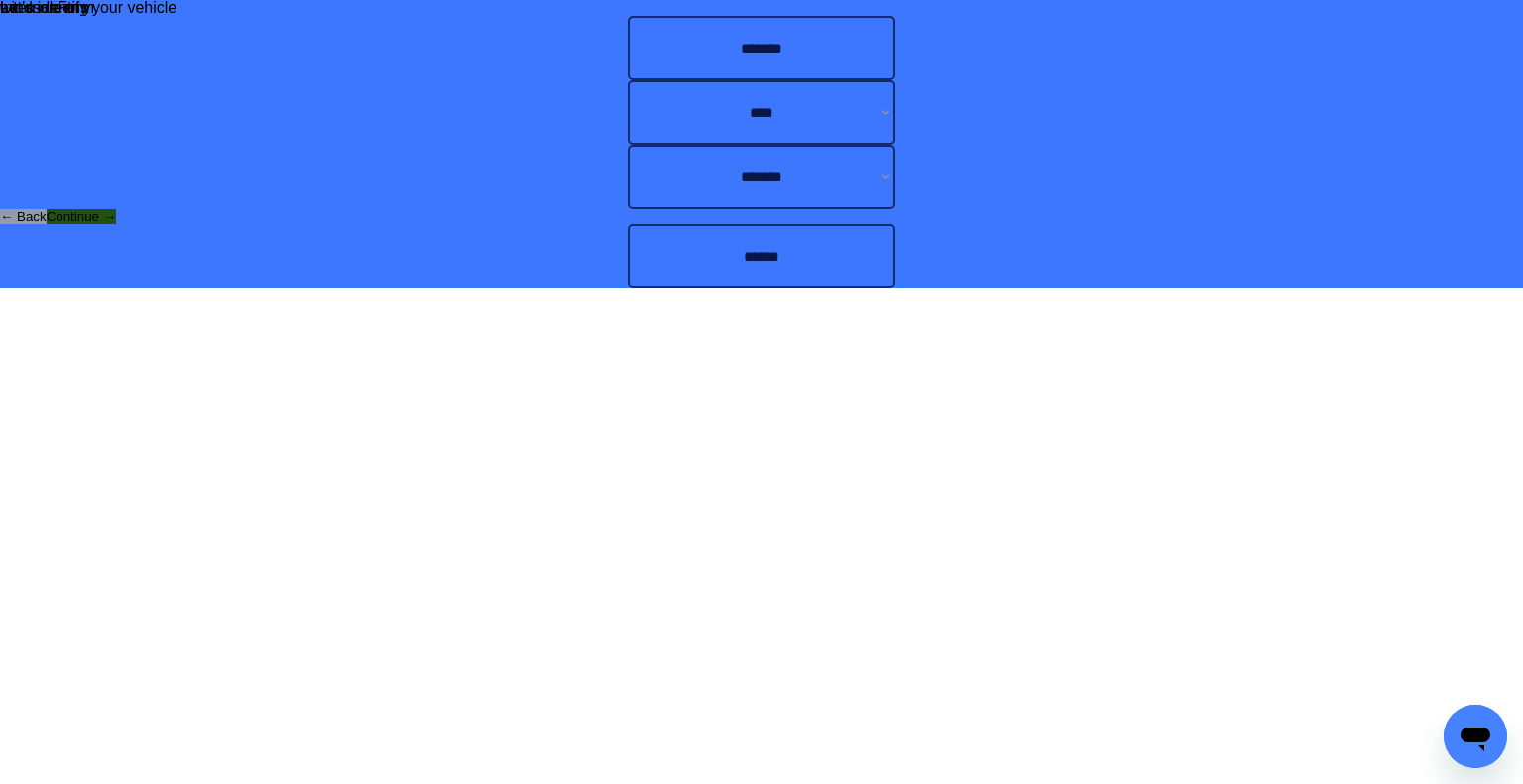 click on "Continue    →" at bounding box center [81, 216] 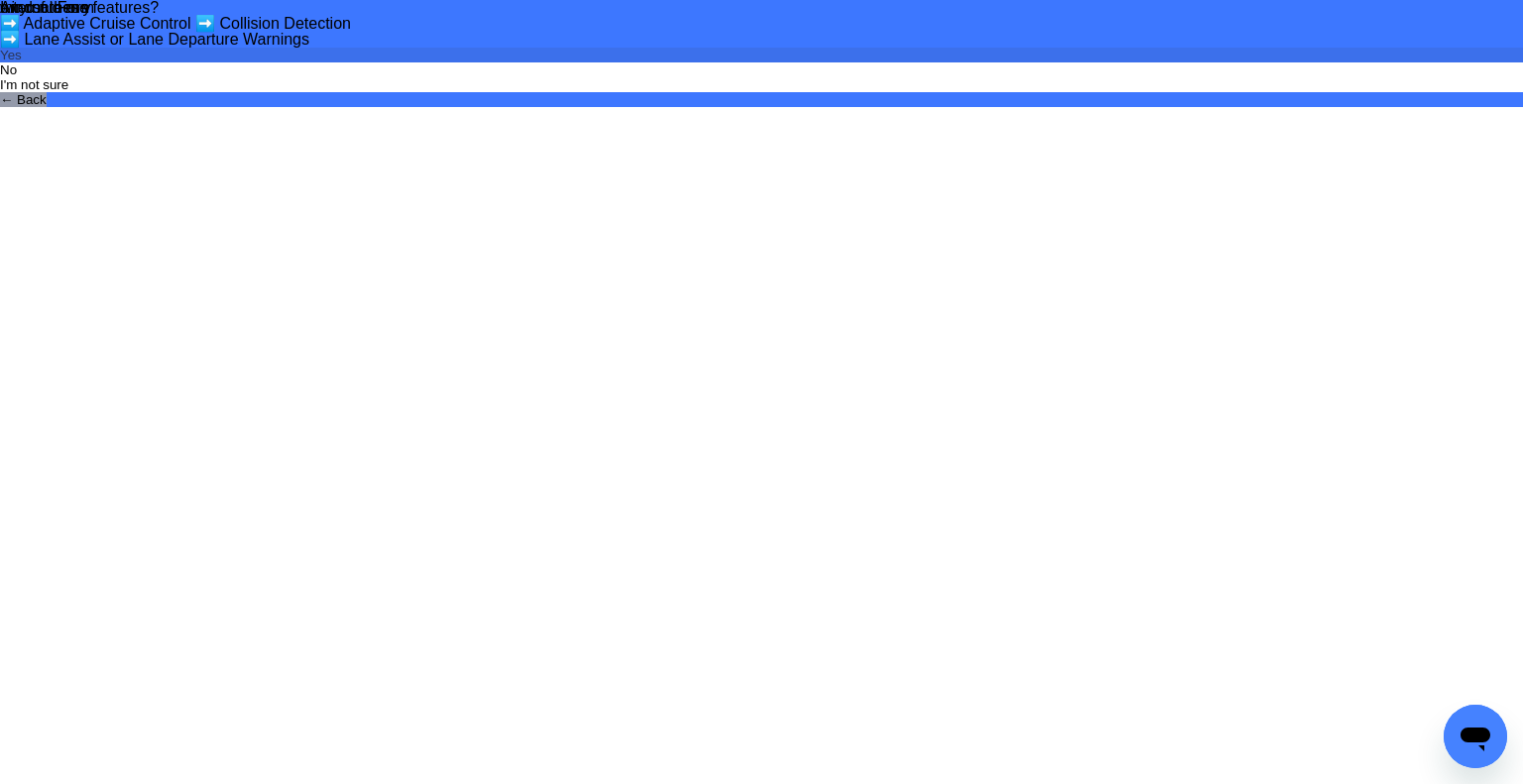 click on "Yes" at bounding box center (762, 55) 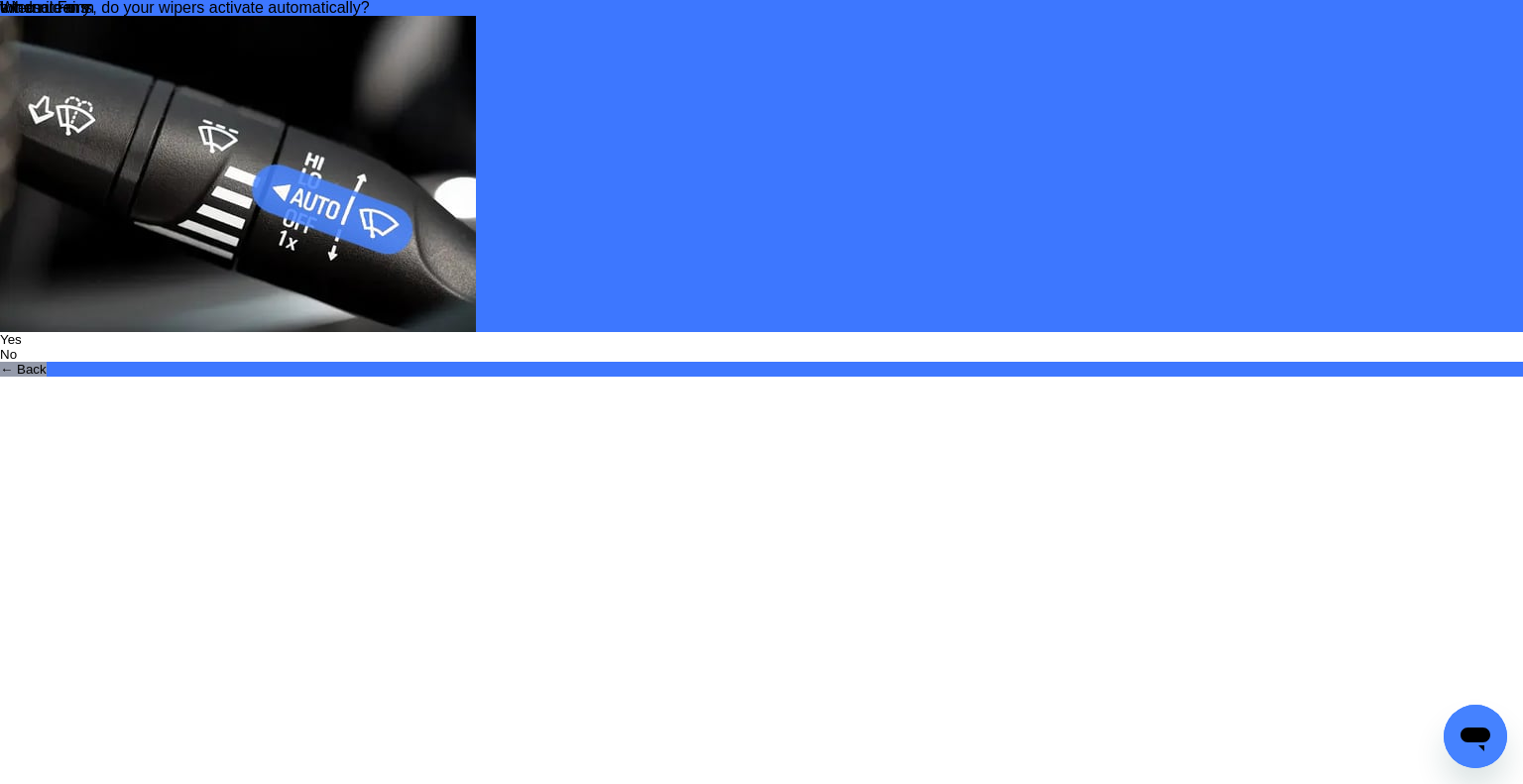 drag, startPoint x: 1097, startPoint y: 331, endPoint x: 620, endPoint y: 11, distance: 574.39446 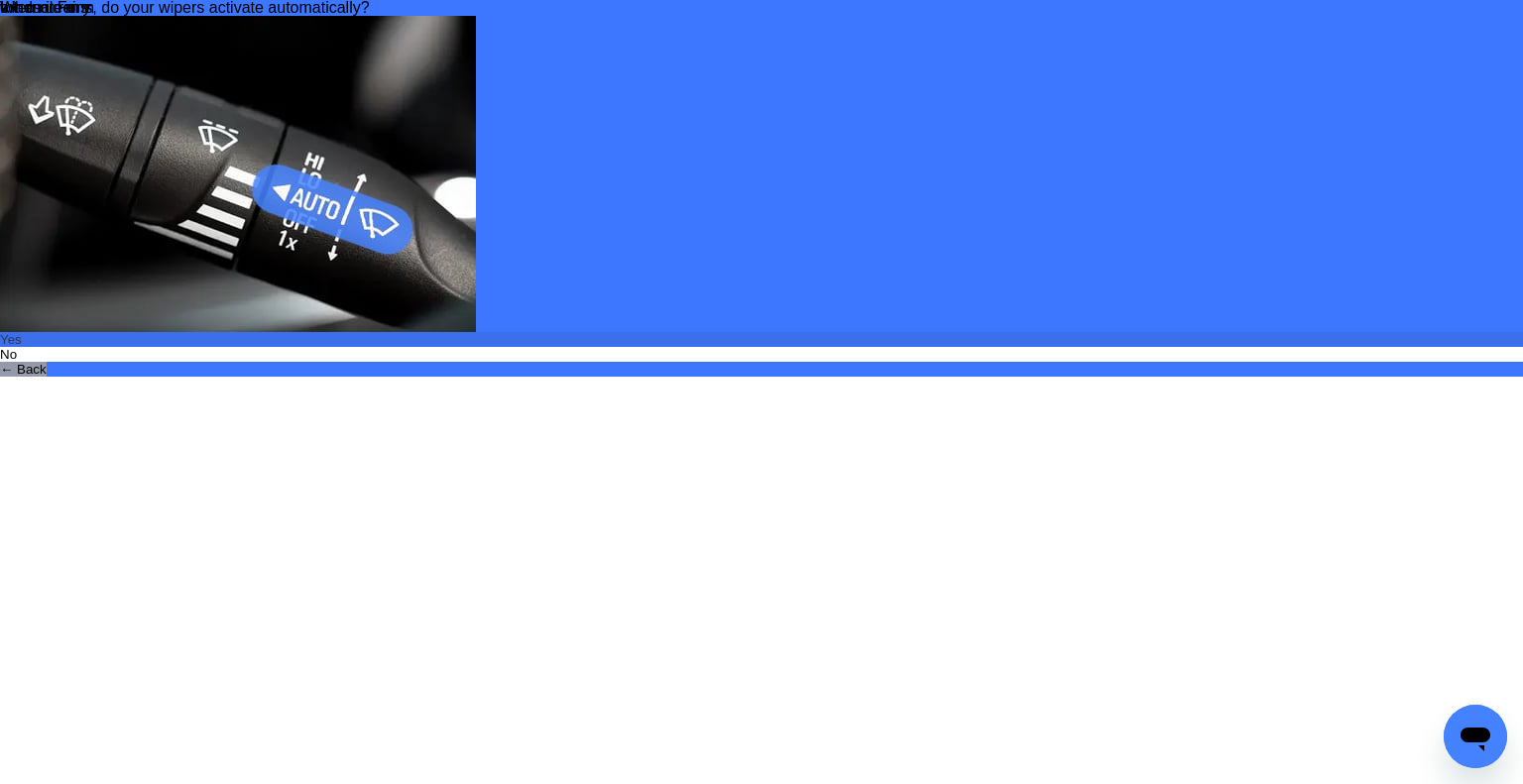 click on "Yes" at bounding box center [762, 339] 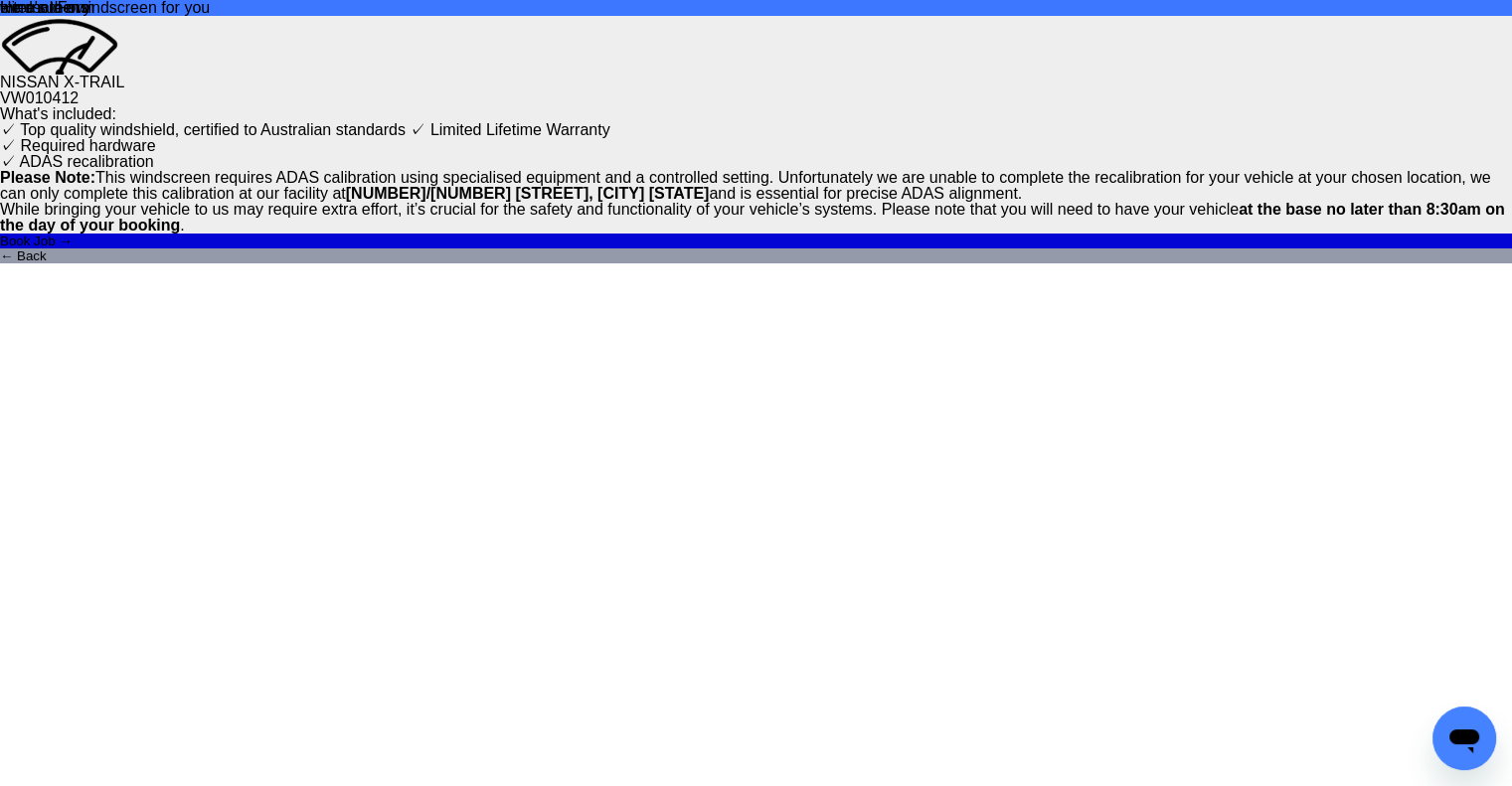 click on "VW010412" at bounding box center (756, 98) 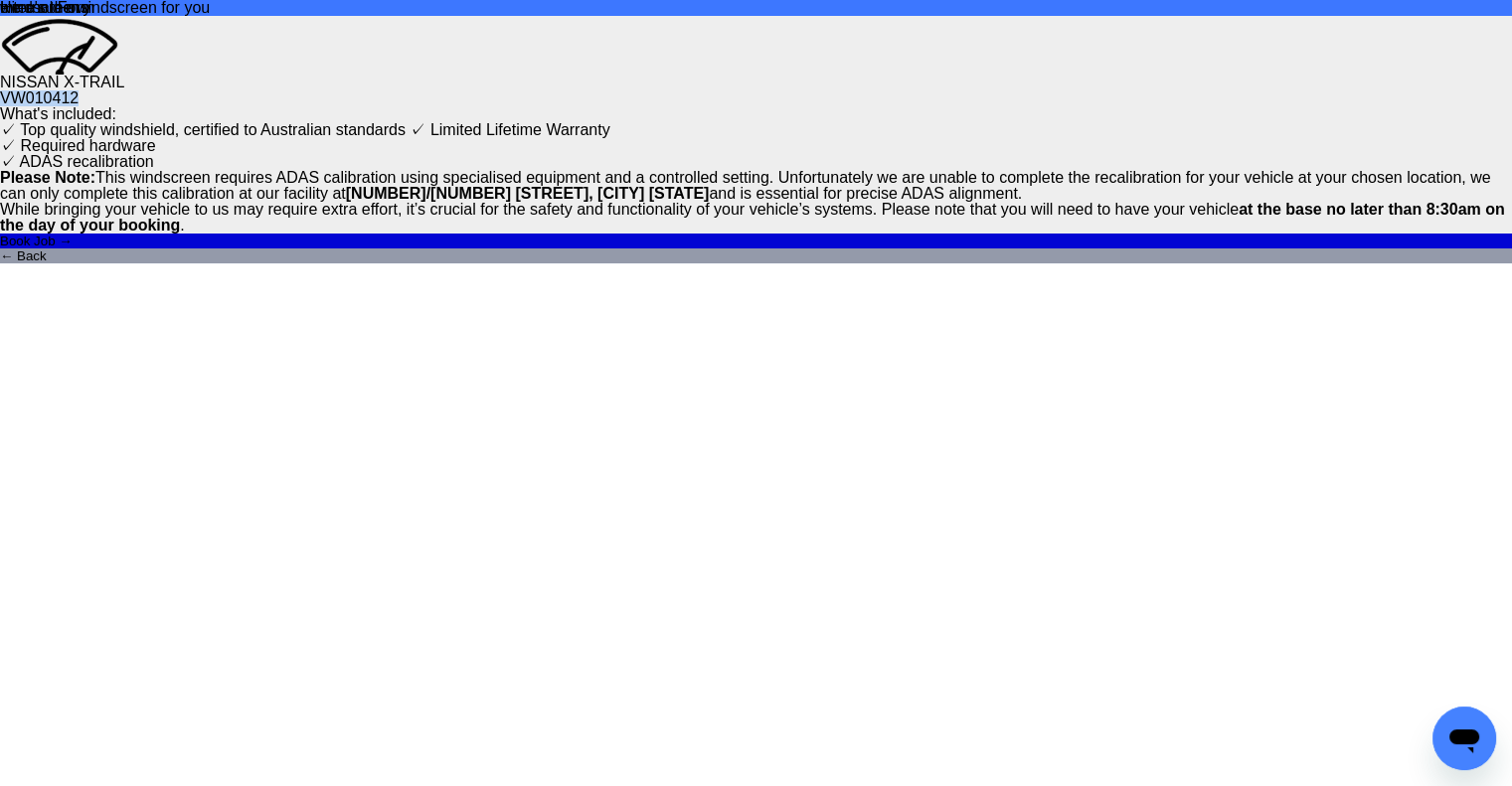 click on "VW010412" at bounding box center [756, 98] 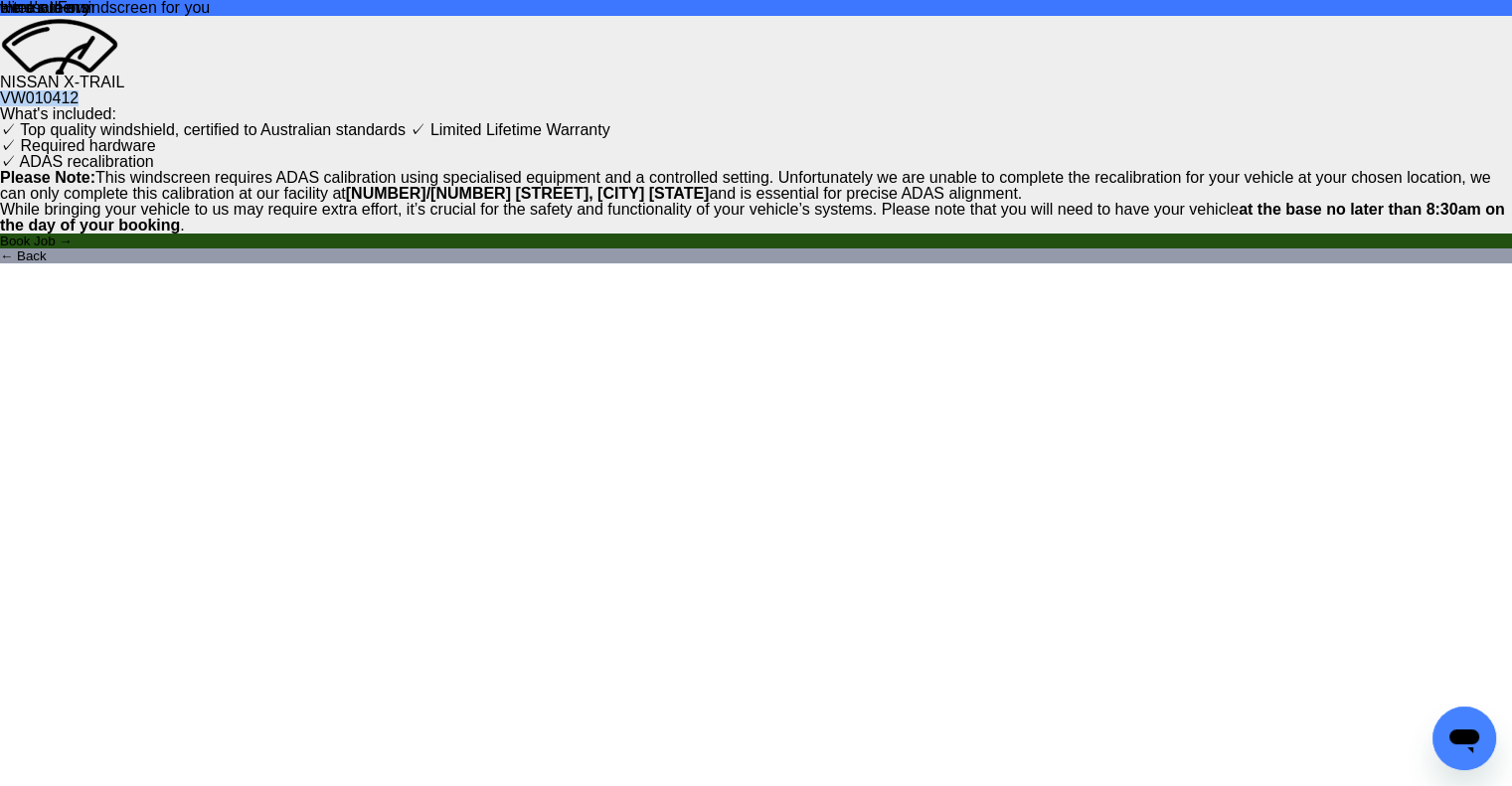 click on "Book Job    →" at bounding box center (756, 240) 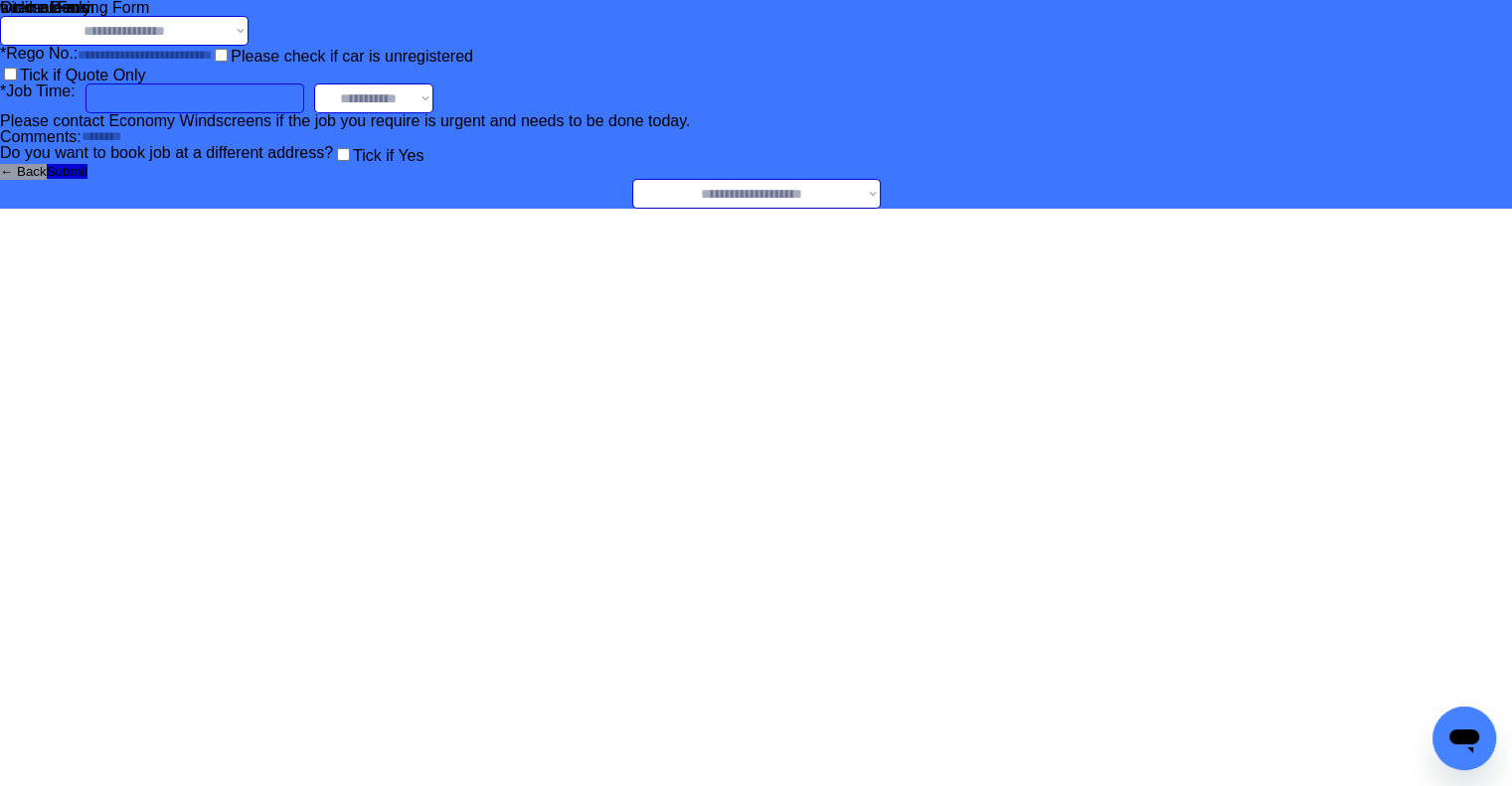 scroll, scrollTop: 0, scrollLeft: 0, axis: both 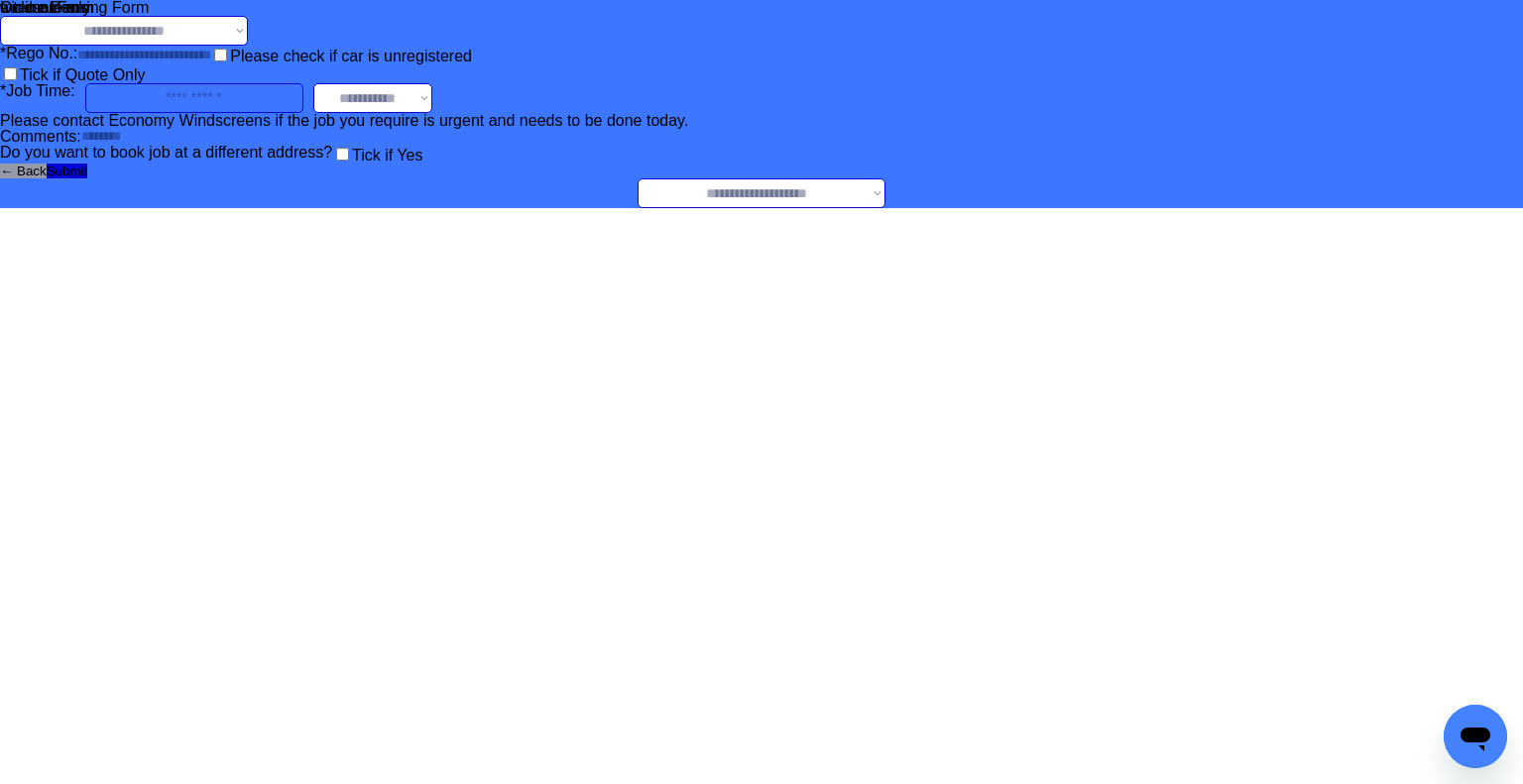 click on "**********" at bounding box center [762, 104] 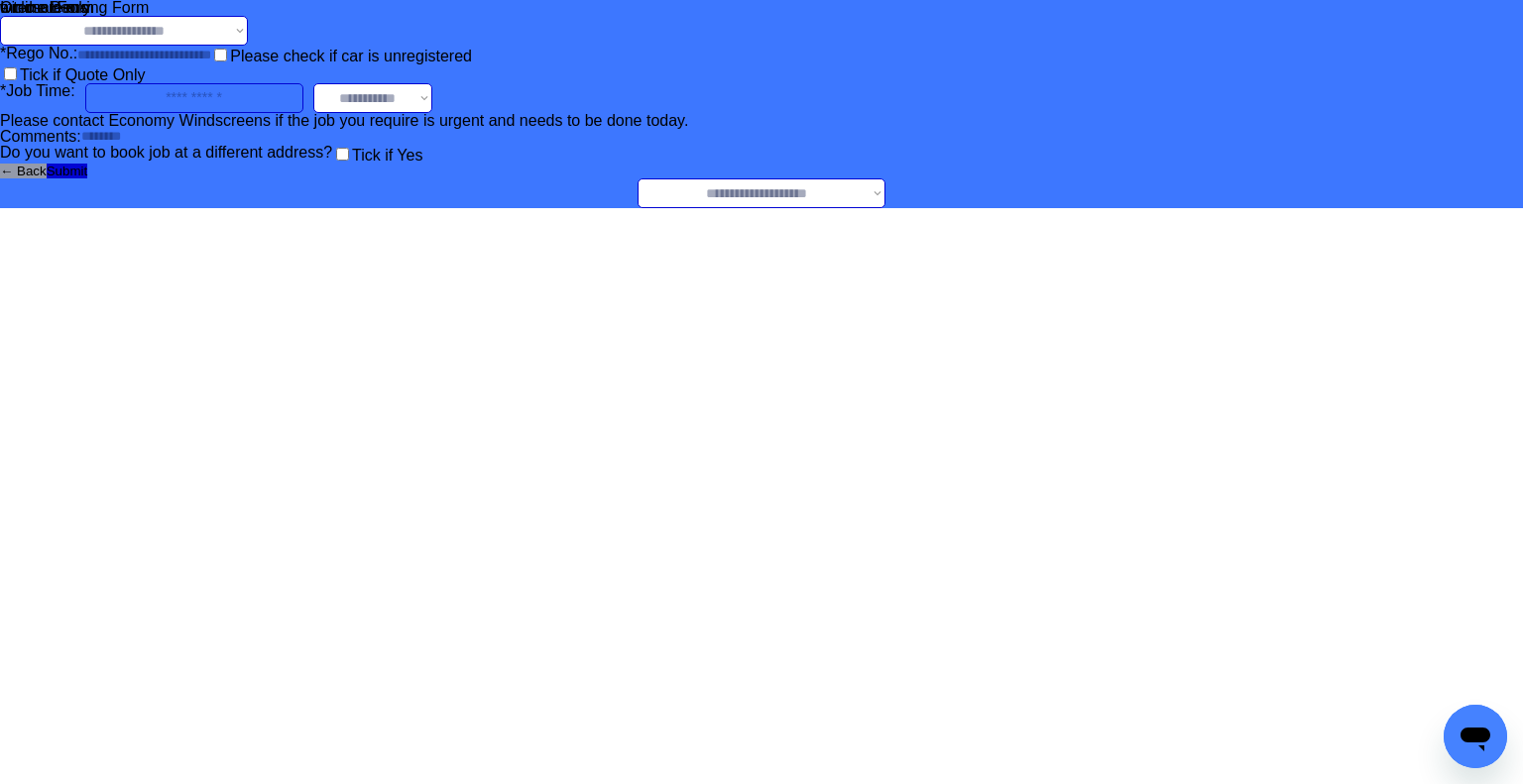 drag, startPoint x: 833, startPoint y: 173, endPoint x: 828, endPoint y: 191, distance: 18.681542 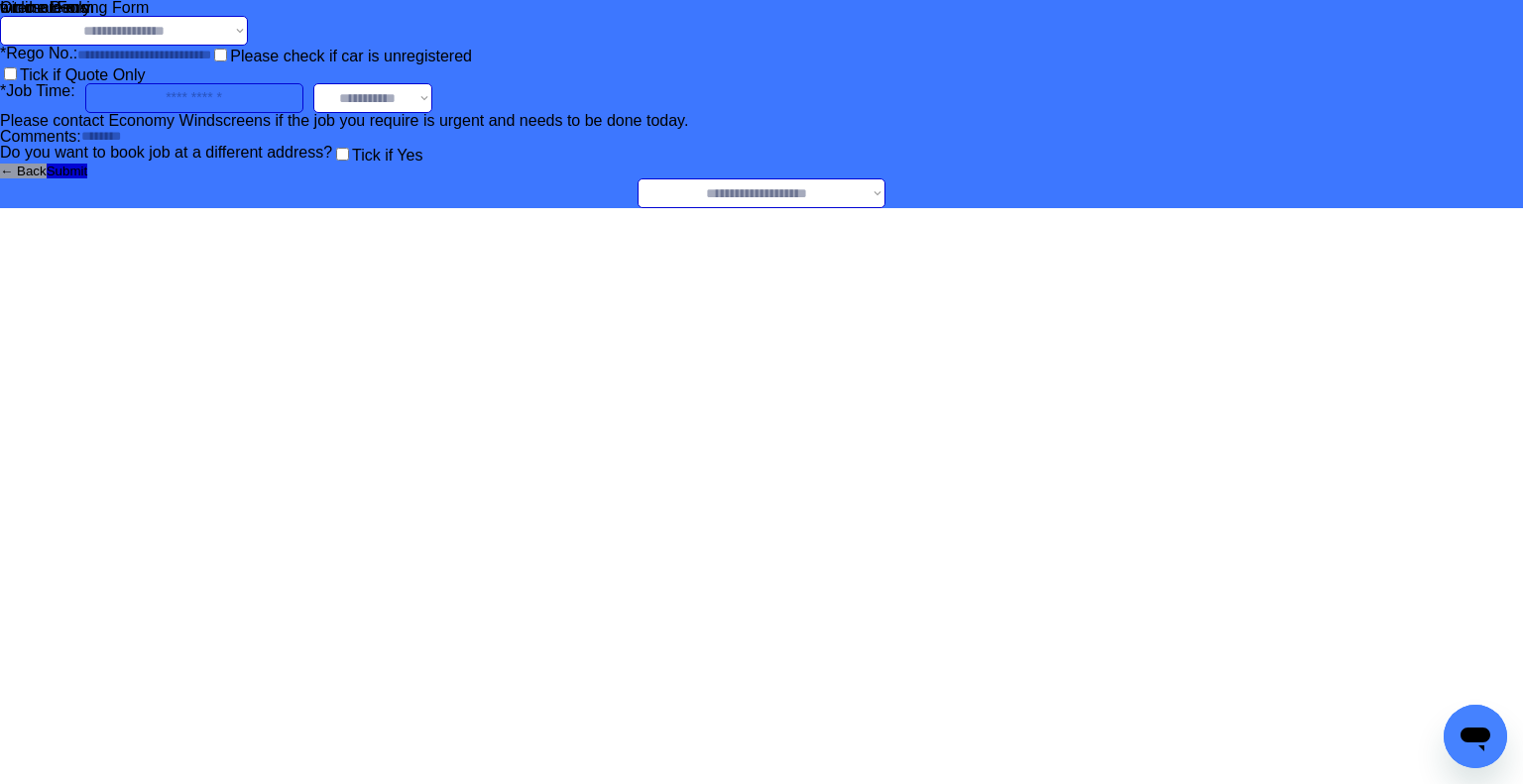 select on "**********" 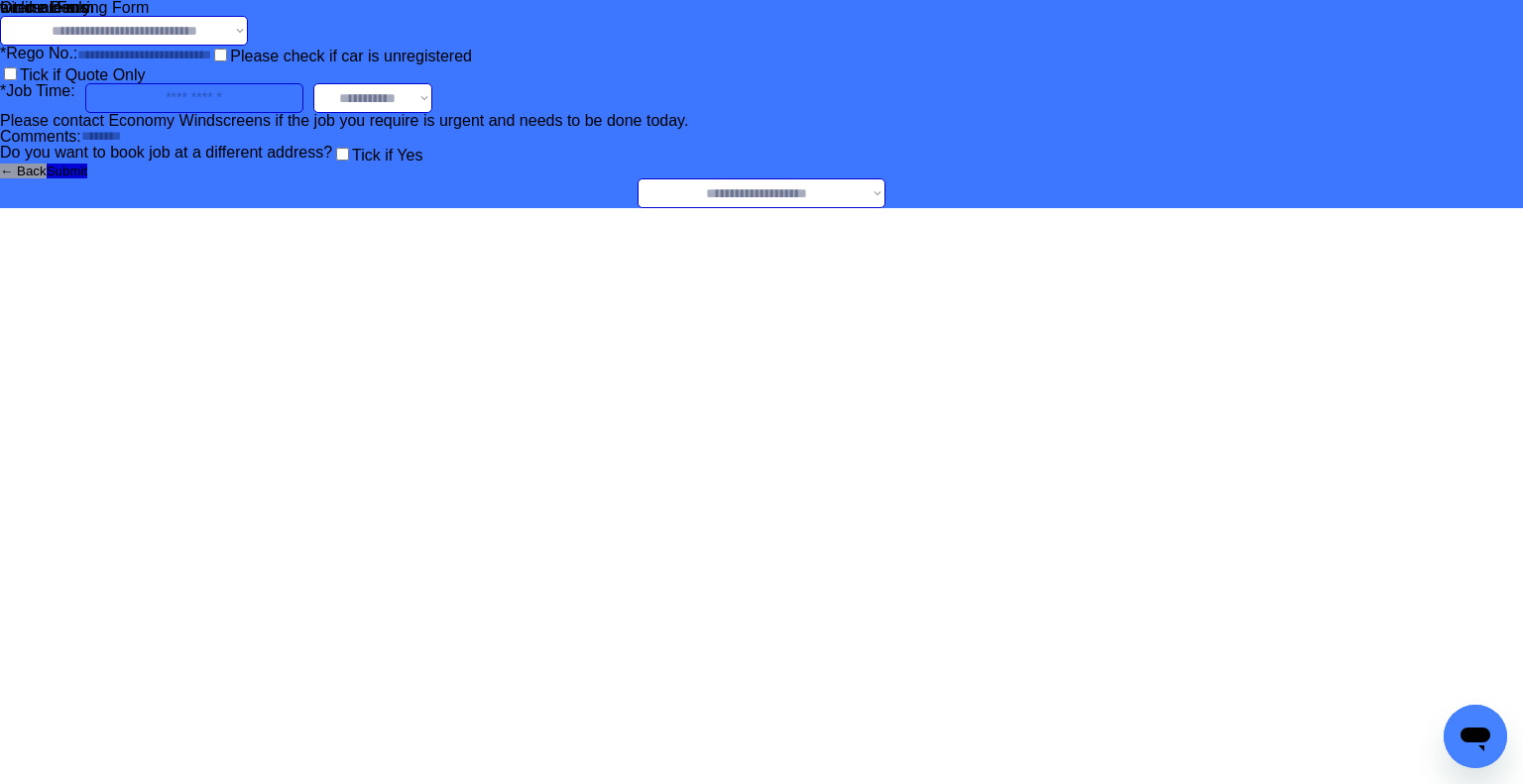 click on "**********" at bounding box center (124, 31) 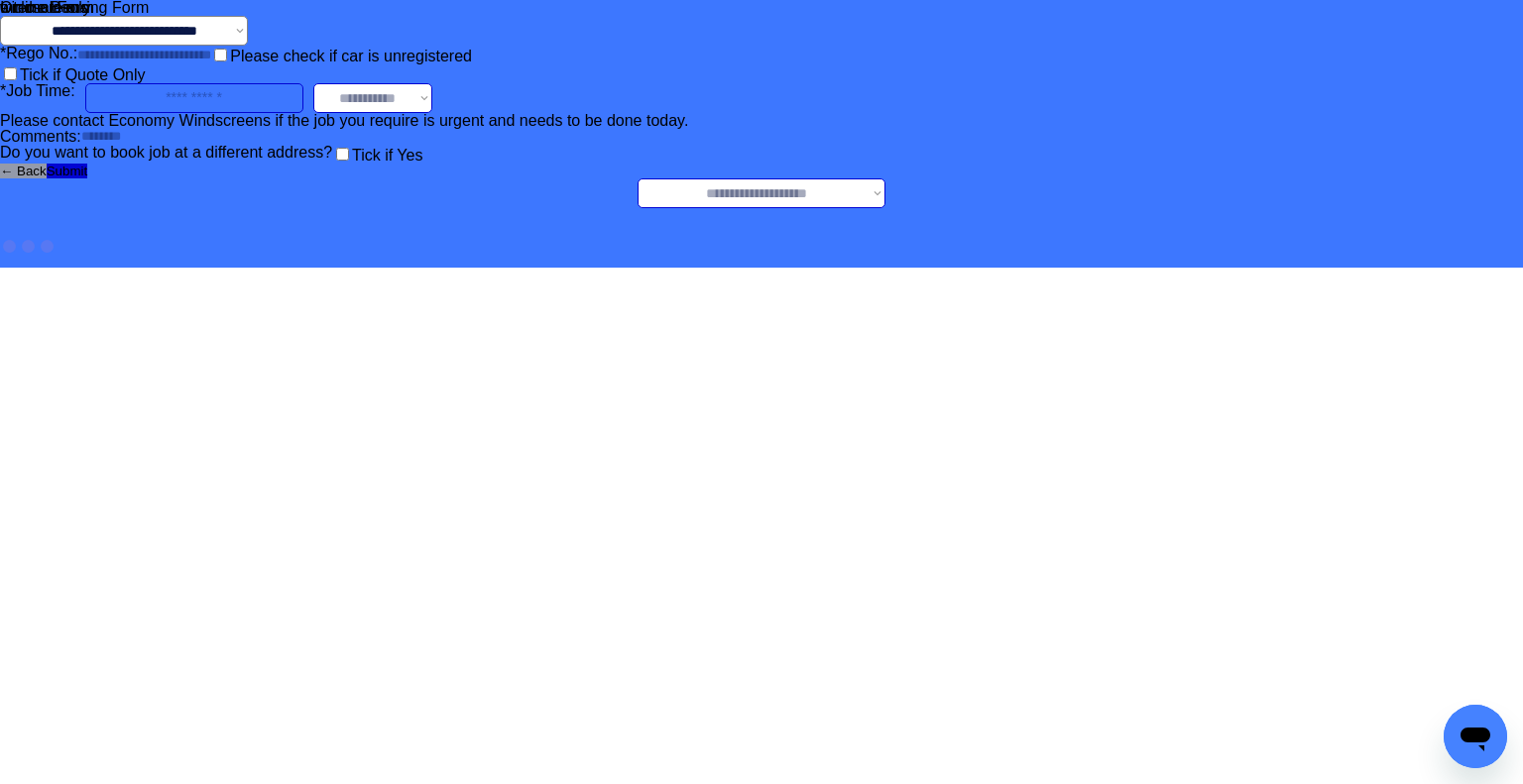 click on "**********" at bounding box center [762, 134] 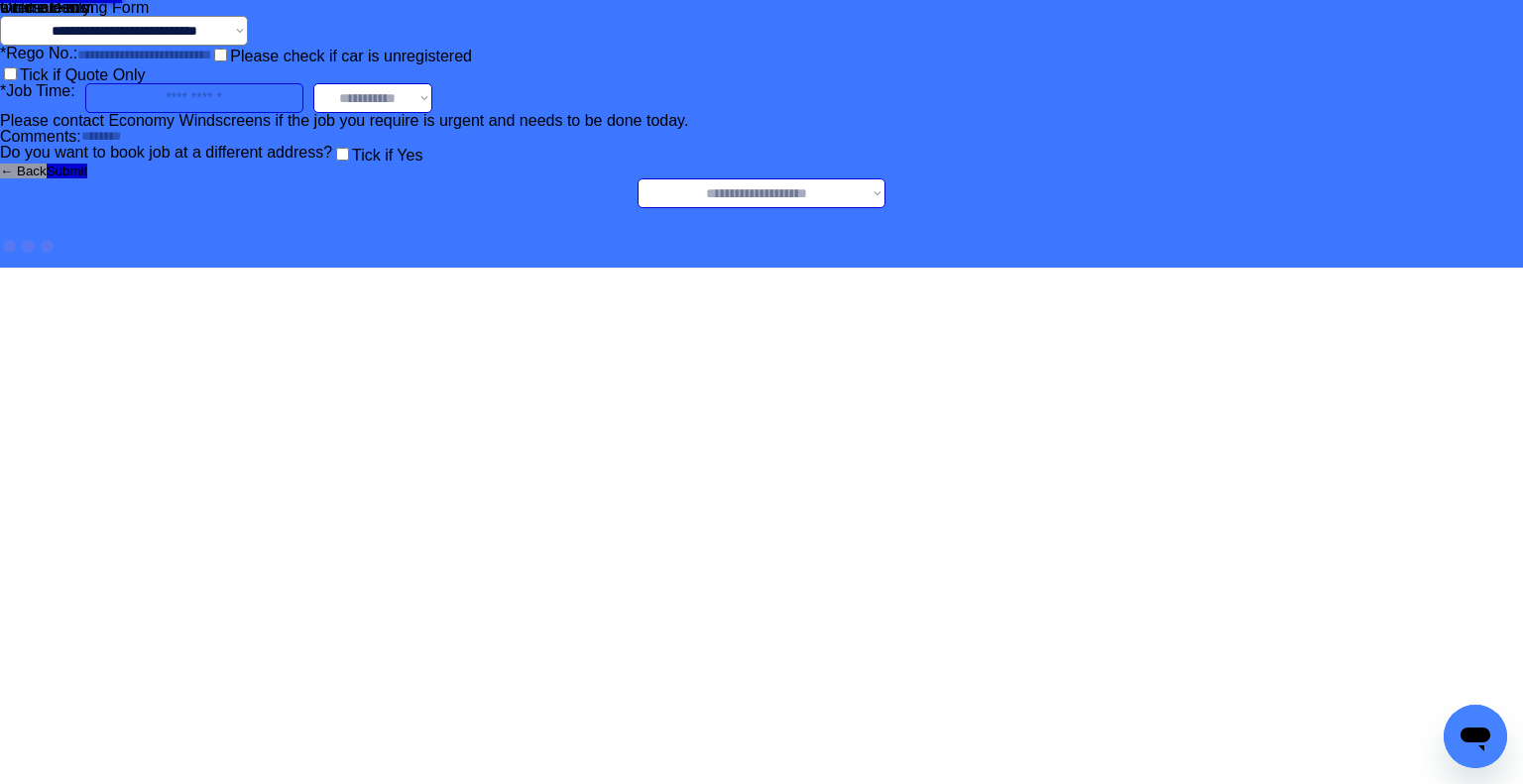 drag, startPoint x: 1043, startPoint y: 238, endPoint x: 890, endPoint y: 237, distance: 153.00327 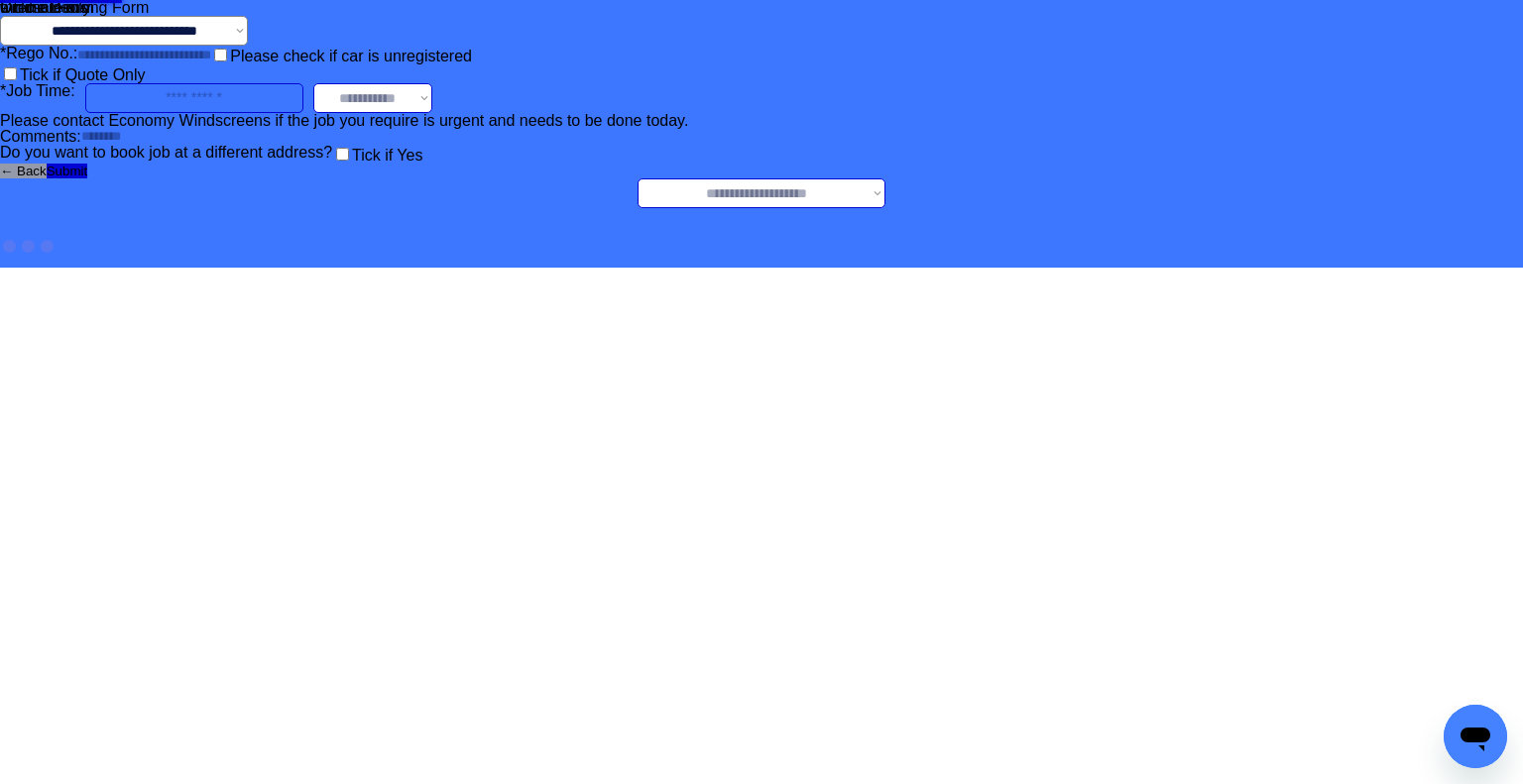 click on "**********" at bounding box center [762, 193] 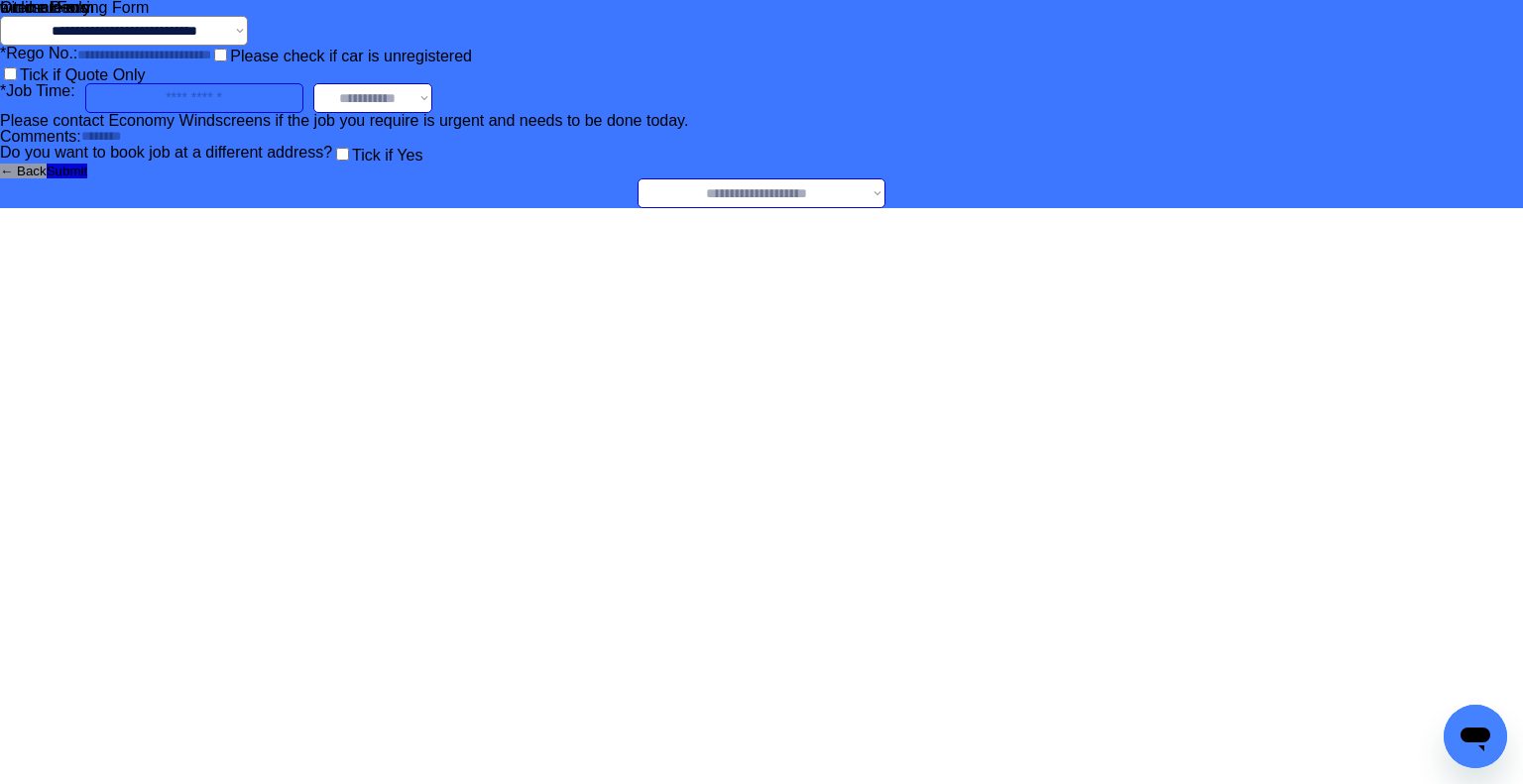 select on "*******" 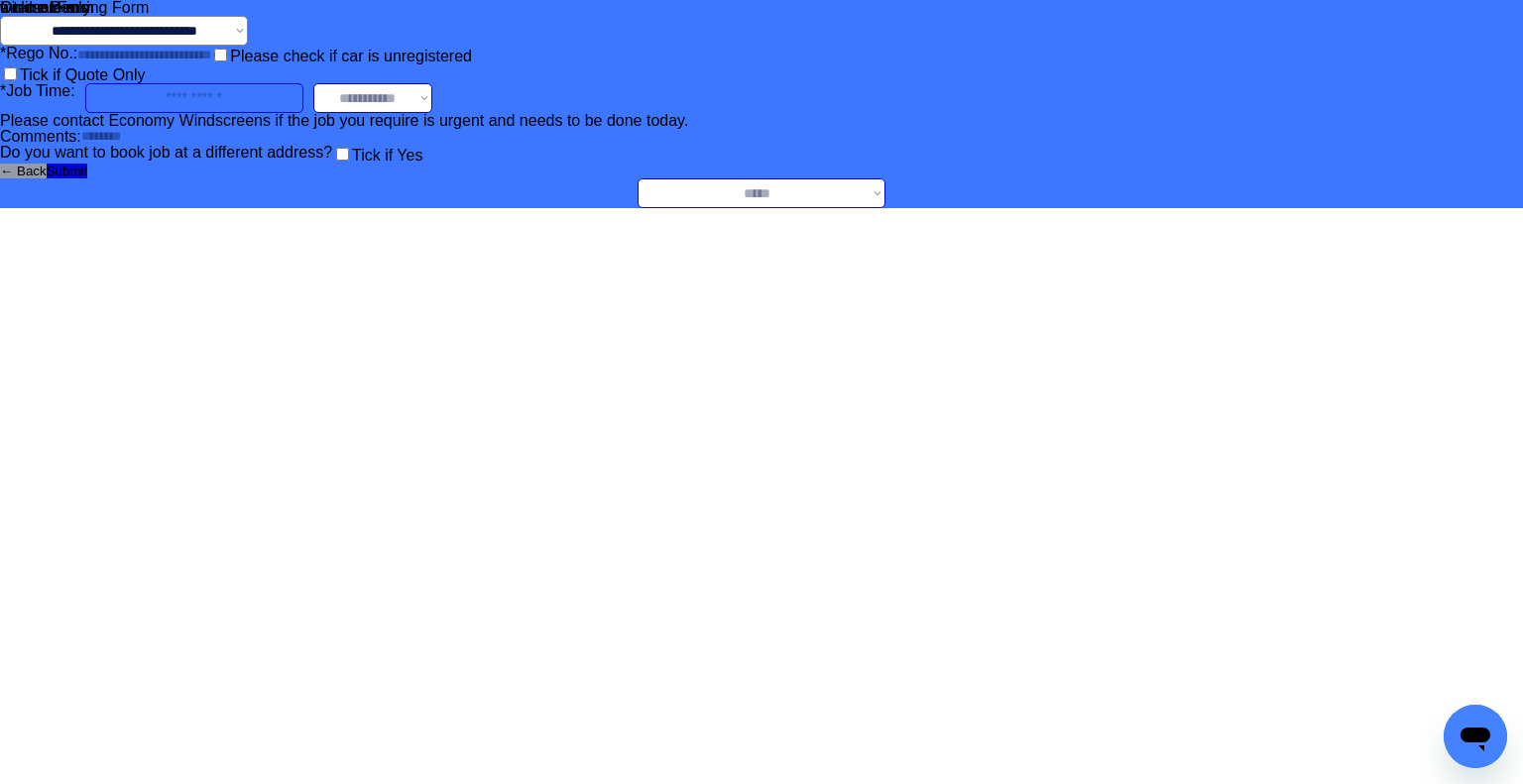 click on "**********" at bounding box center [762, 193] 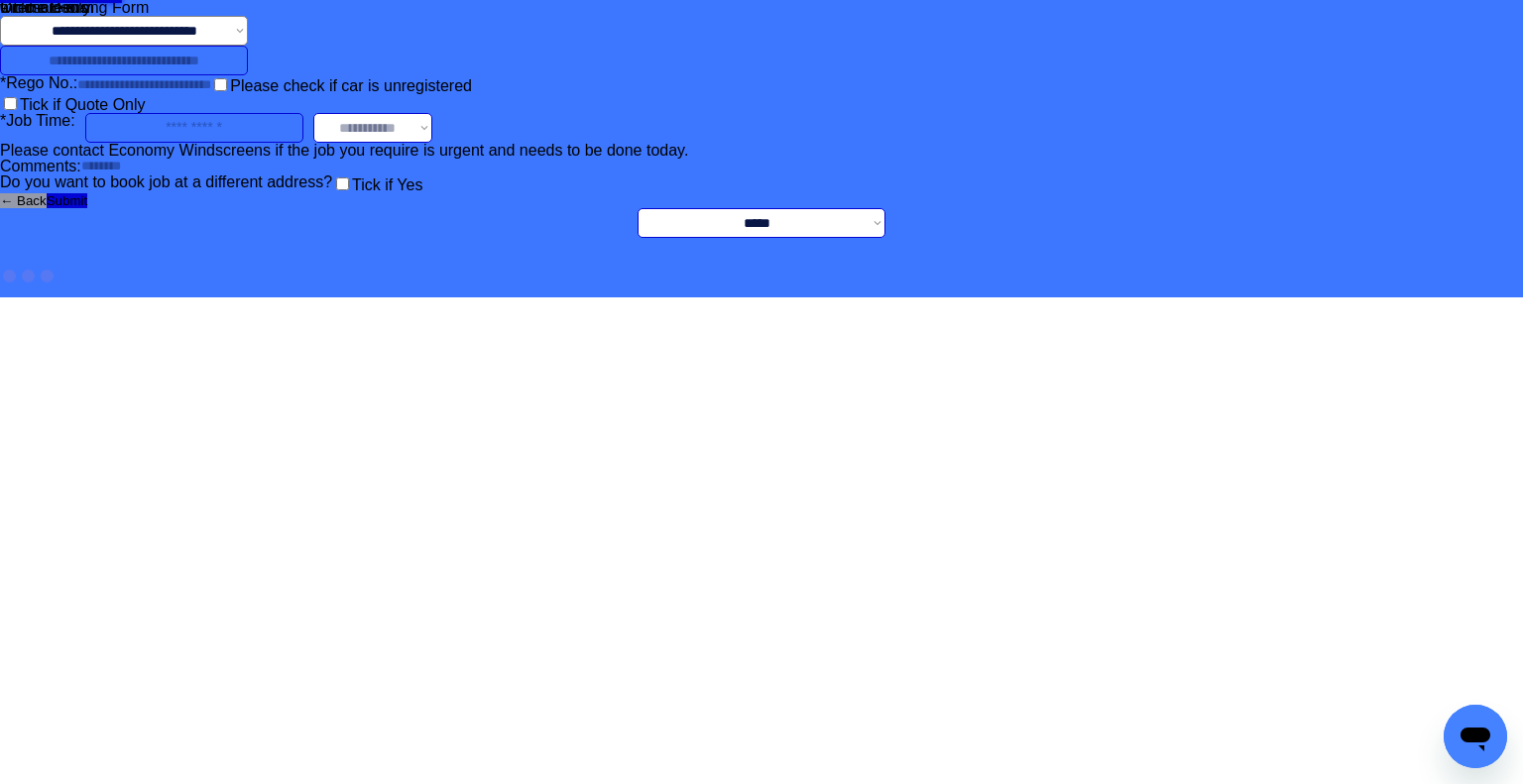 click at bounding box center (124, 60) 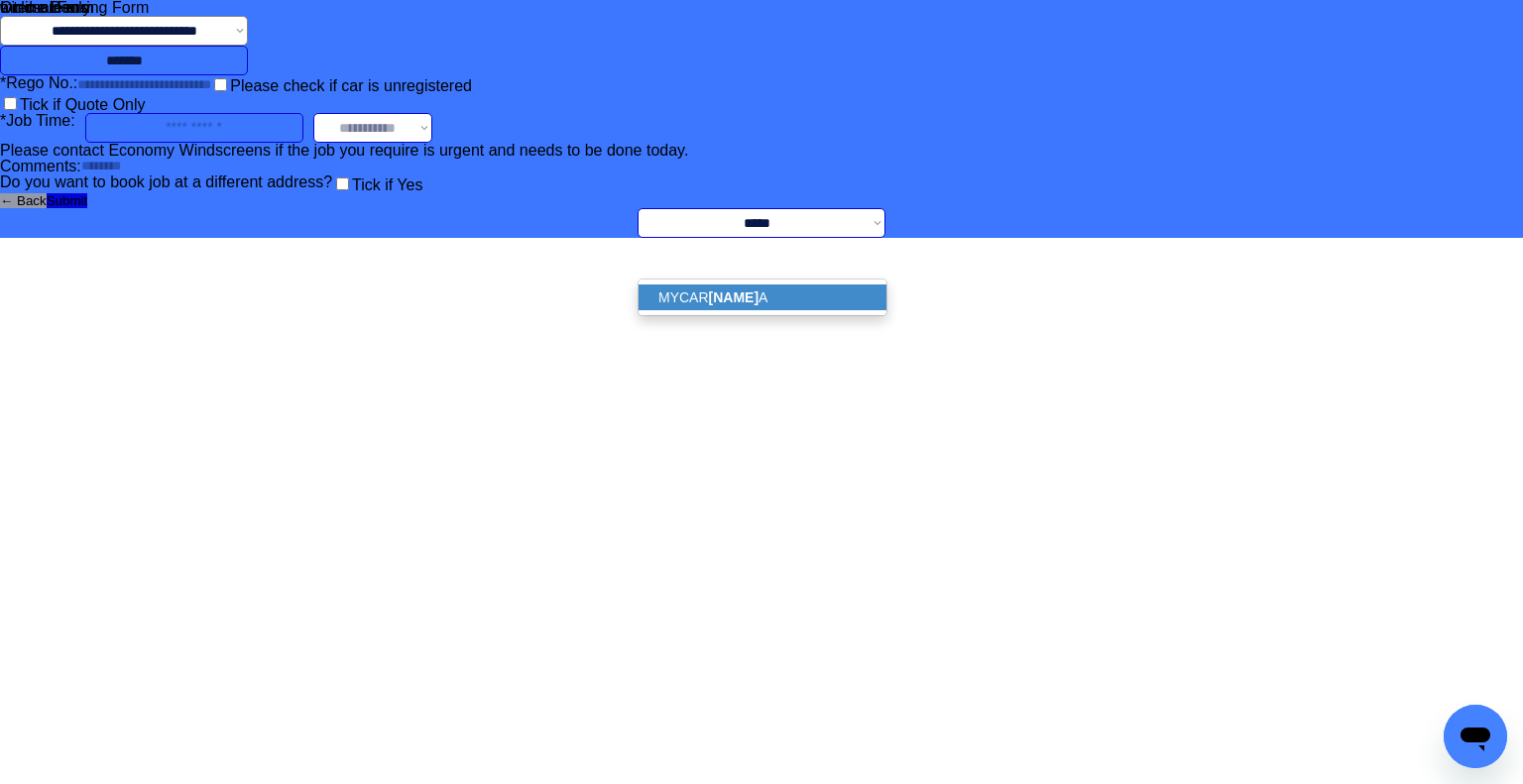 drag, startPoint x: 813, startPoint y: 300, endPoint x: 1137, endPoint y: 314, distance: 324.30233 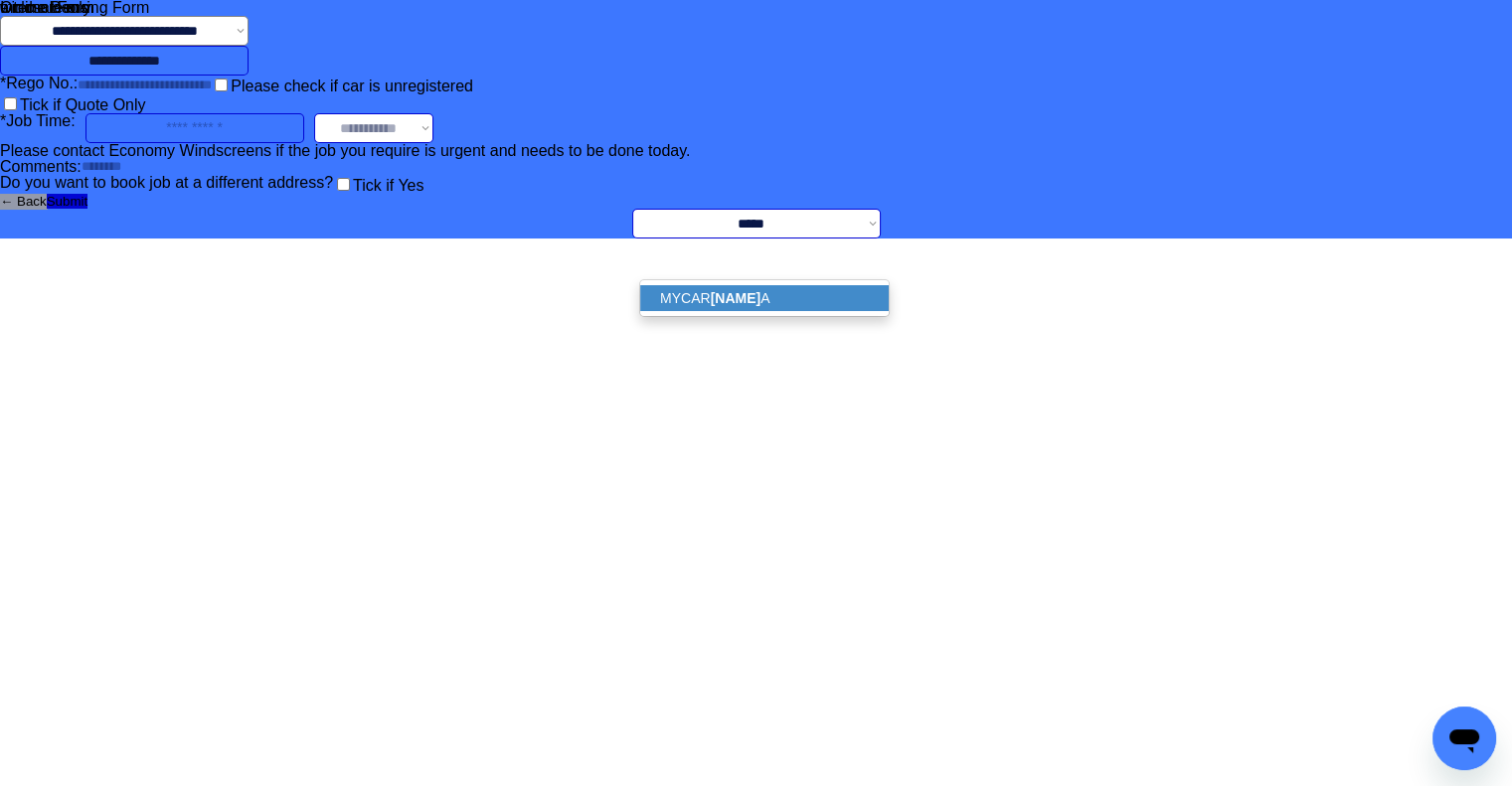 type on "**********" 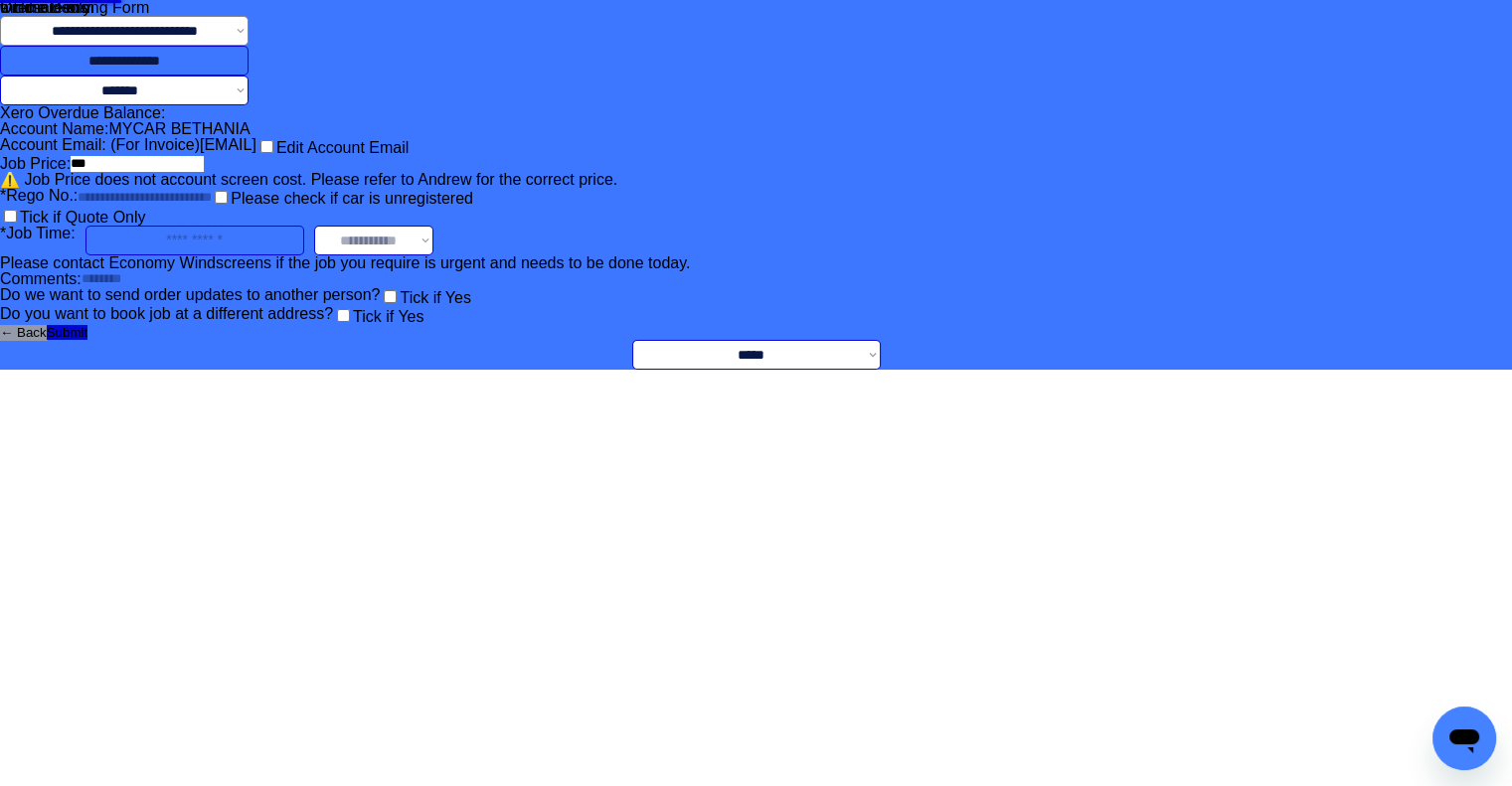 click on "**********" at bounding box center (756, 185) 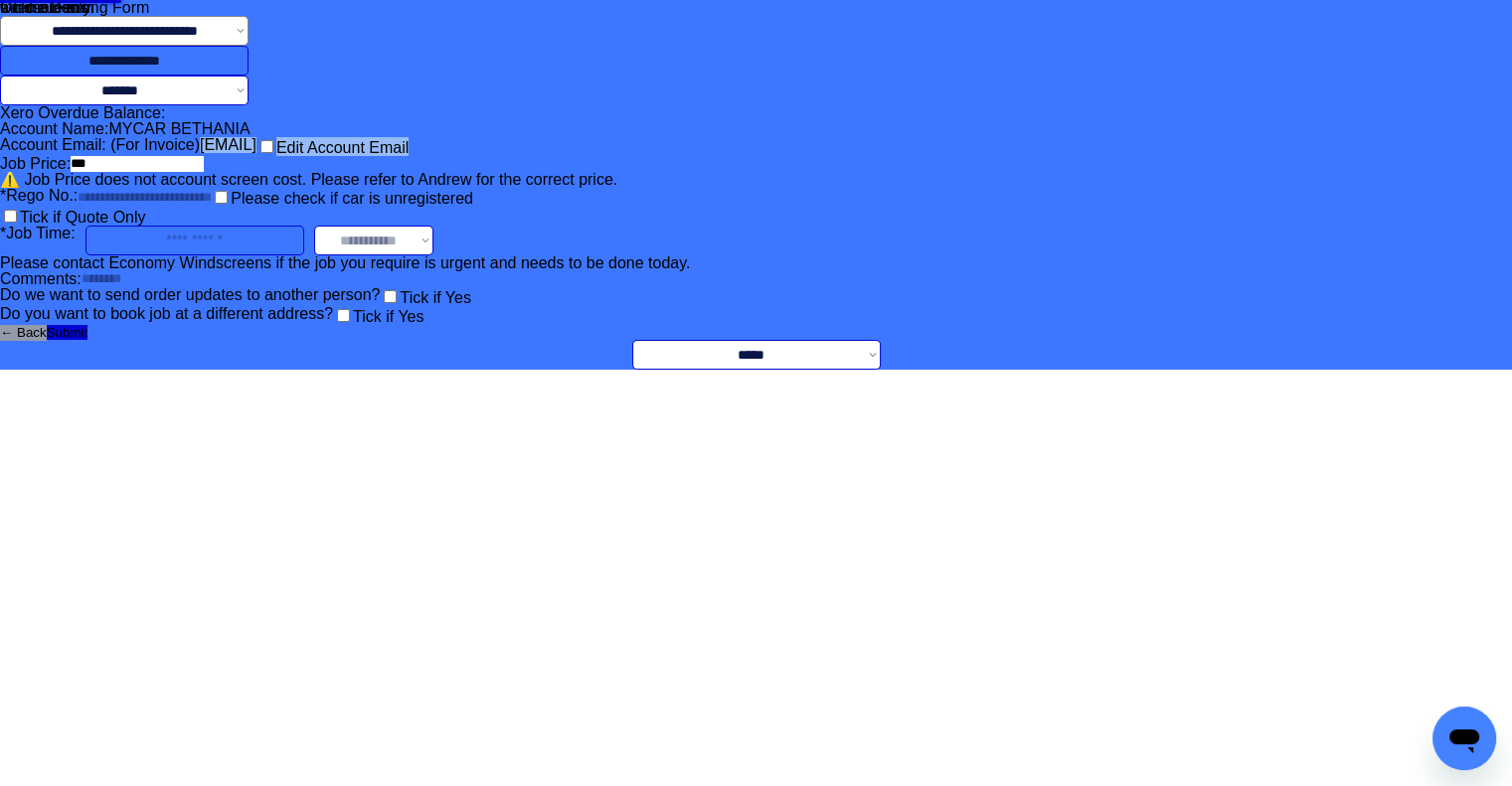 click on "**********" at bounding box center [756, 185] 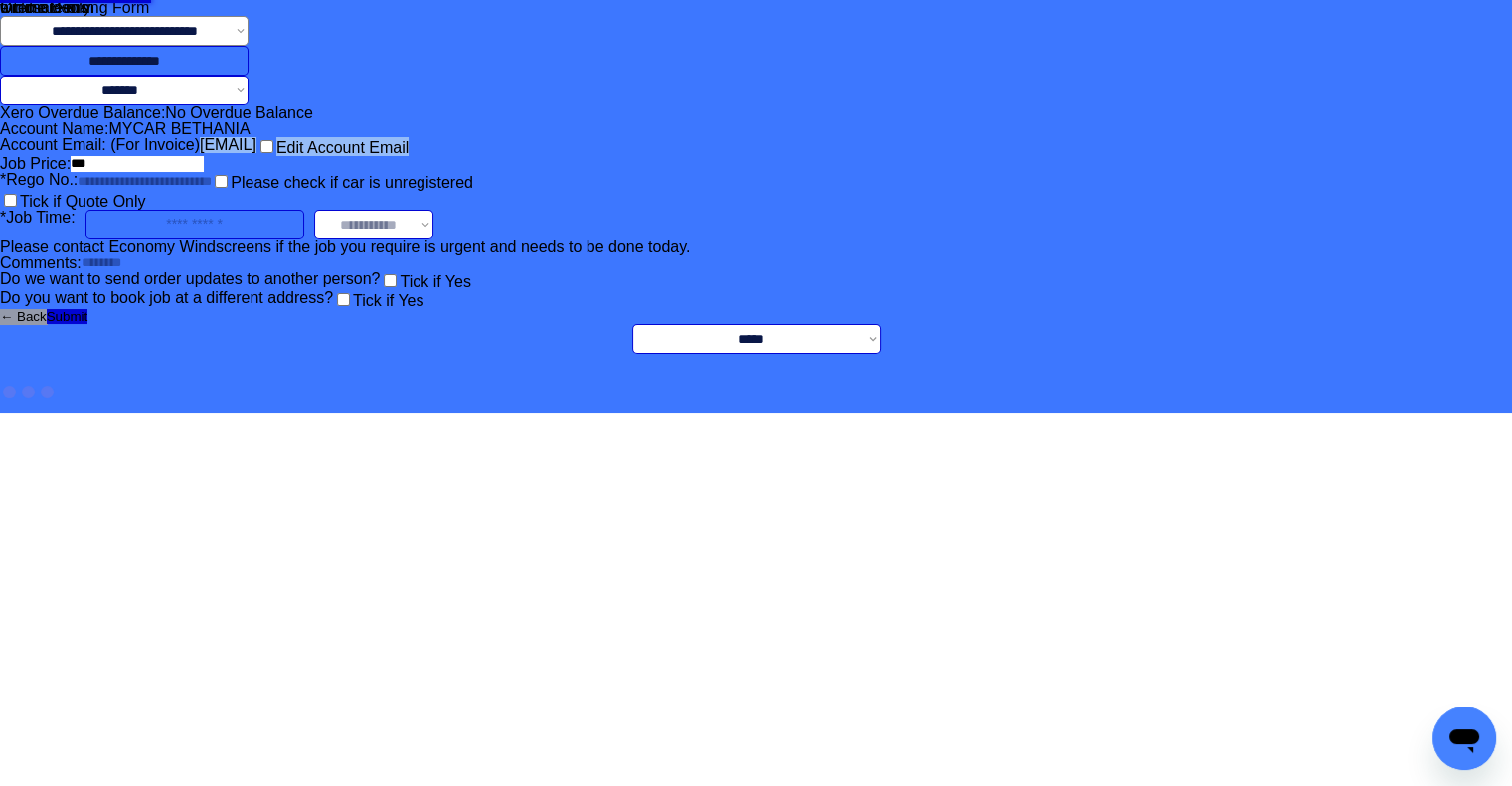 drag, startPoint x: 1141, startPoint y: 316, endPoint x: 1121, endPoint y: 324, distance: 21.540659 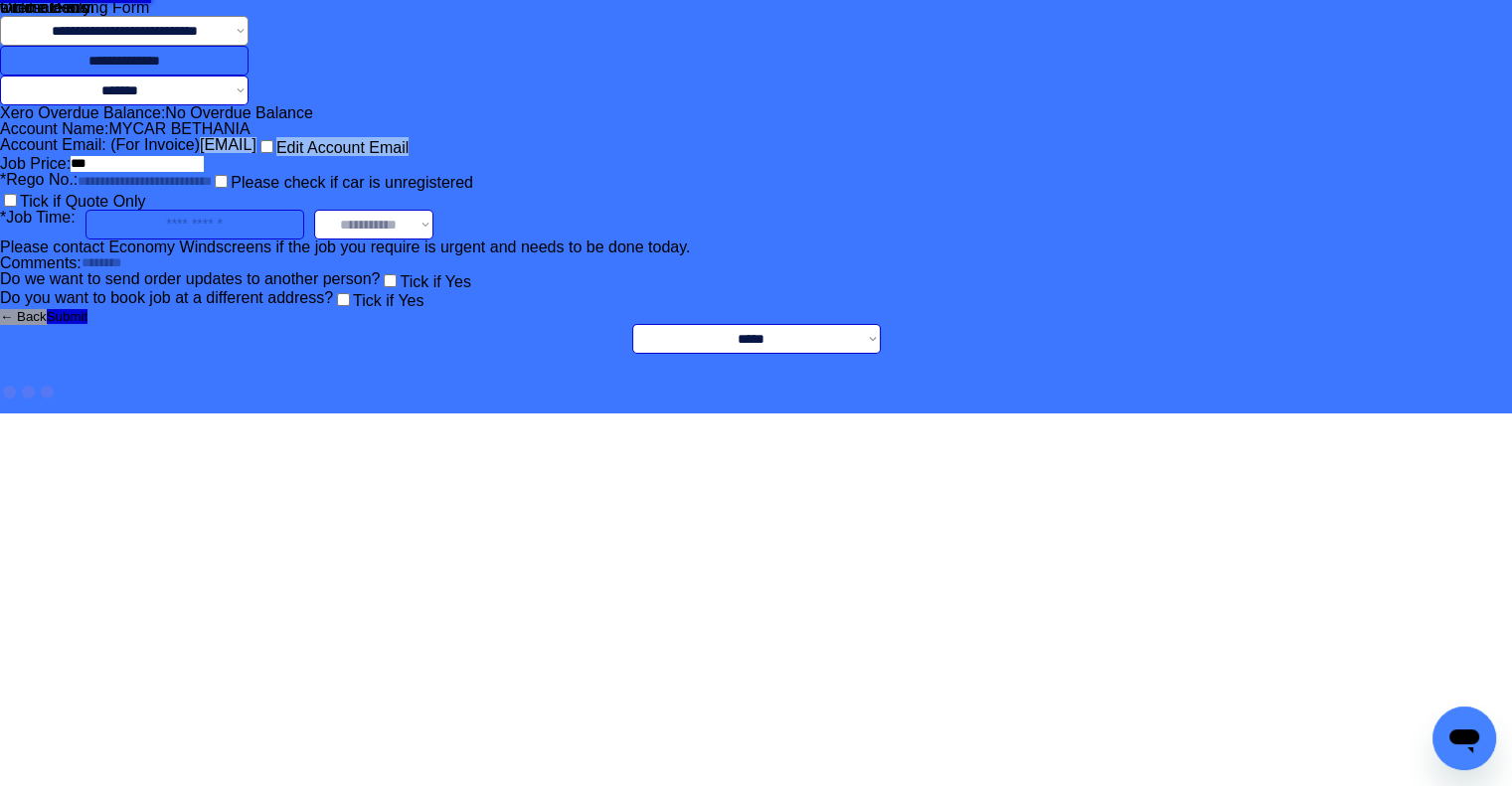 click on "**********" at bounding box center [756, 207] 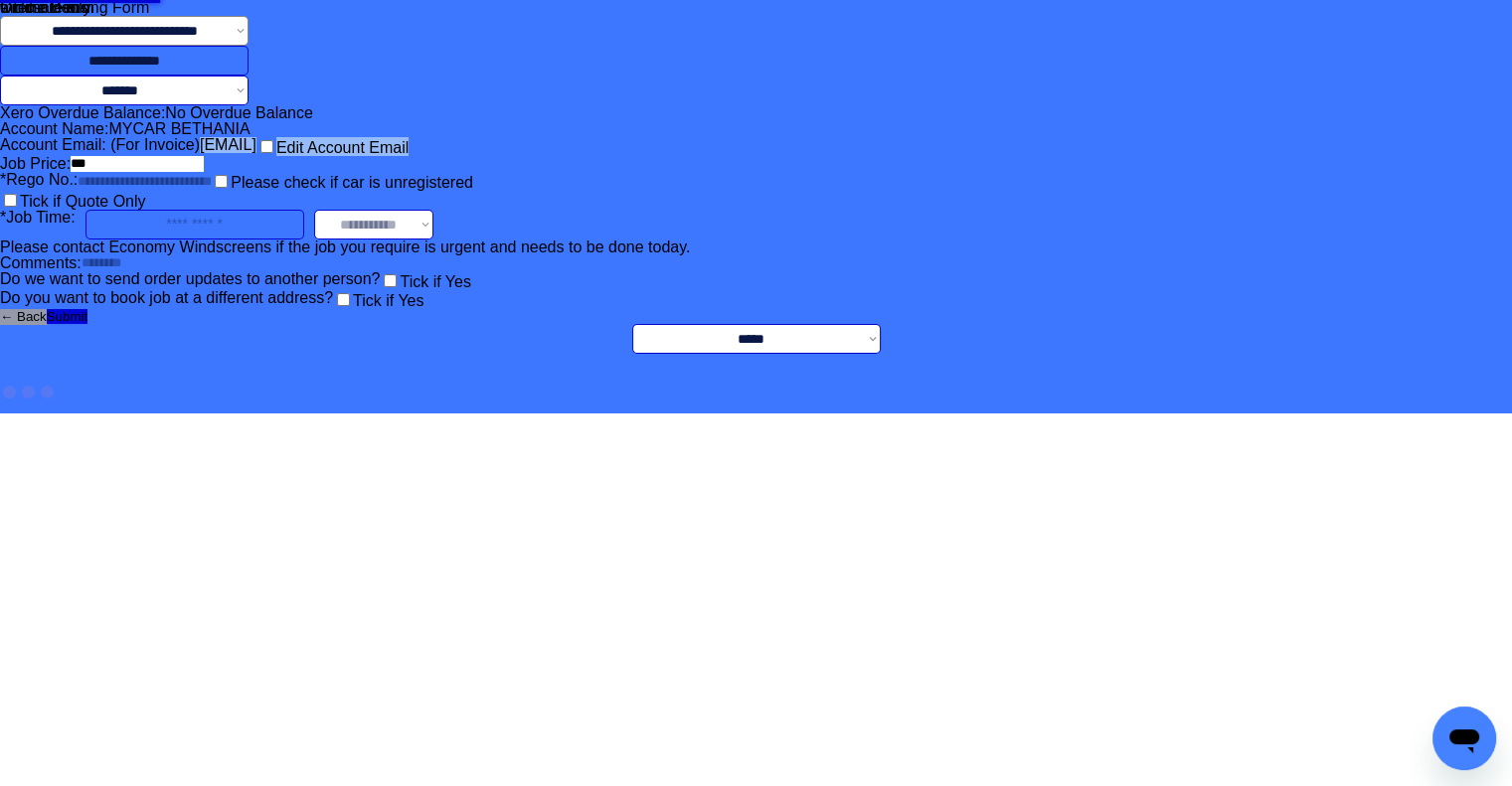 click on "**********" at bounding box center [756, 207] 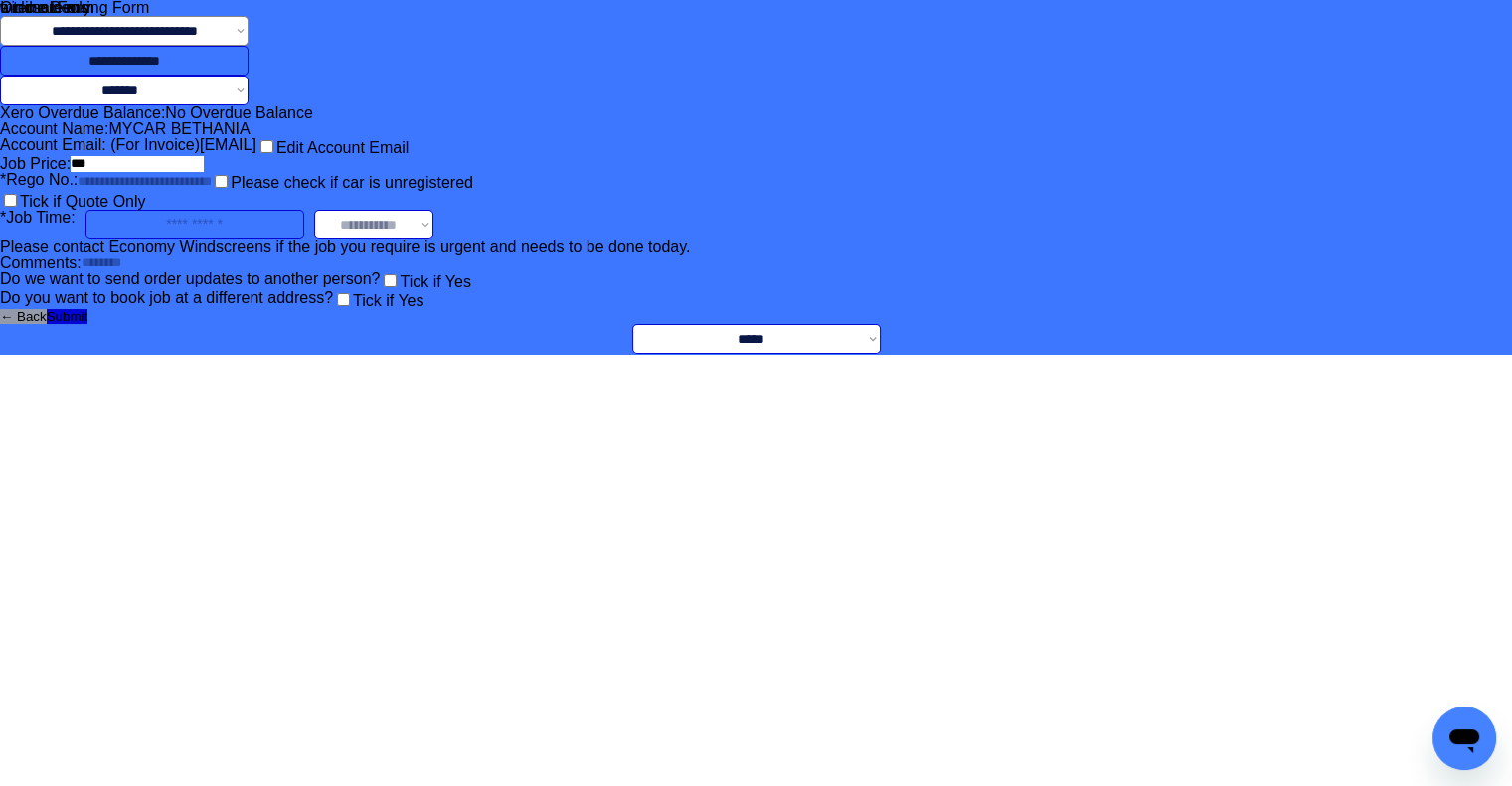 click on "mycarsm.3023@store.mycar.com.au" at bounding box center (228, 146) 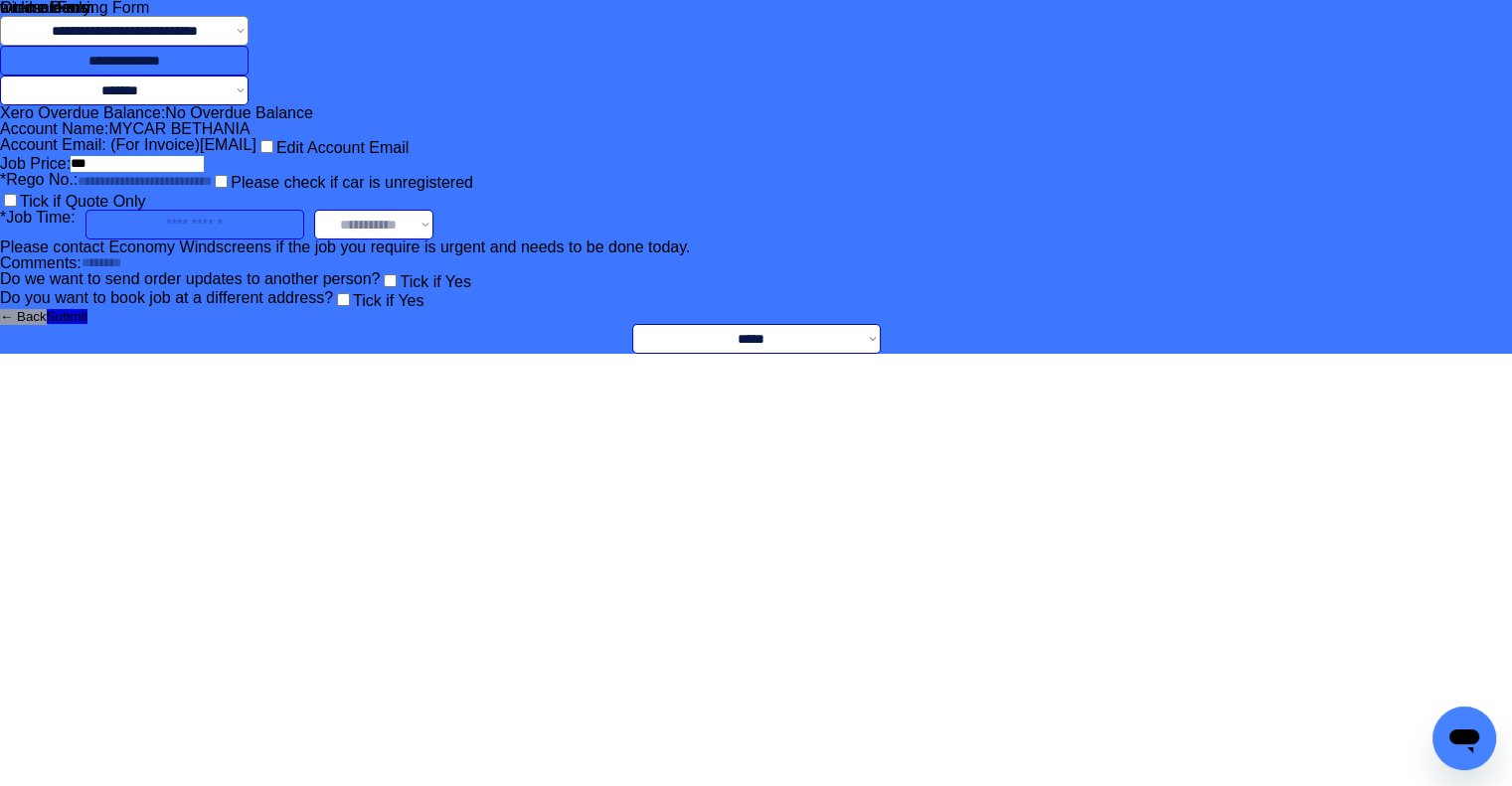 drag, startPoint x: 1056, startPoint y: 409, endPoint x: 929, endPoint y: 516, distance: 166.06625 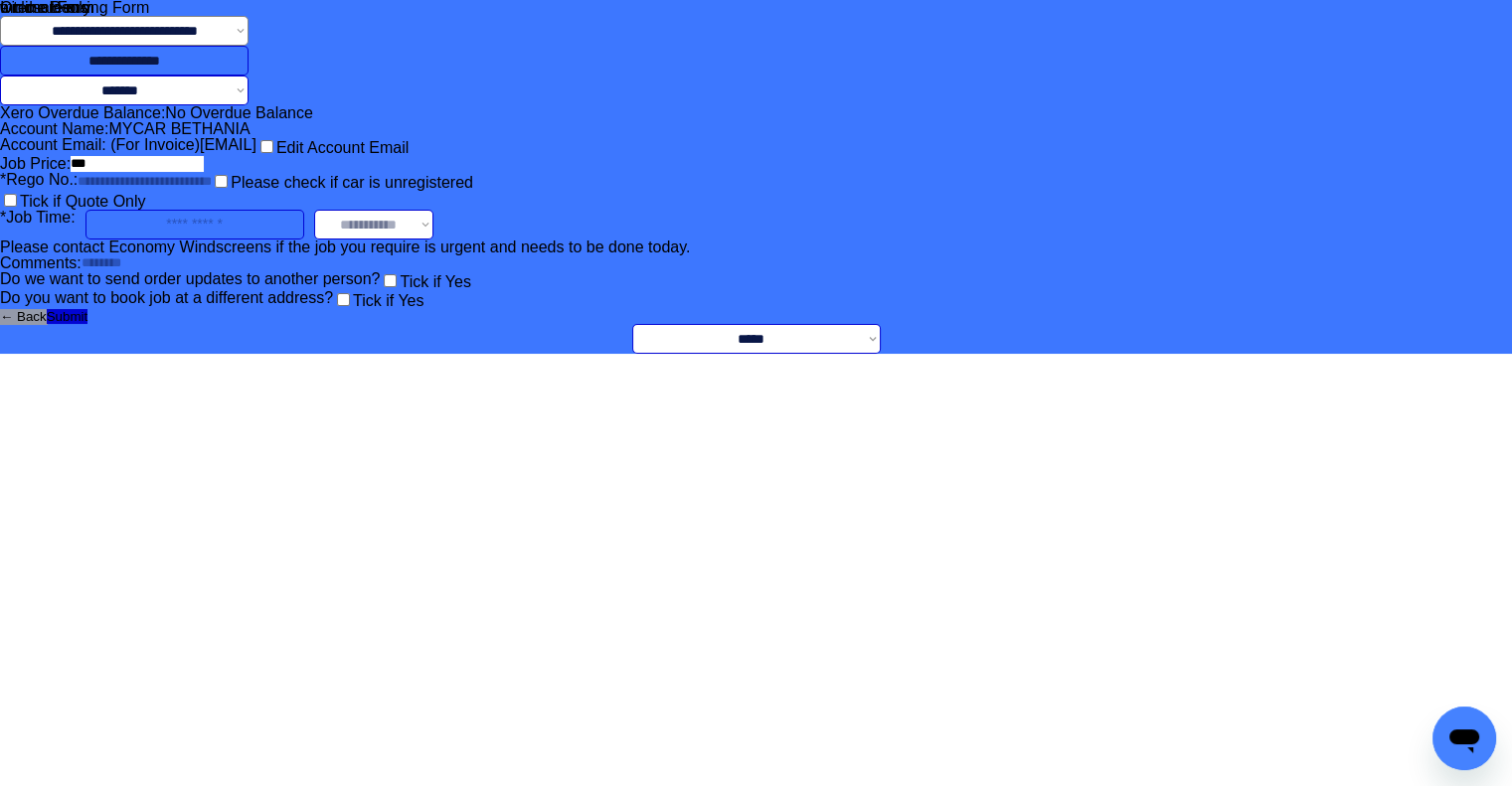 click on "**********" at bounding box center [756, 177] 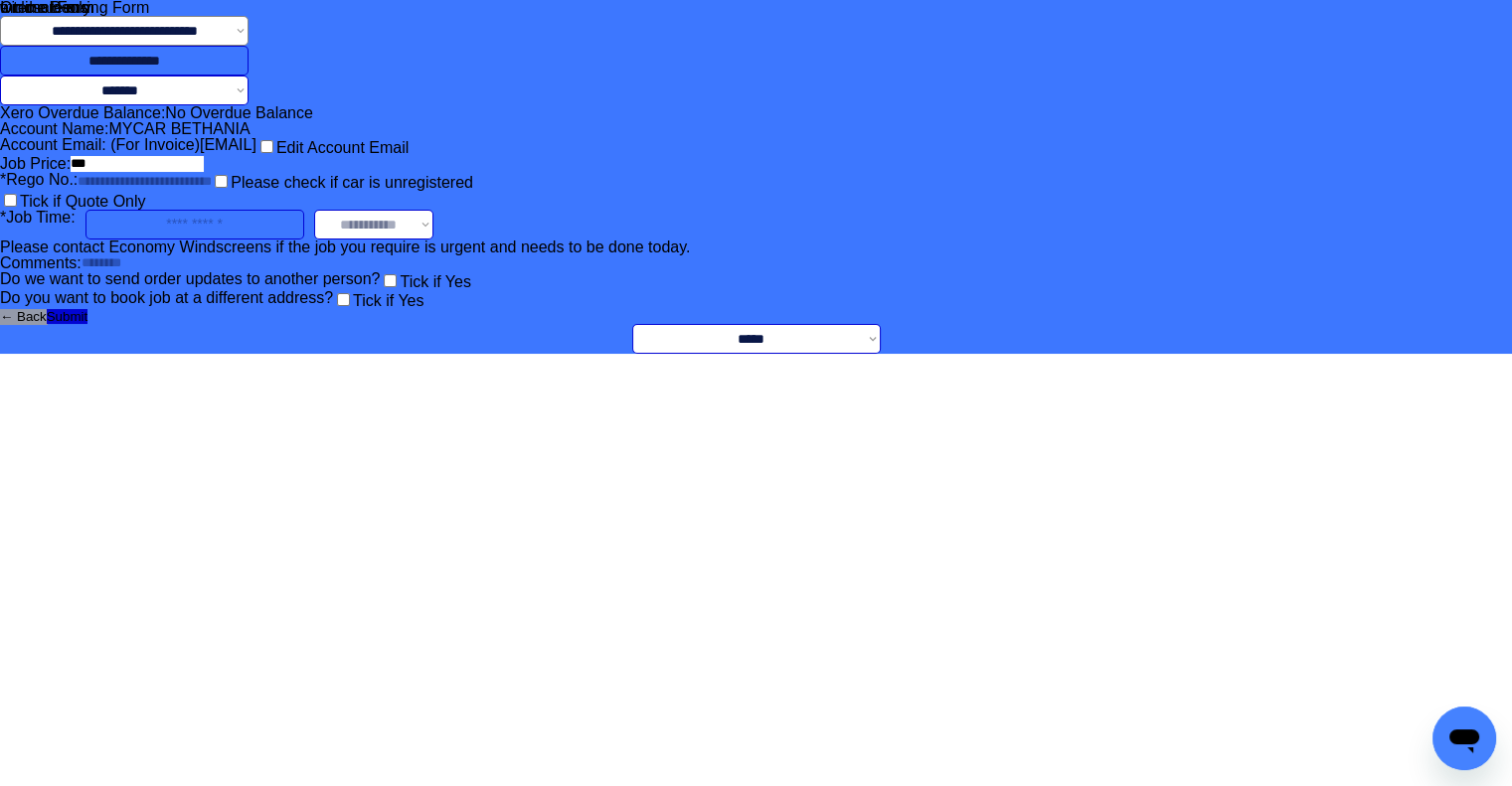 click on "**********" at bounding box center (756, 177) 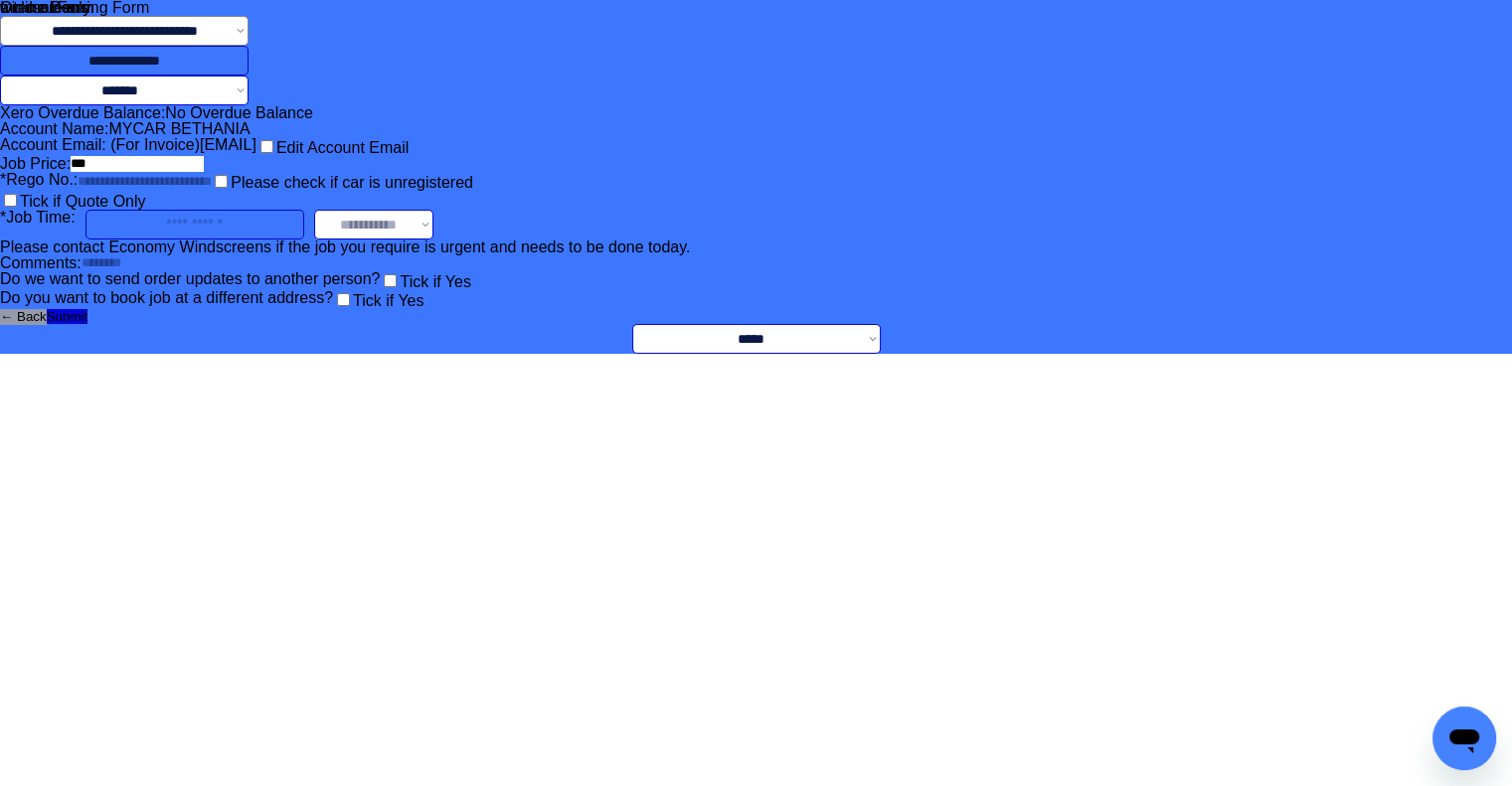 click on "**********" at bounding box center (756, 177) 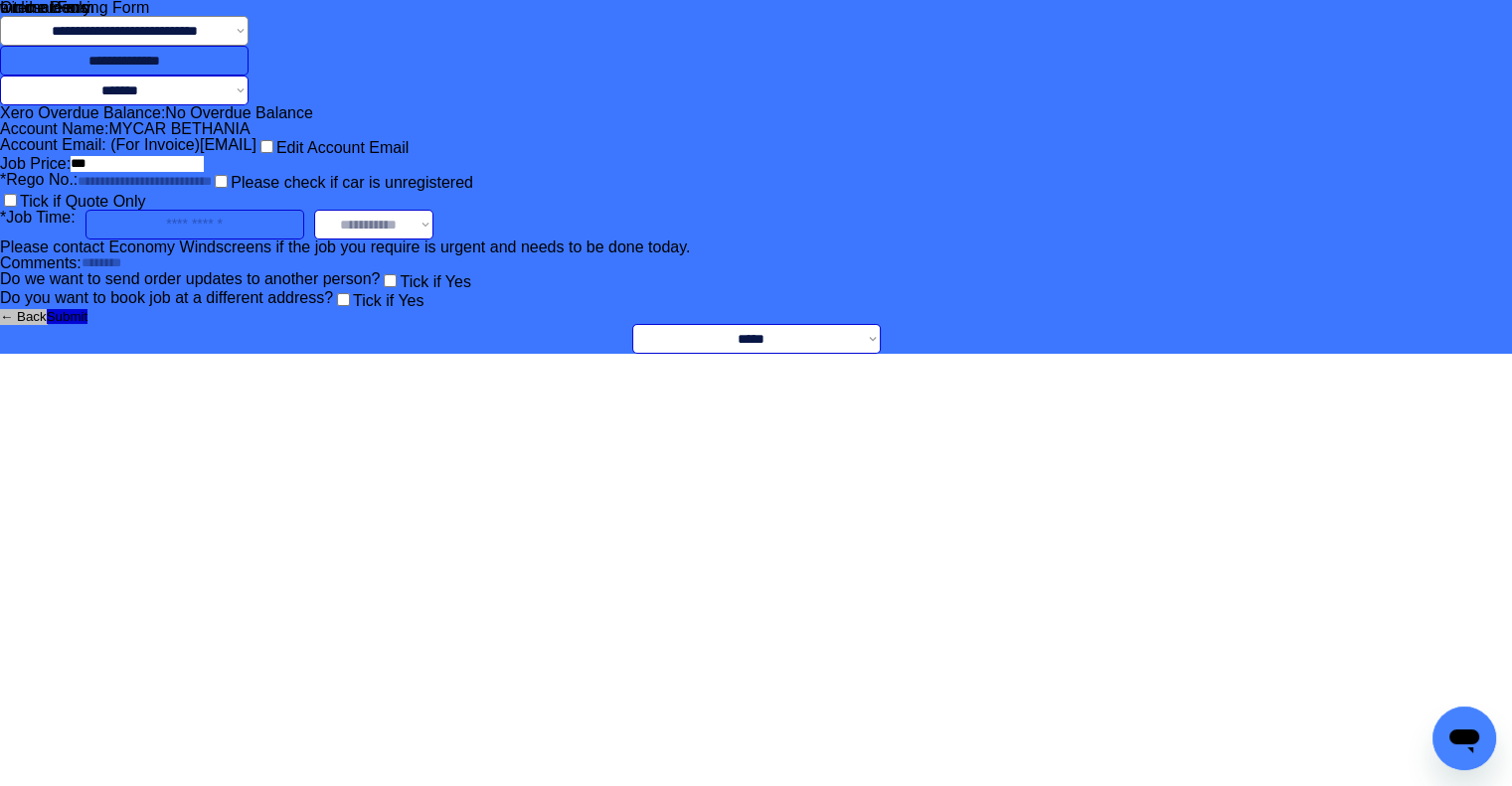click on "←   Back" at bounding box center (23, 316) 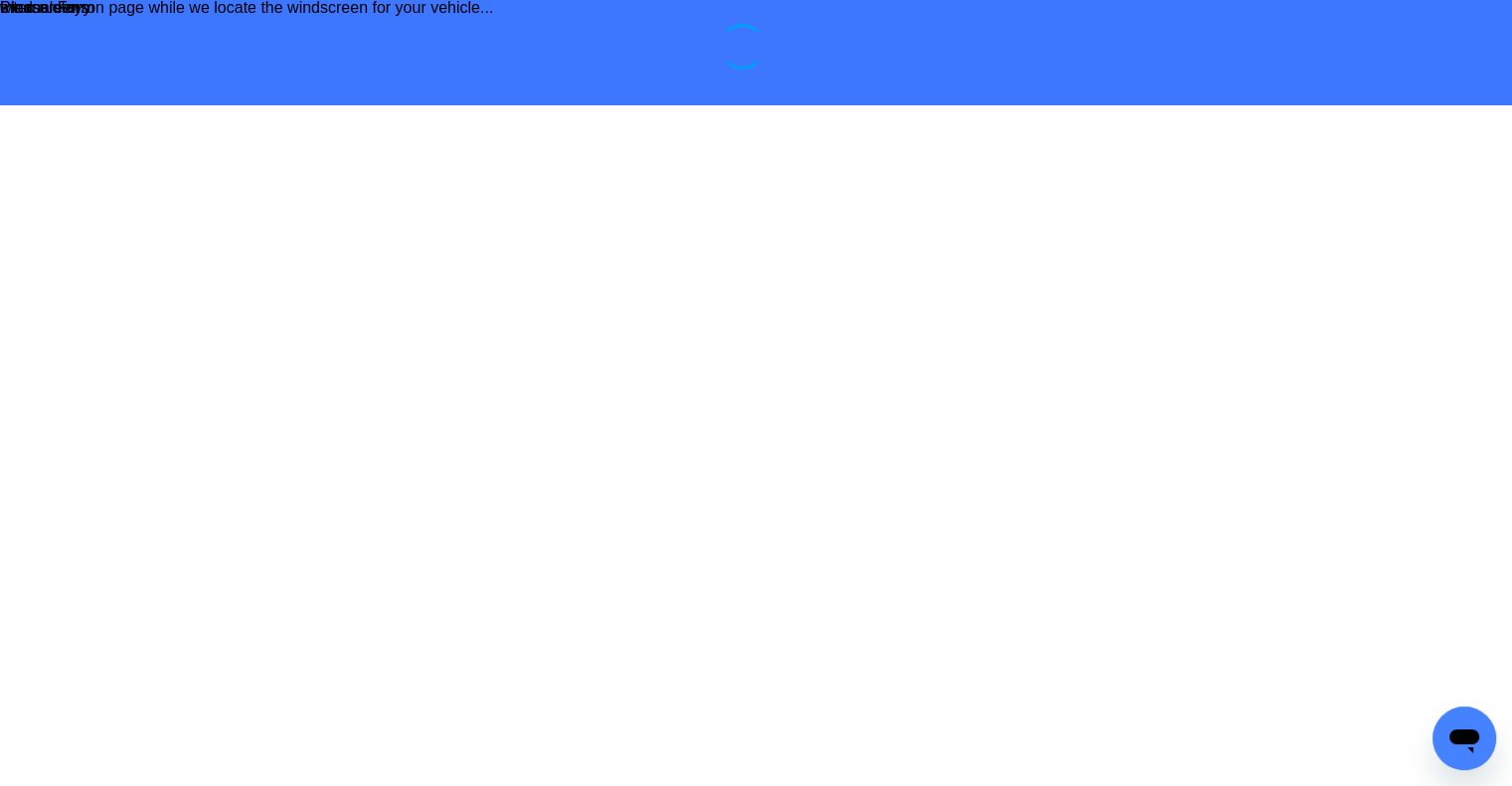 scroll, scrollTop: 0, scrollLeft: 0, axis: both 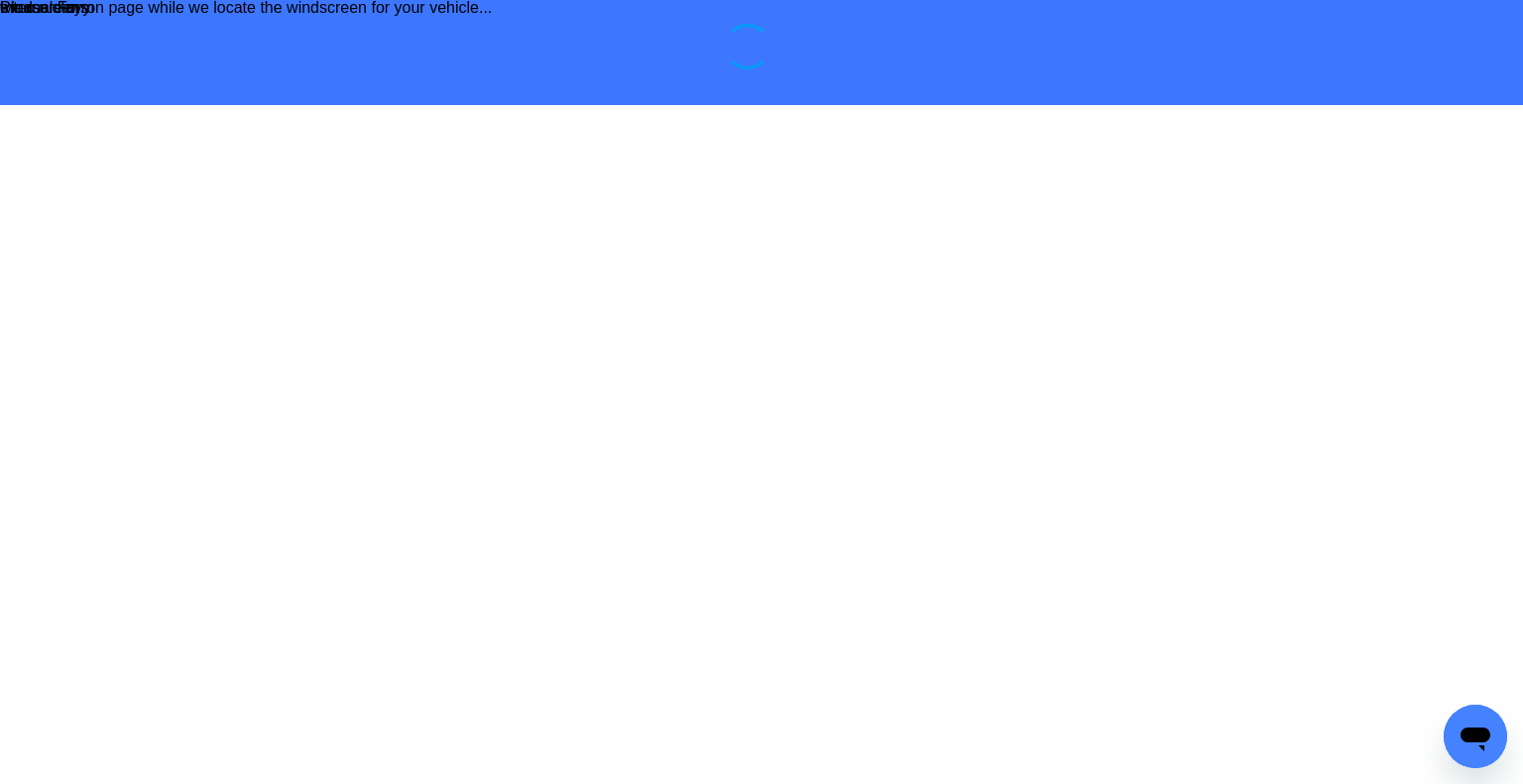 click on "**********" at bounding box center [762, 53] 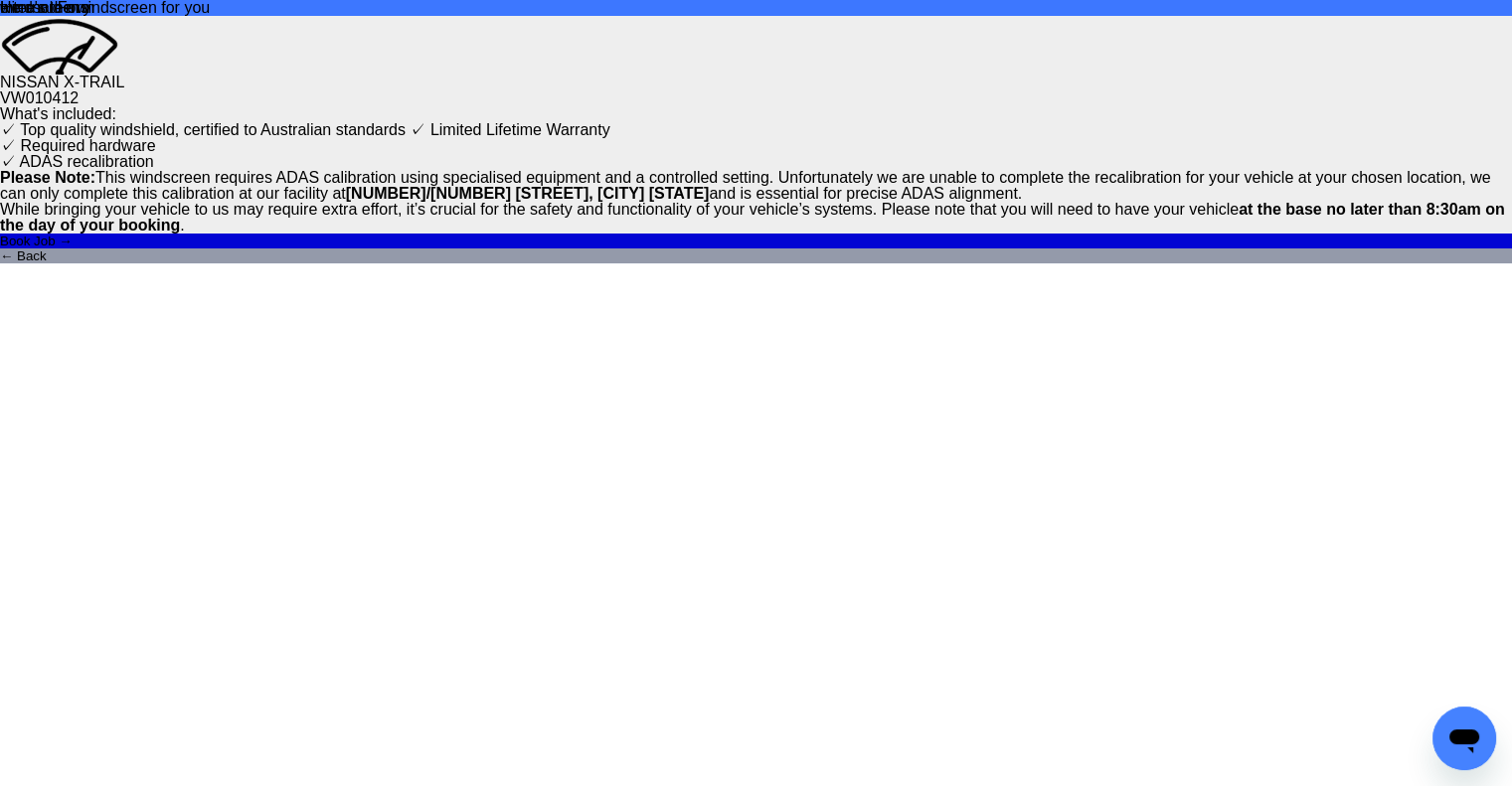 click on "VW010412" at bounding box center [756, 98] 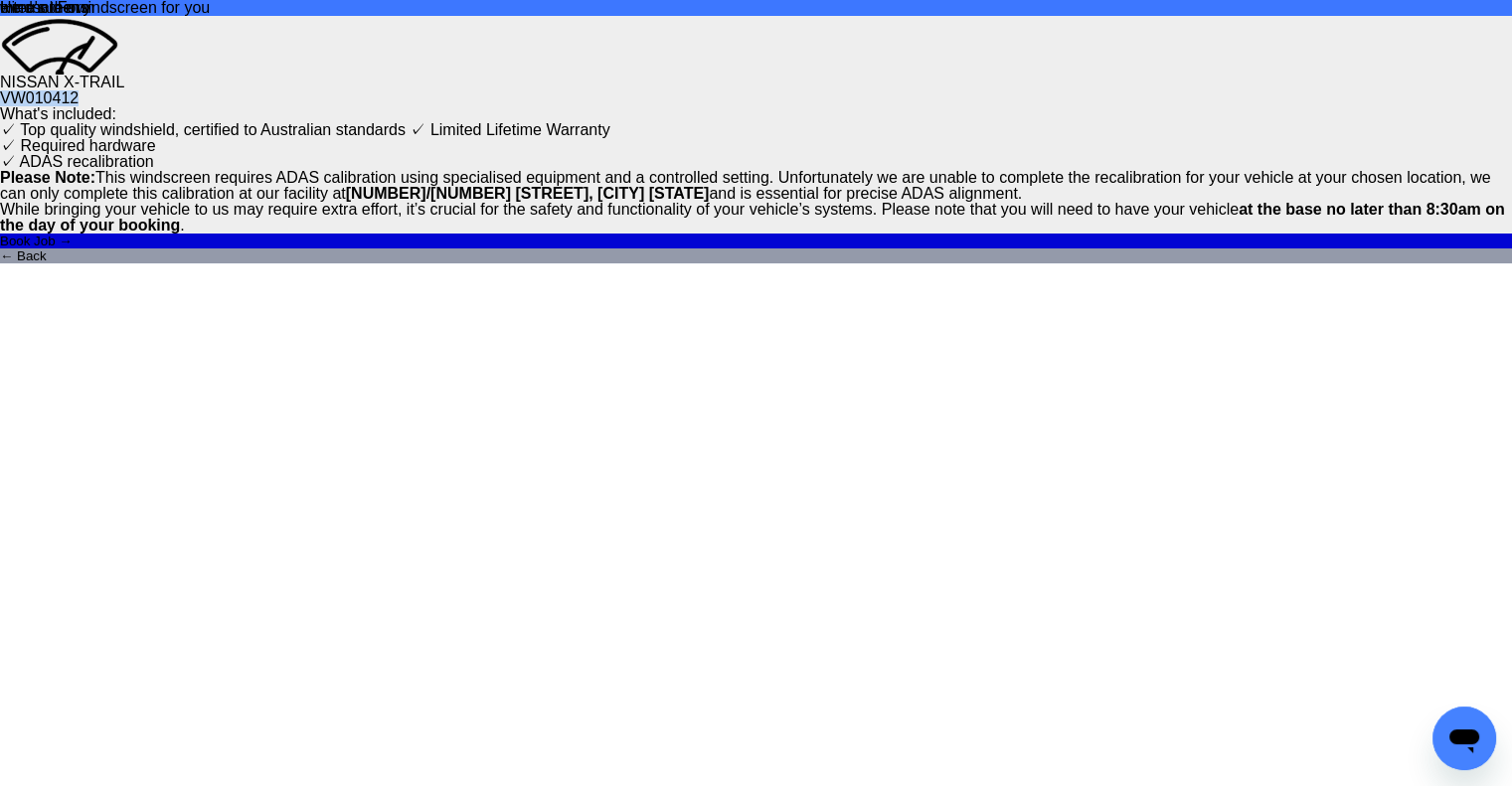 click on "VW010412" at bounding box center (756, 98) 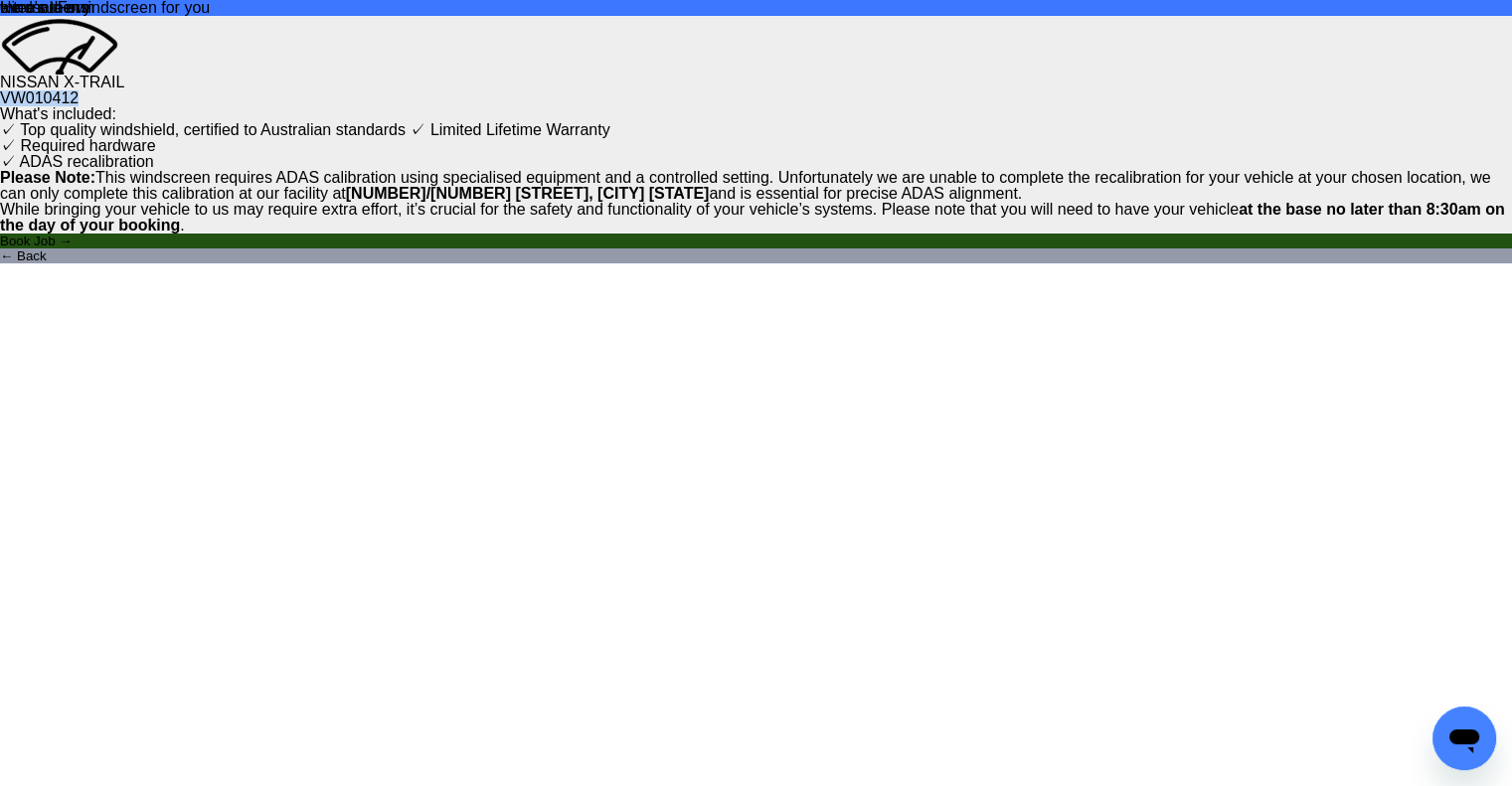 drag, startPoint x: 819, startPoint y: 747, endPoint x: 854, endPoint y: 698, distance: 60.21628 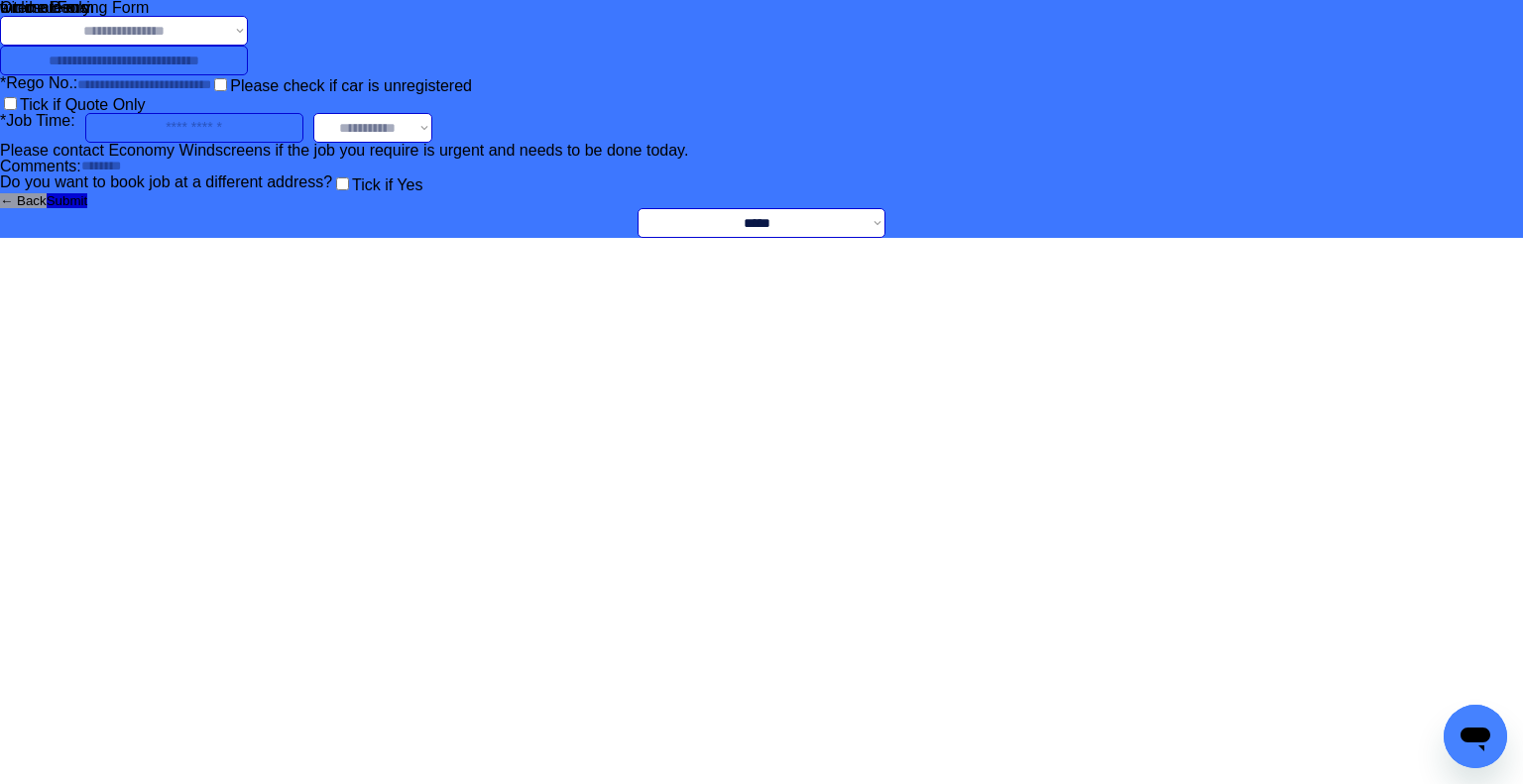 click on "**********" at bounding box center (124, 31) 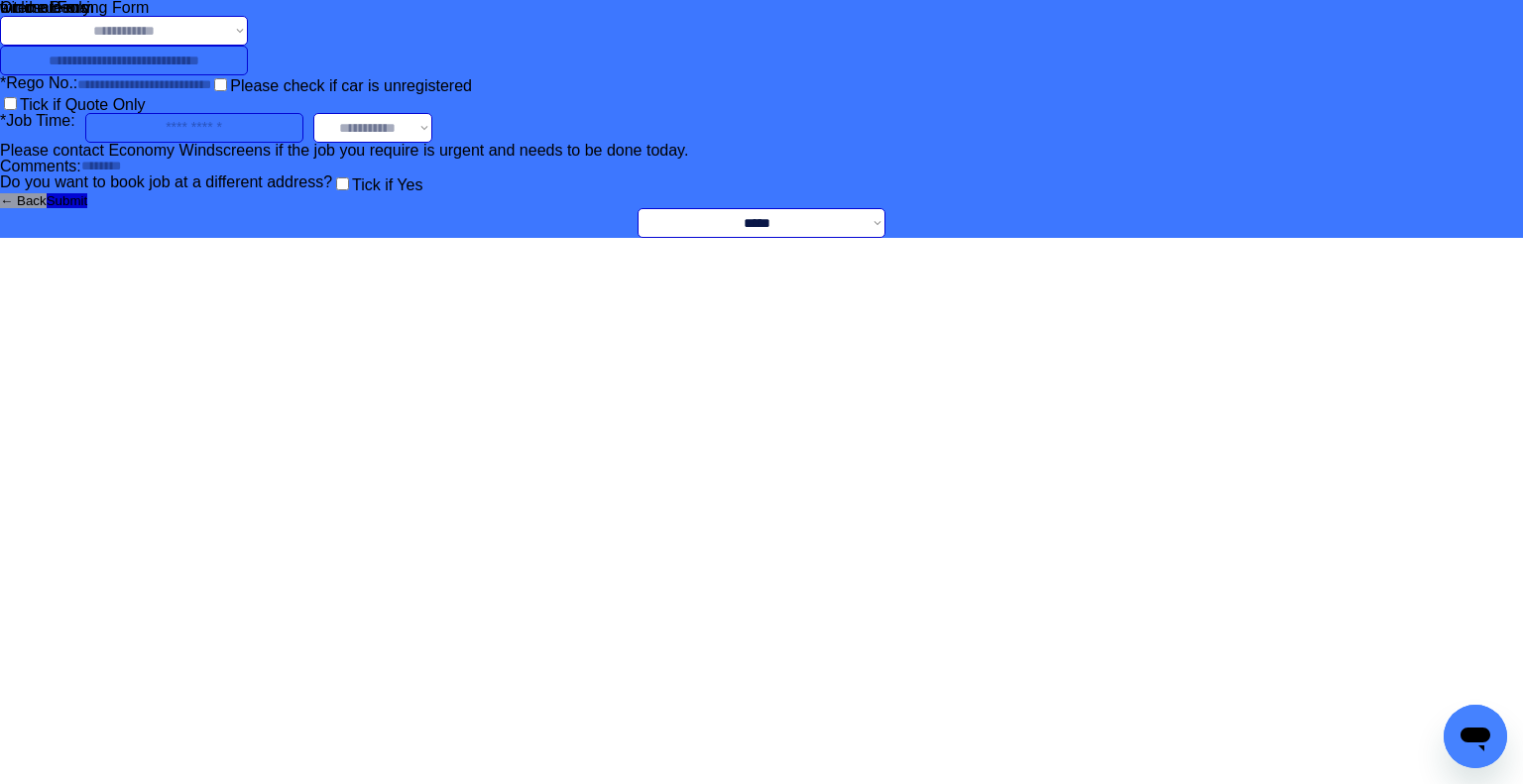 click on "**********" at bounding box center (124, 31) 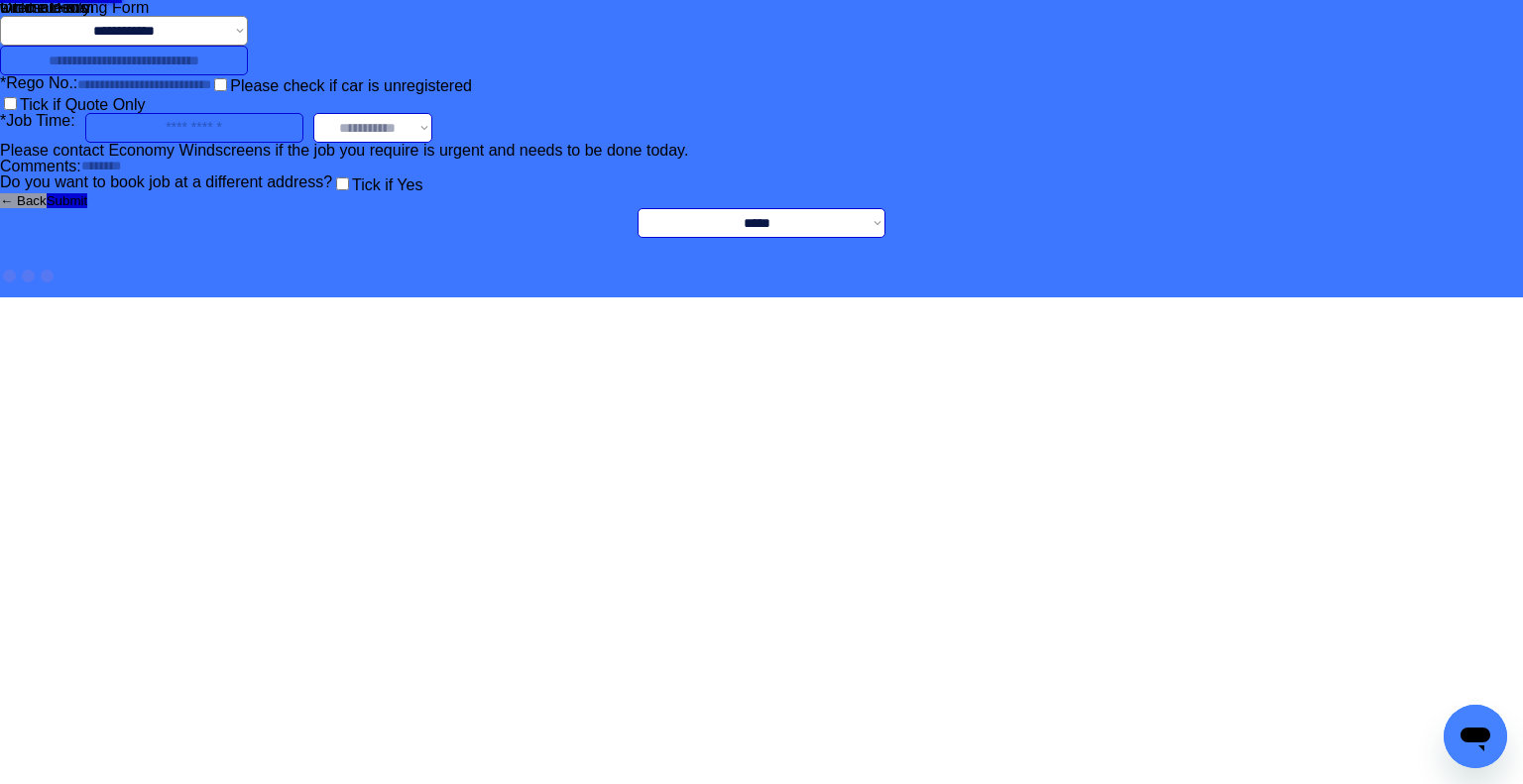 drag, startPoint x: 797, startPoint y: 177, endPoint x: 797, endPoint y: 190, distance: 13 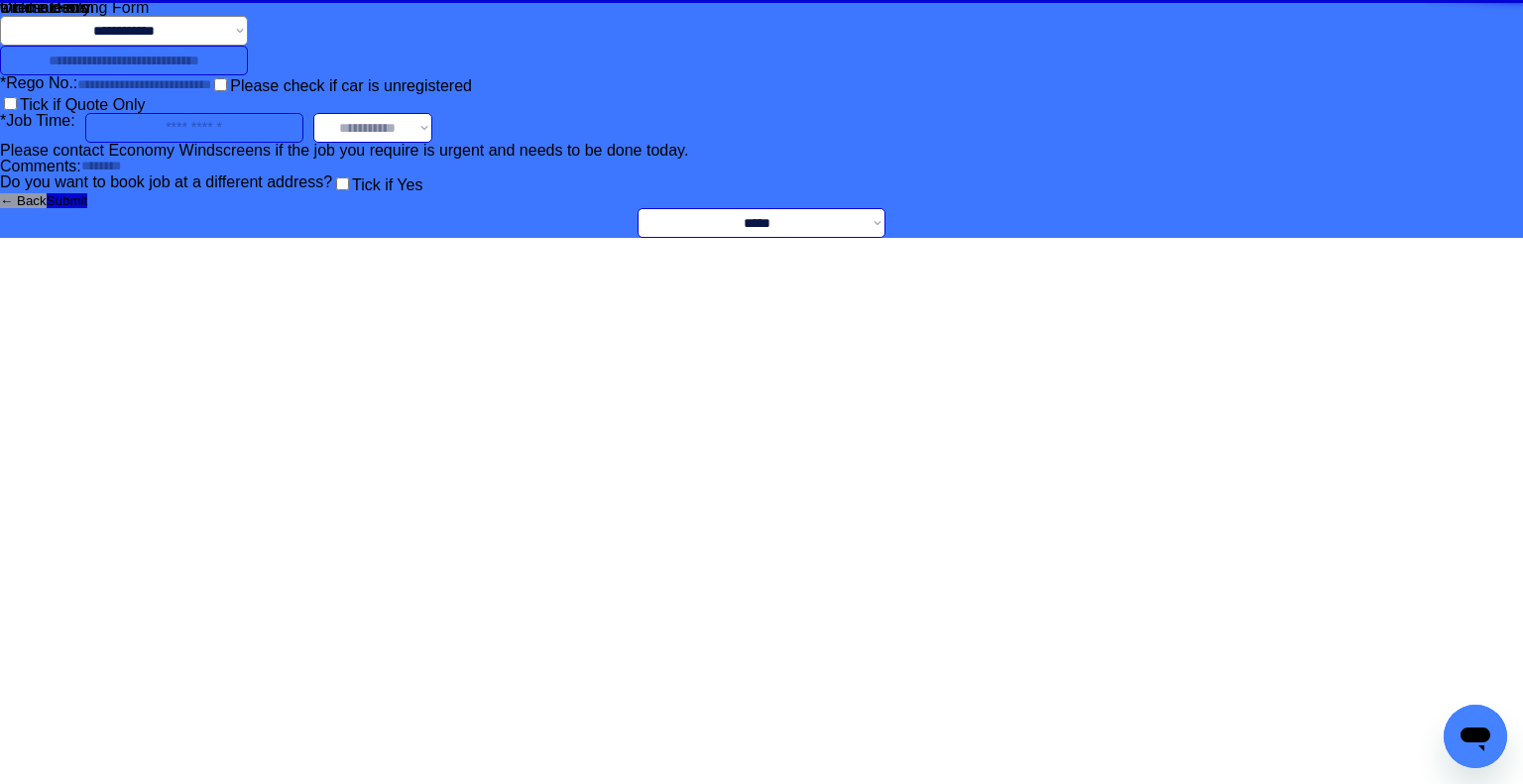 select on "**********" 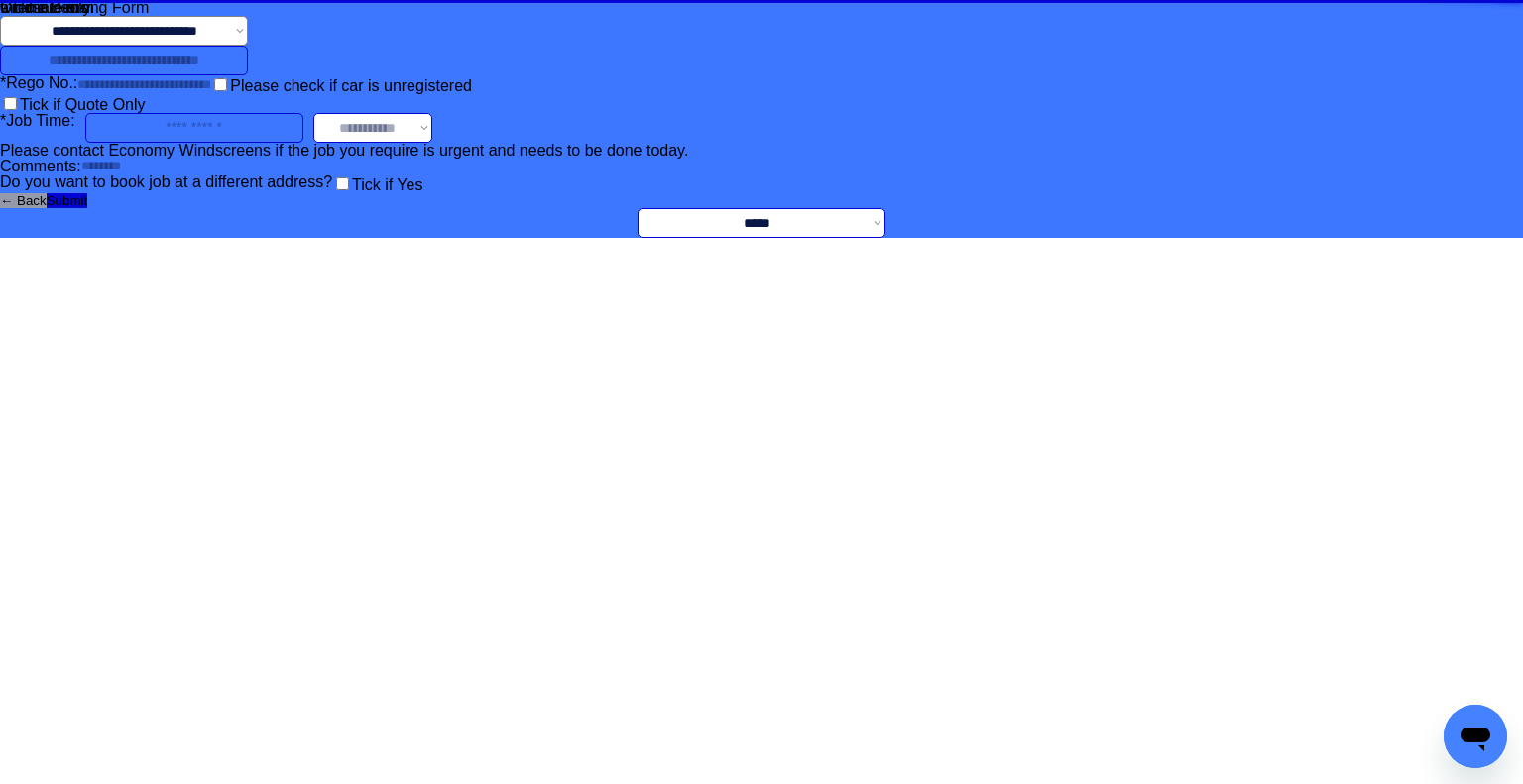 click on "**********" at bounding box center [124, 31] 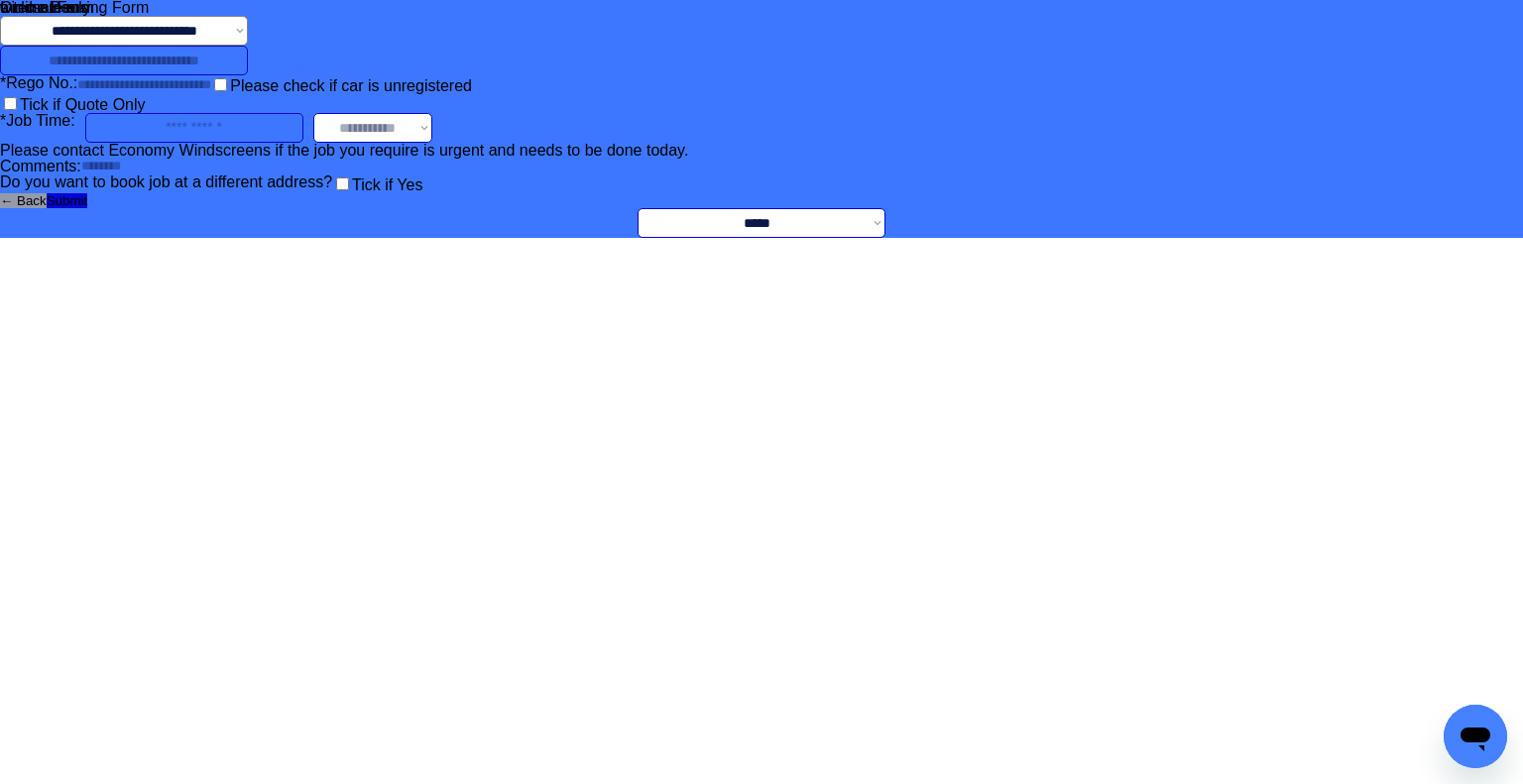 click on "**********" at bounding box center [762, 119] 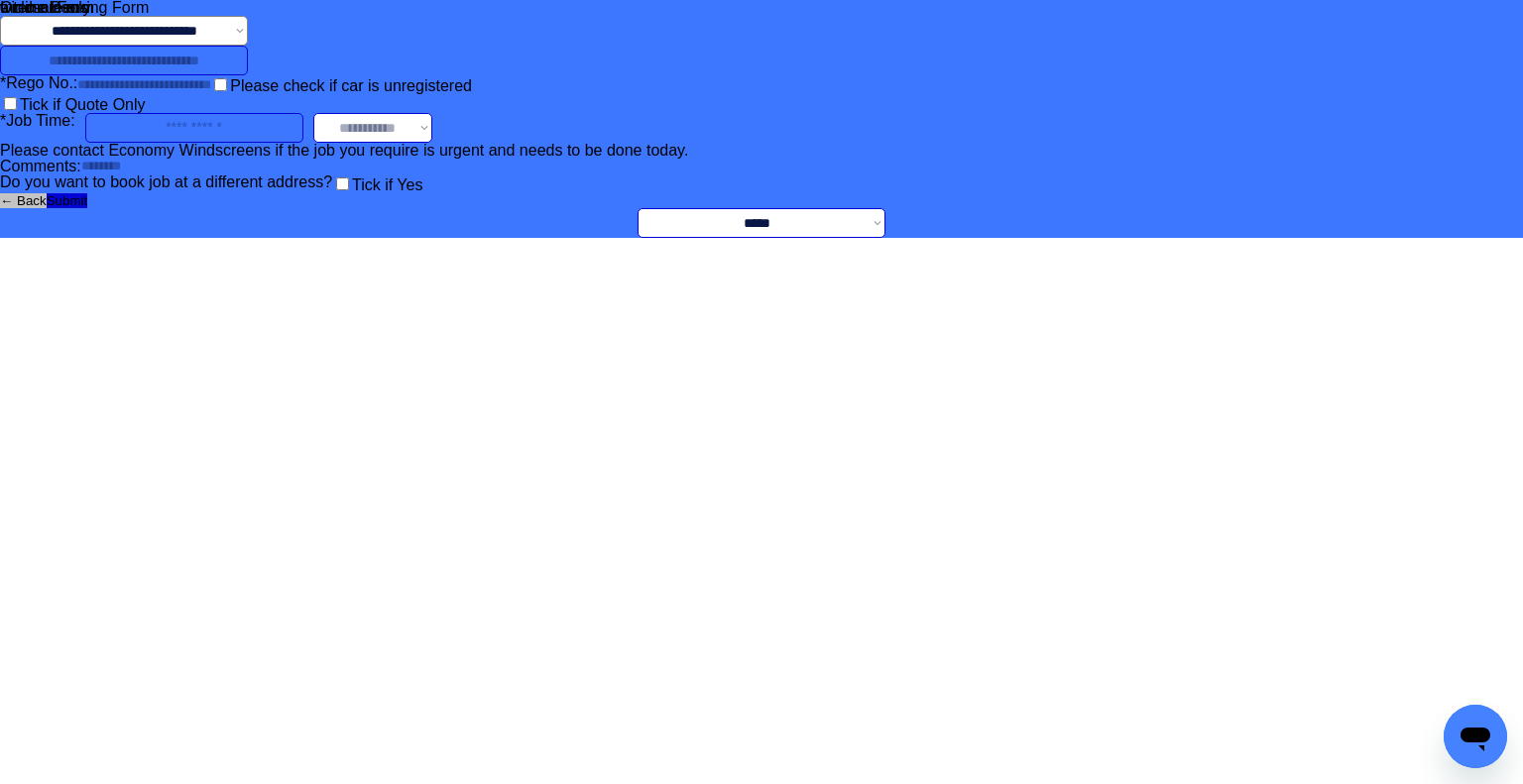 click on "←   Back" at bounding box center (23, 200) 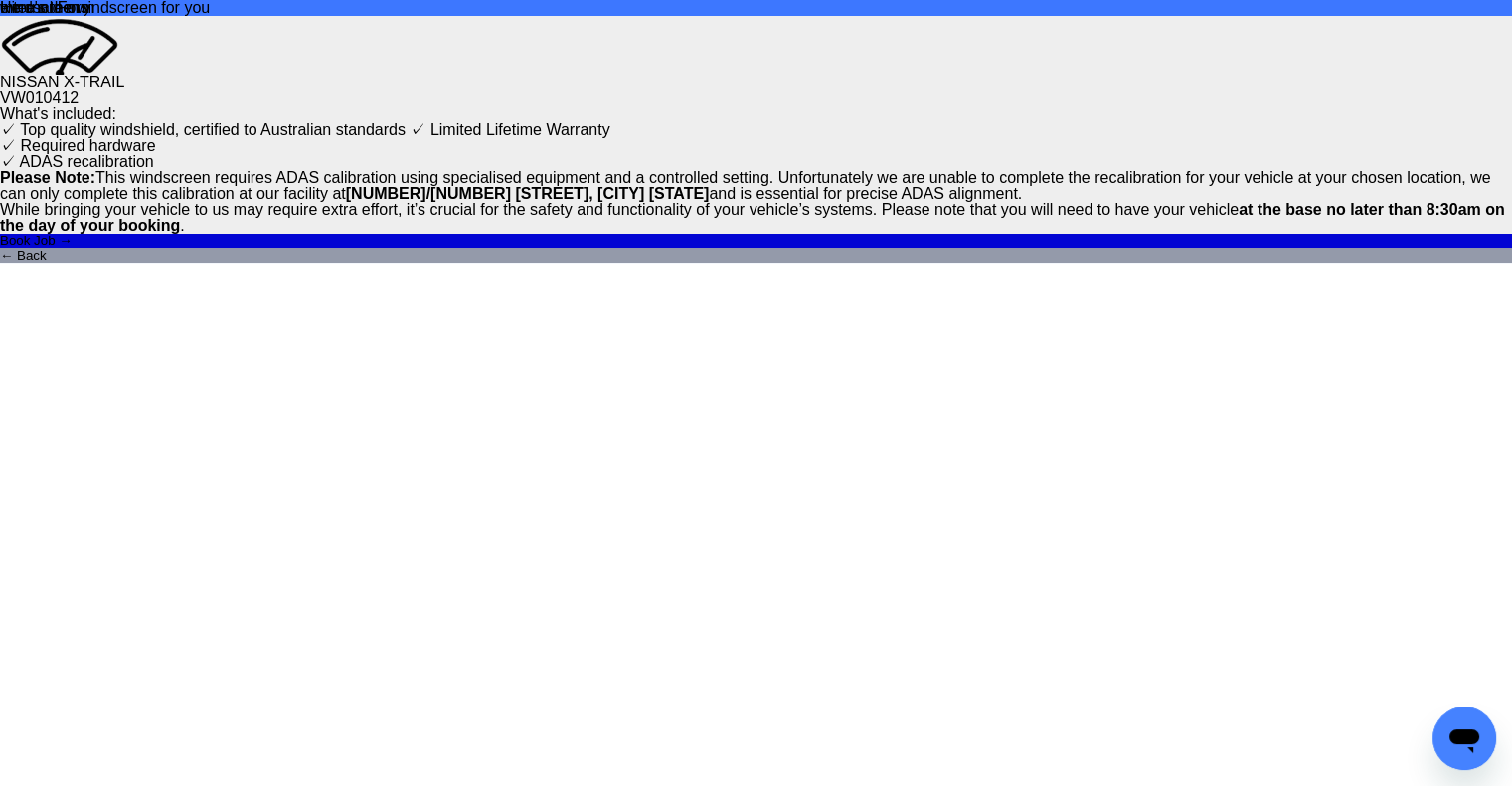 scroll, scrollTop: 82, scrollLeft: 0, axis: vertical 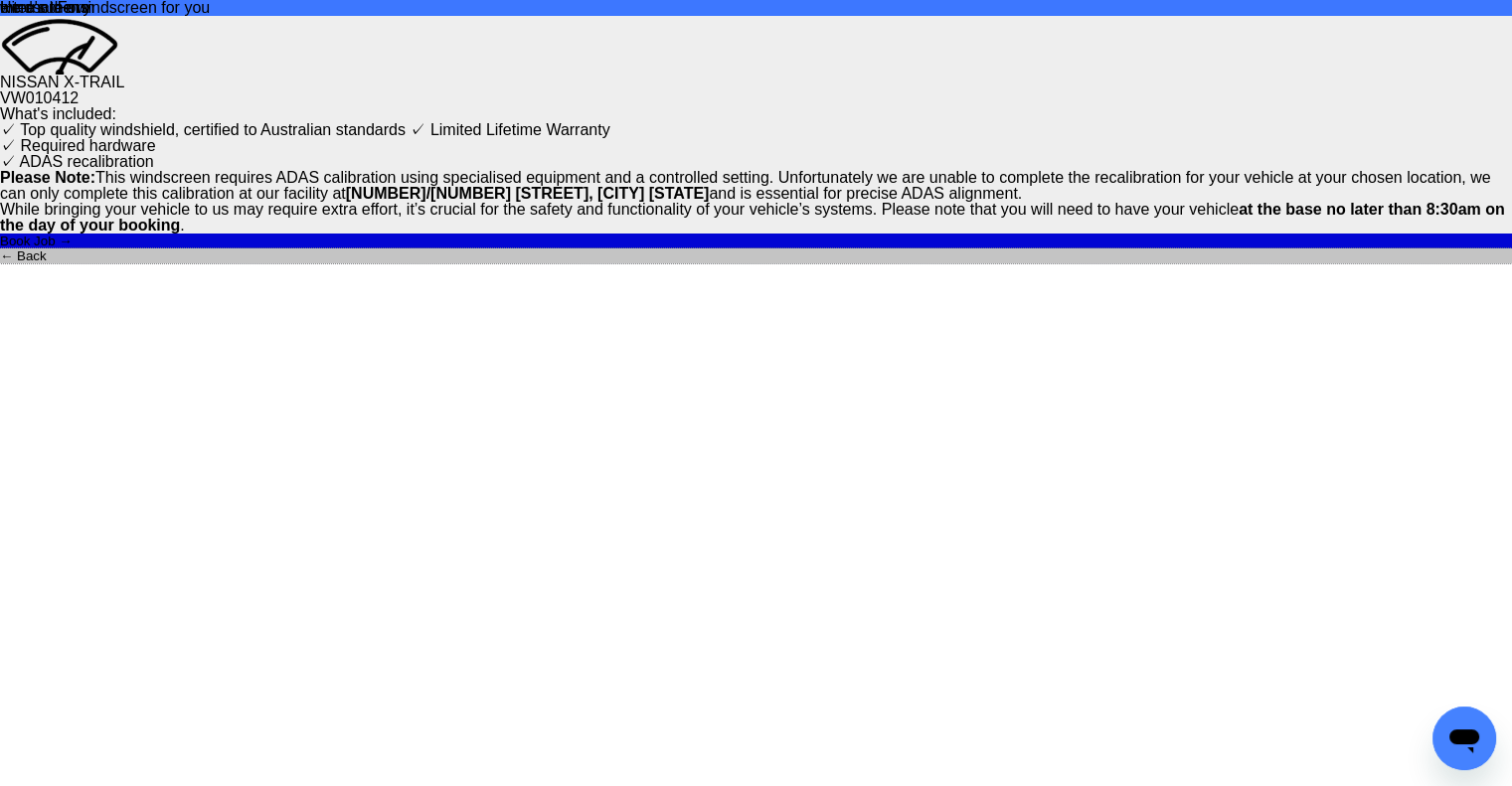 click on "←   Back" at bounding box center (756, 255) 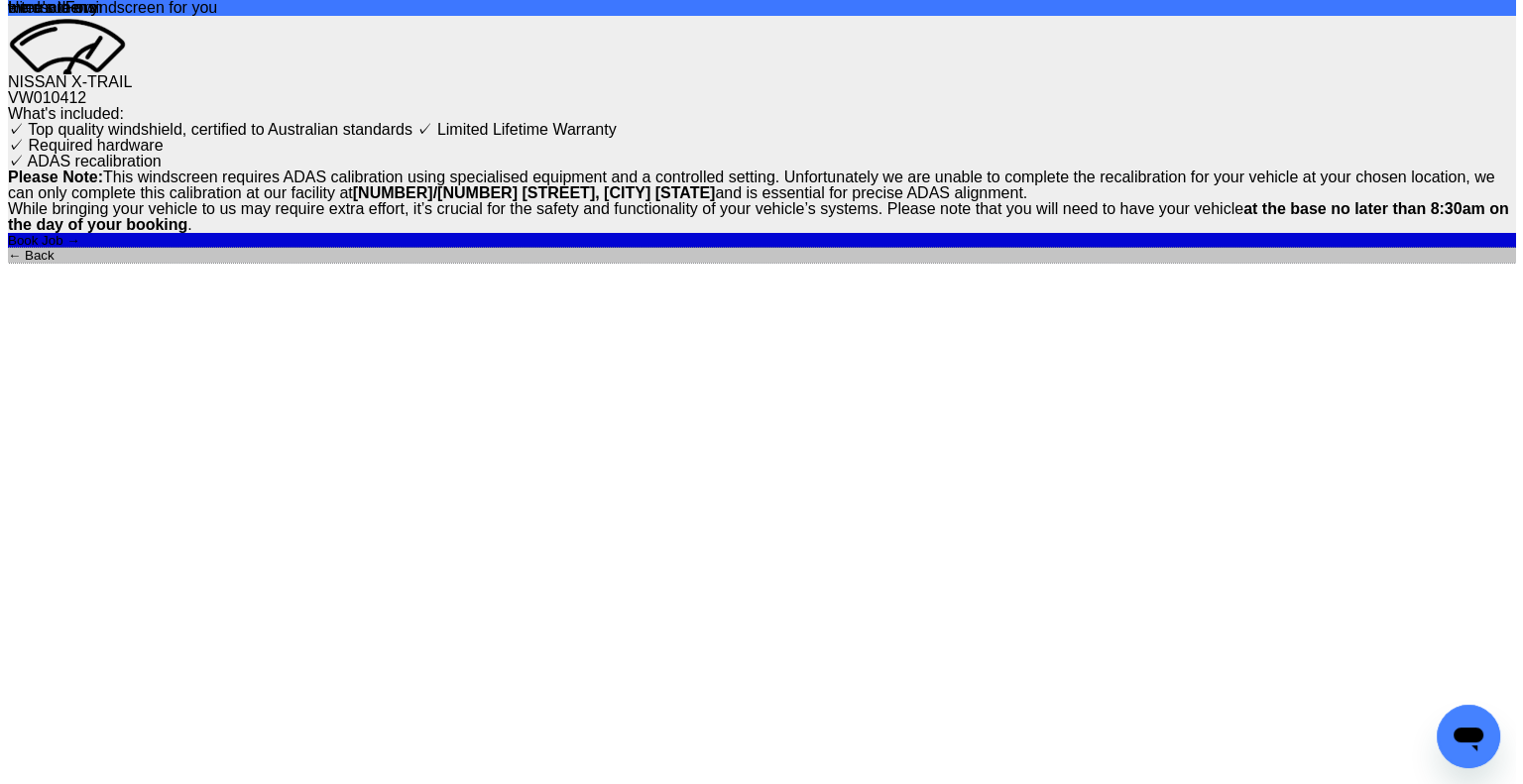 scroll, scrollTop: 0, scrollLeft: 0, axis: both 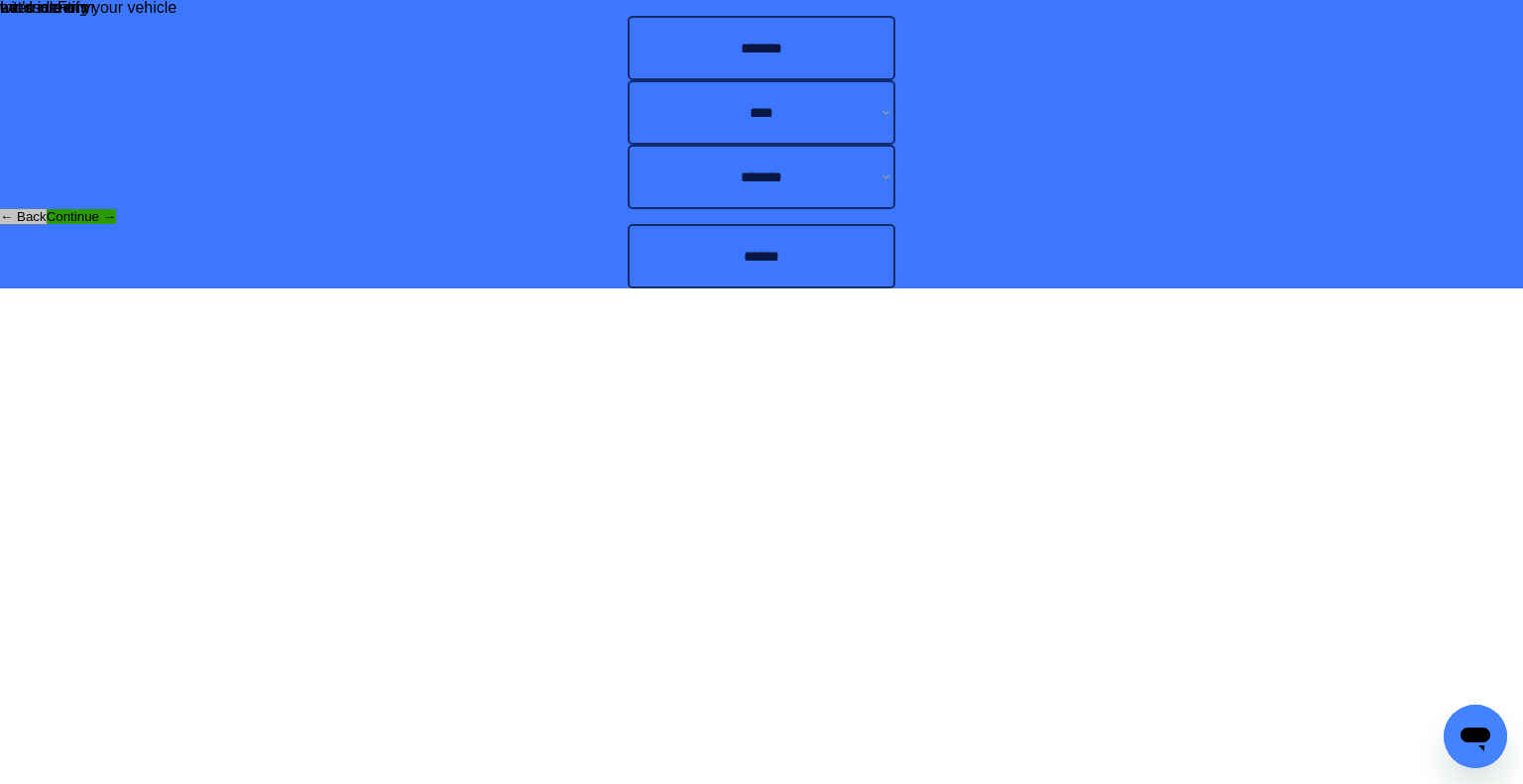click on "←   Back" at bounding box center (23, 216) 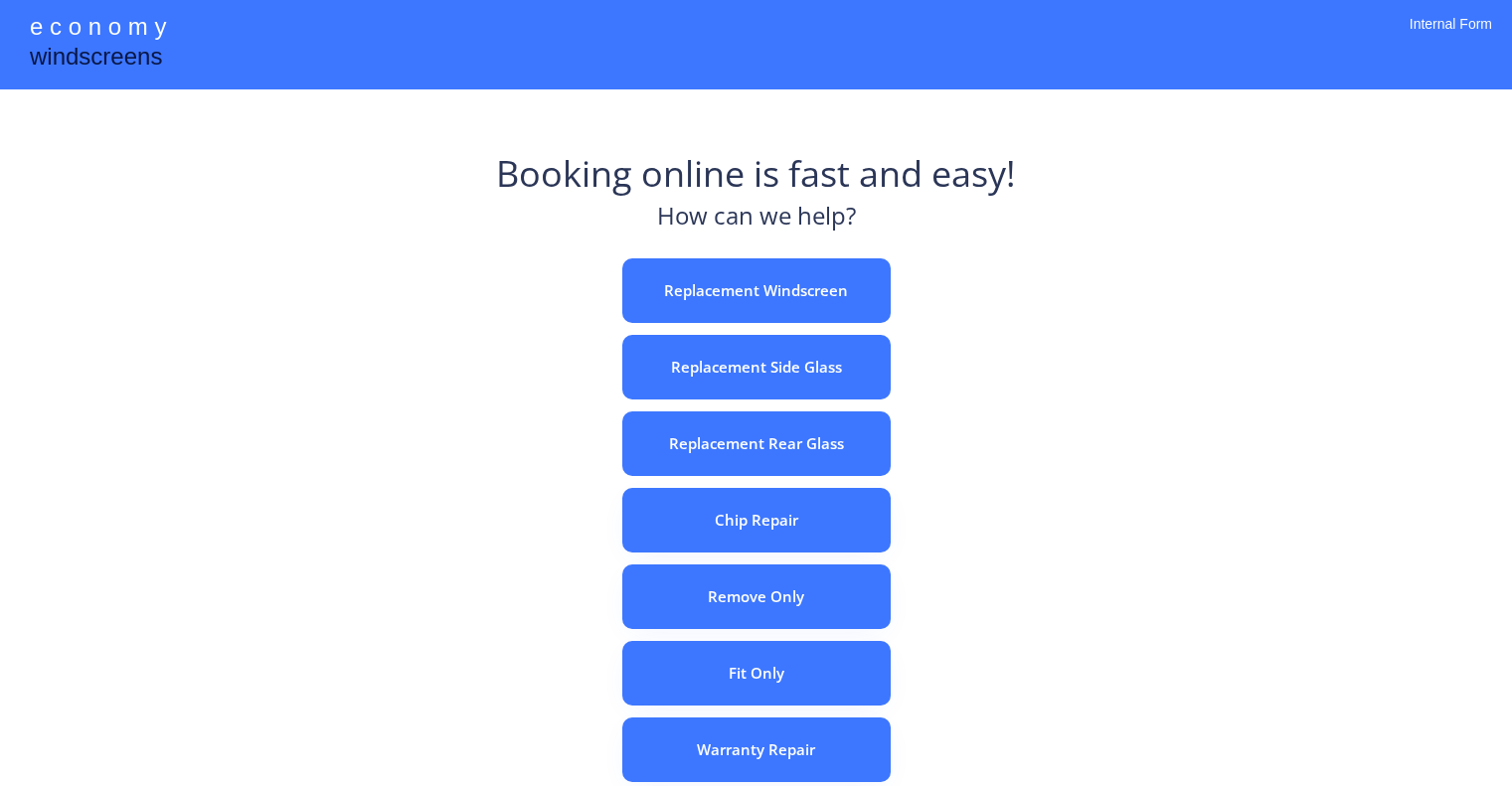 scroll, scrollTop: 0, scrollLeft: 0, axis: both 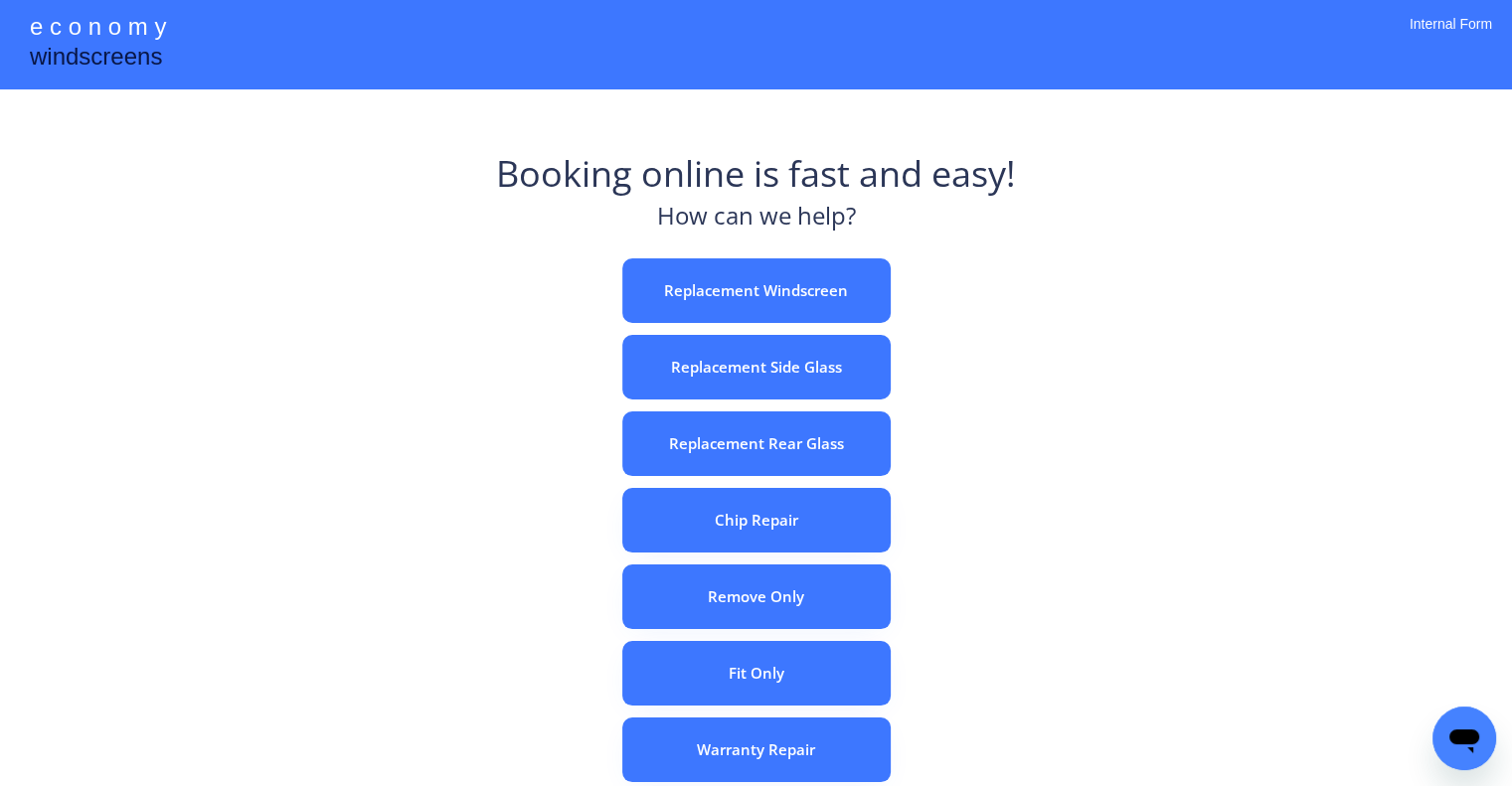 click on "e c o n o m y windscreens Booking online is fast and easy! How can we help? Replacement Windscreen Replacement Side Glass Replacement Rear Glass Chip Repair Remove Only Fit Only Warranty Repair ADAS Recalibration Only Rebook a Job Confirm Quotes Manual Booking Internal Form" at bounding box center [756, 553] 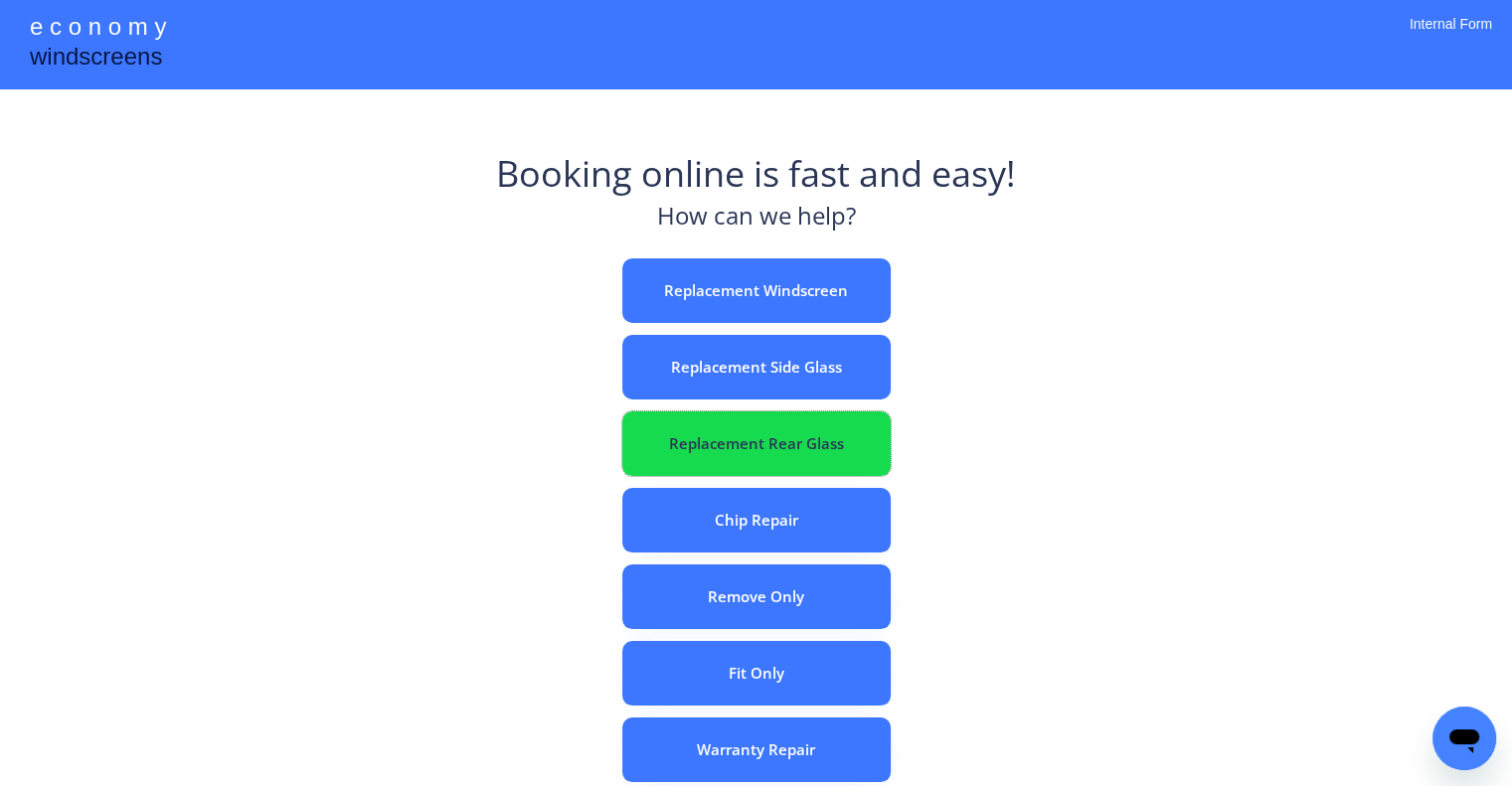 drag, startPoint x: 824, startPoint y: 427, endPoint x: 625, endPoint y: 3, distance: 468.37698 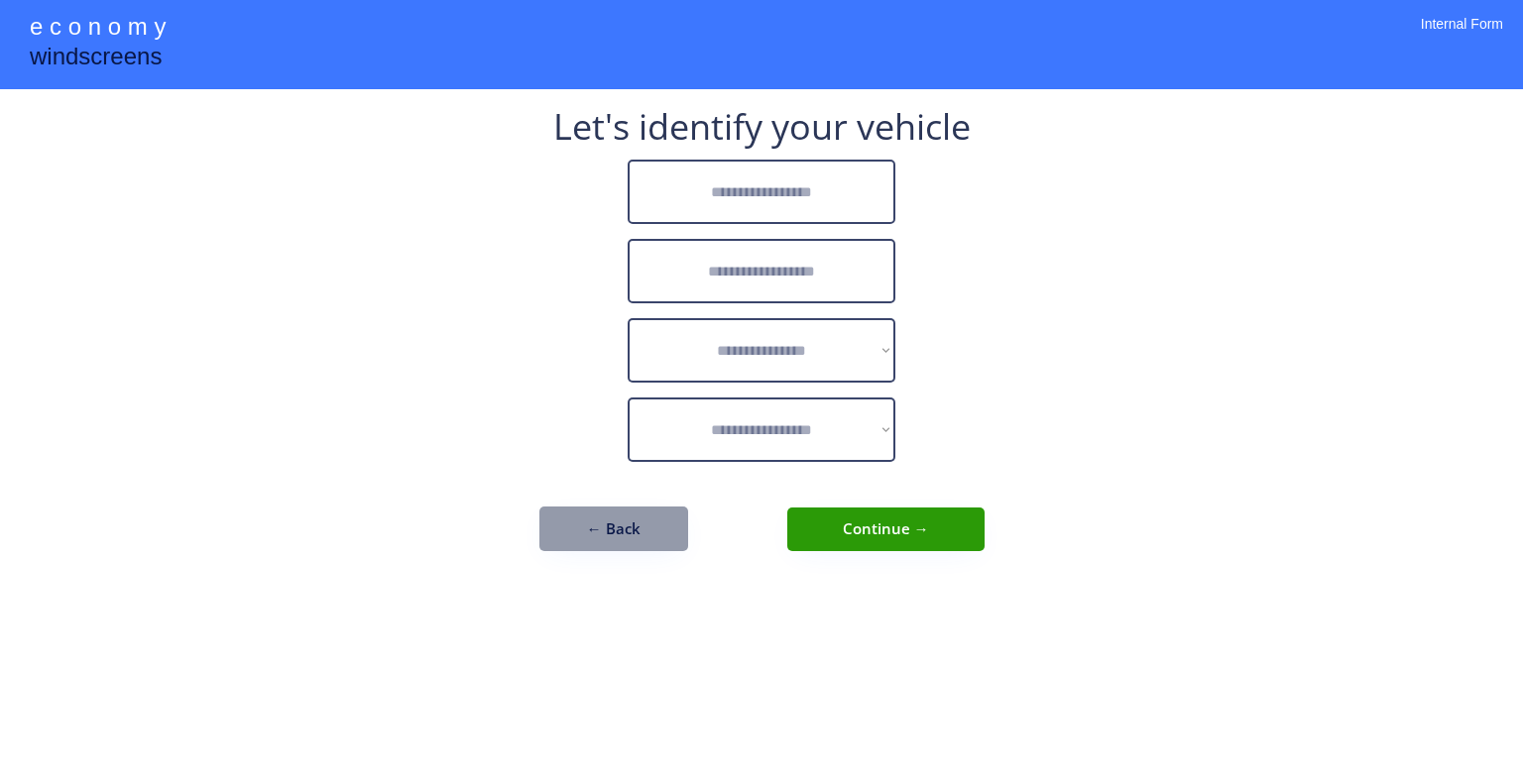 scroll, scrollTop: 0, scrollLeft: 0, axis: both 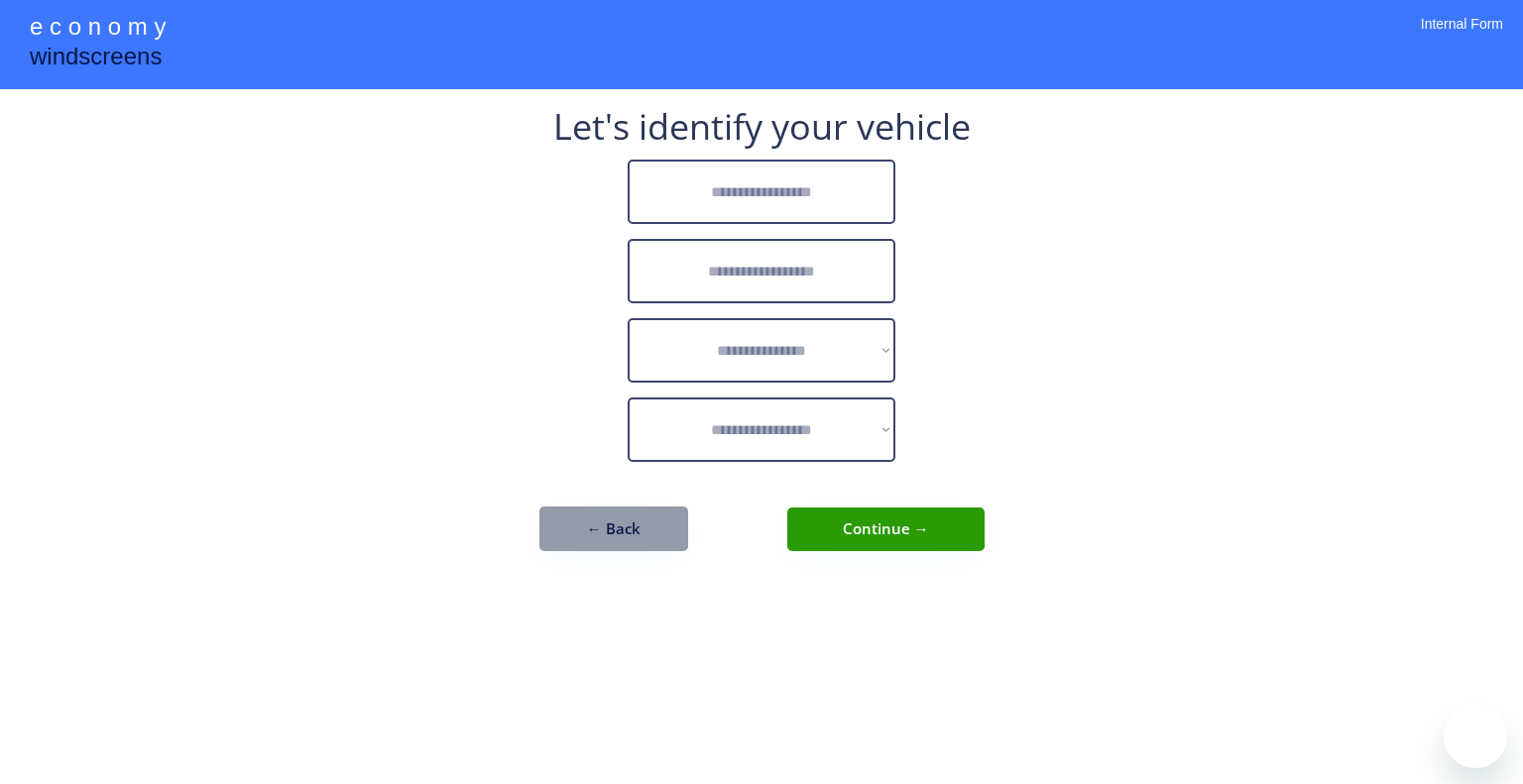 click at bounding box center [762, 191] 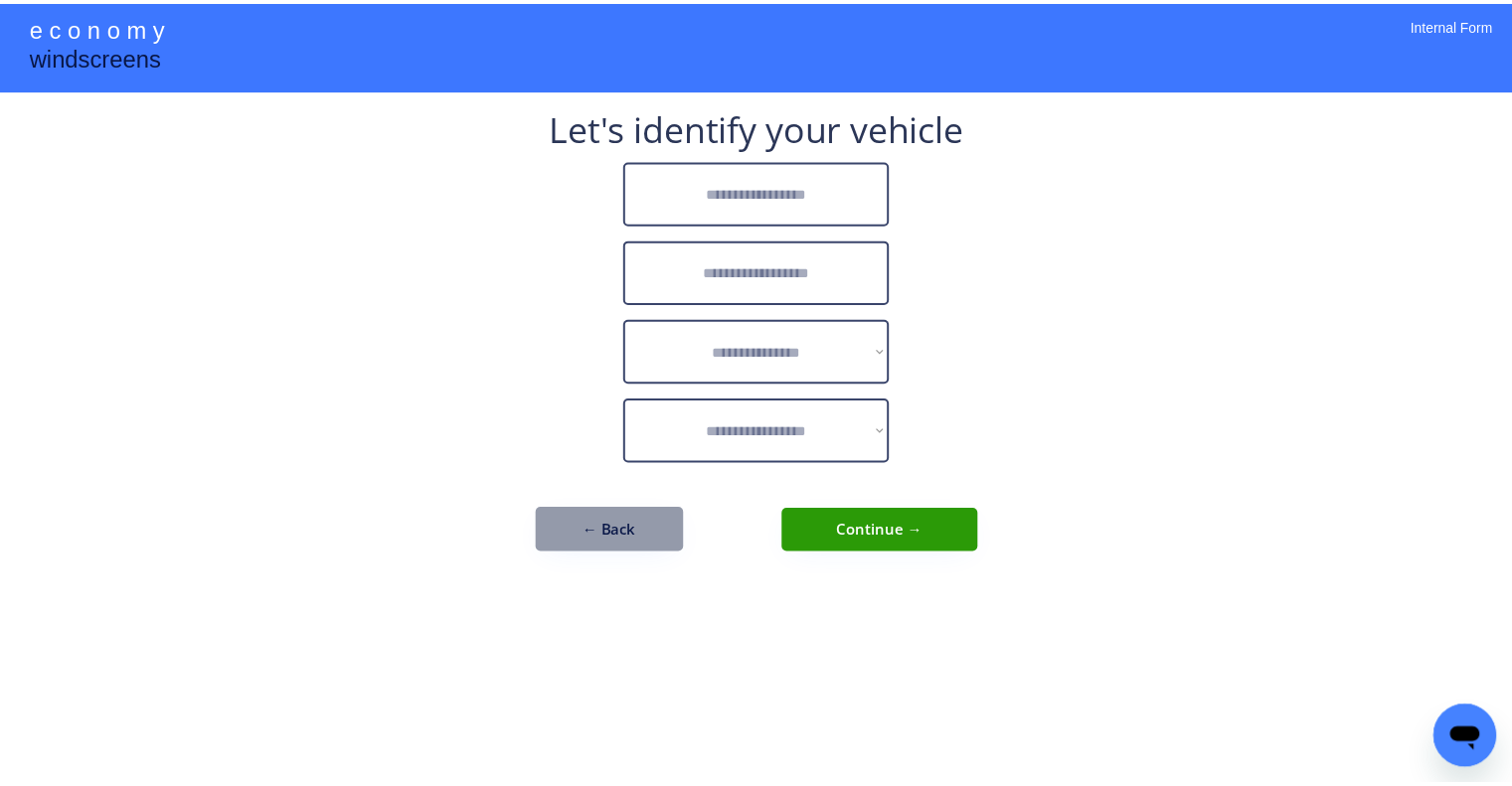 scroll, scrollTop: 0, scrollLeft: 0, axis: both 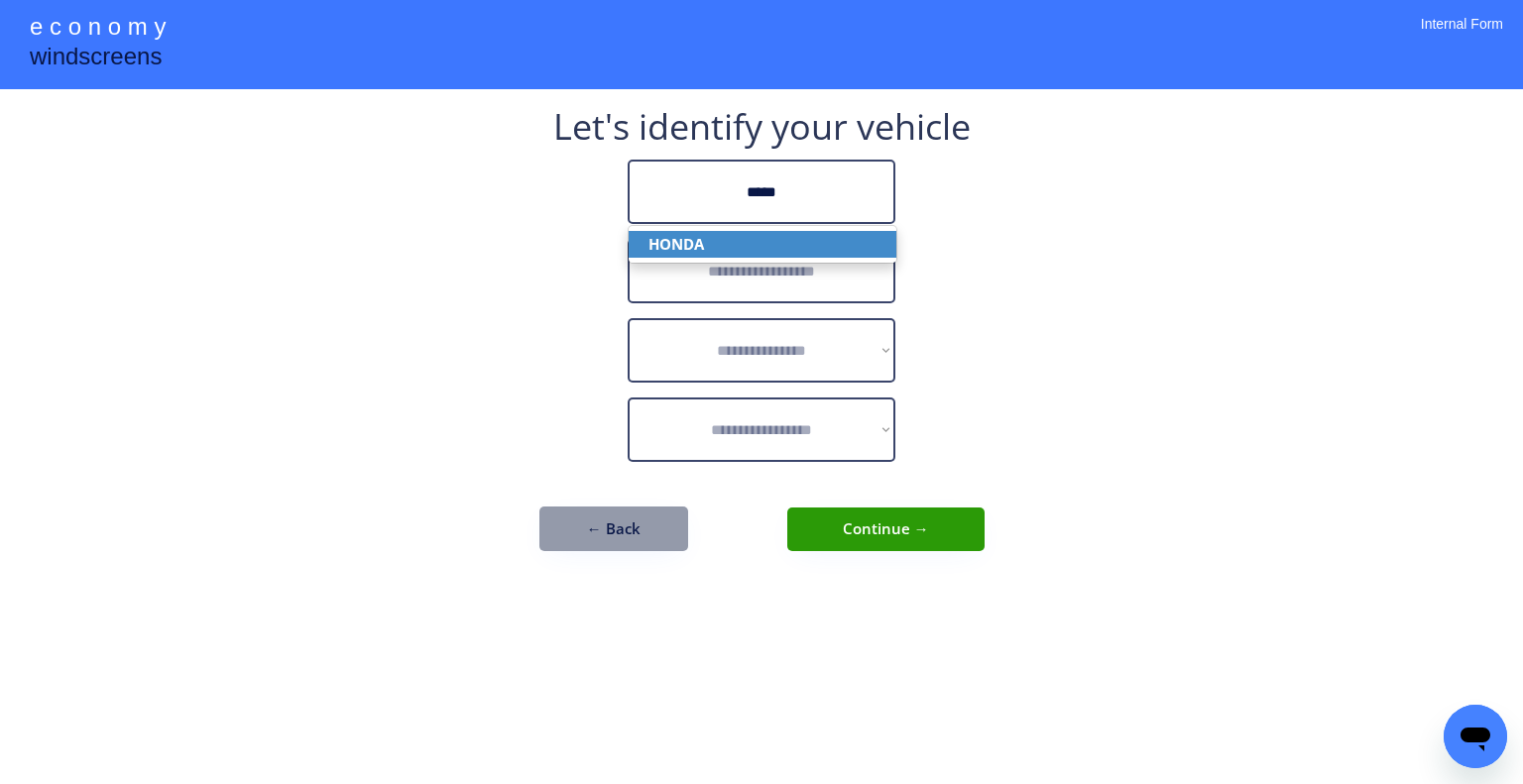 click on "HONDA" at bounding box center (762, 244) 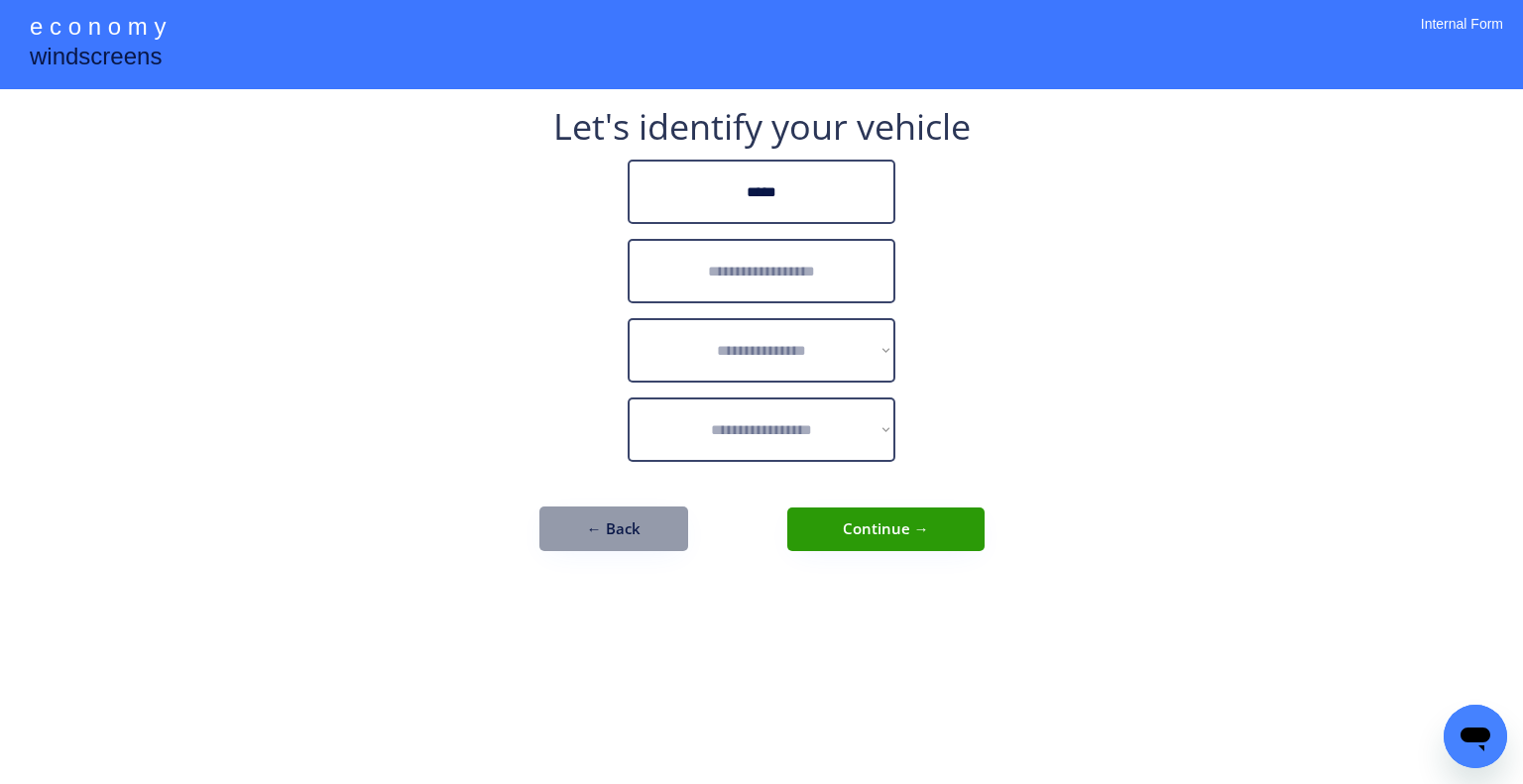 click at bounding box center [762, 271] 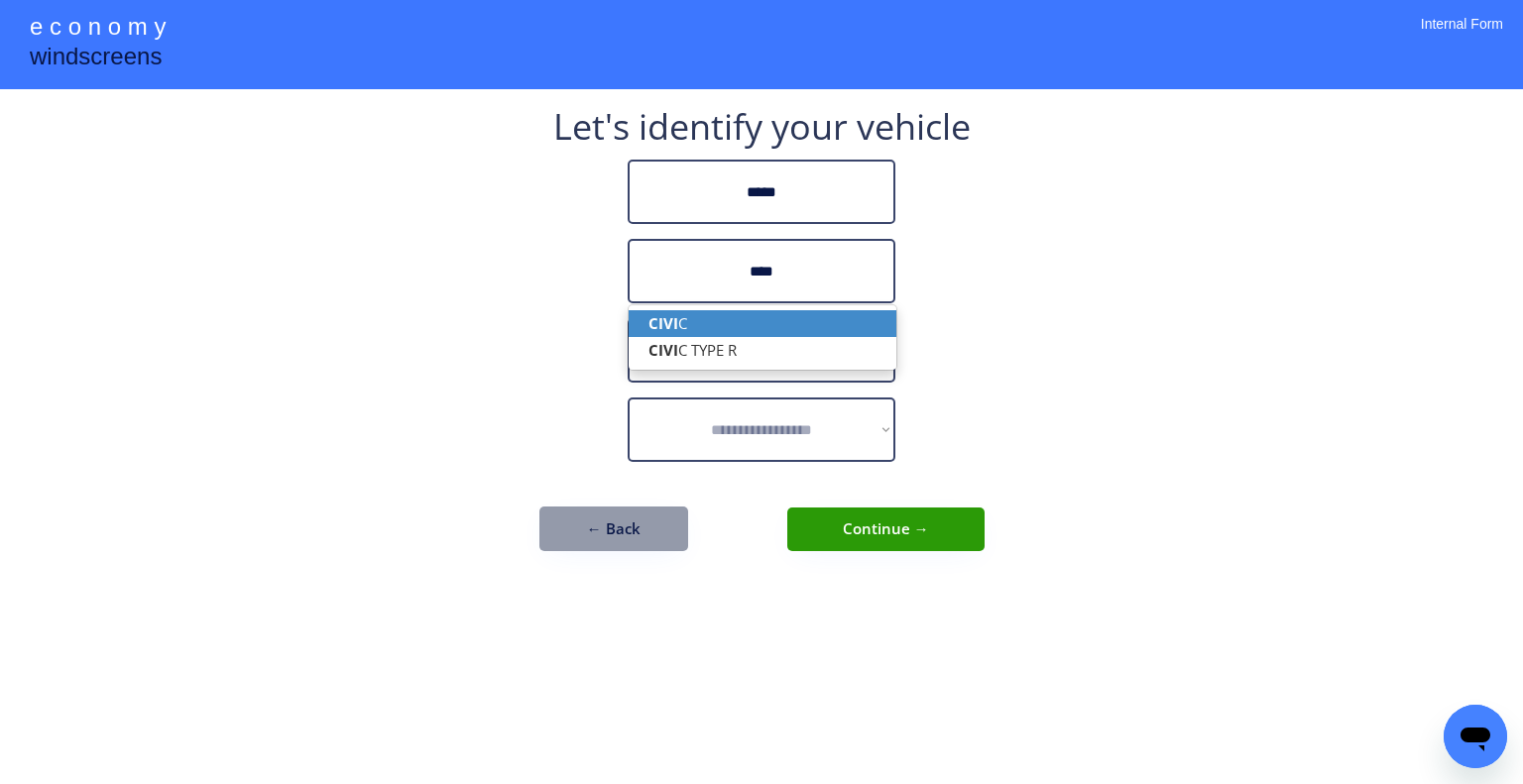 click on "CIVI C" at bounding box center [762, 323] 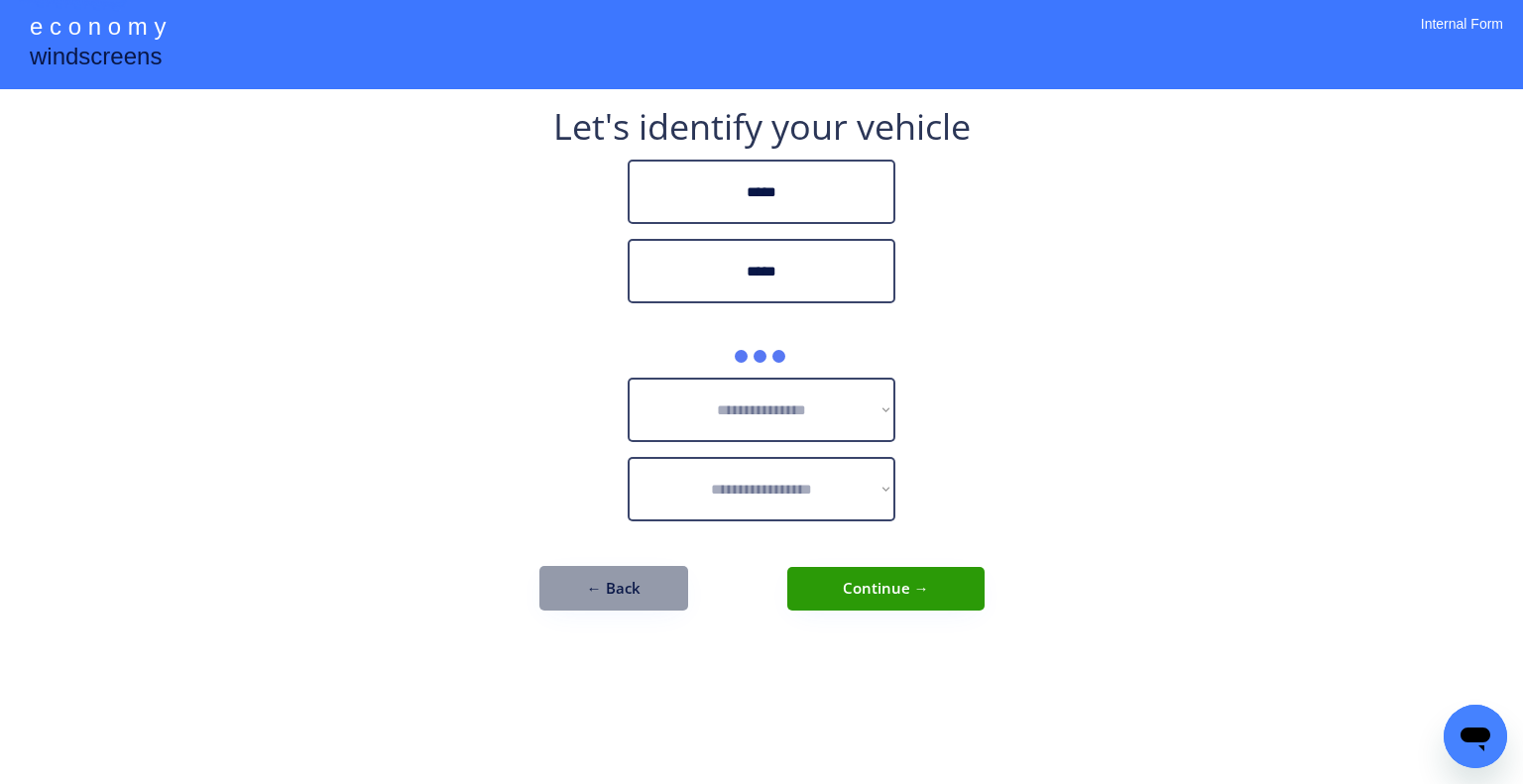 type on "*****" 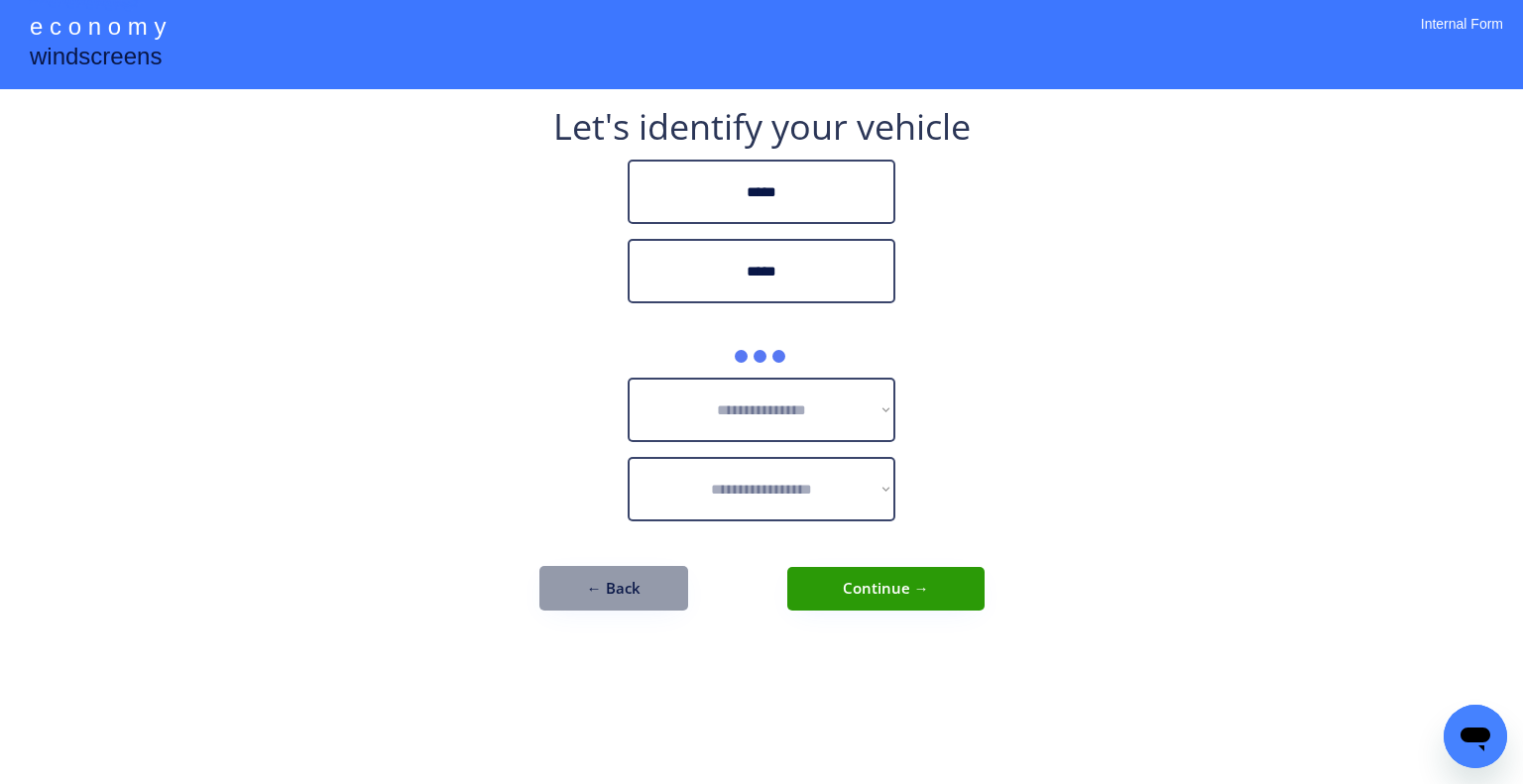 click on "**********" at bounding box center (762, 392) 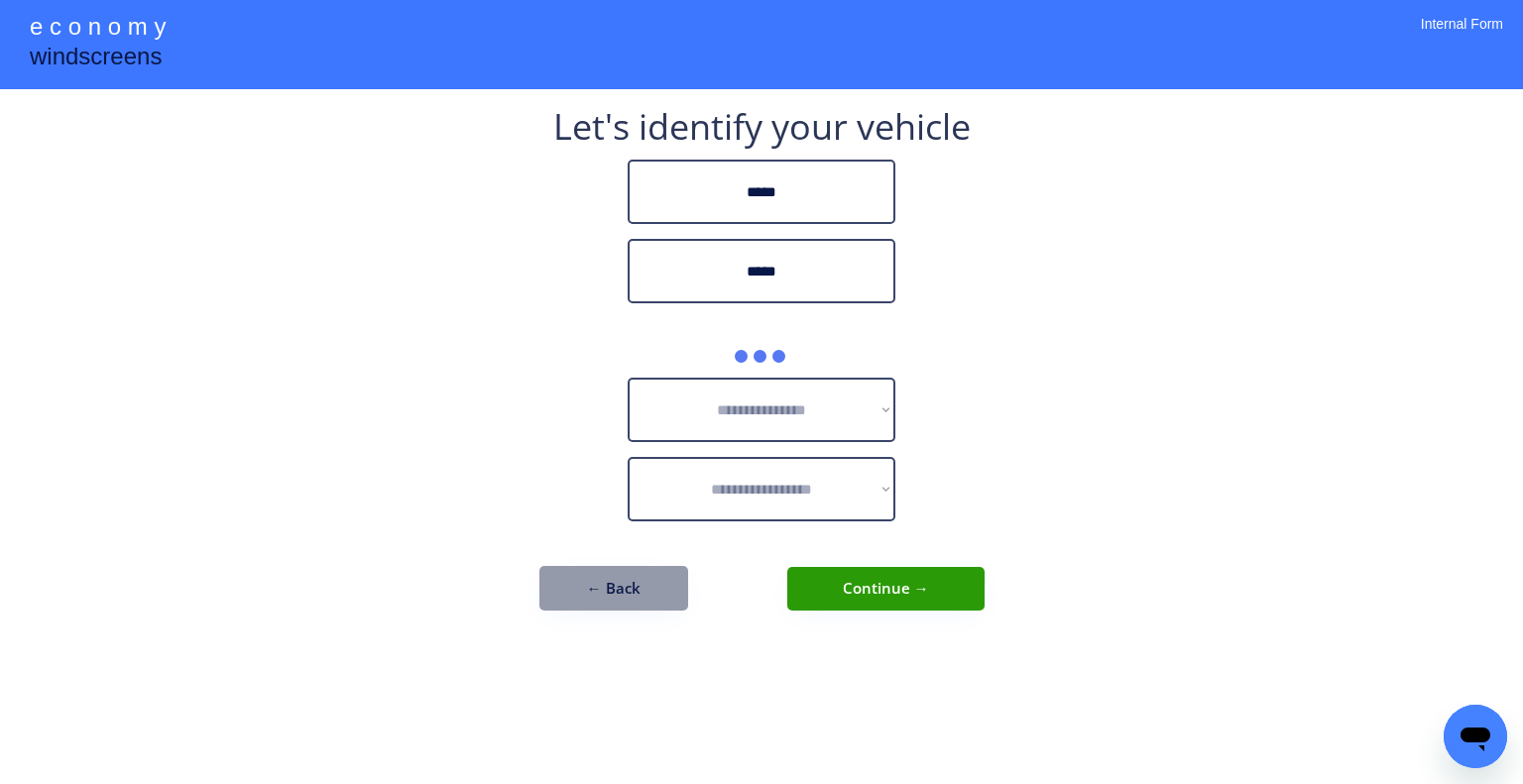 click on "**********" at bounding box center [762, 409] 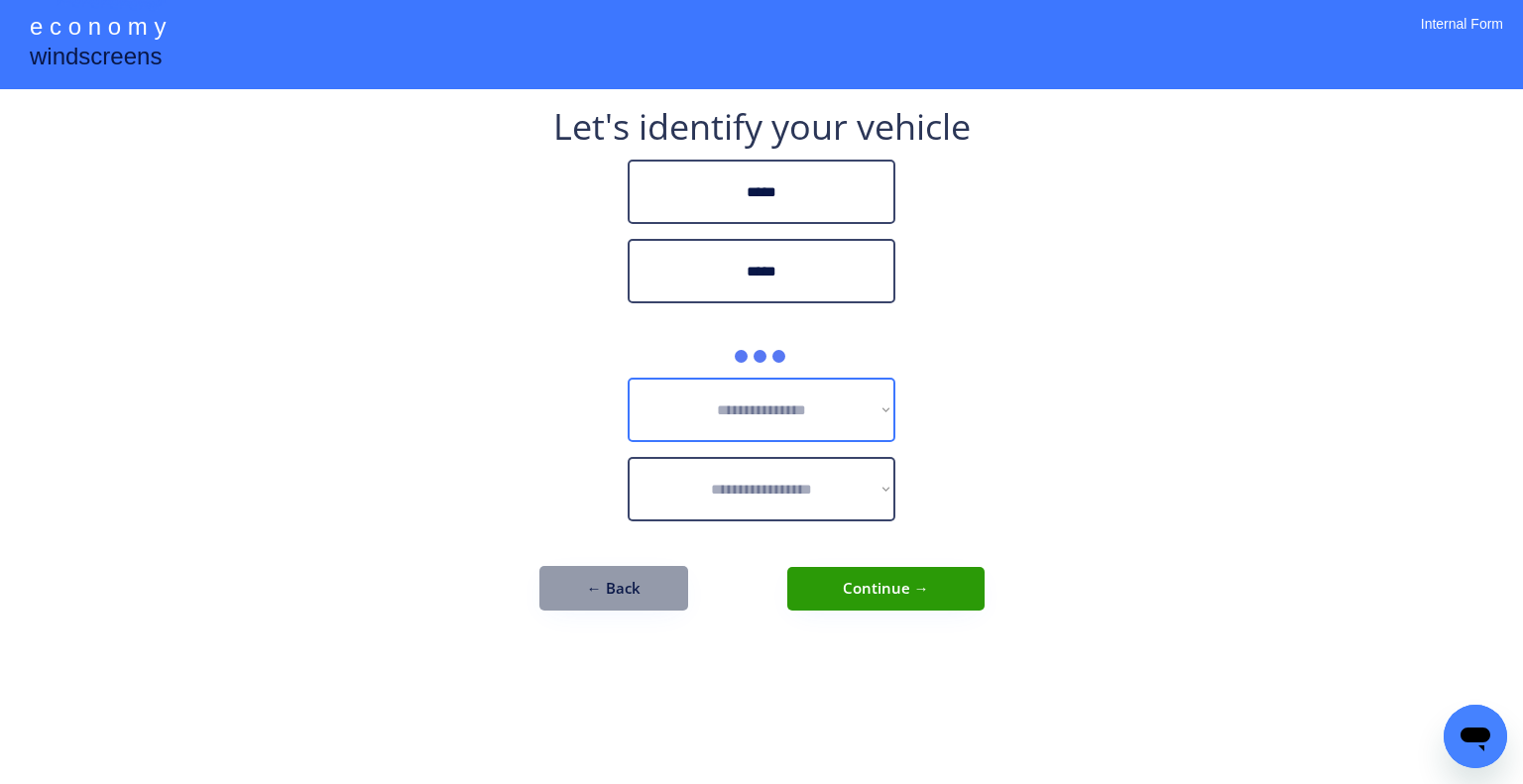 click on "**********" at bounding box center (762, 392) 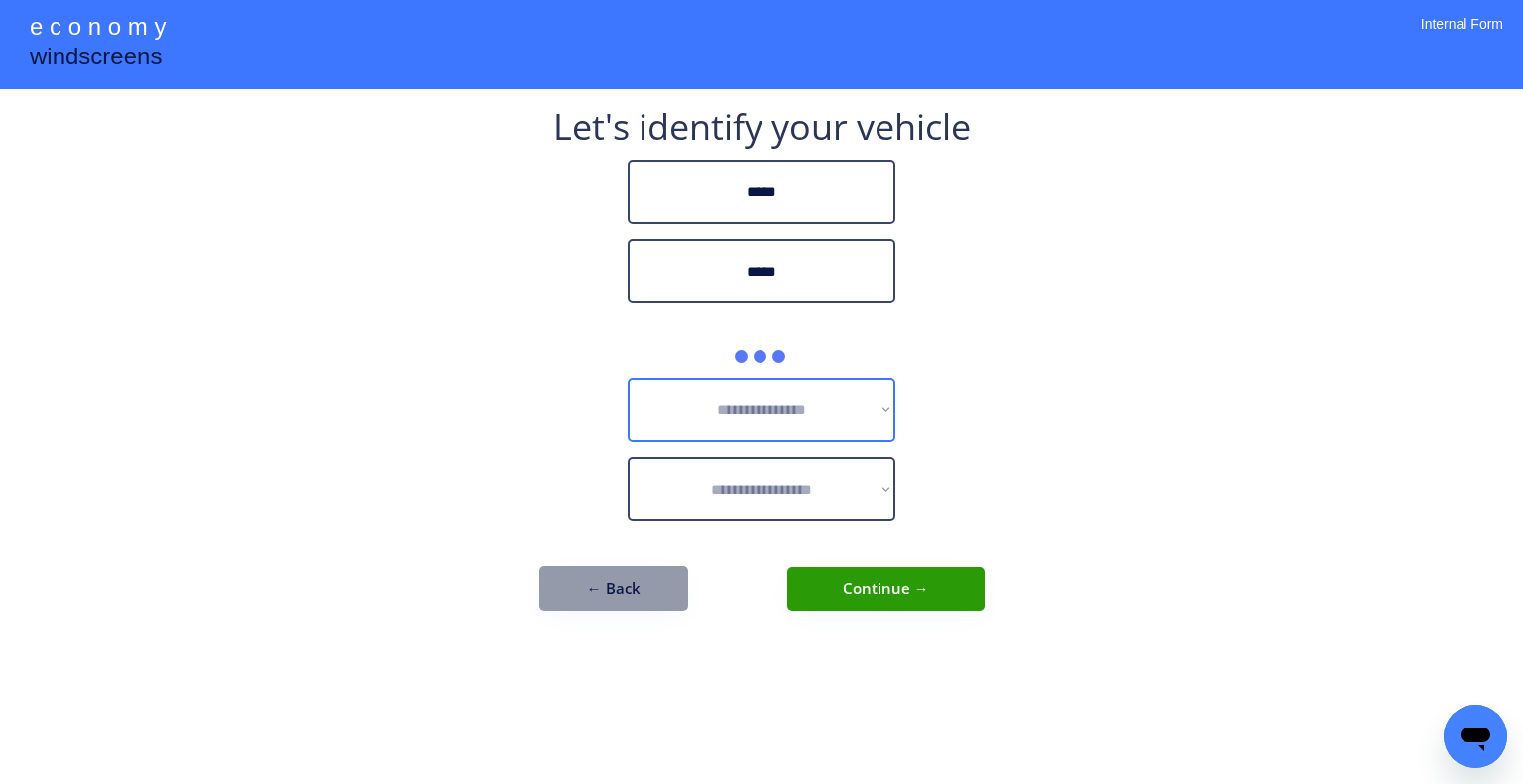 click on "**********" at bounding box center [762, 409] 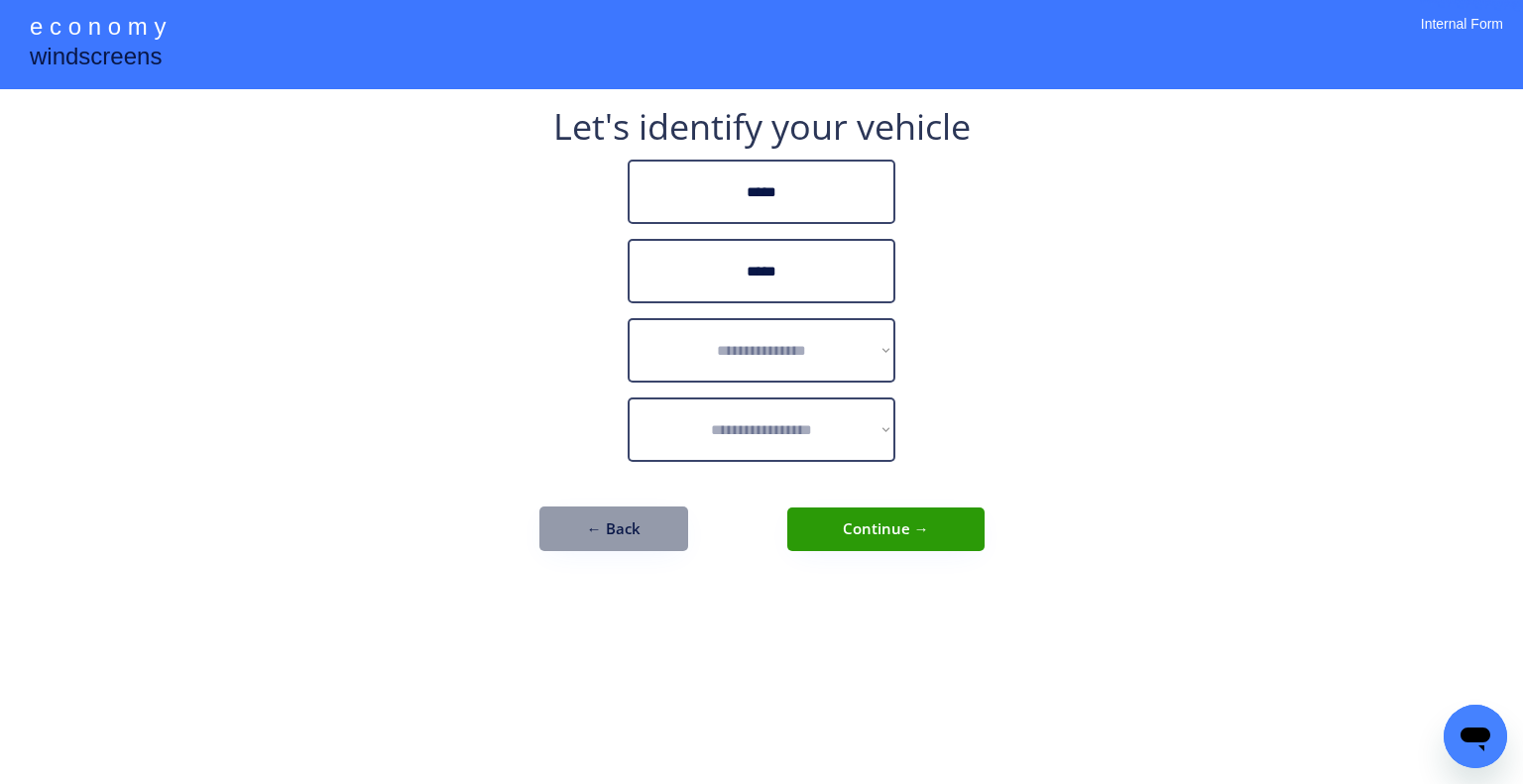 click on "**********" at bounding box center [762, 392] 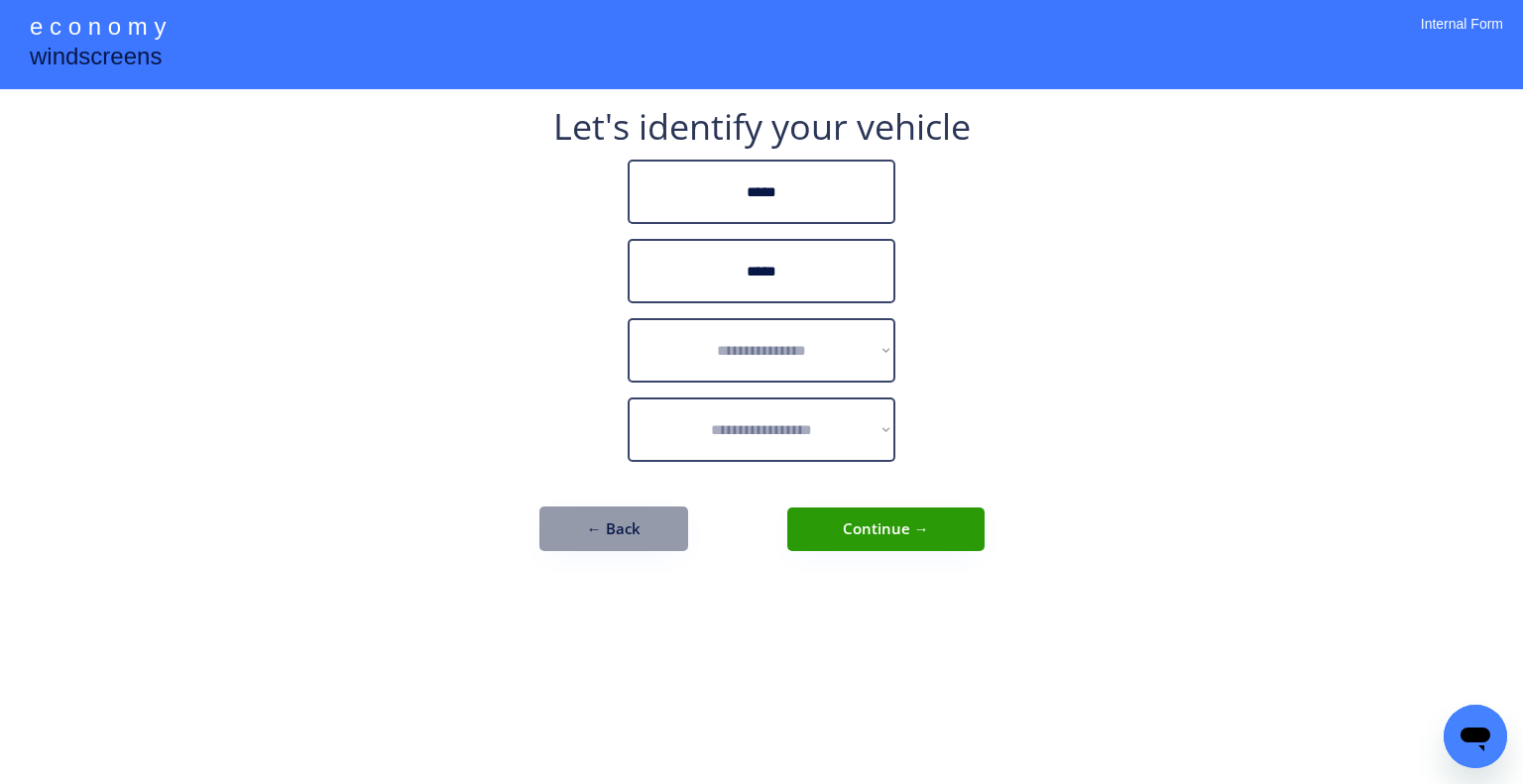click on "**********" at bounding box center [762, 350] 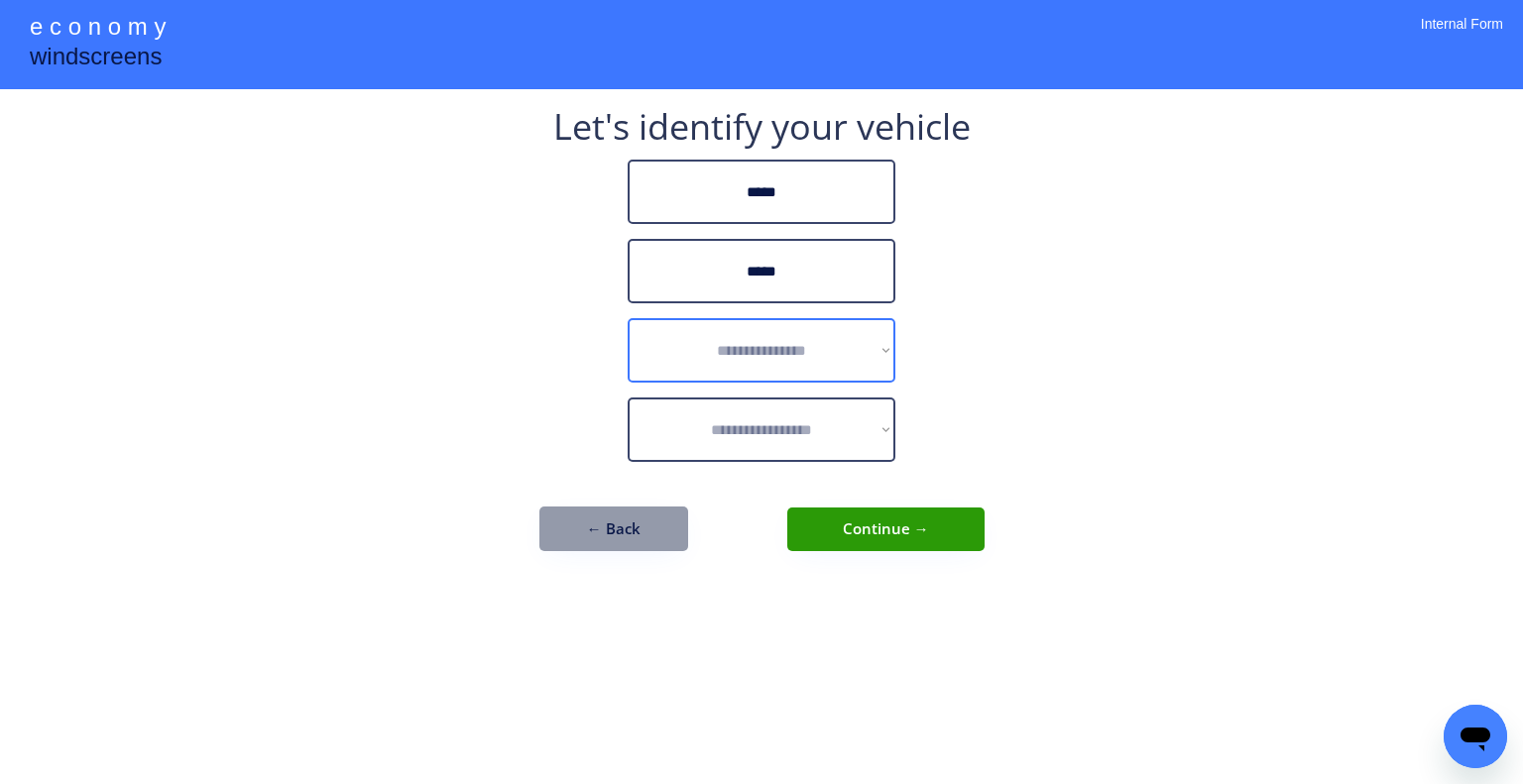 select on "******" 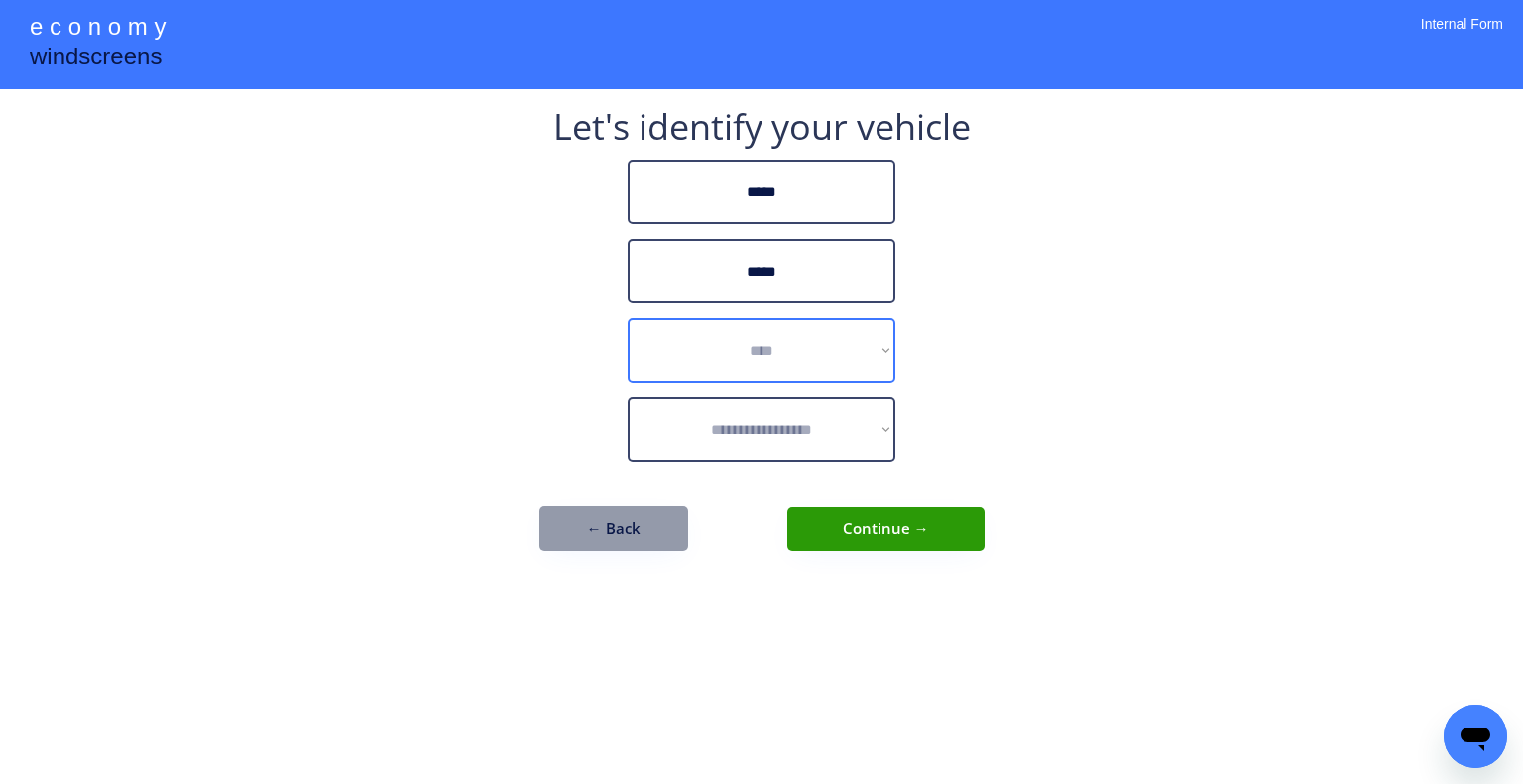 click on "**********" at bounding box center [762, 350] 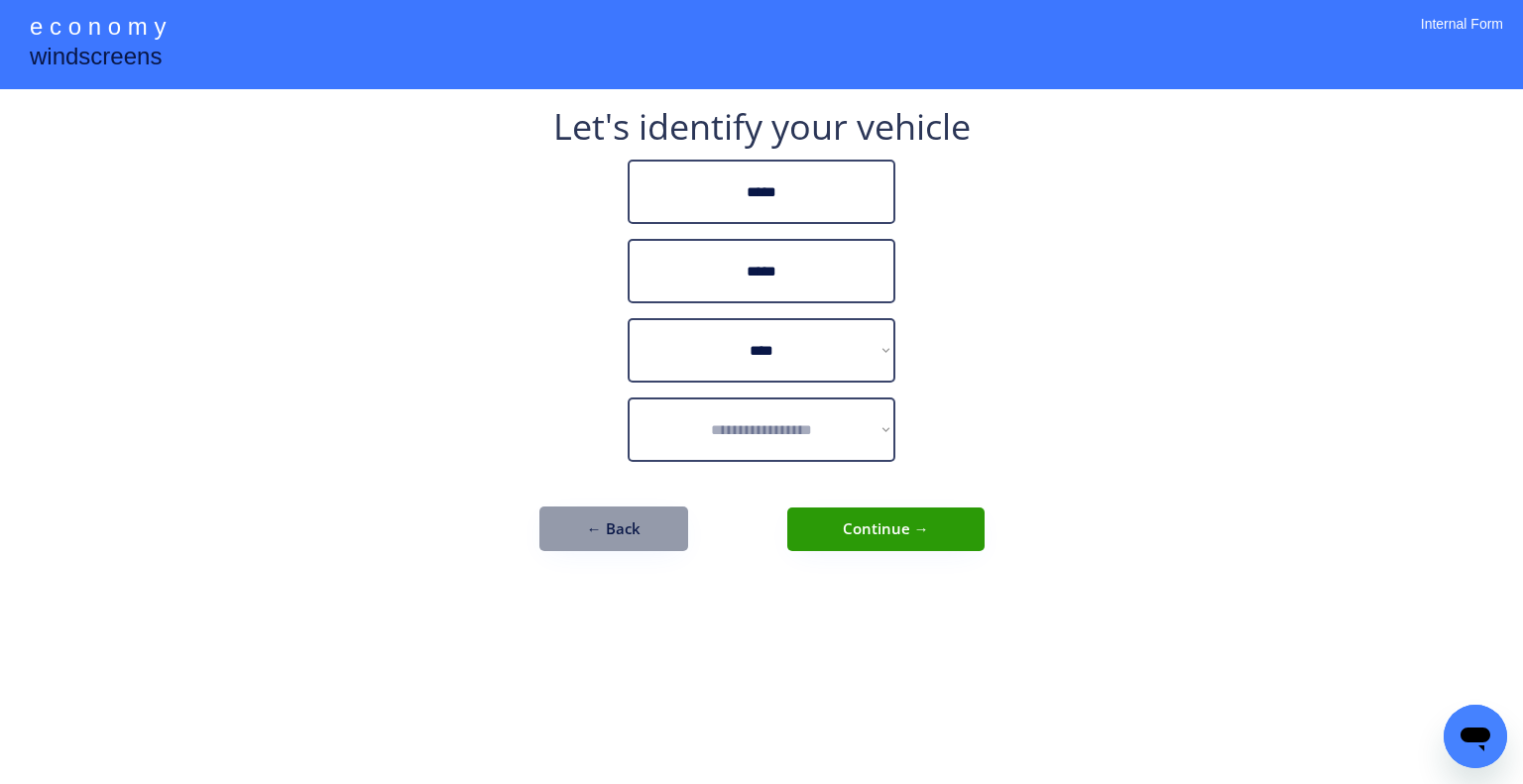 click on "**********" at bounding box center (762, 392) 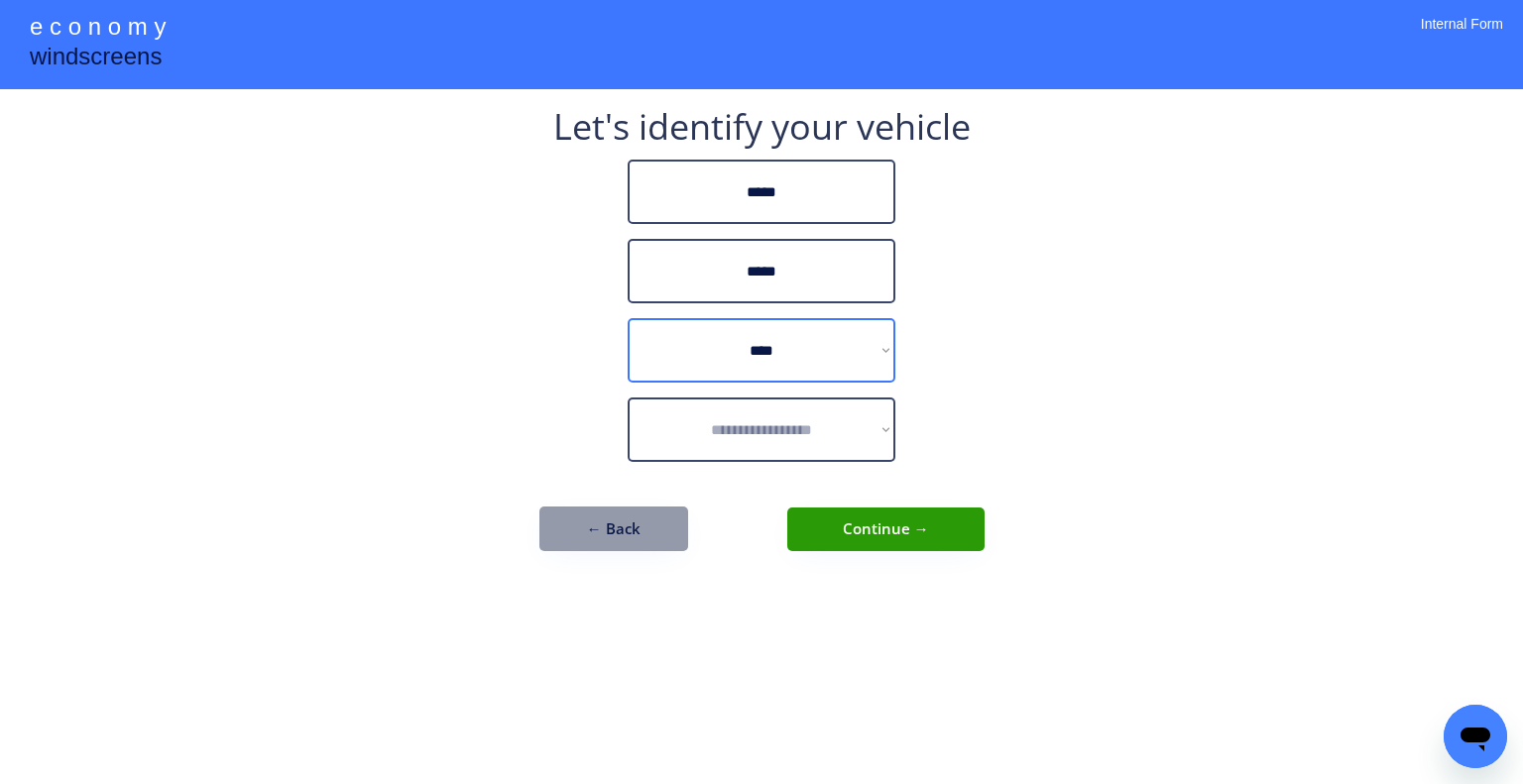 click on "**********" at bounding box center [762, 429] 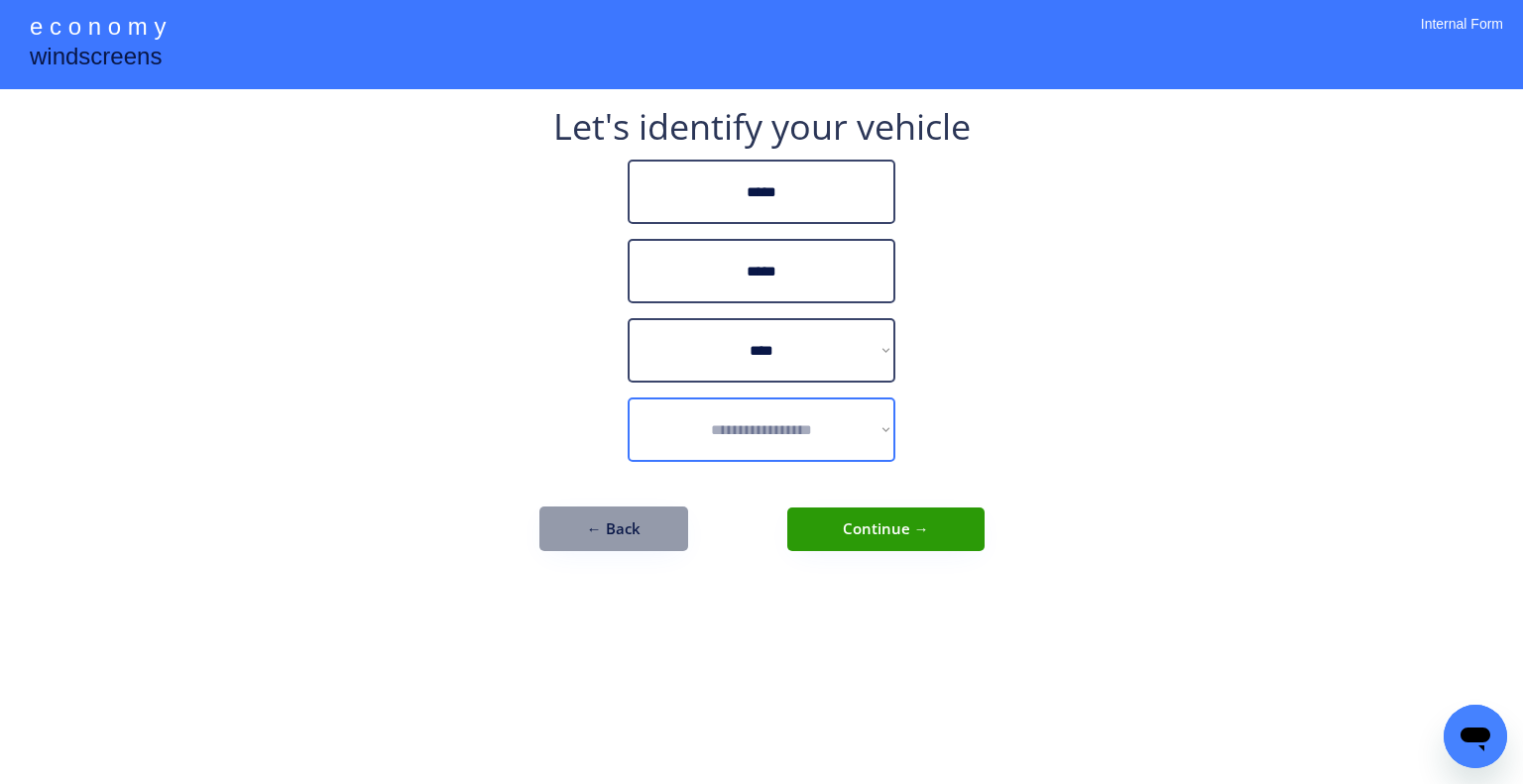 select on "**********" 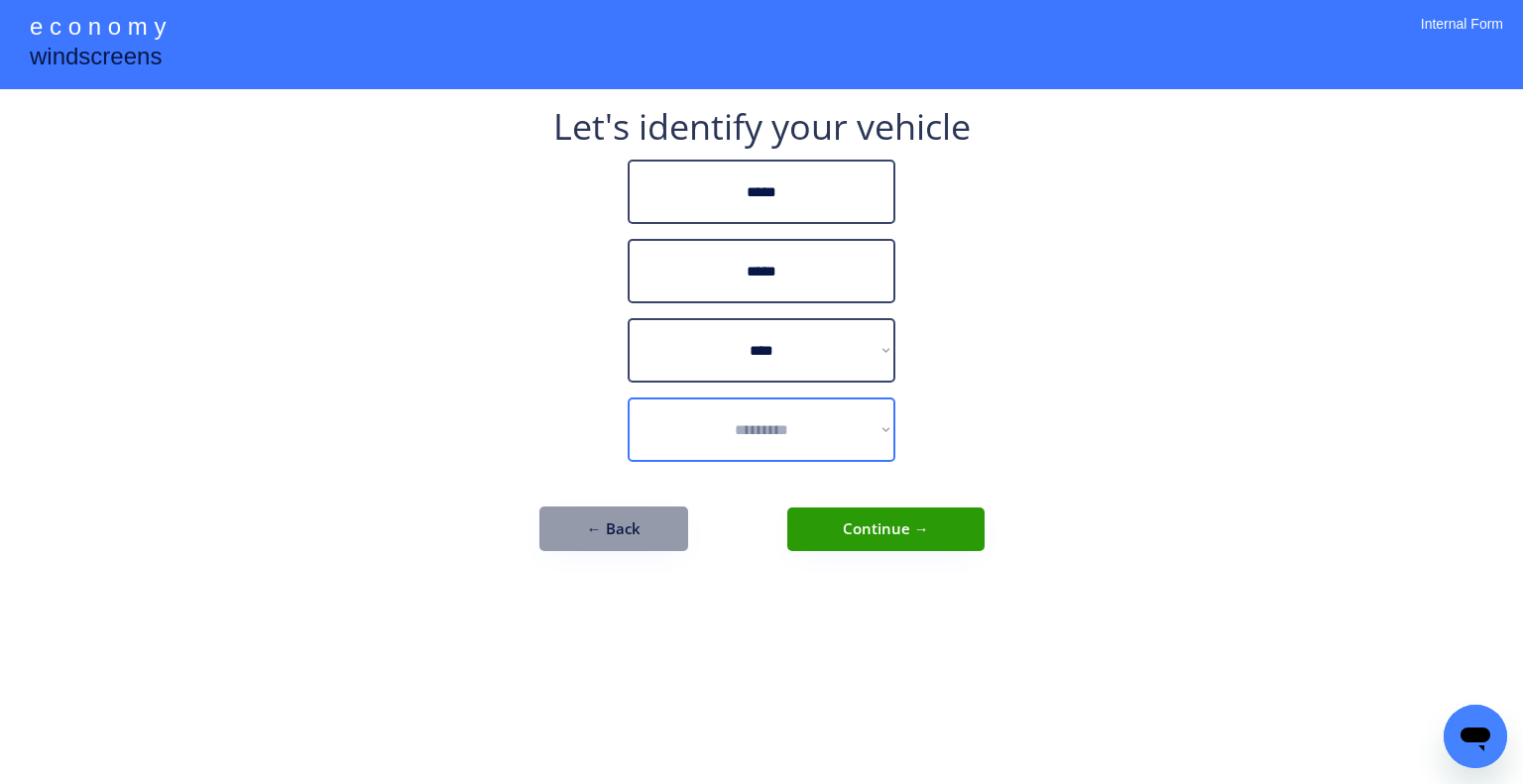 click on "**********" at bounding box center [762, 429] 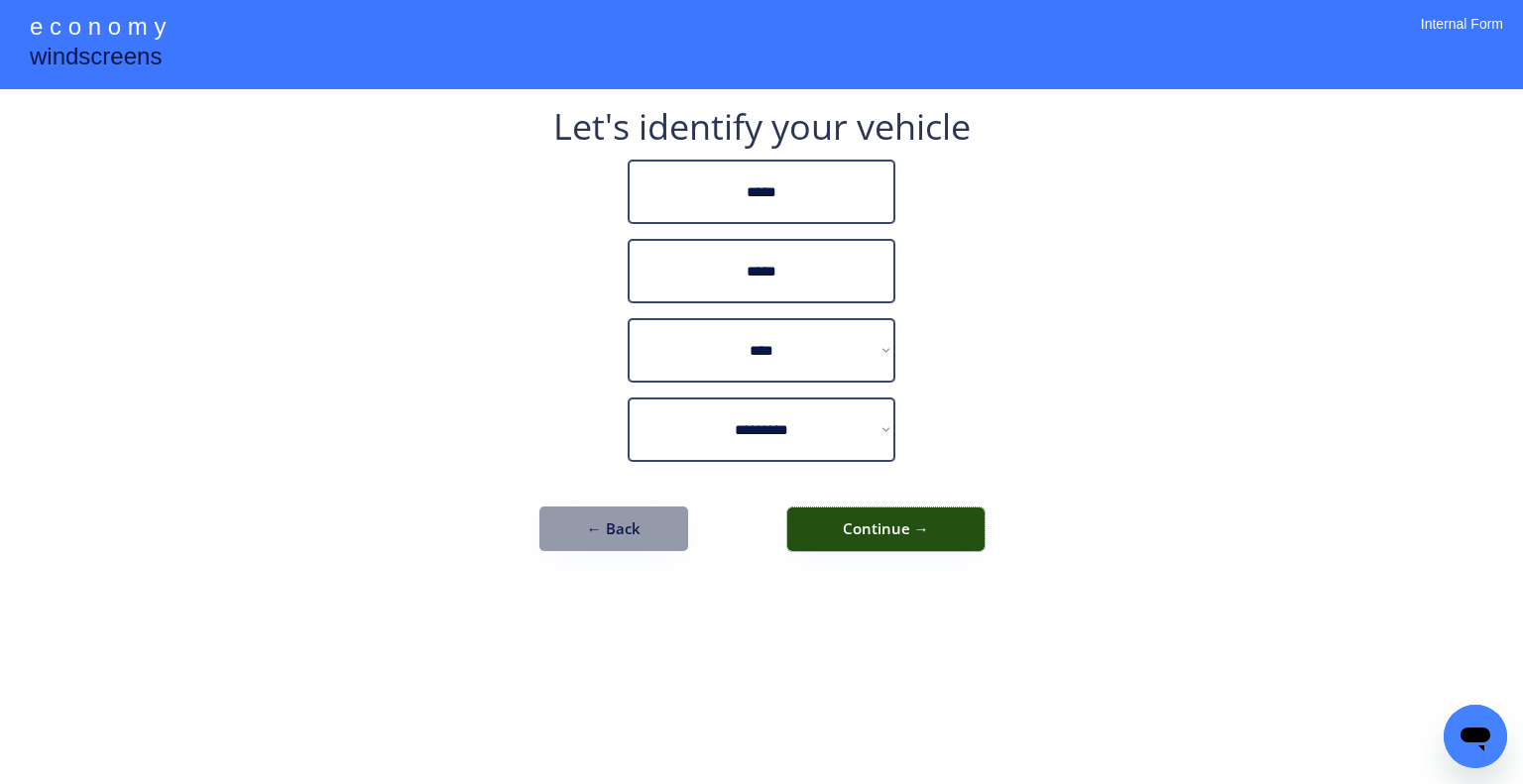 click on "Continue    →" at bounding box center [885, 529] 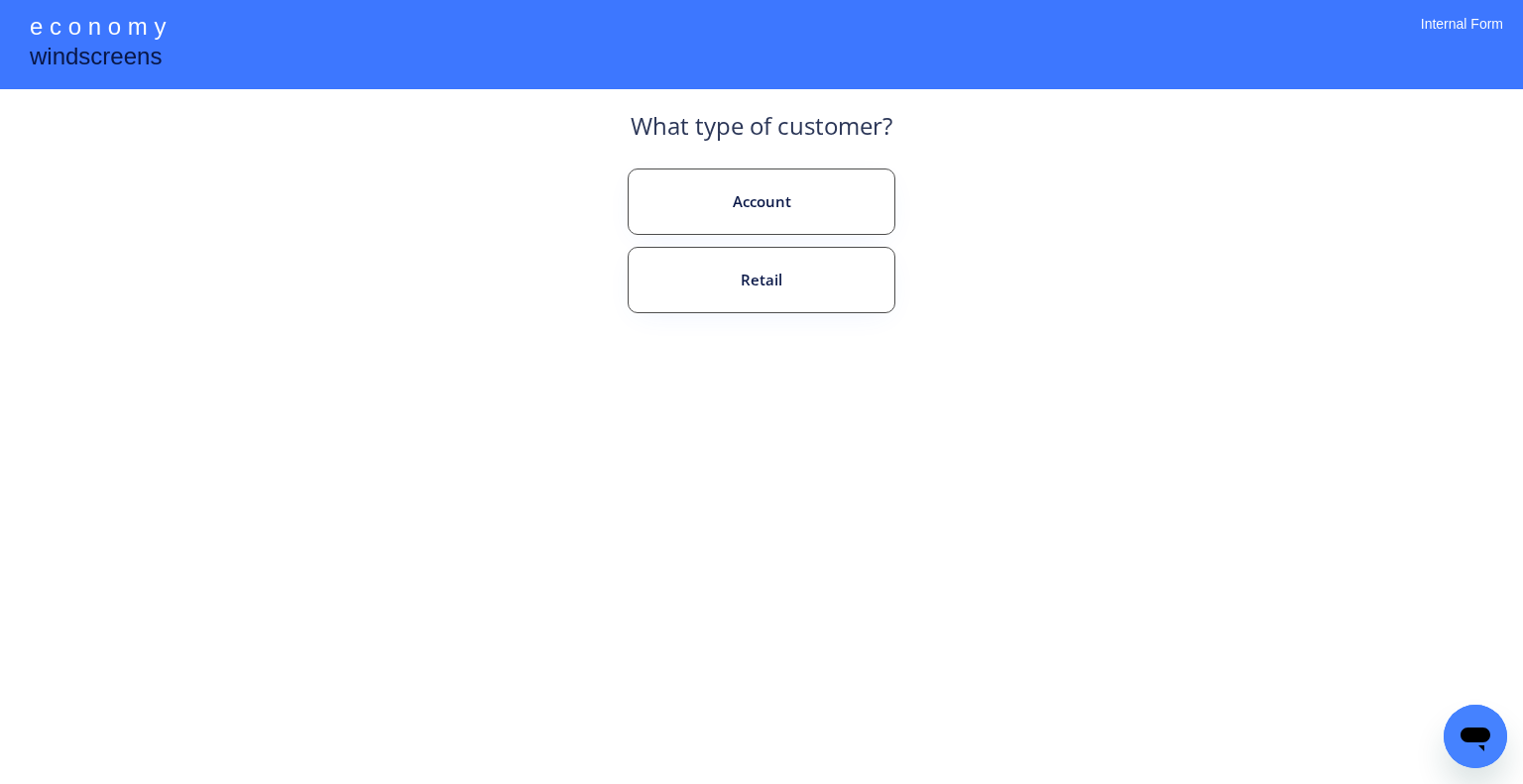 click on "**********" at bounding box center (762, 392) 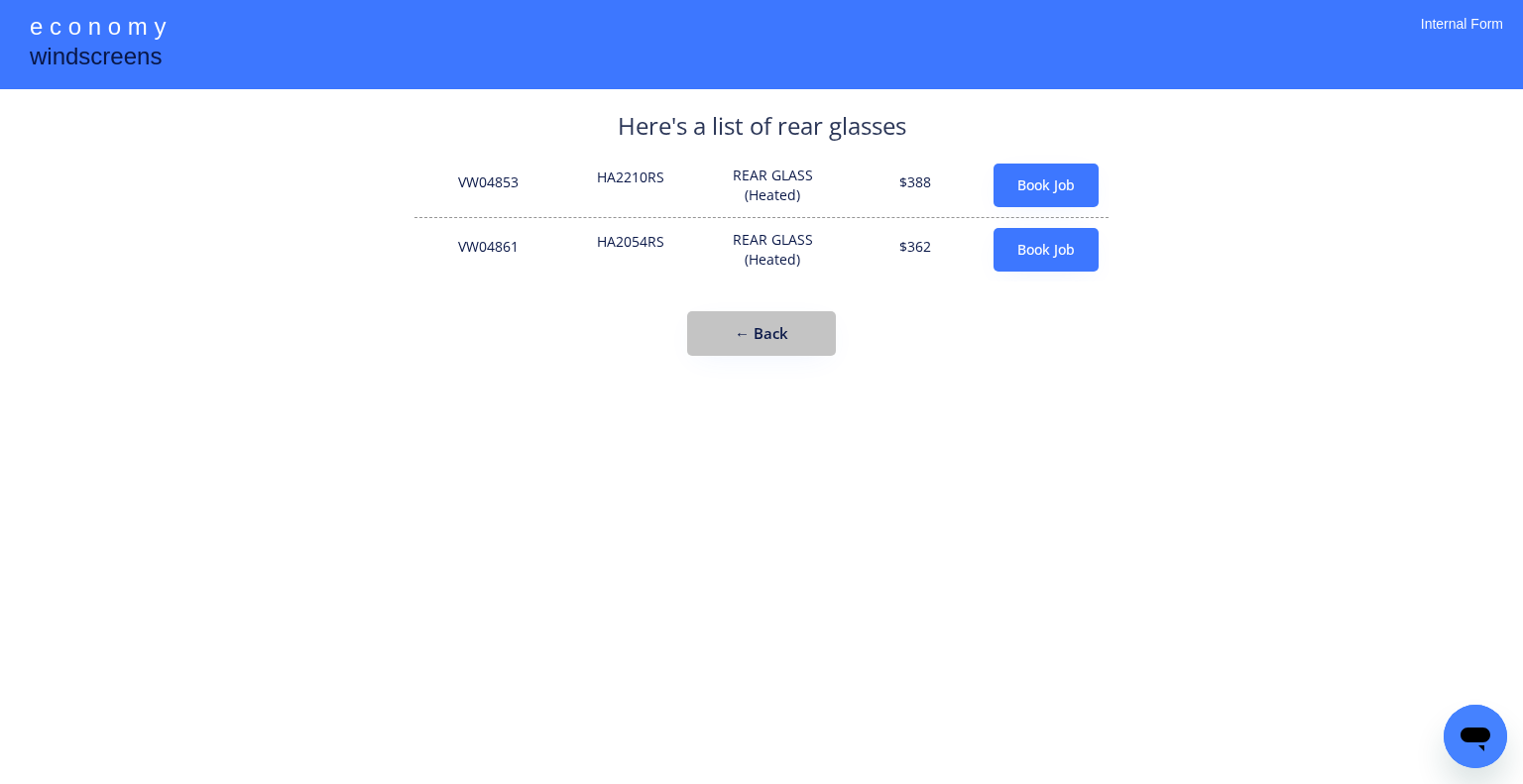 drag, startPoint x: 779, startPoint y: 326, endPoint x: 932, endPoint y: 337, distance: 153.39492 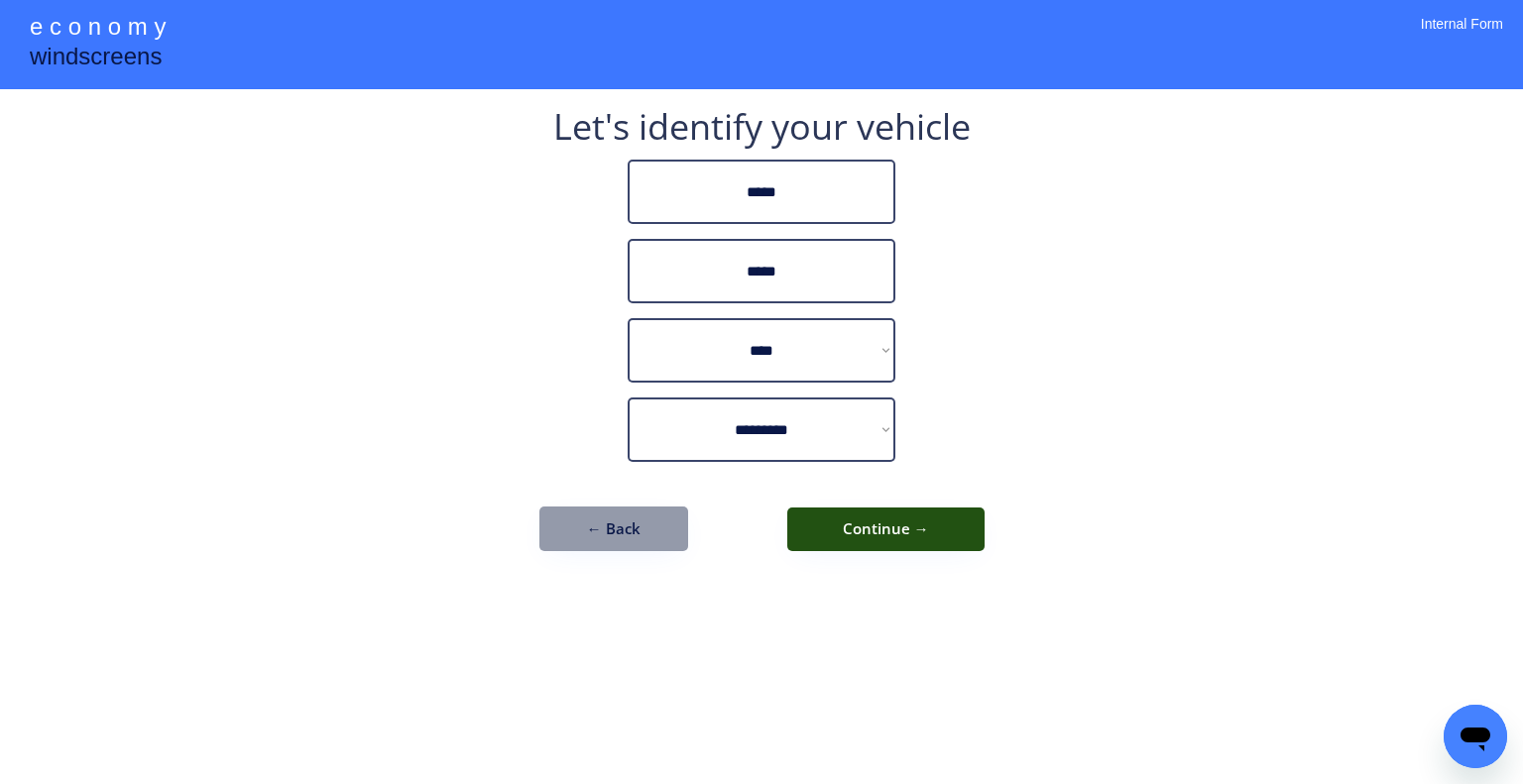 click on "Continue    →" at bounding box center (885, 529) 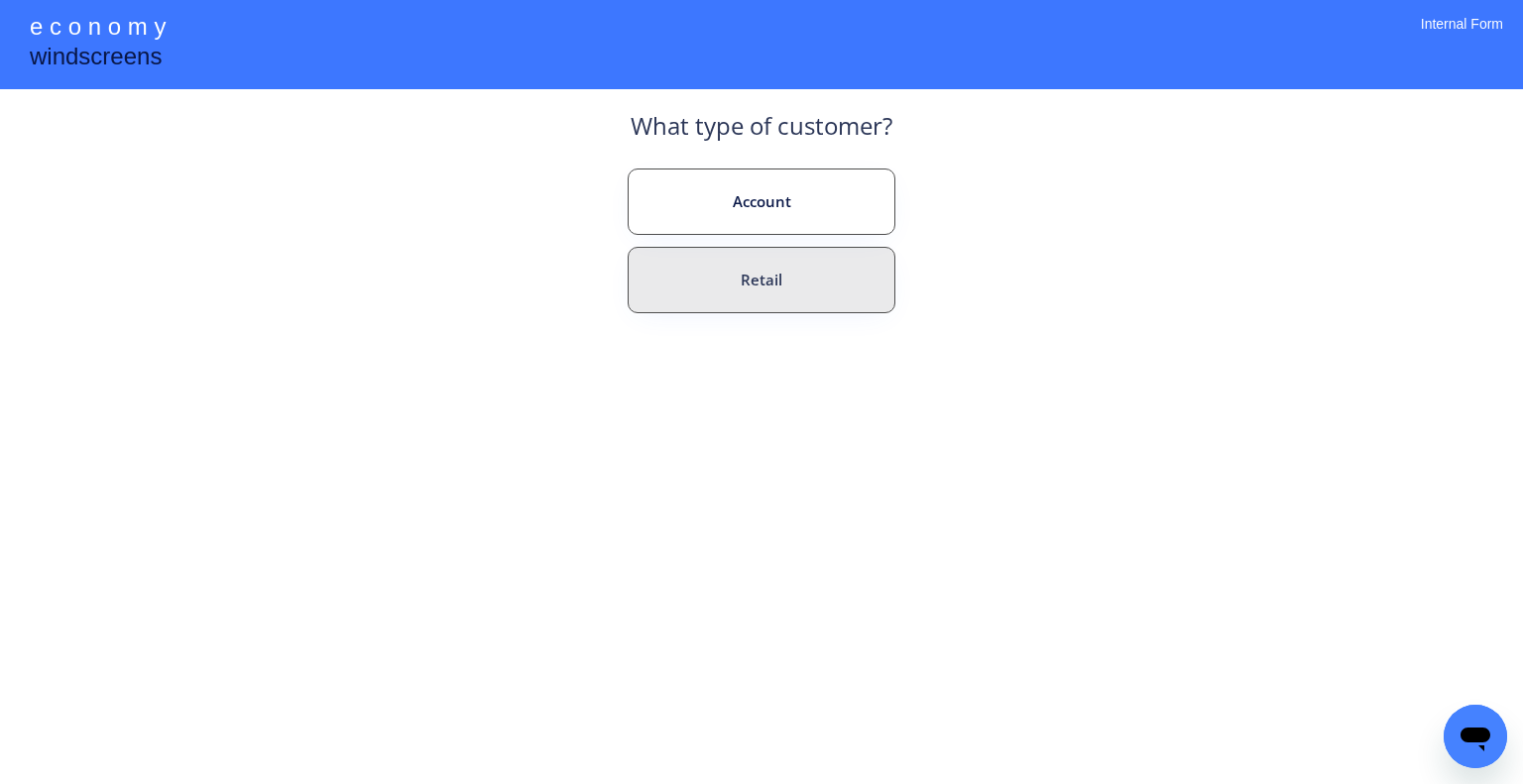 drag, startPoint x: 815, startPoint y: 295, endPoint x: 895, endPoint y: 285, distance: 80.62258 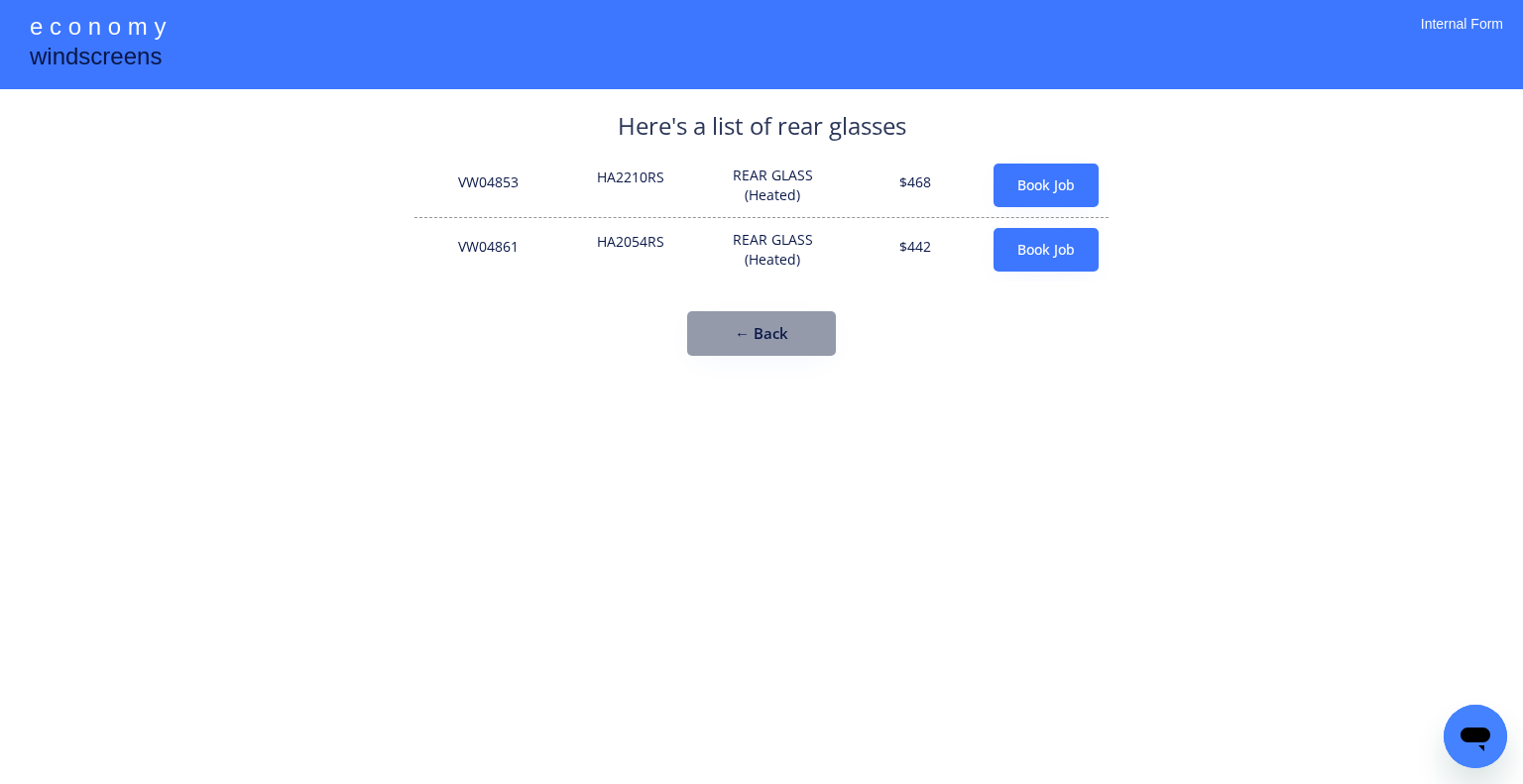 click on "**********" at bounding box center [762, 392] 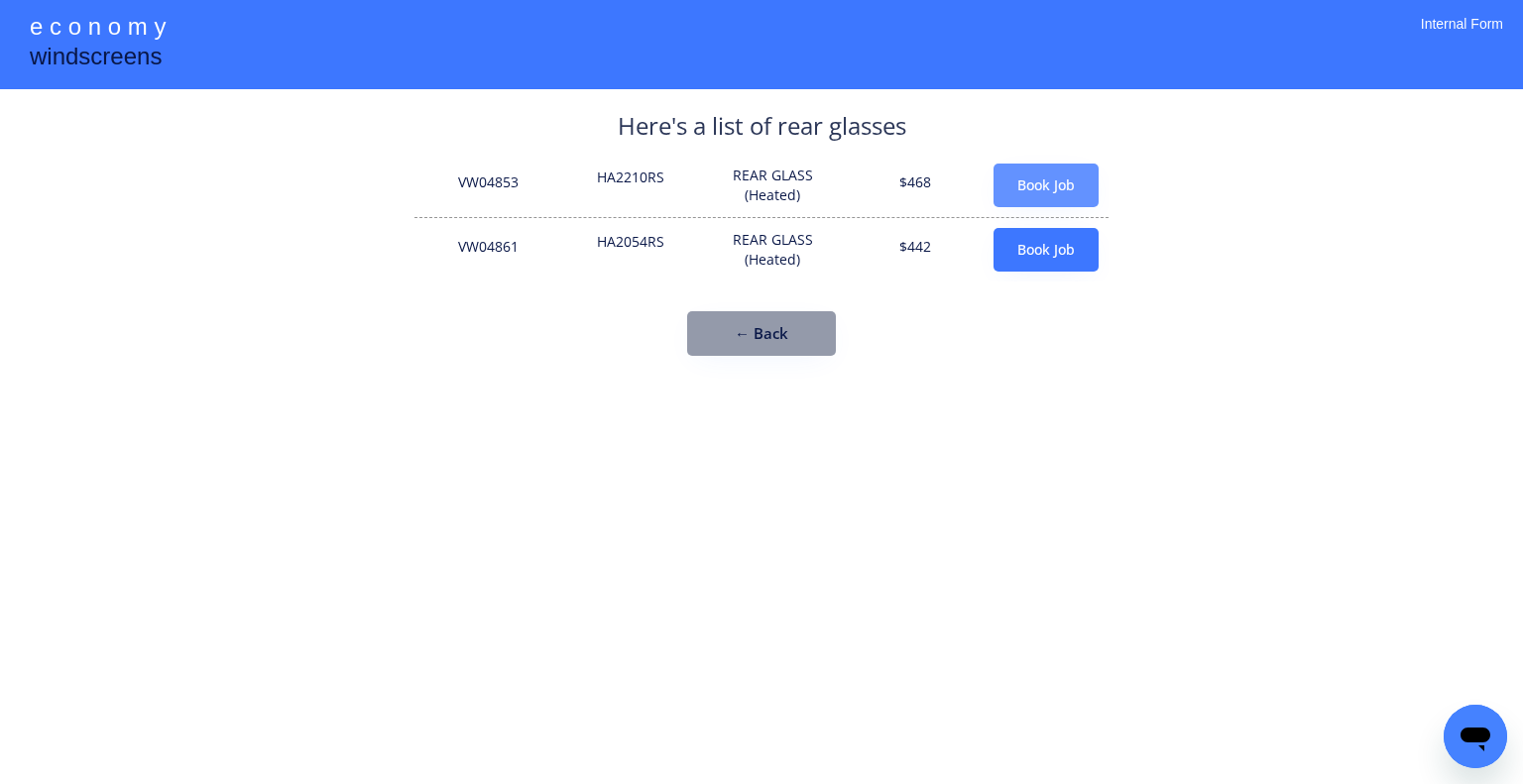 click on "Book Job" at bounding box center [1046, 185] 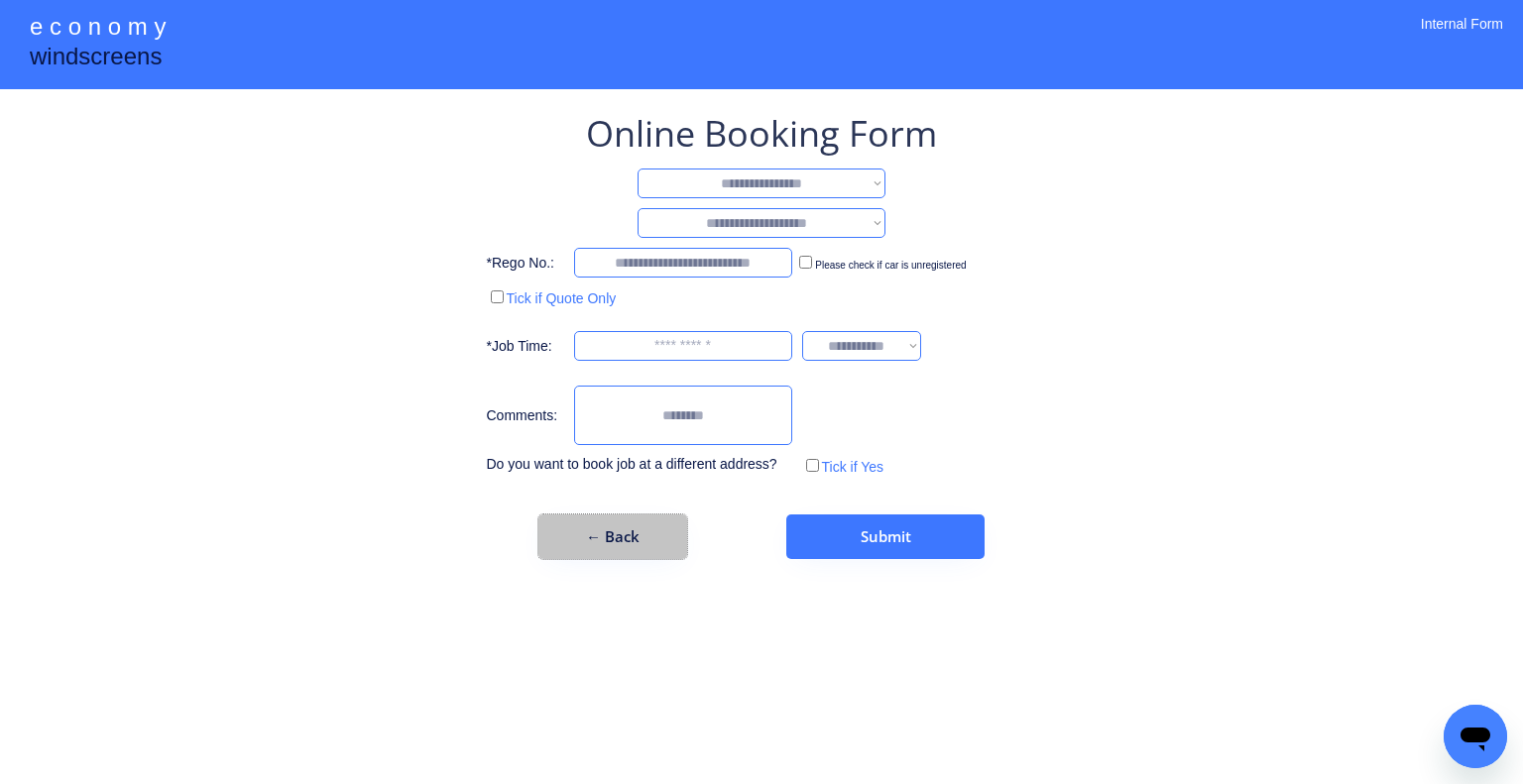 click on "←   Back" at bounding box center [613, 536] 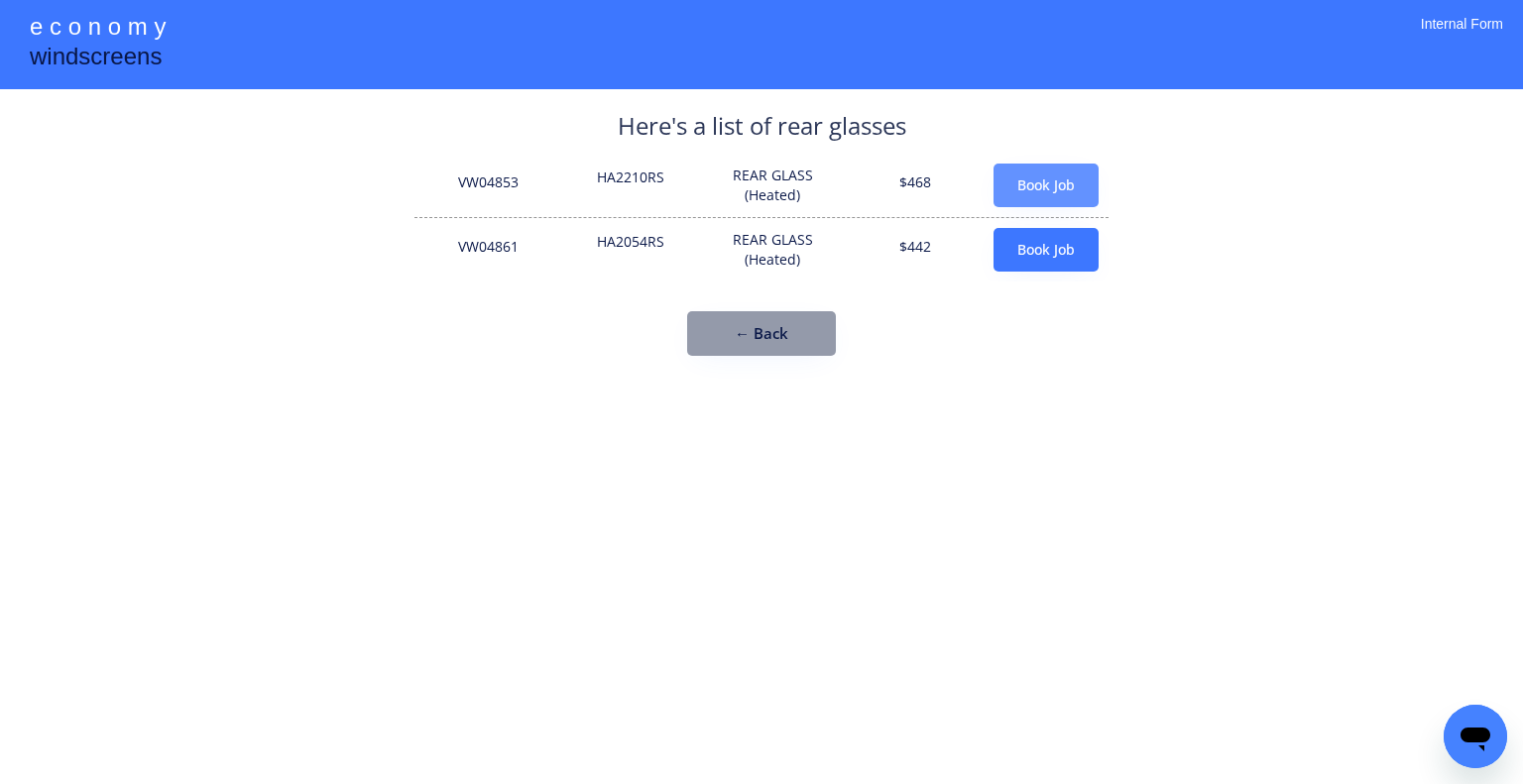 click on "Book Job" at bounding box center (1046, 185) 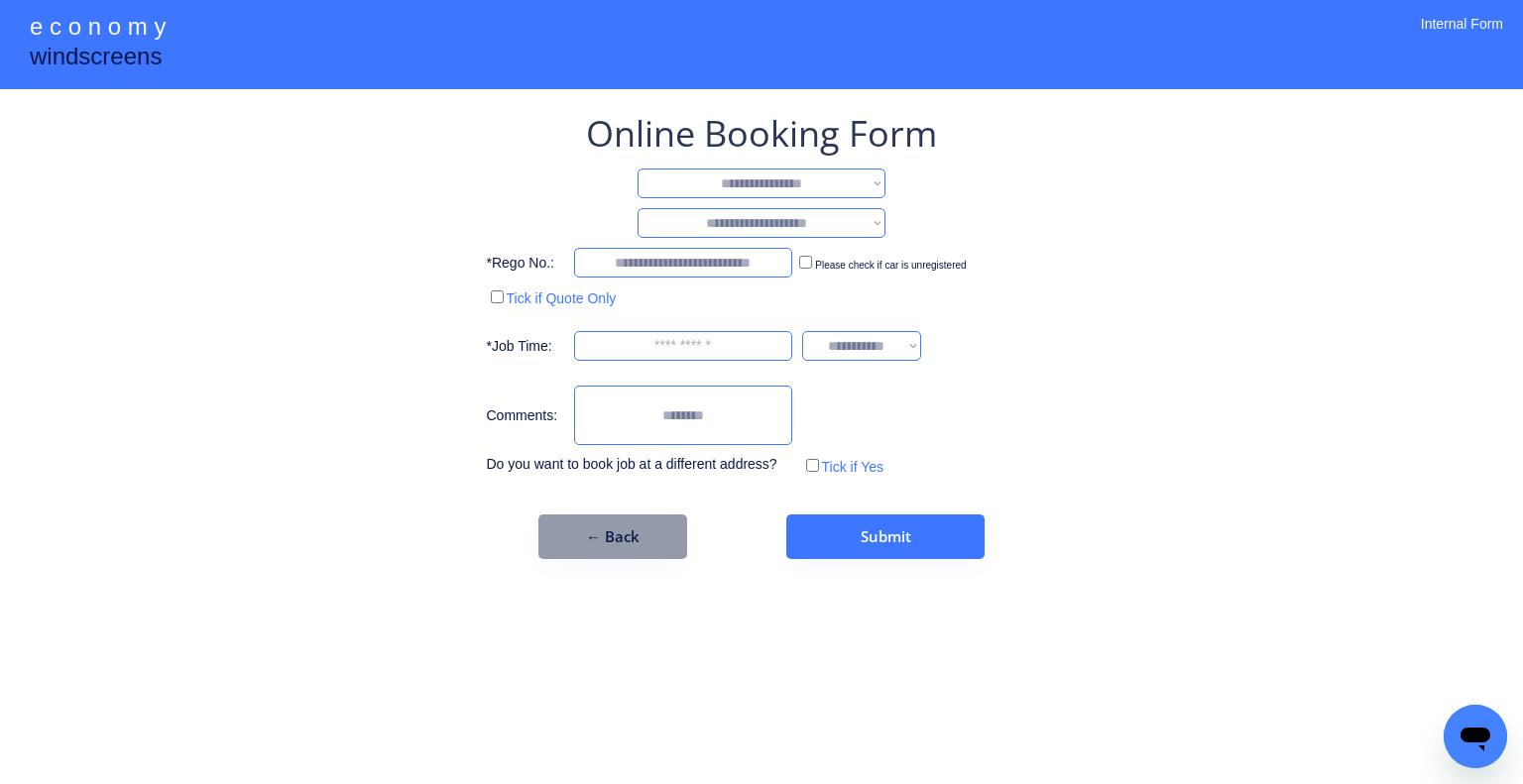 click on "**********" at bounding box center [762, 183] 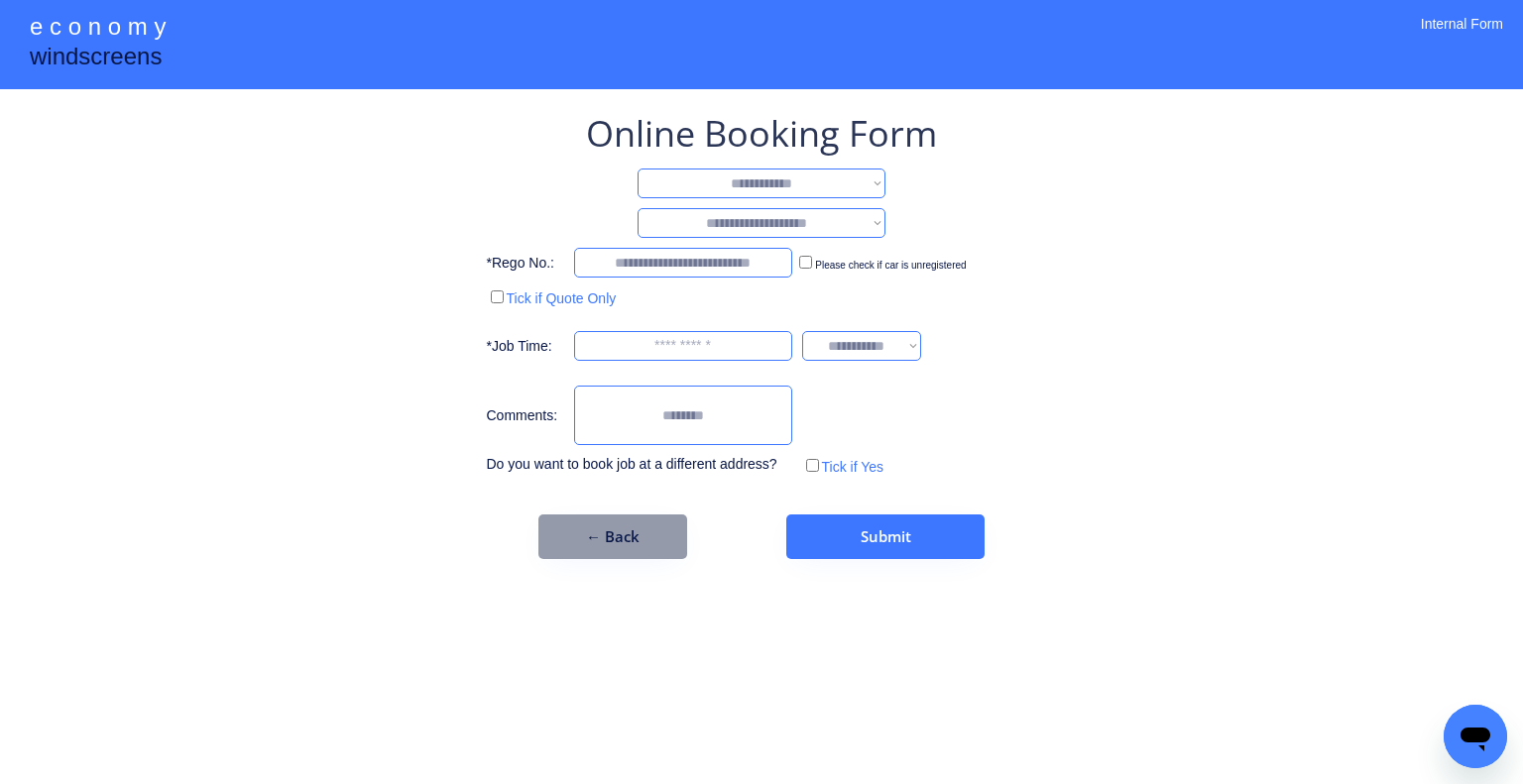 click on "**********" at bounding box center [762, 183] 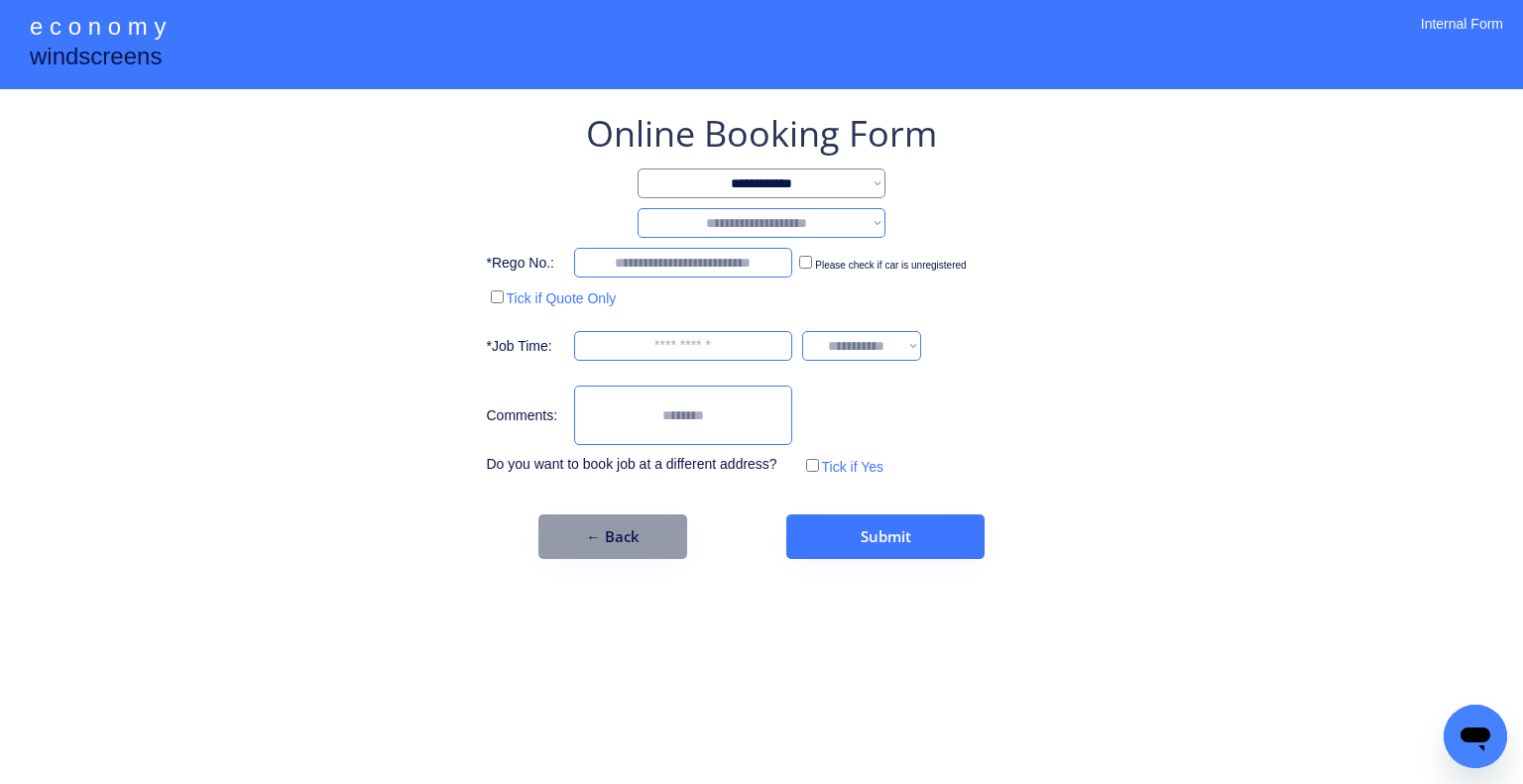 click on "**********" at bounding box center (762, 334) 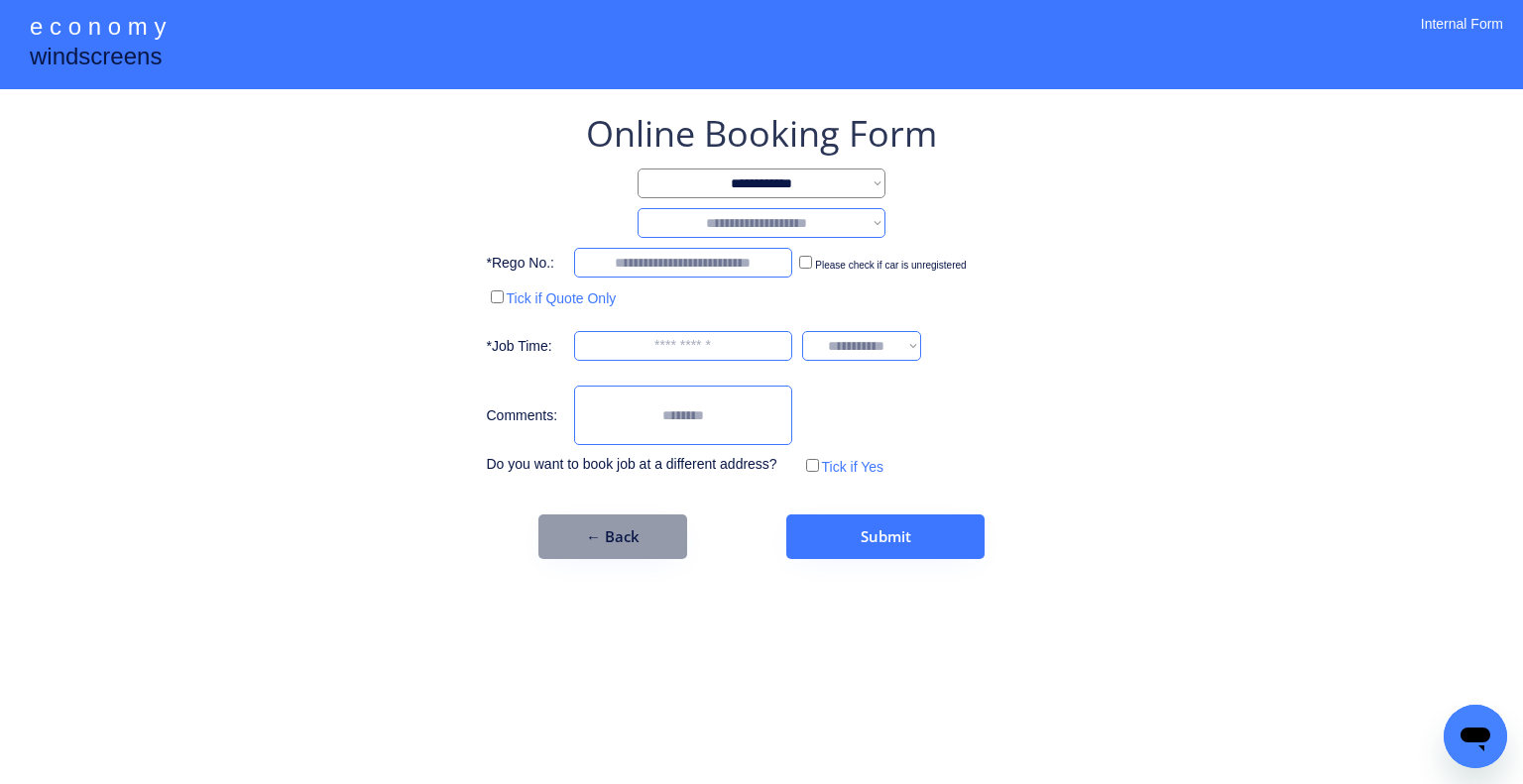 click on "**********" at bounding box center [762, 223] 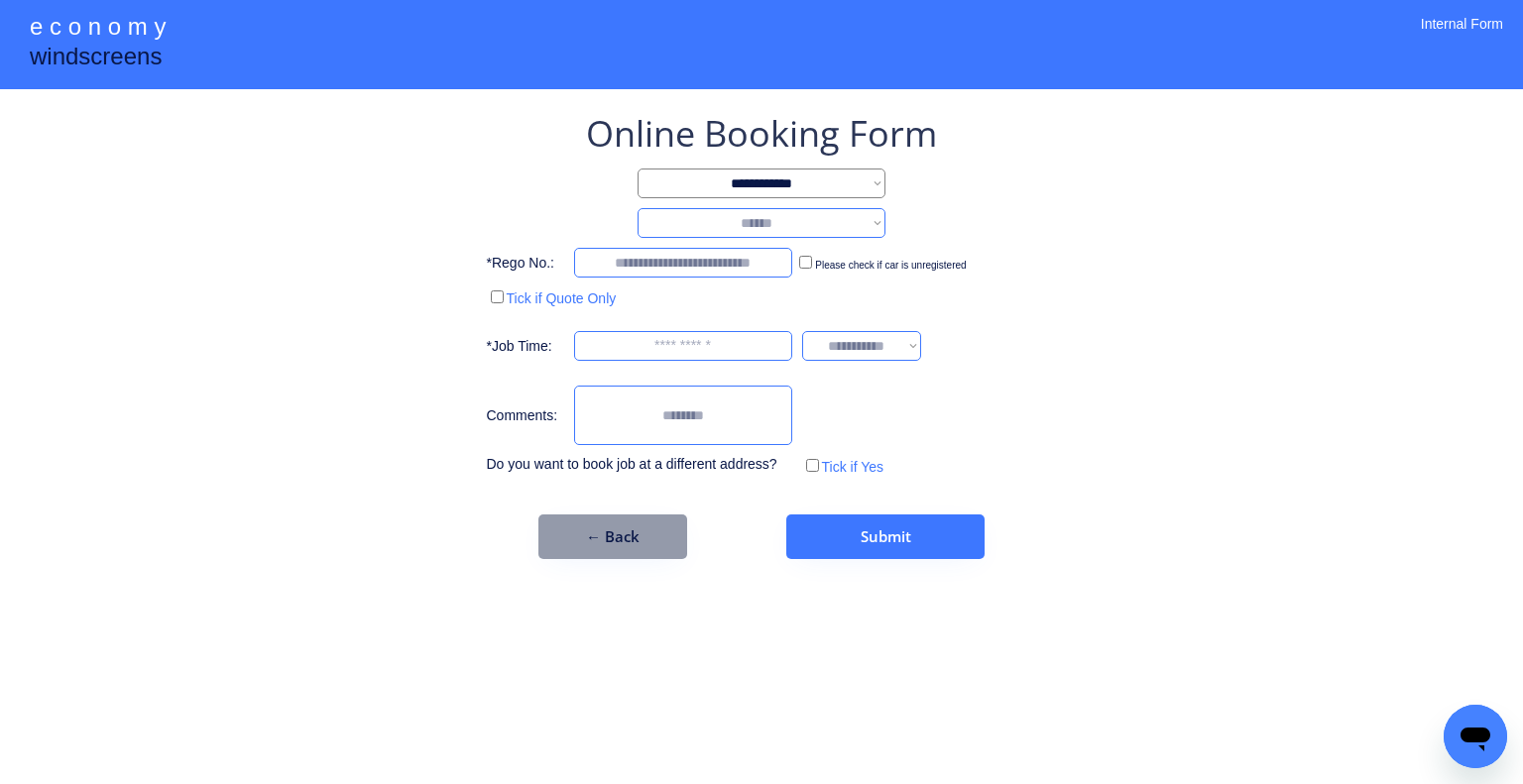 click on "**********" at bounding box center (762, 223) 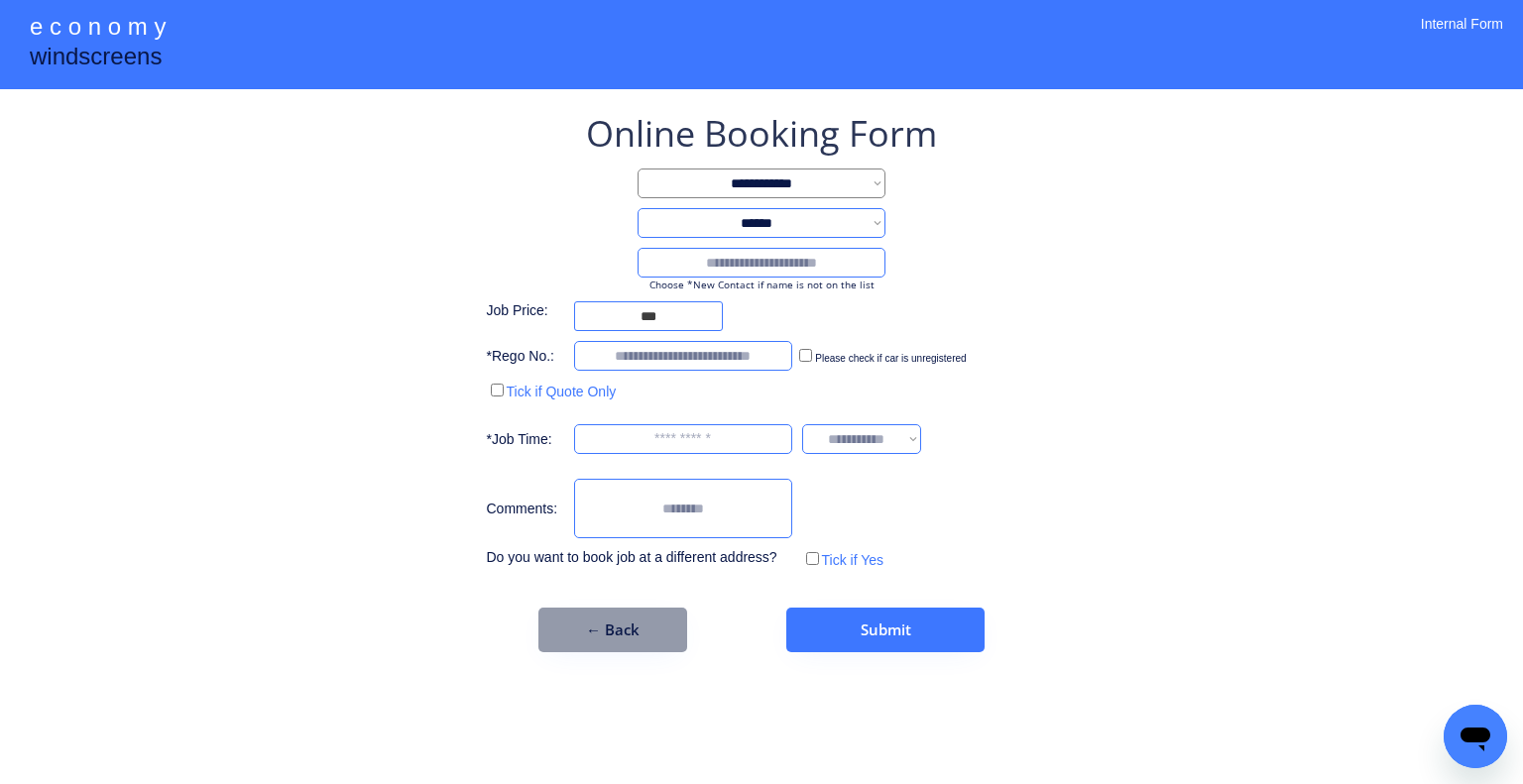 click at bounding box center [762, 263] 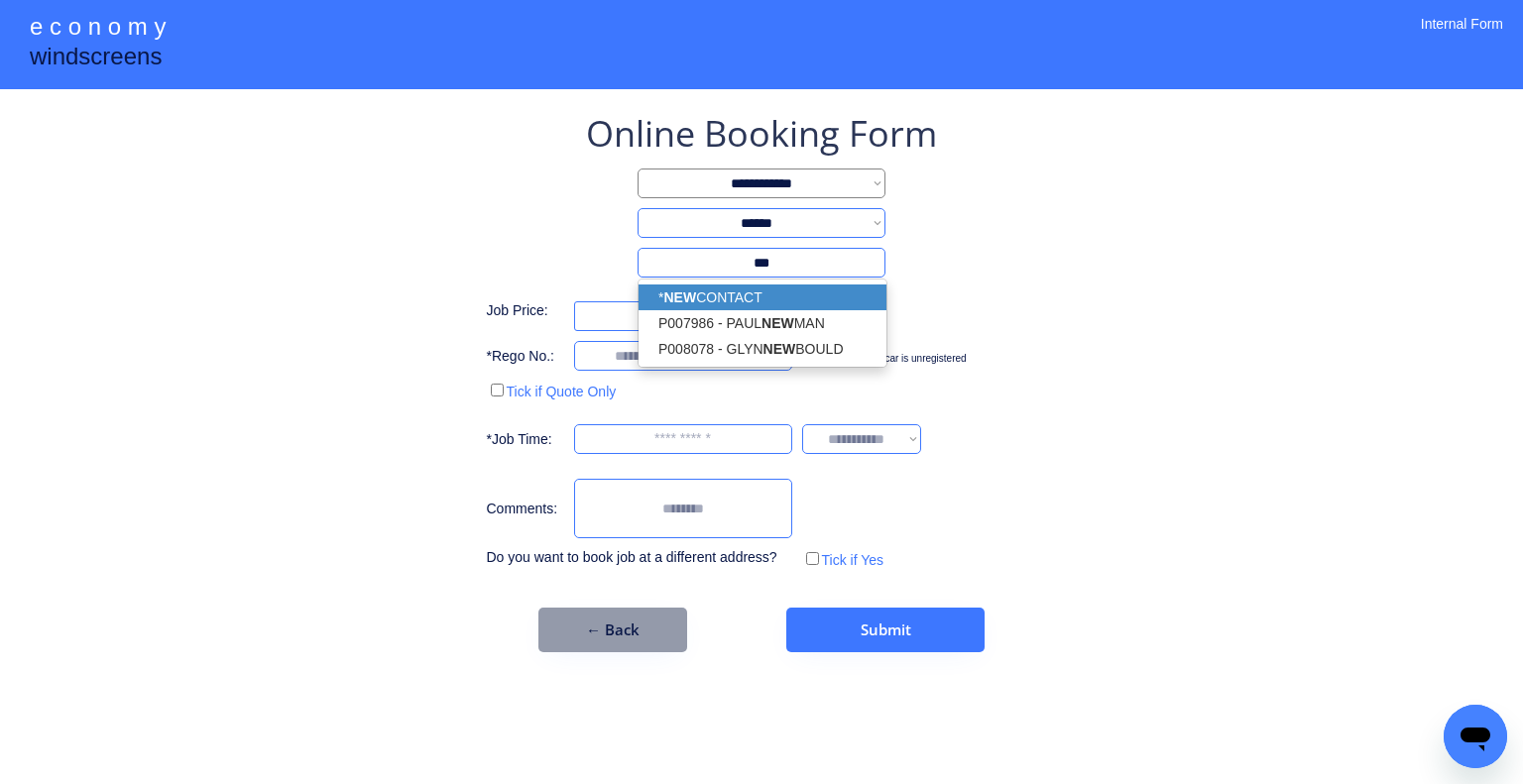 click on "* NEW  CONTACT" at bounding box center (762, 297) 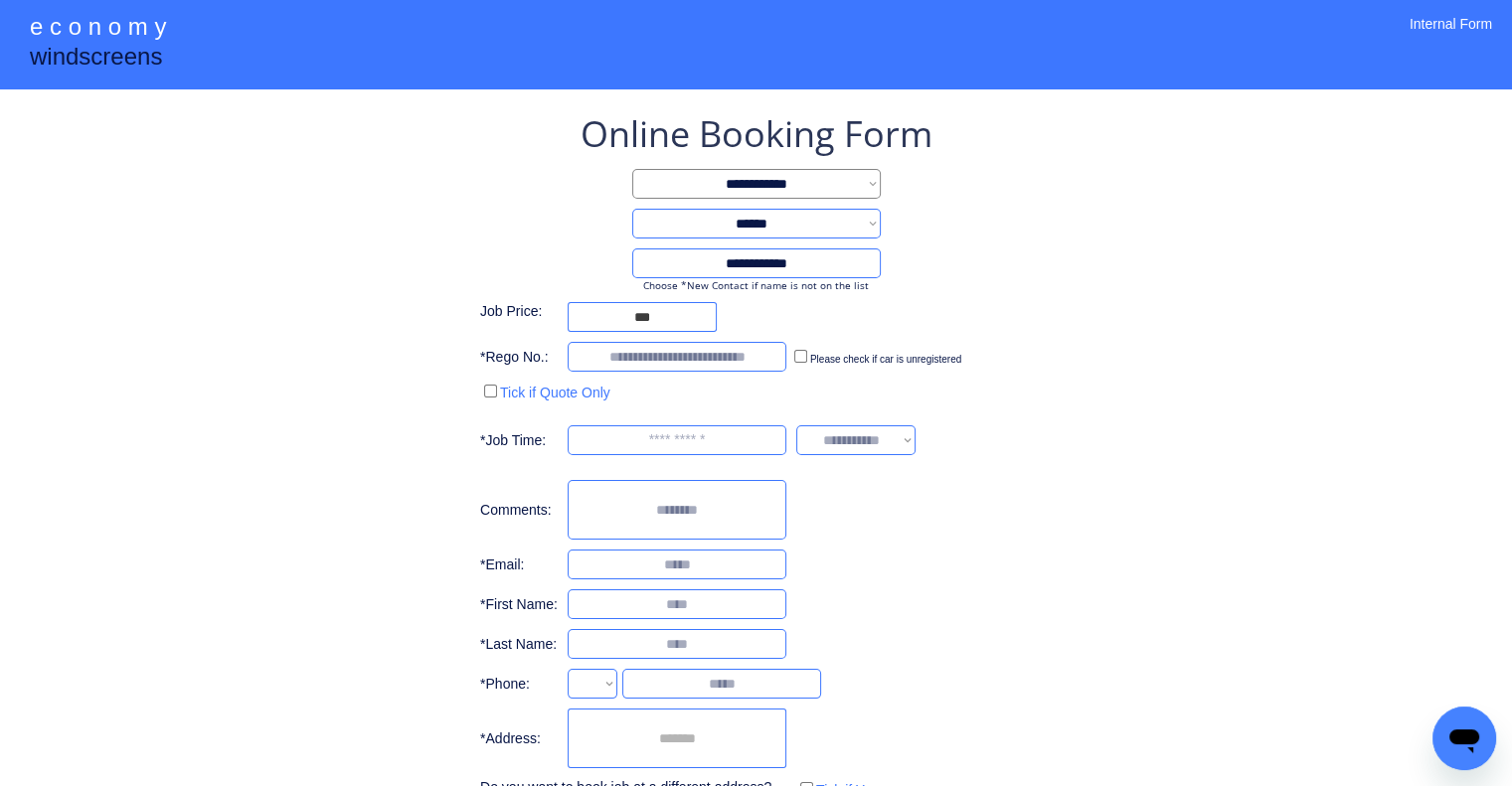 type on "**********" 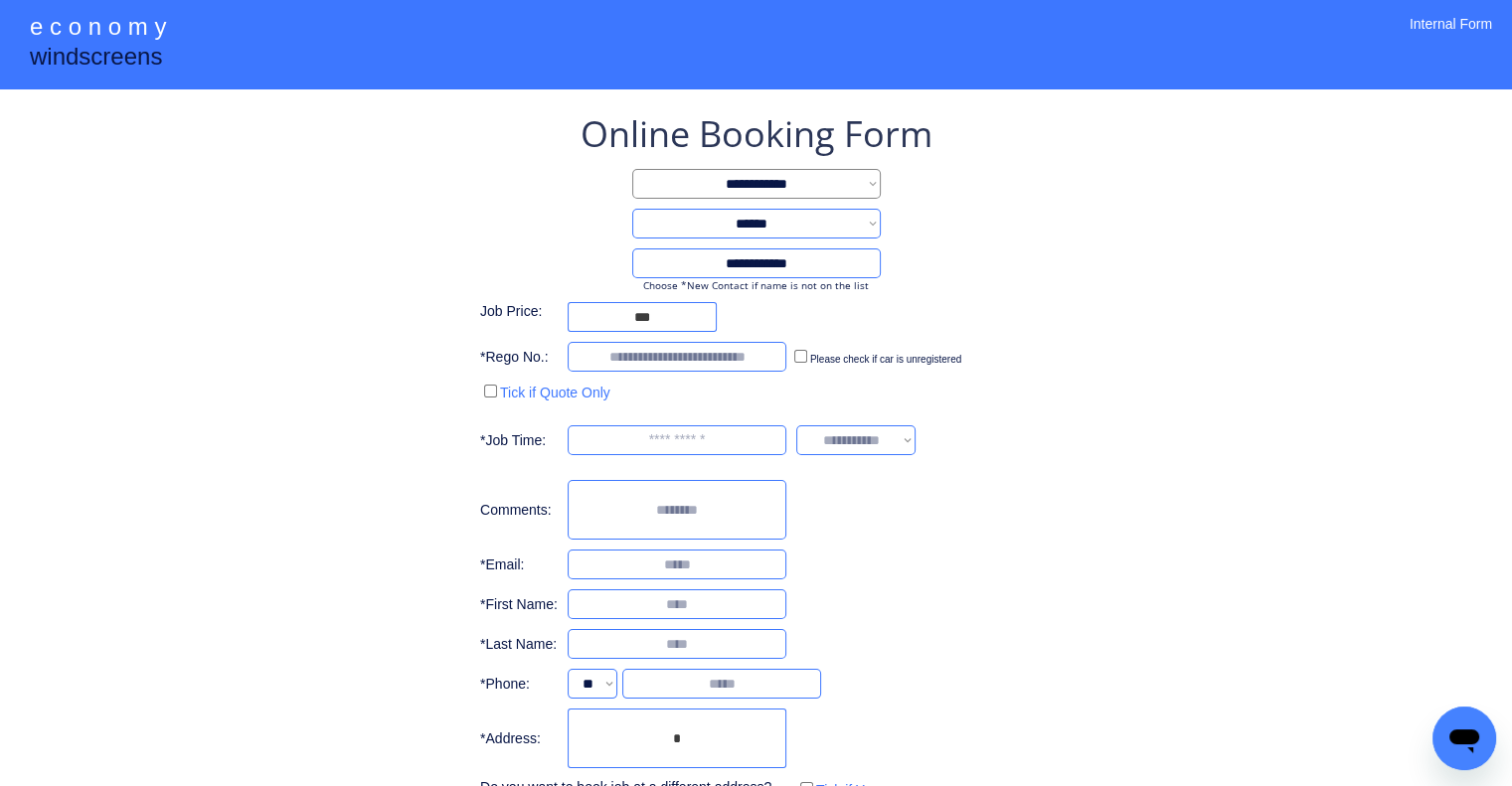 click on "*" at bounding box center [677, 738] 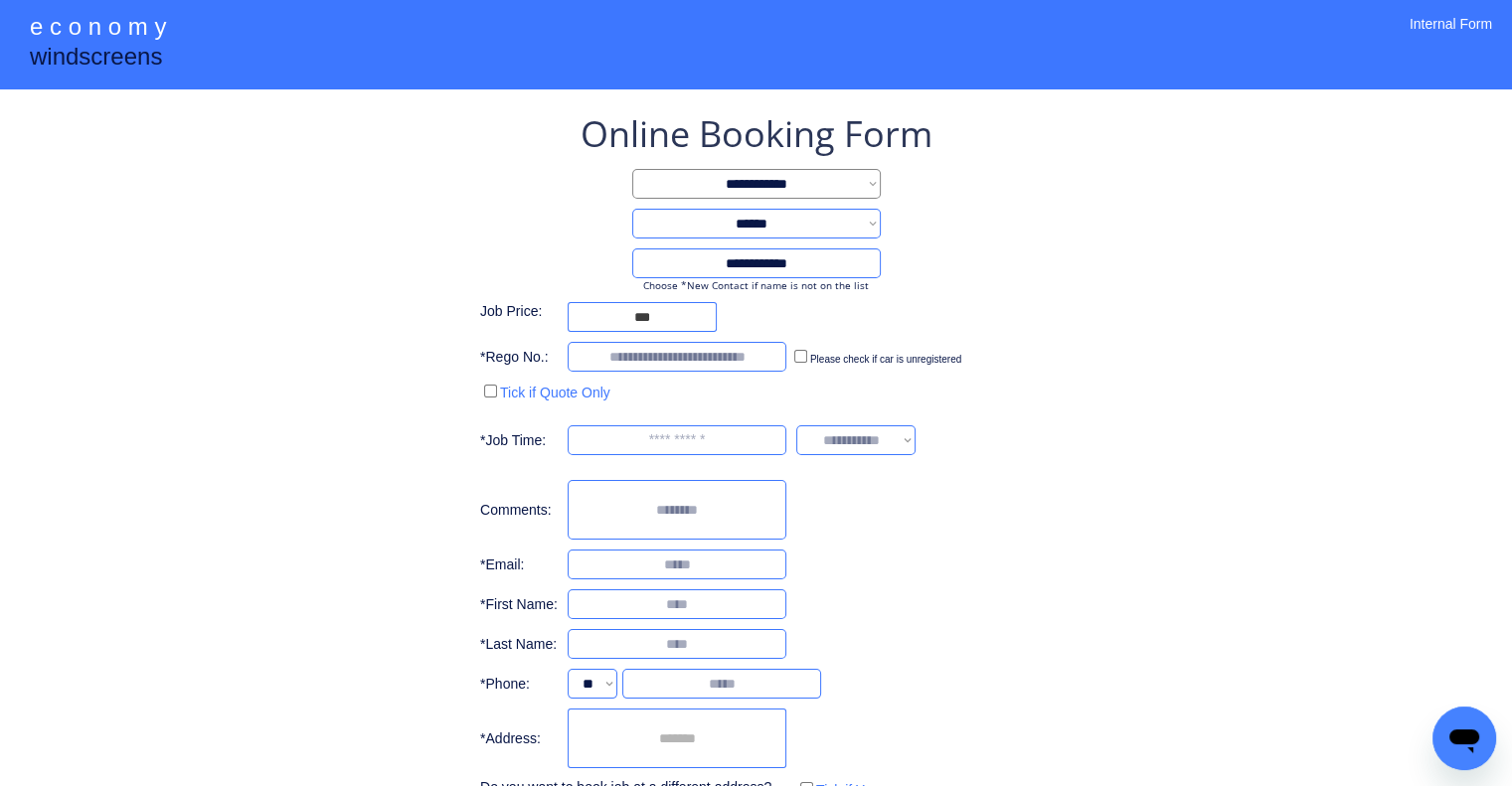 paste on "**********" 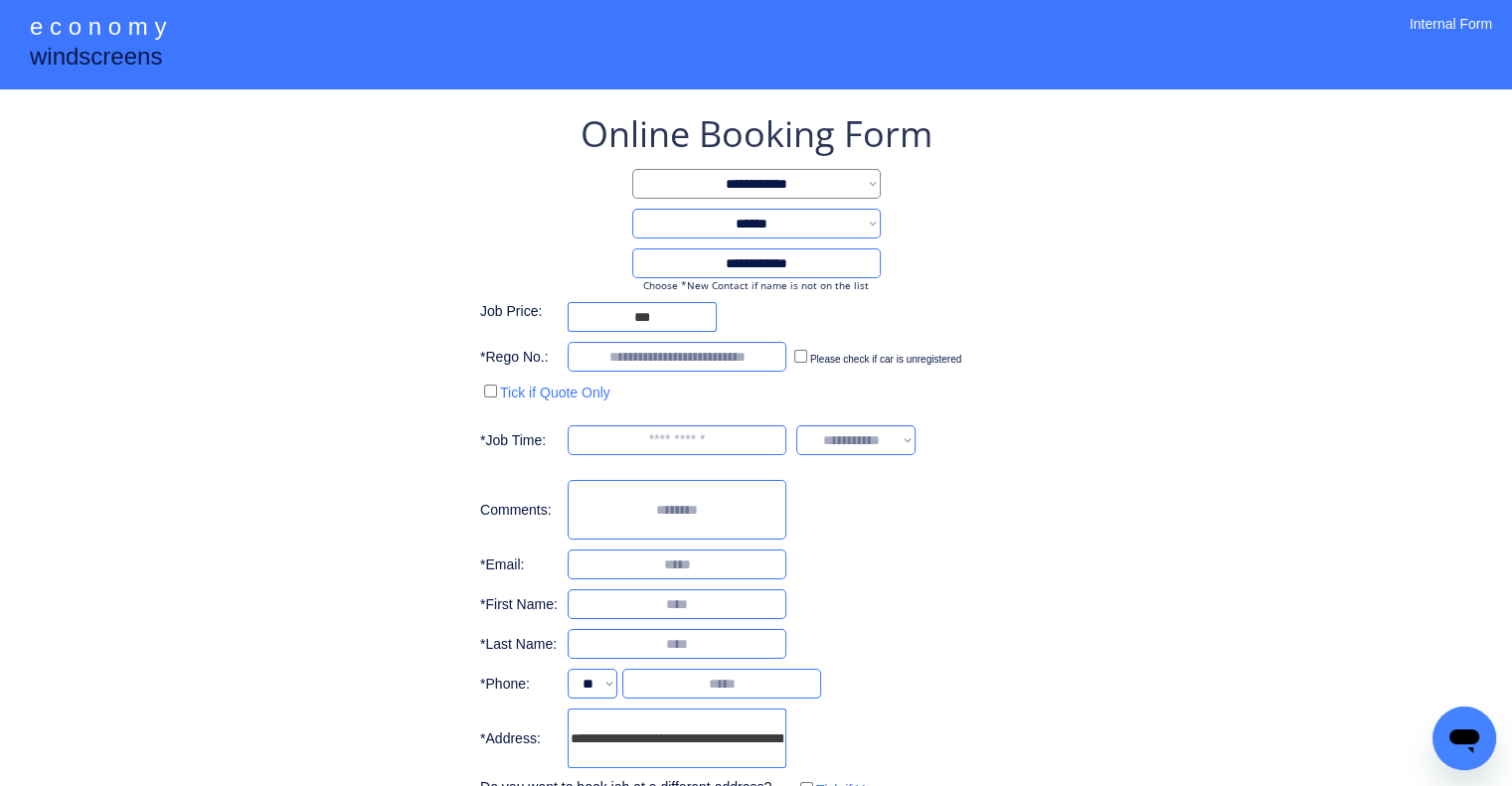 scroll, scrollTop: 0, scrollLeft: 67, axis: horizontal 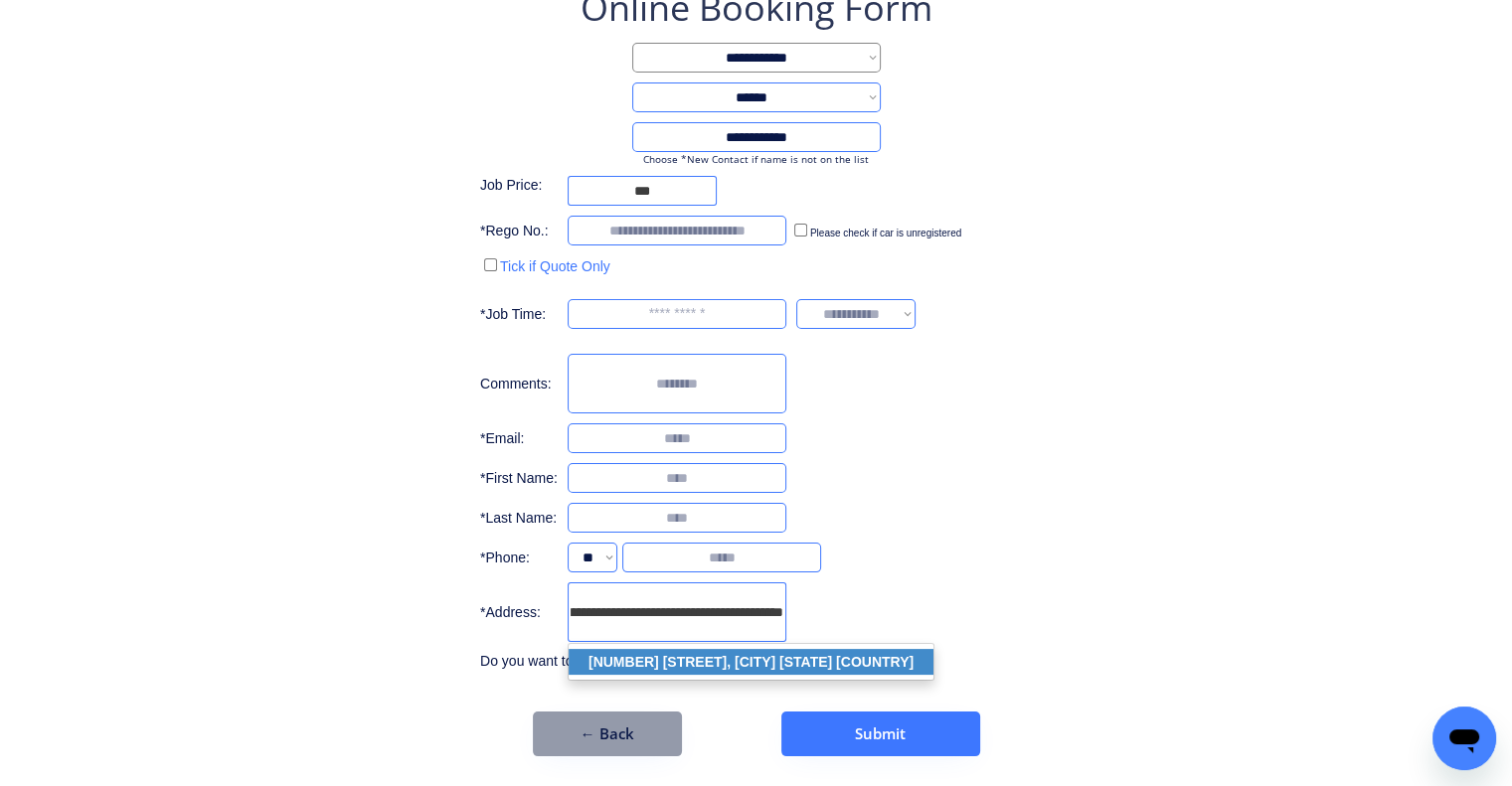 click on "40 Larsen St, Leichhardt QLD 4305, Australia" at bounding box center (751, 662) 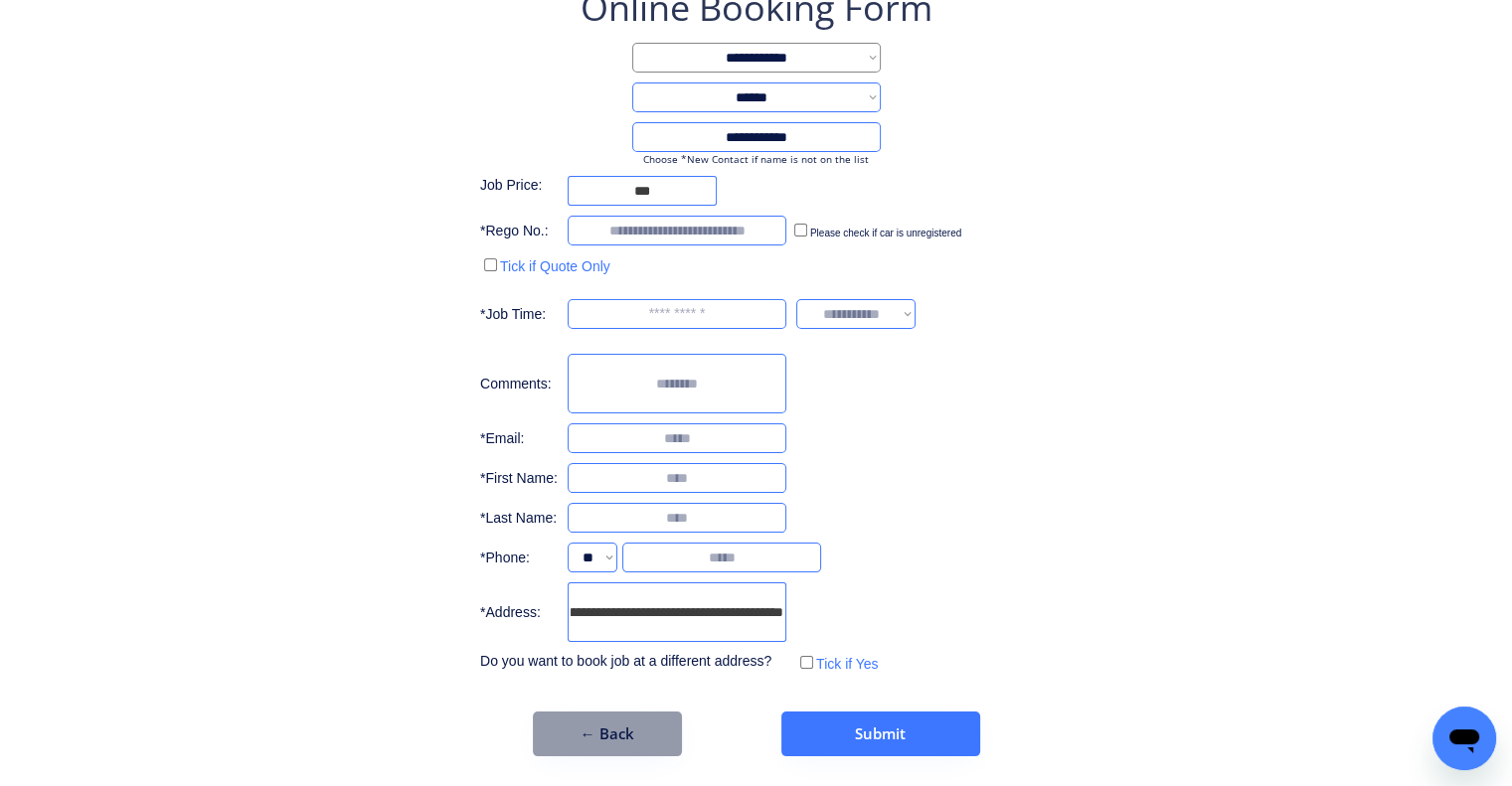type on "**********" 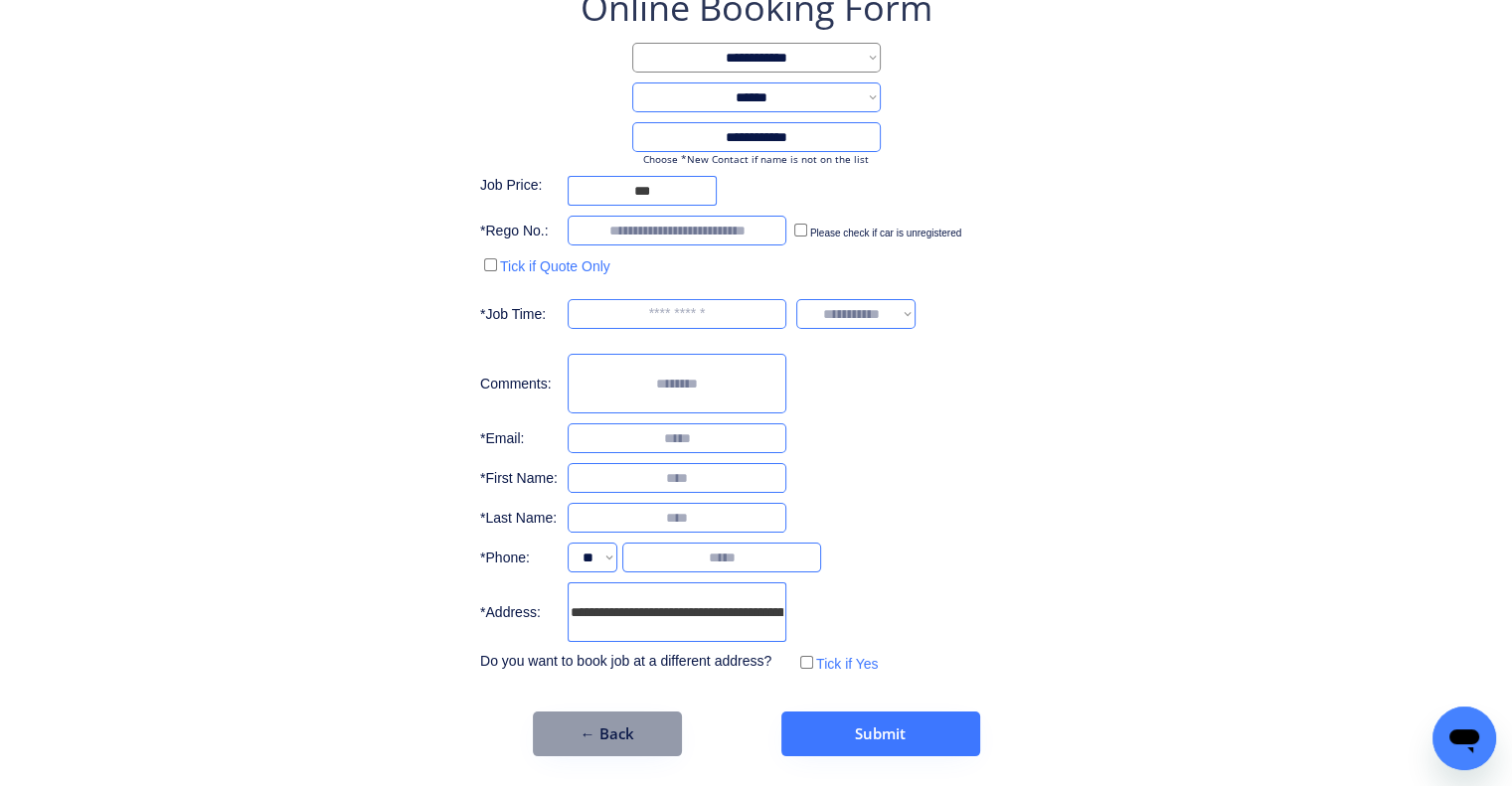 click on "**********" at bounding box center [756, 370] 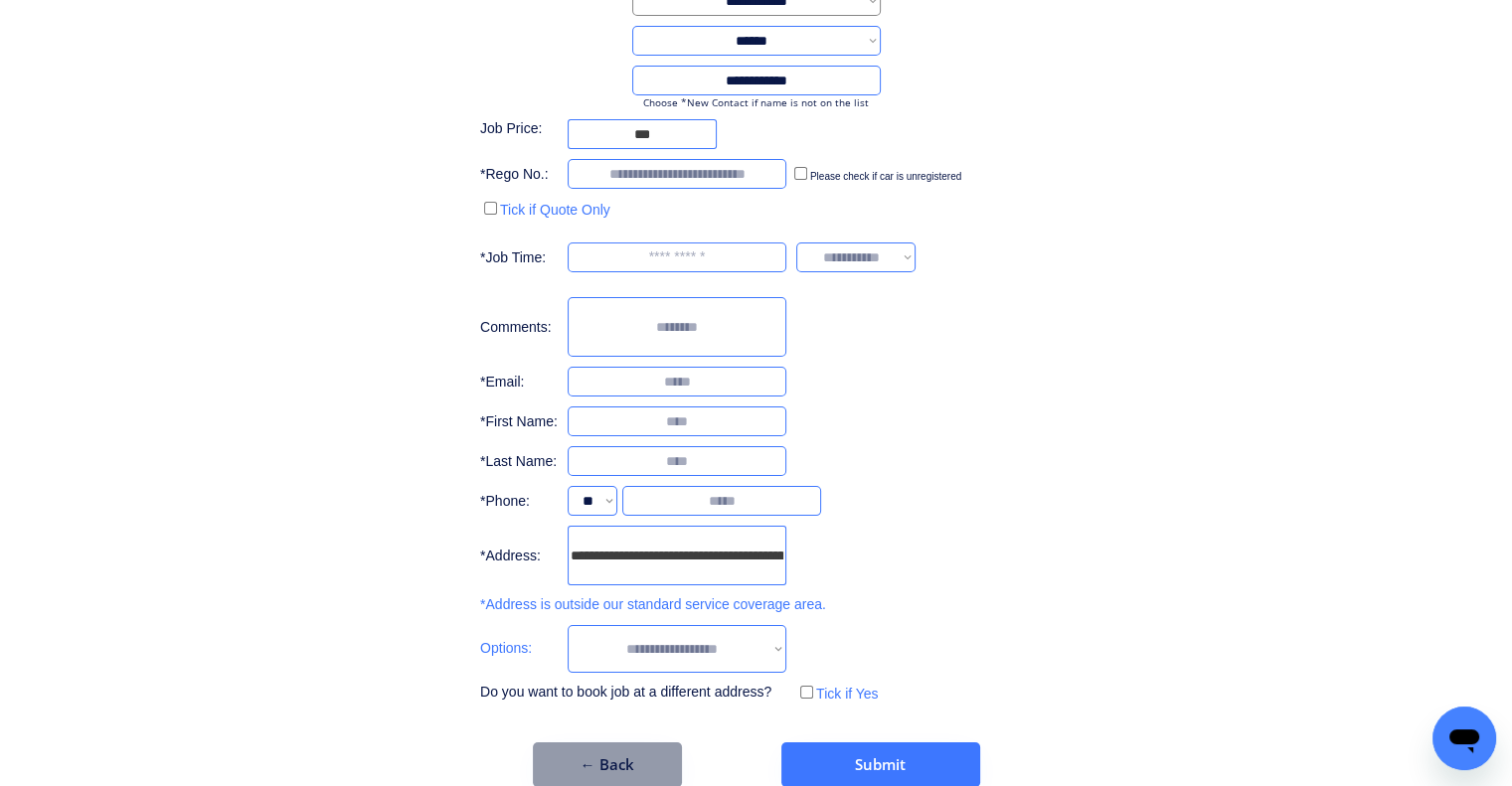 scroll, scrollTop: 213, scrollLeft: 0, axis: vertical 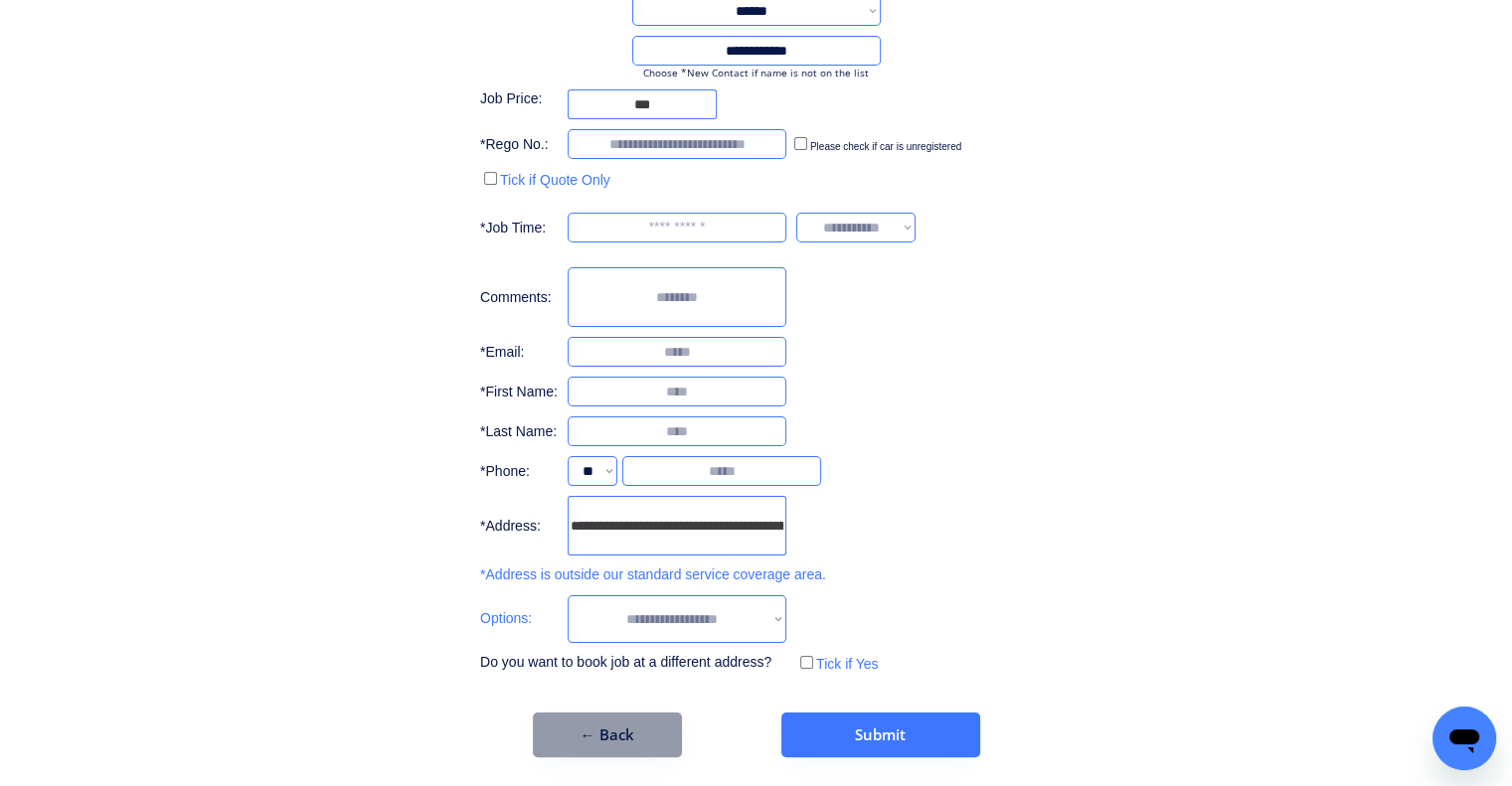 click on "**********" at bounding box center (677, 619) 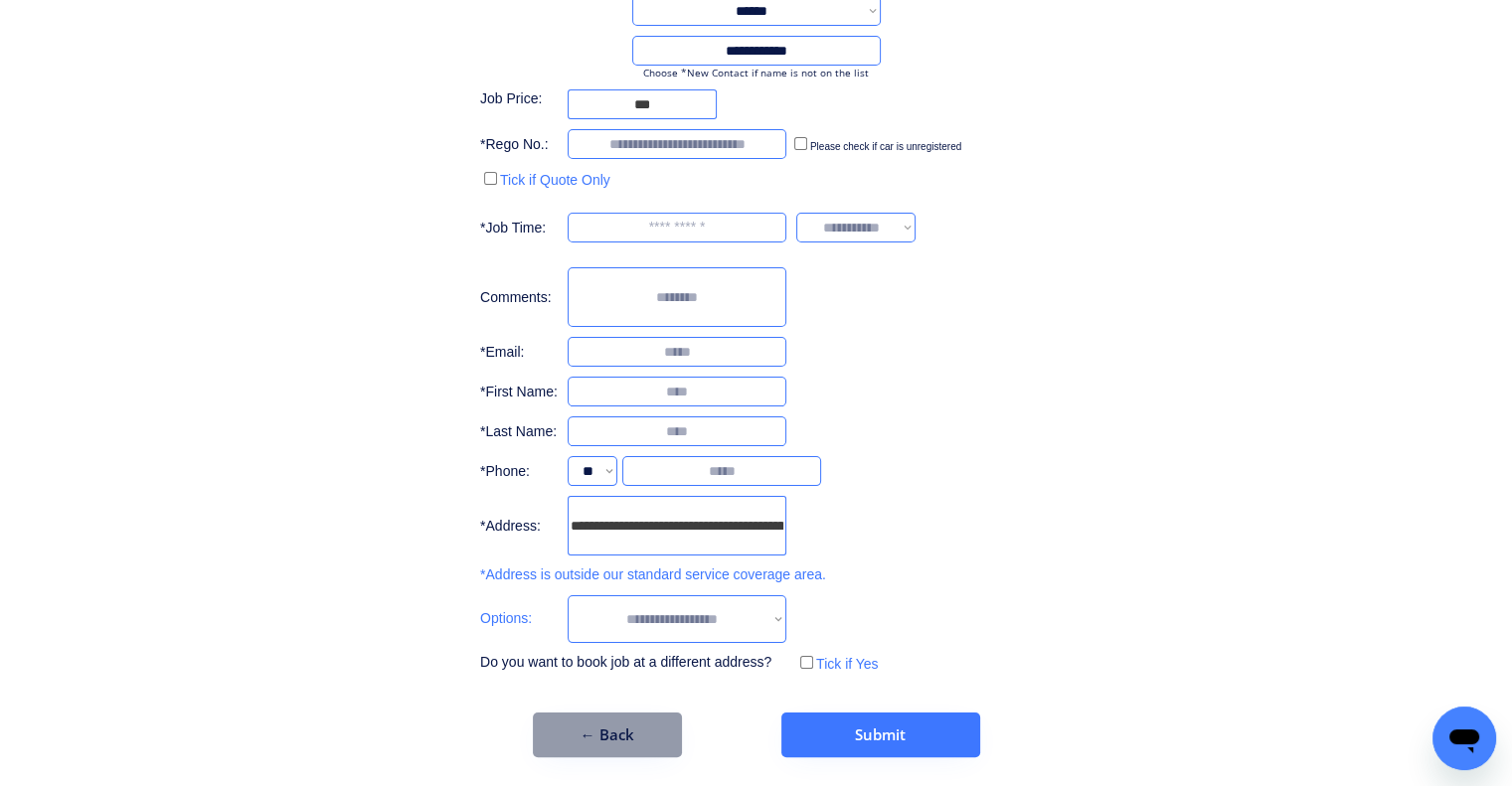 drag, startPoint x: 731, startPoint y: 617, endPoint x: 727, endPoint y: 633, distance: 16.492423 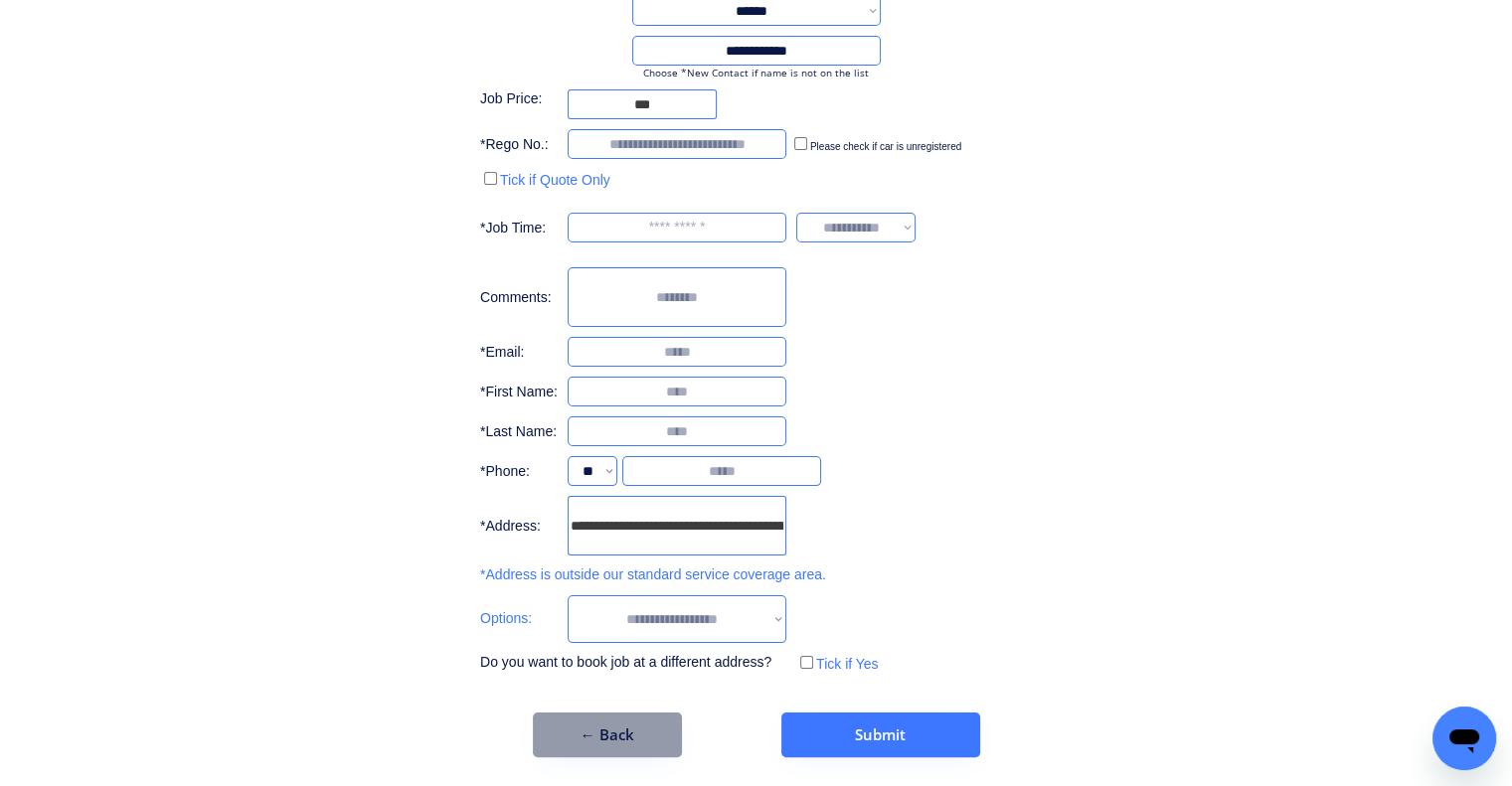 click on "**********" at bounding box center [677, 619] 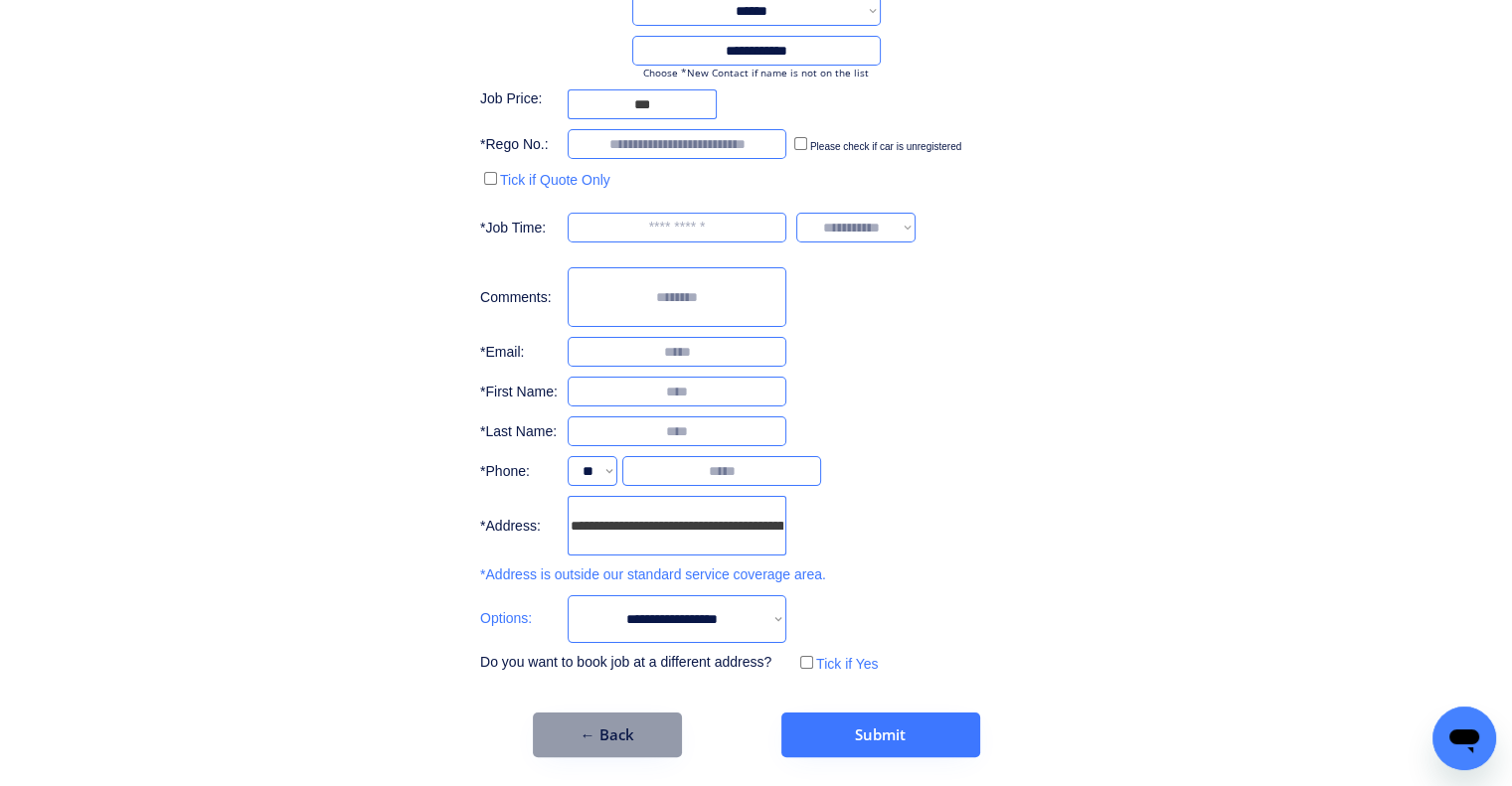 click on "**********" at bounding box center [756, 327] 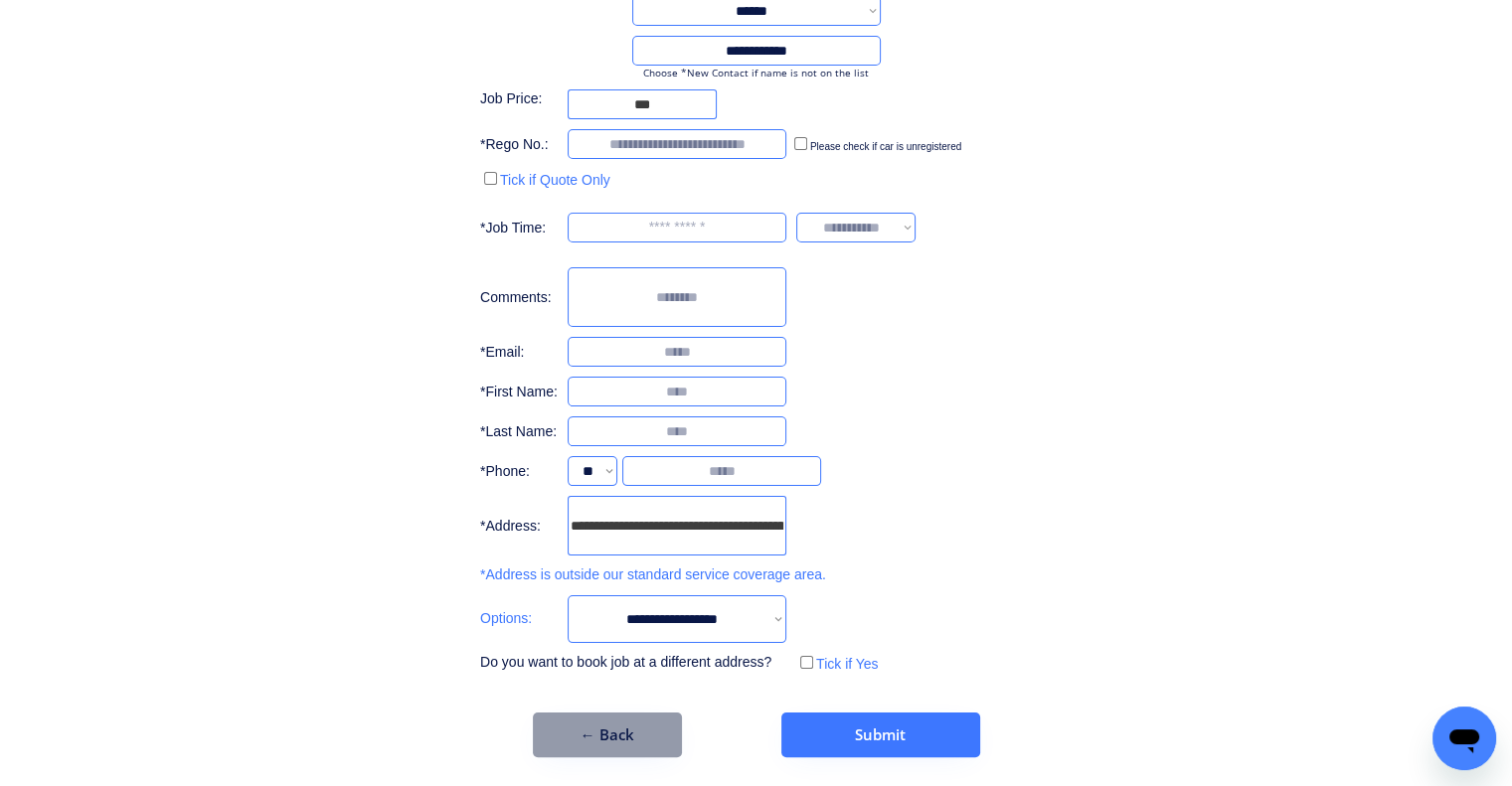 click at bounding box center [677, 392] 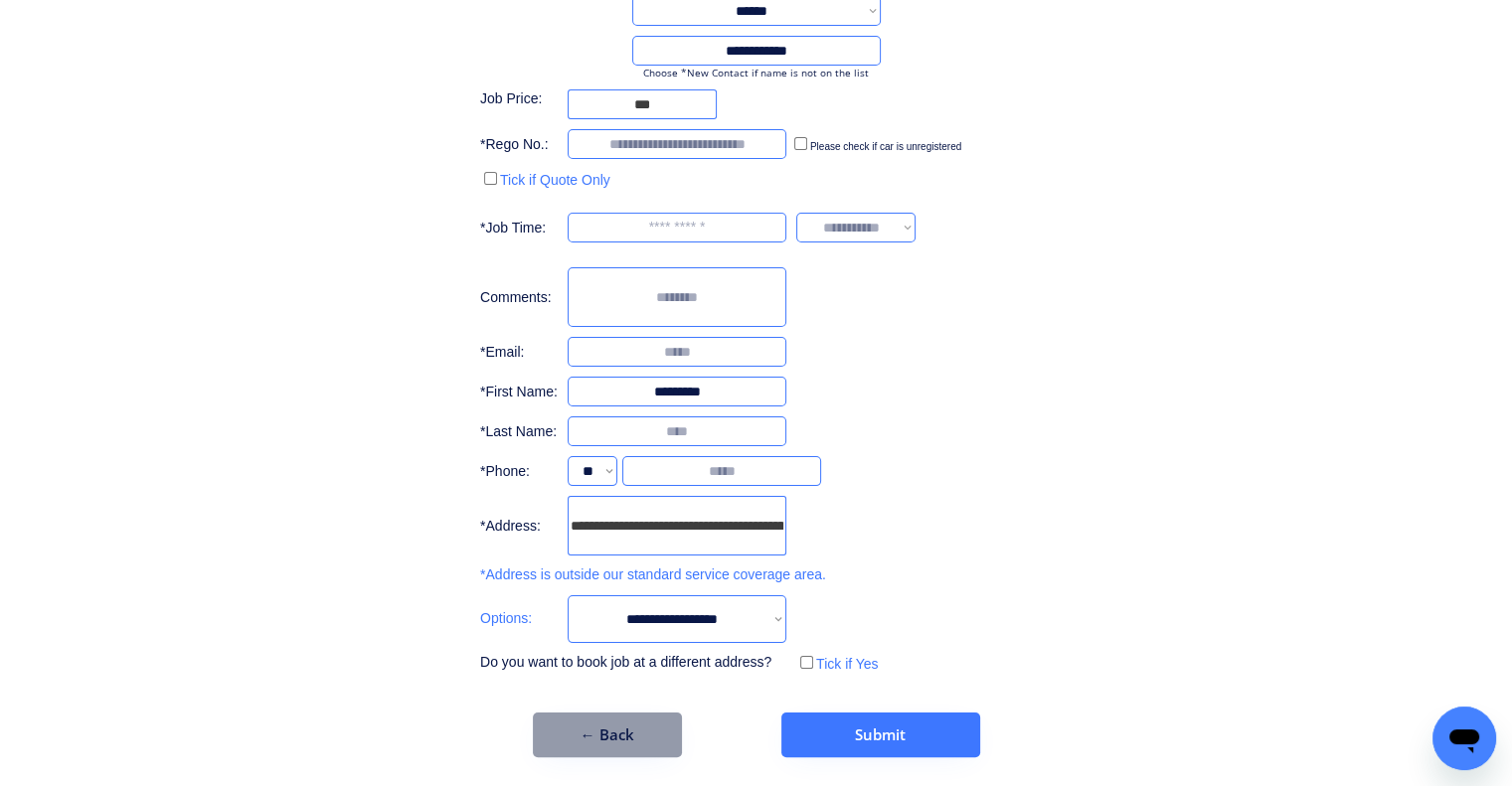 type on "*********" 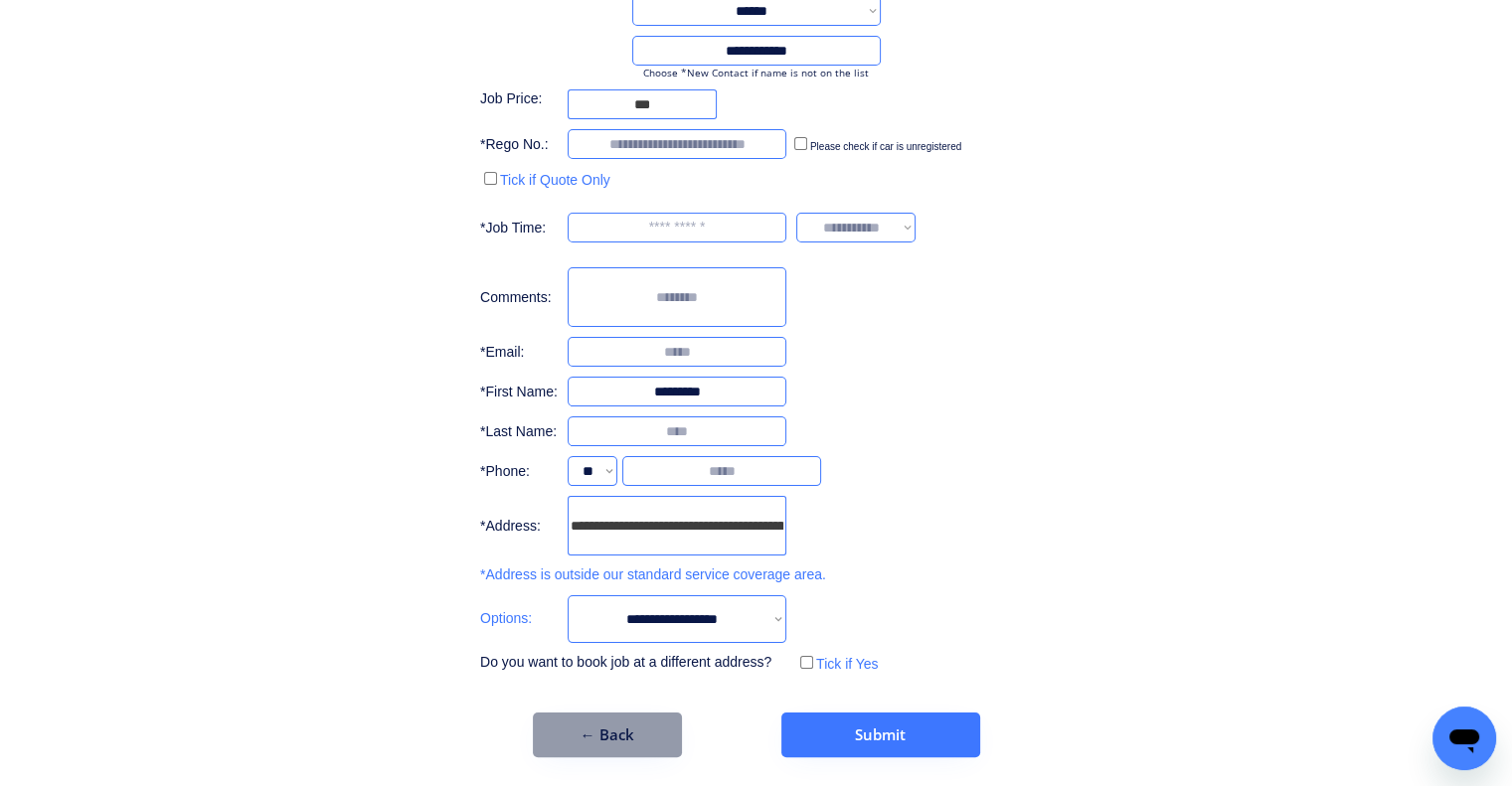 click at bounding box center (677, 431) 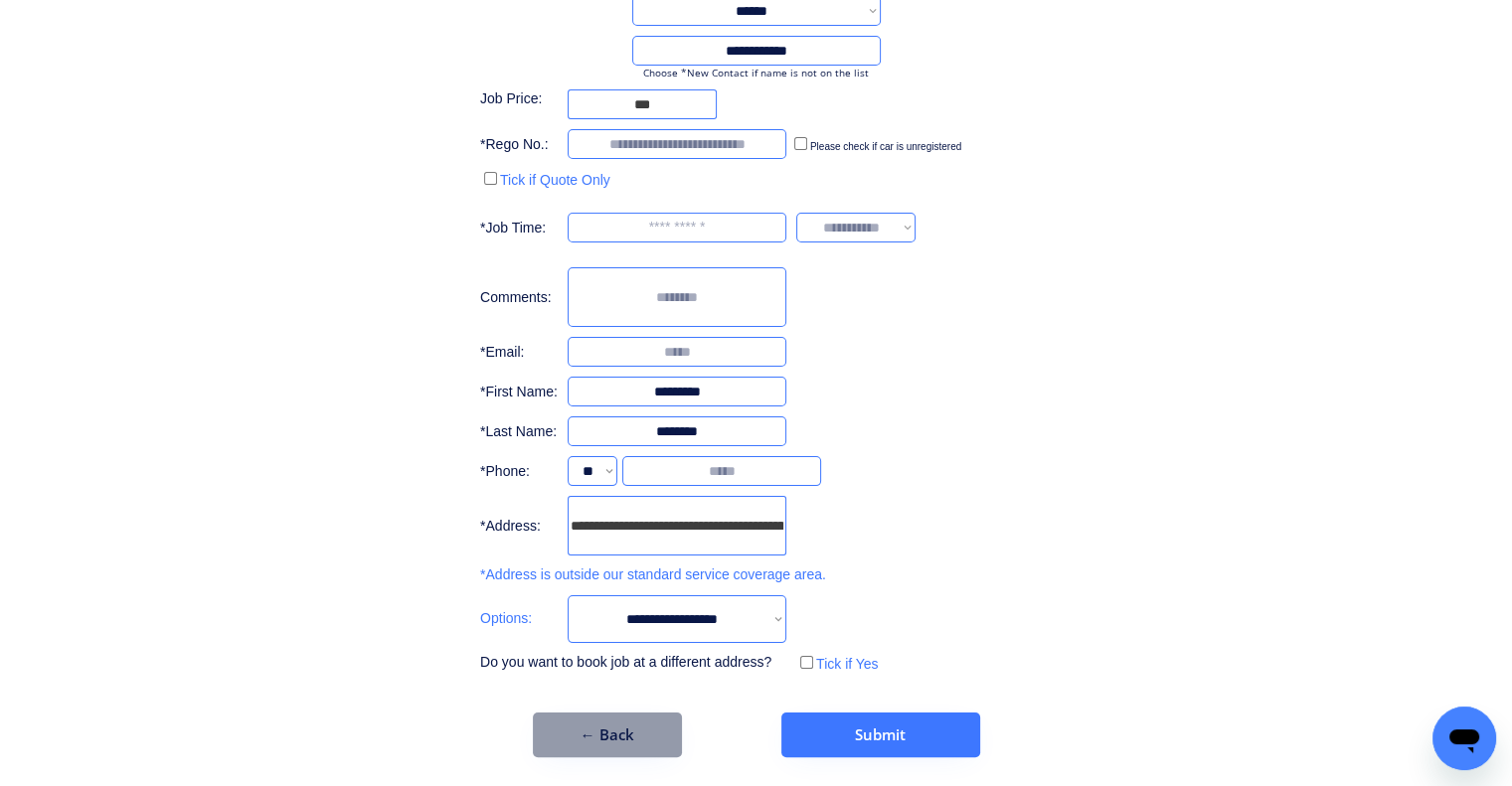type on "********" 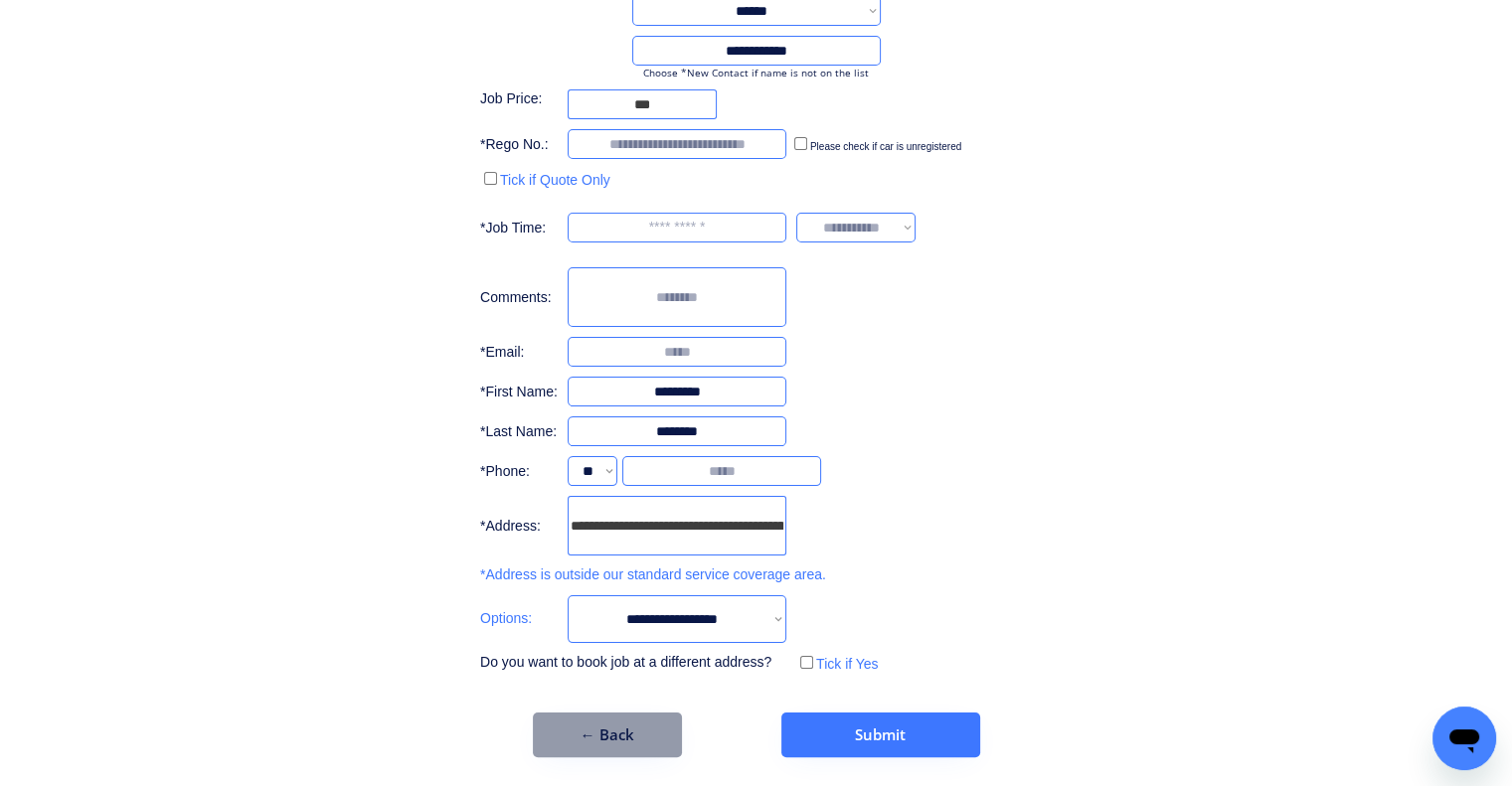 click at bounding box center (677, 352) 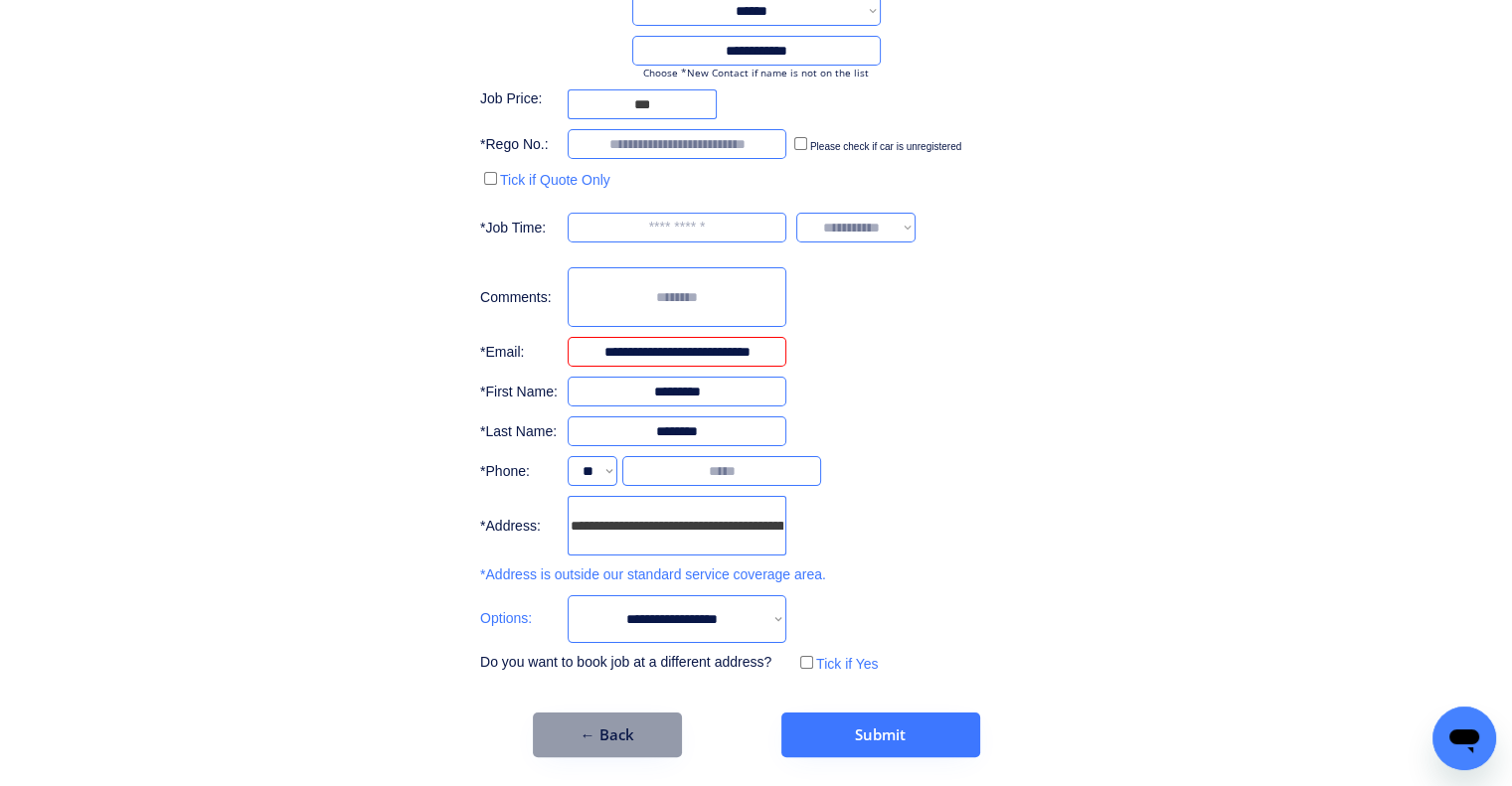 type on "**********" 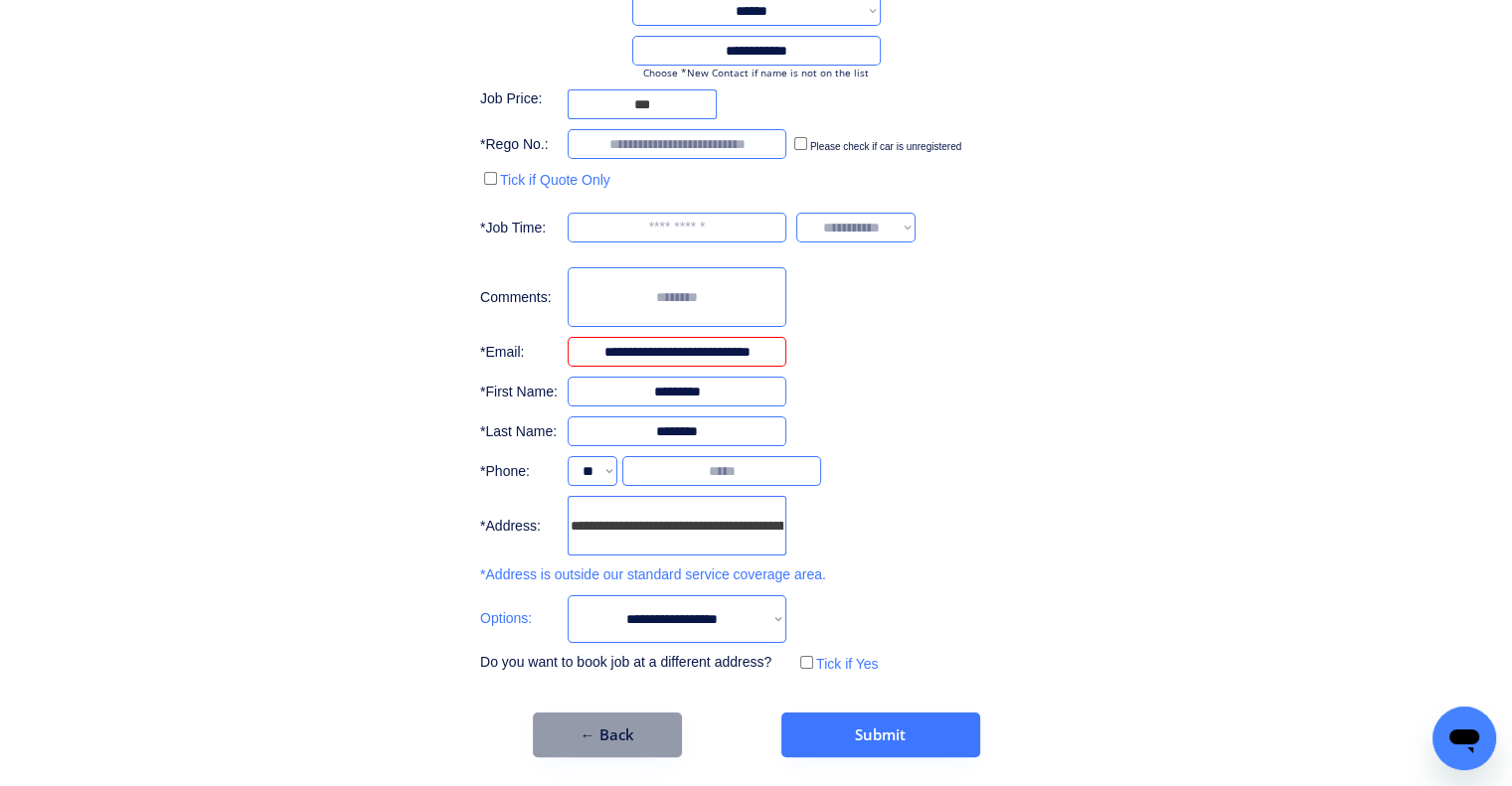 drag, startPoint x: 941, startPoint y: 360, endPoint x: 676, endPoint y: 36, distance: 418.5702 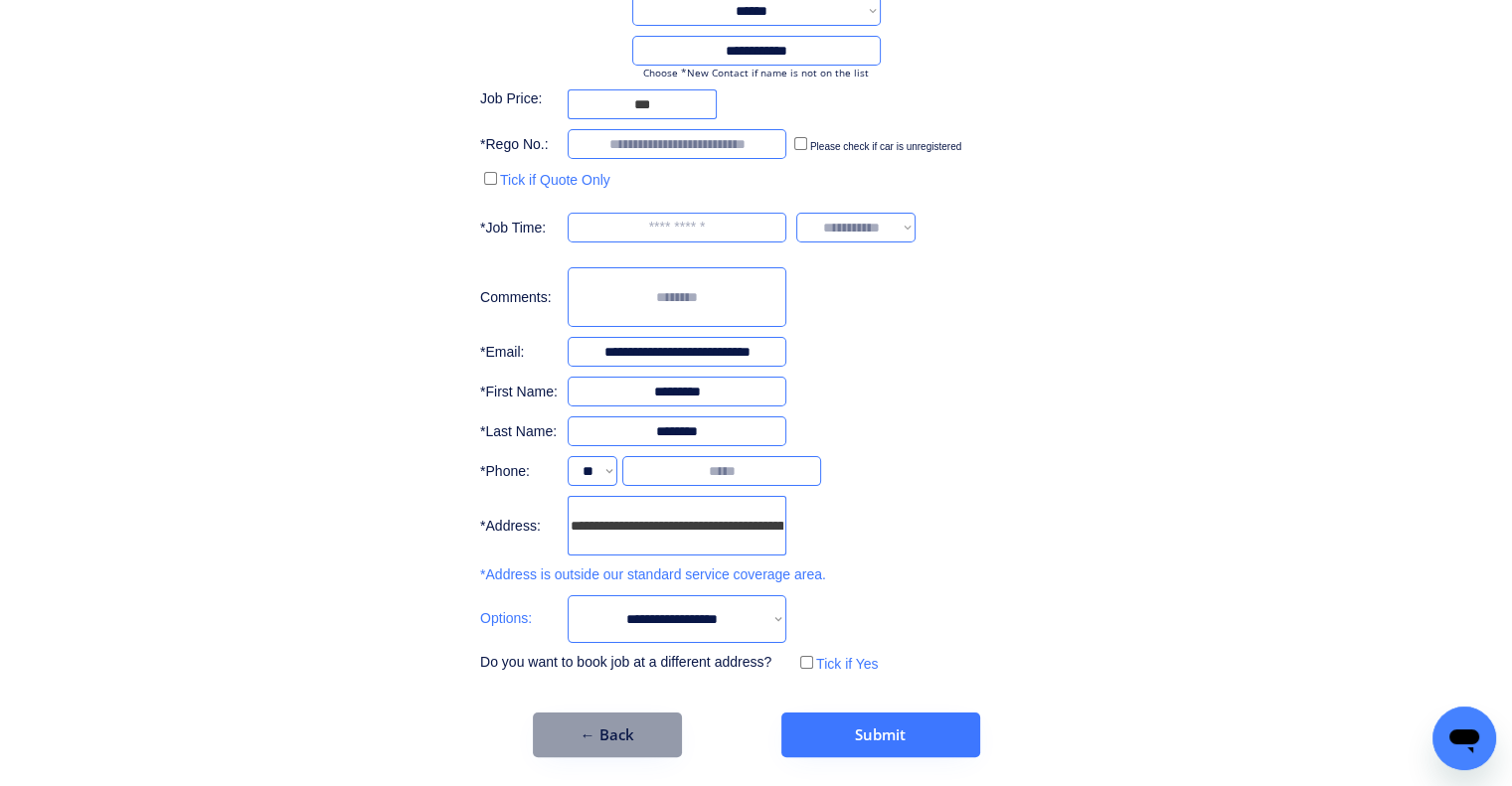 click on "**********" at bounding box center [756, 327] 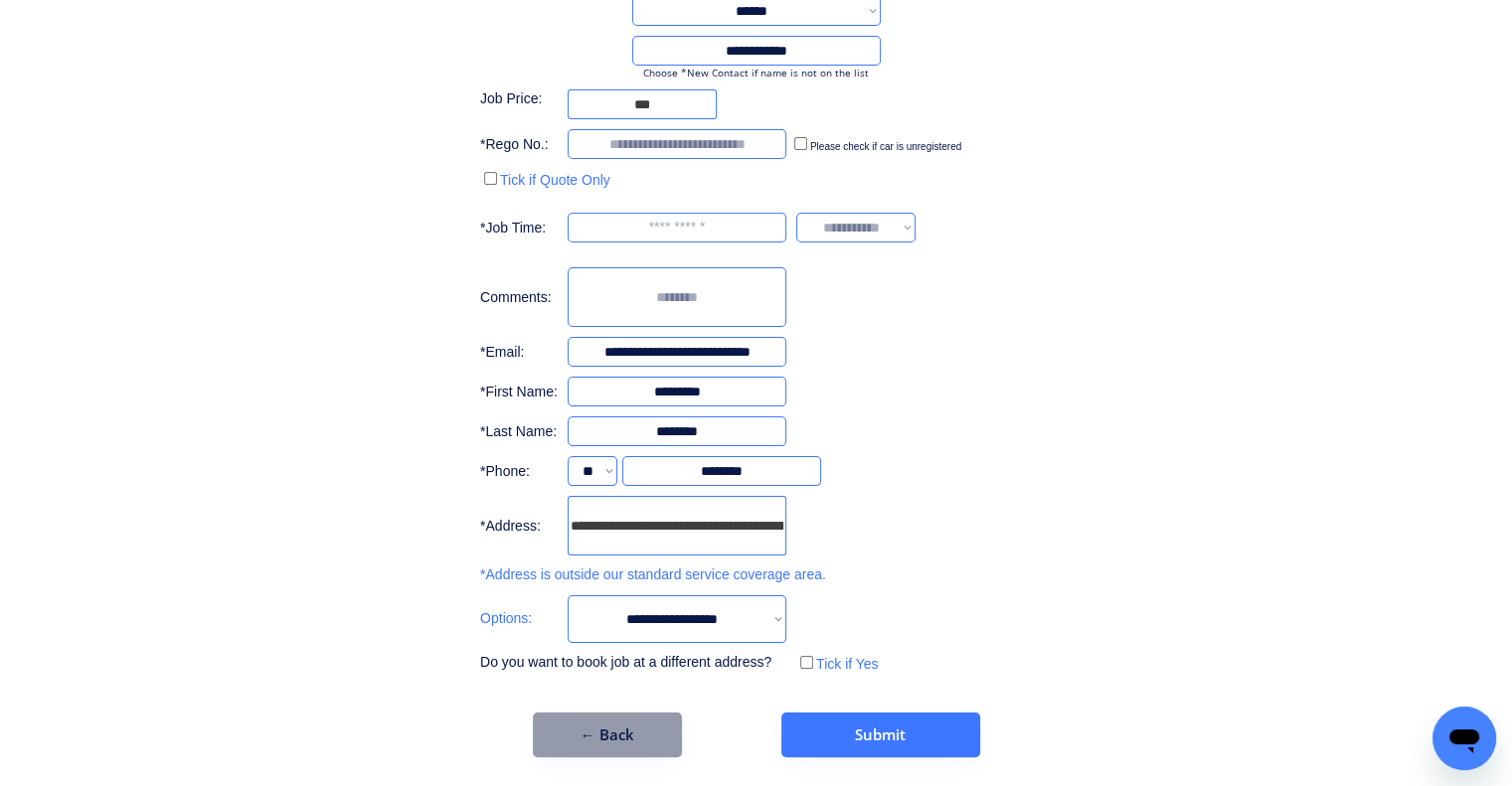 click on "**********" at bounding box center (756, 287) 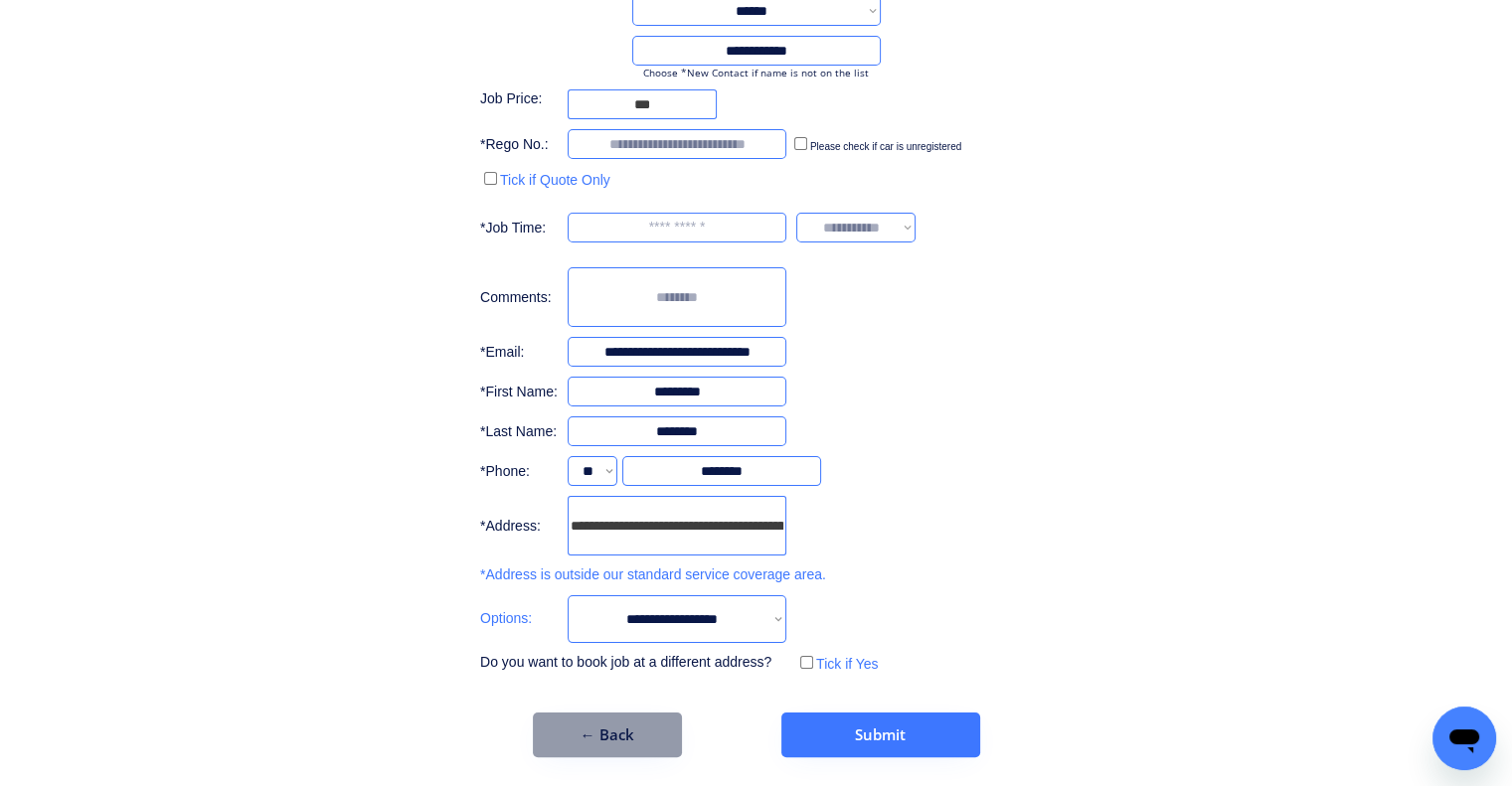 click on "**********" at bounding box center (756, 287) 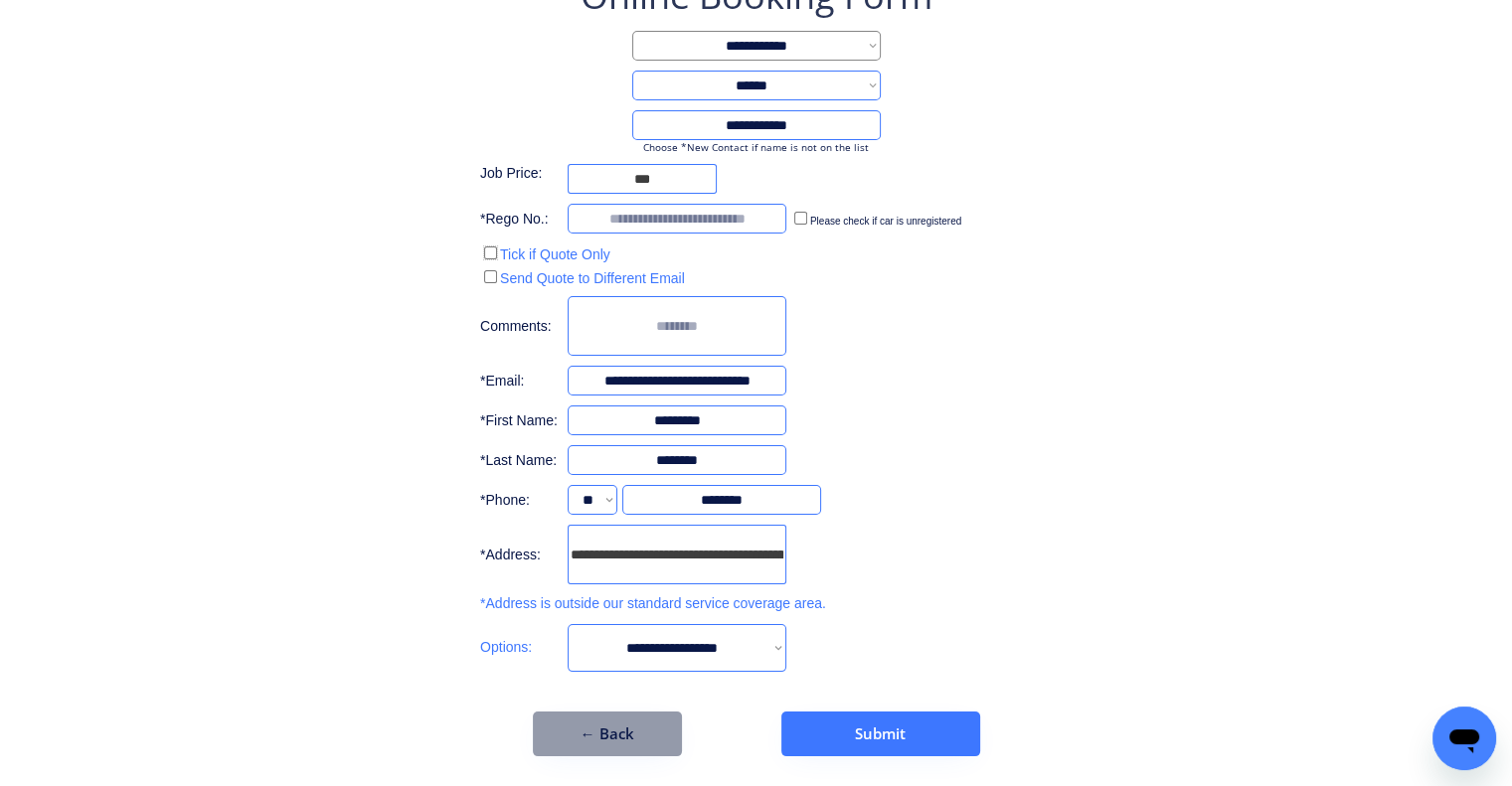 scroll, scrollTop: 138, scrollLeft: 0, axis: vertical 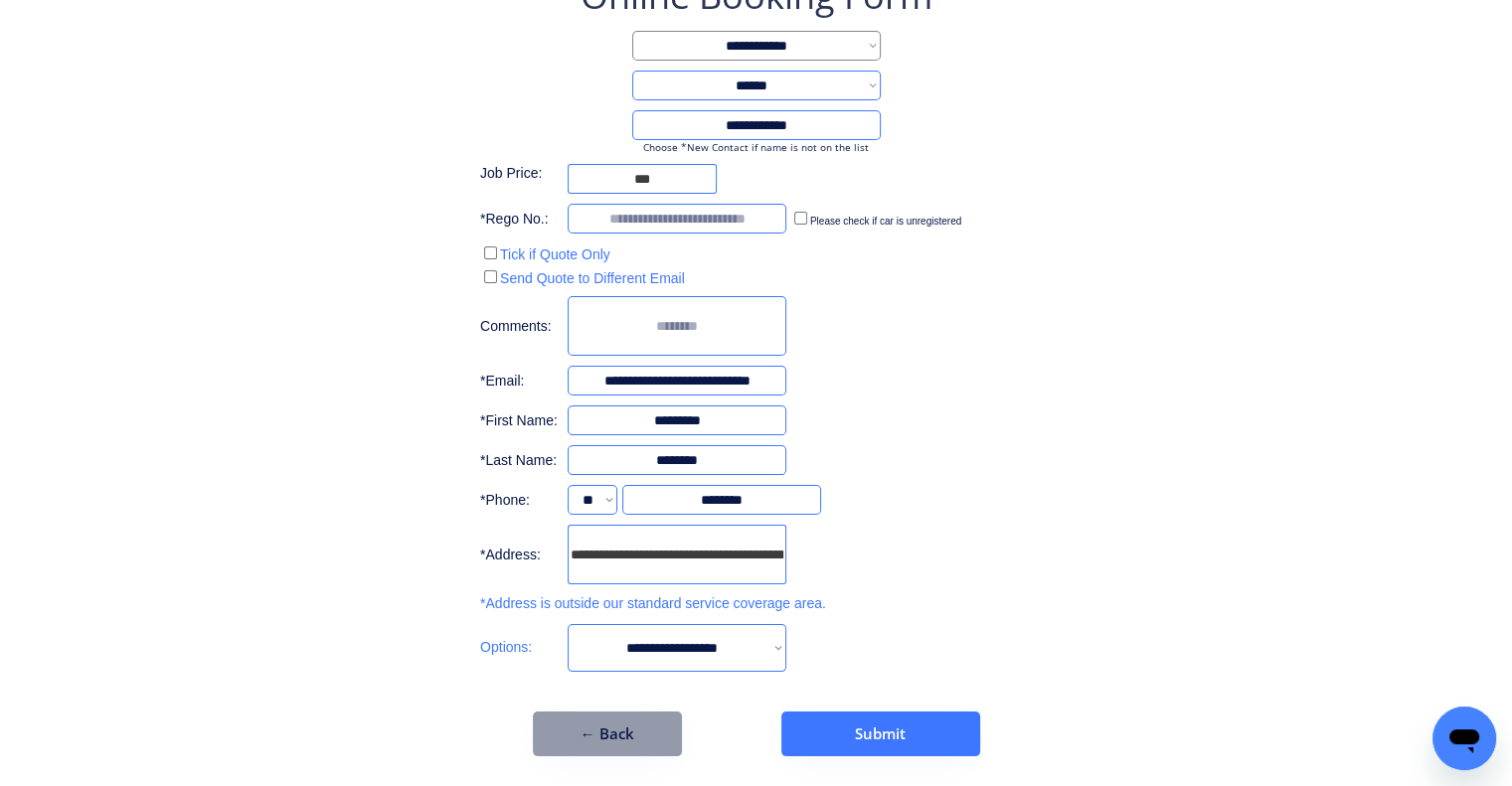 click at bounding box center [677, 219] 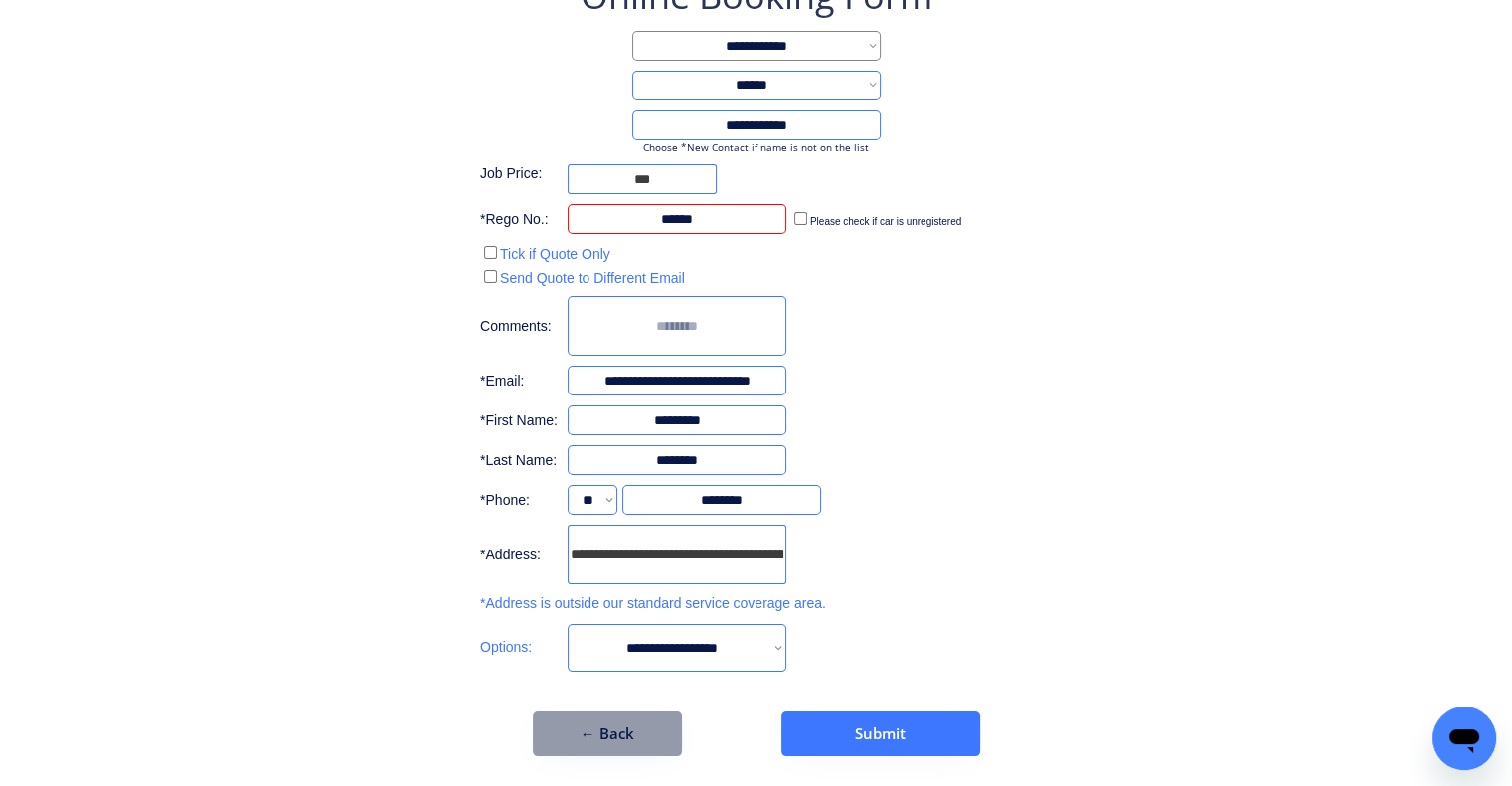 type on "******" 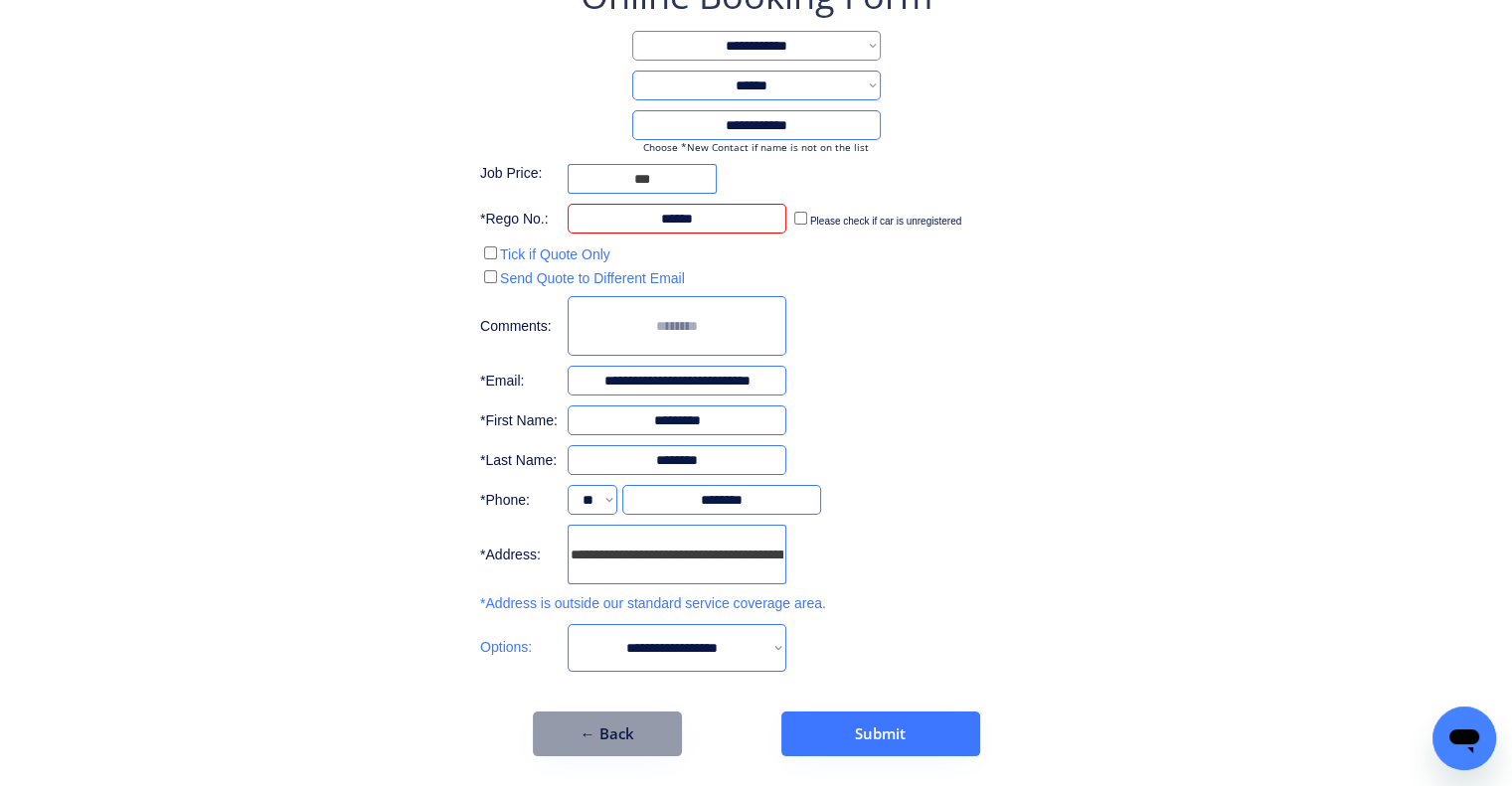click on "**********" at bounding box center [756, 324] 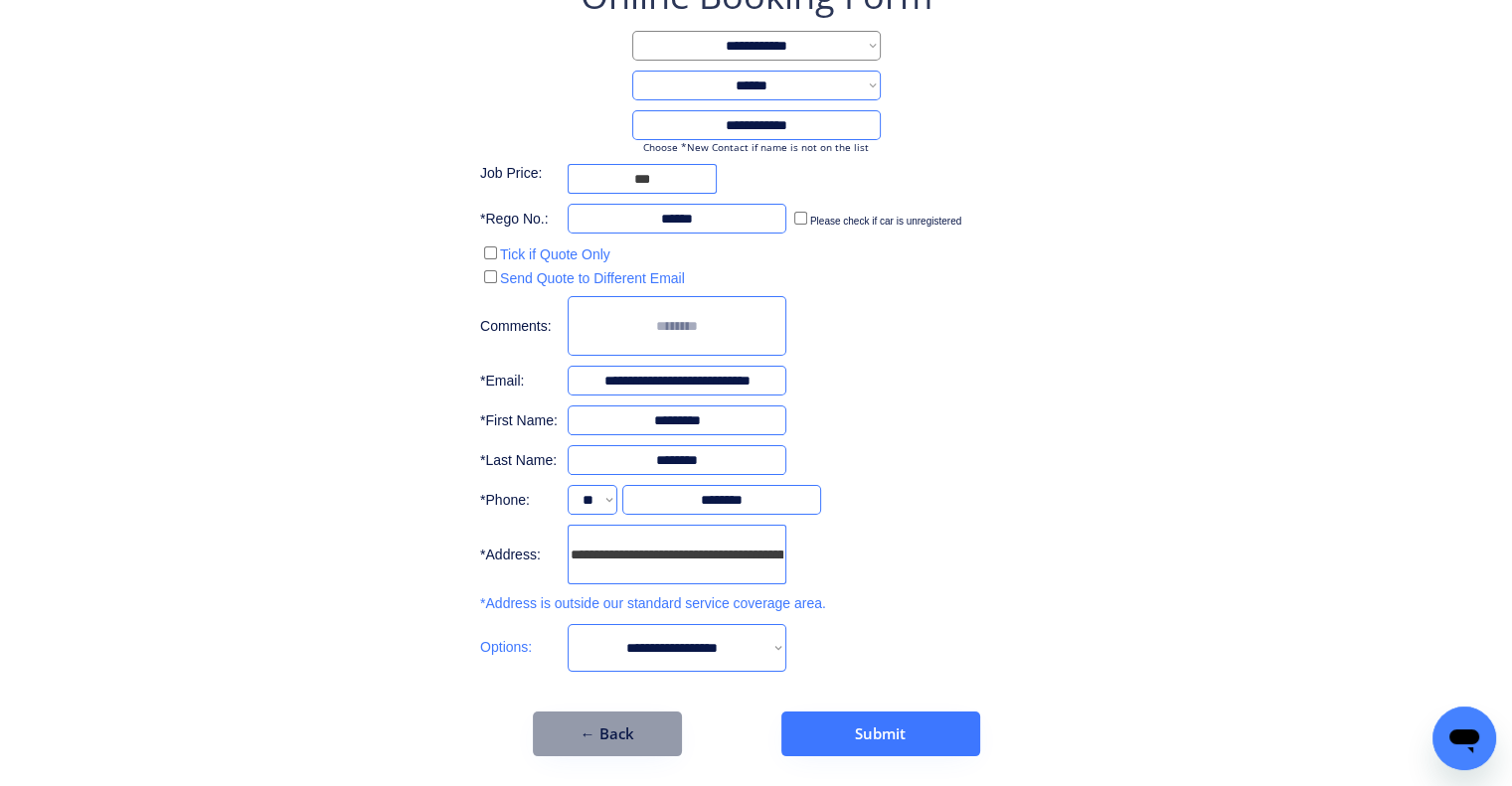 click on "**********" at bounding box center (756, 324) 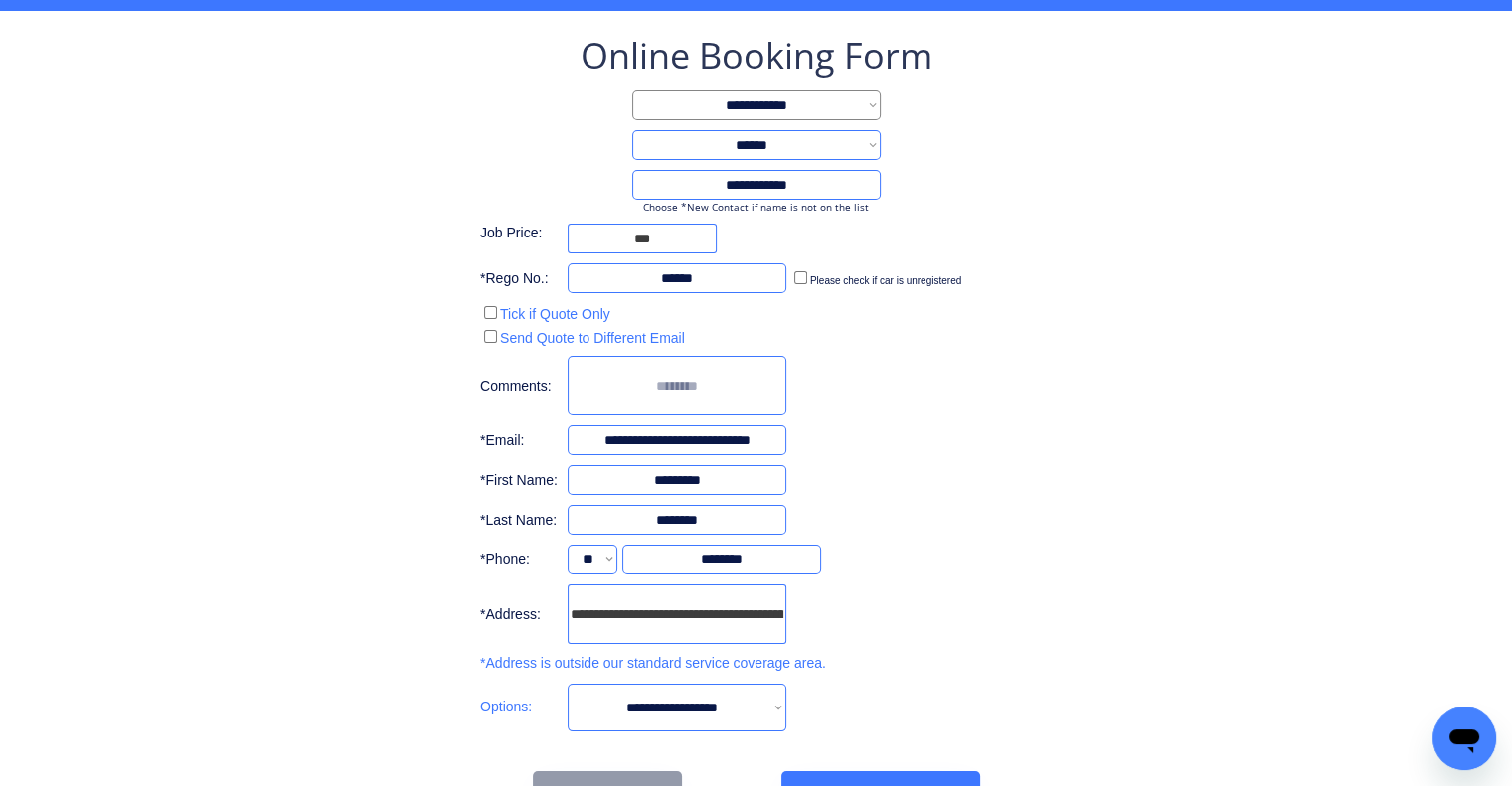 scroll, scrollTop: 138, scrollLeft: 0, axis: vertical 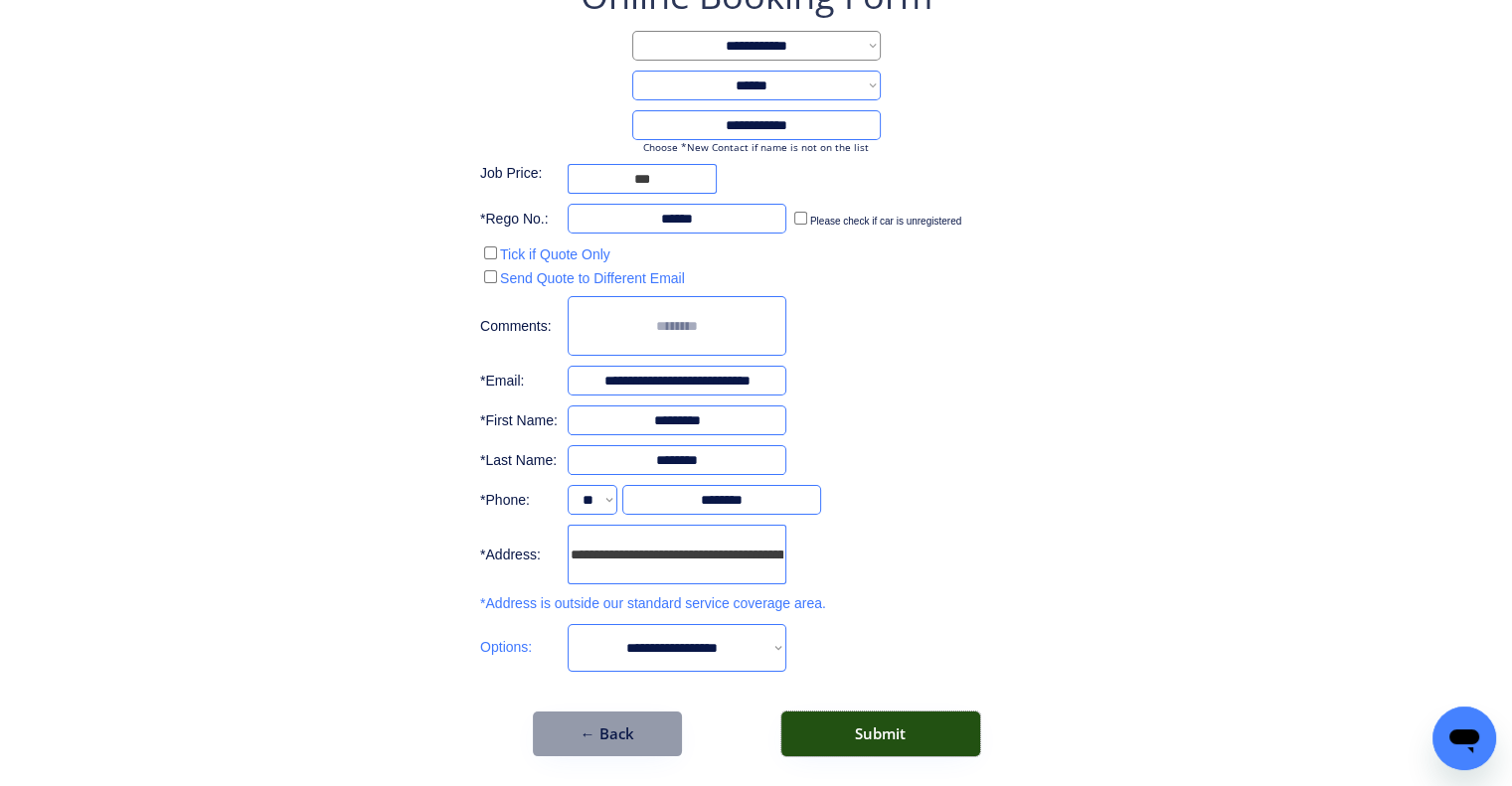 click on "Submit" at bounding box center (881, 733) 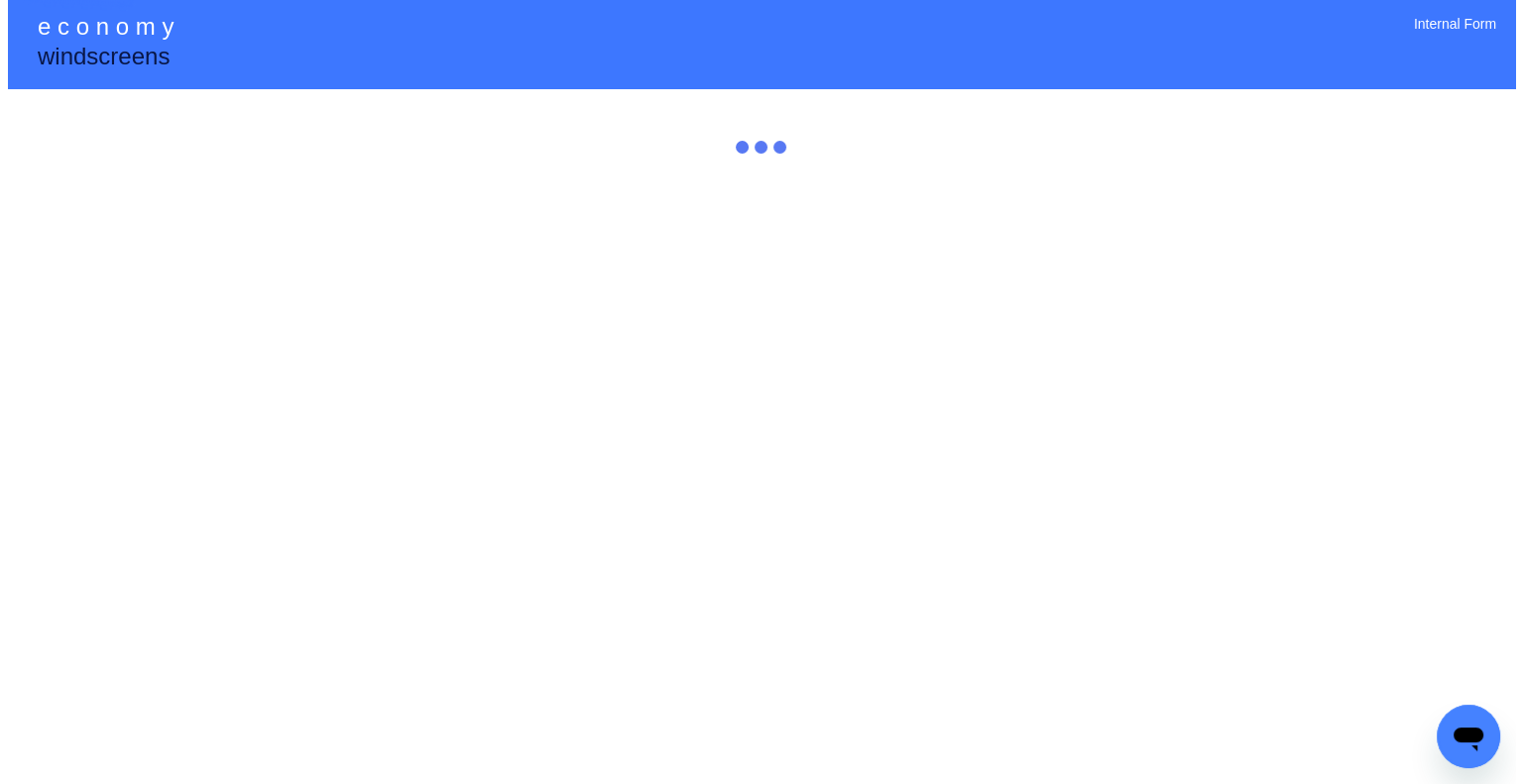 scroll, scrollTop: 0, scrollLeft: 0, axis: both 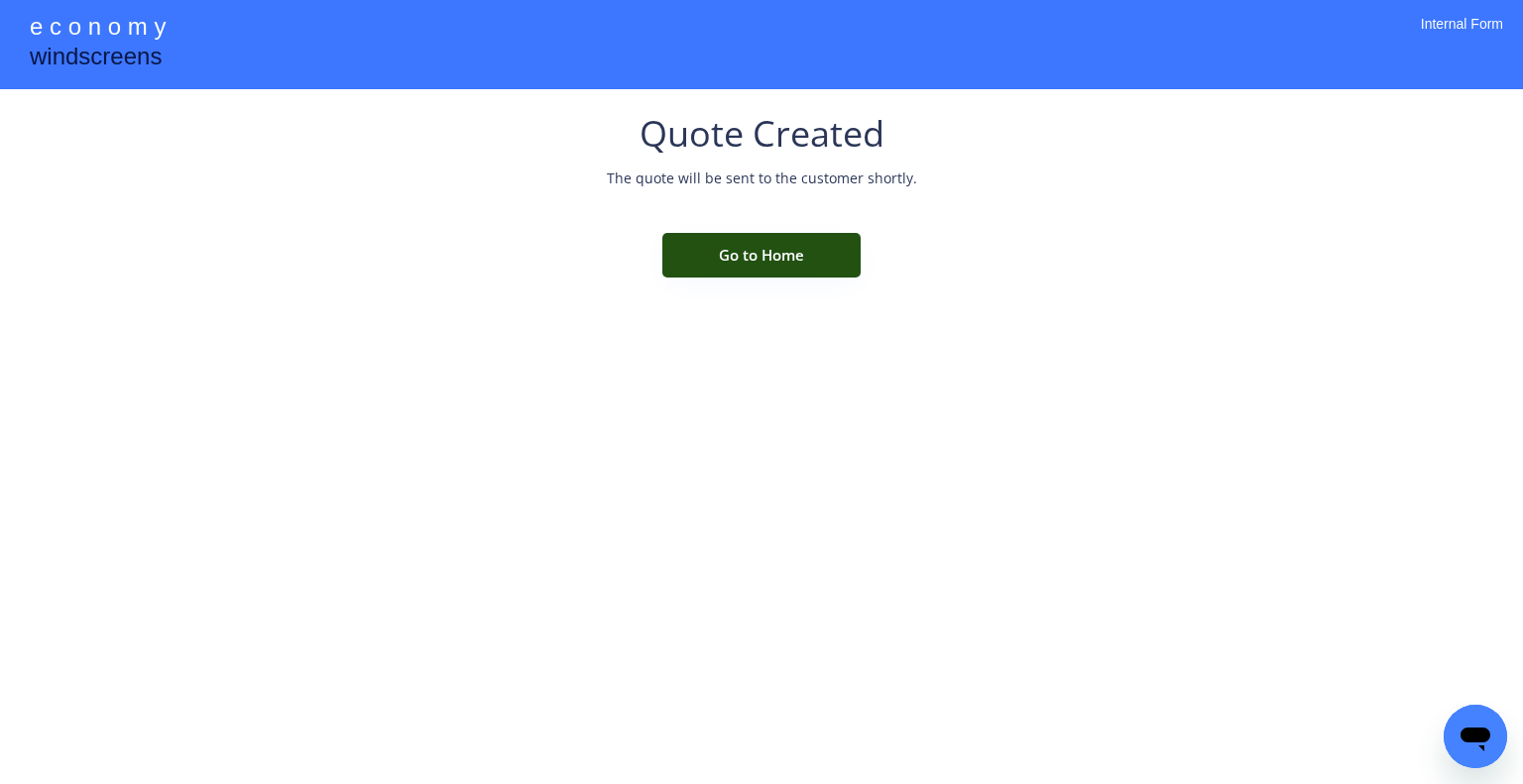 click on "Go to Home" at bounding box center (762, 255) 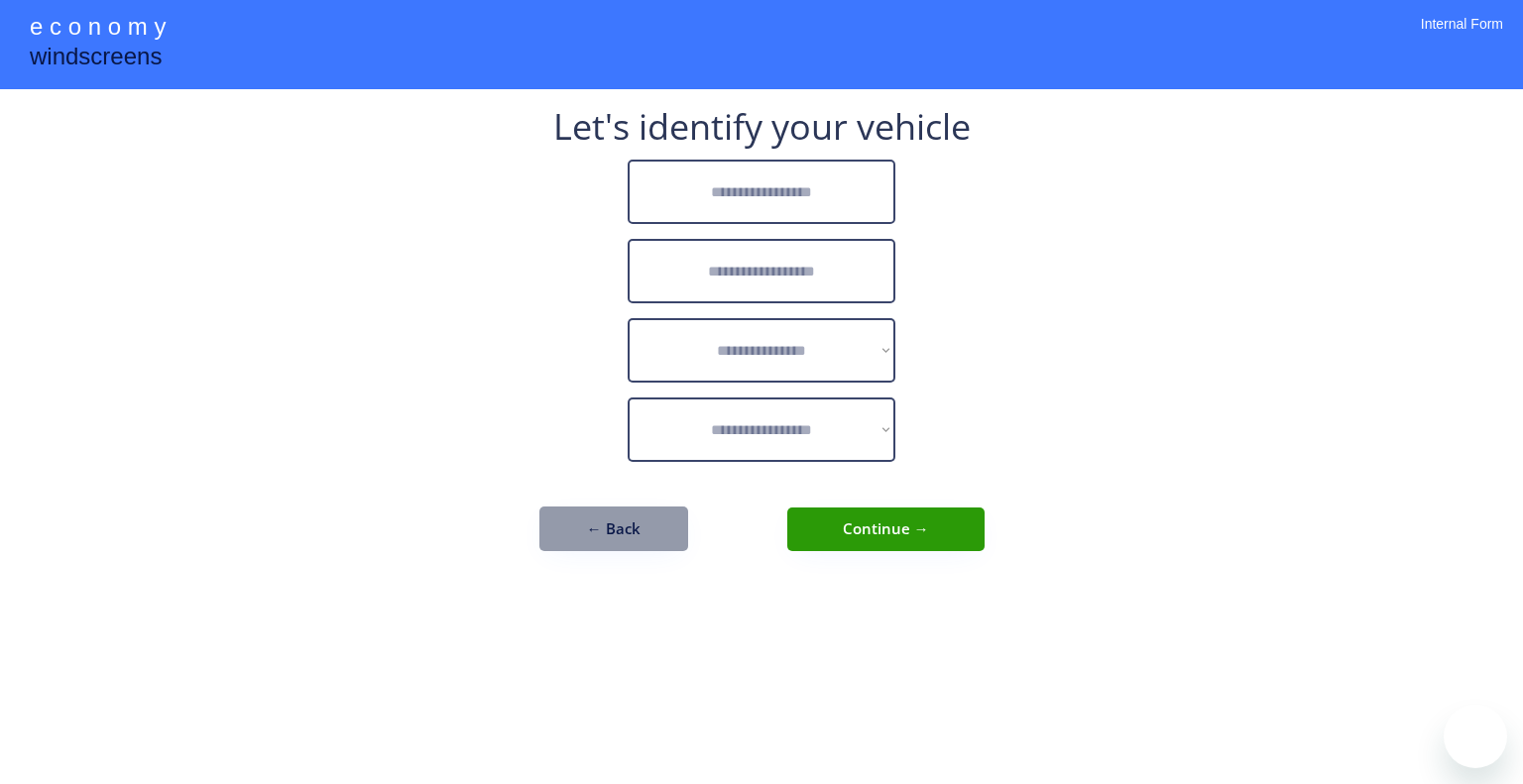 scroll, scrollTop: 0, scrollLeft: 0, axis: both 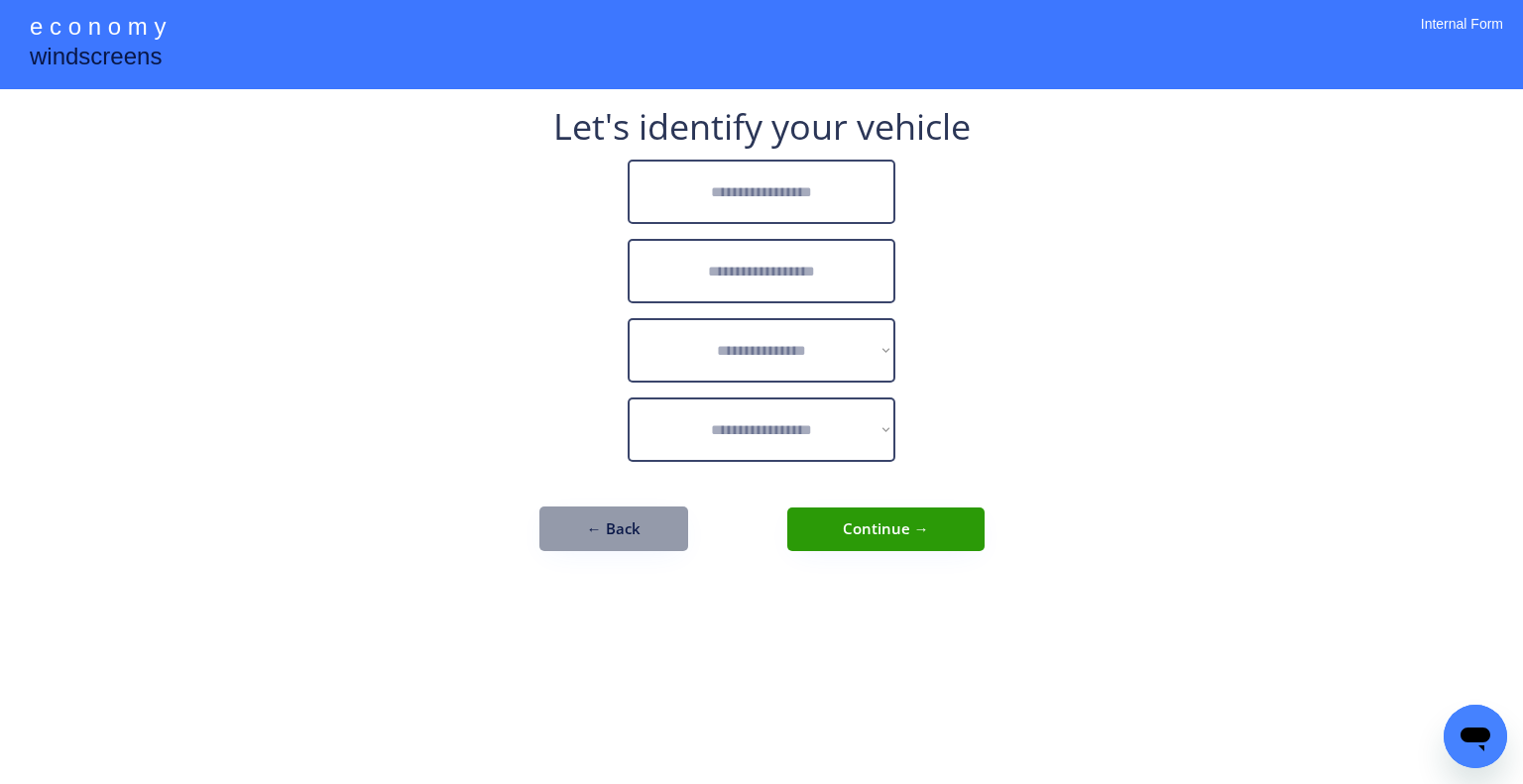 click on "**********" at bounding box center (762, 392) 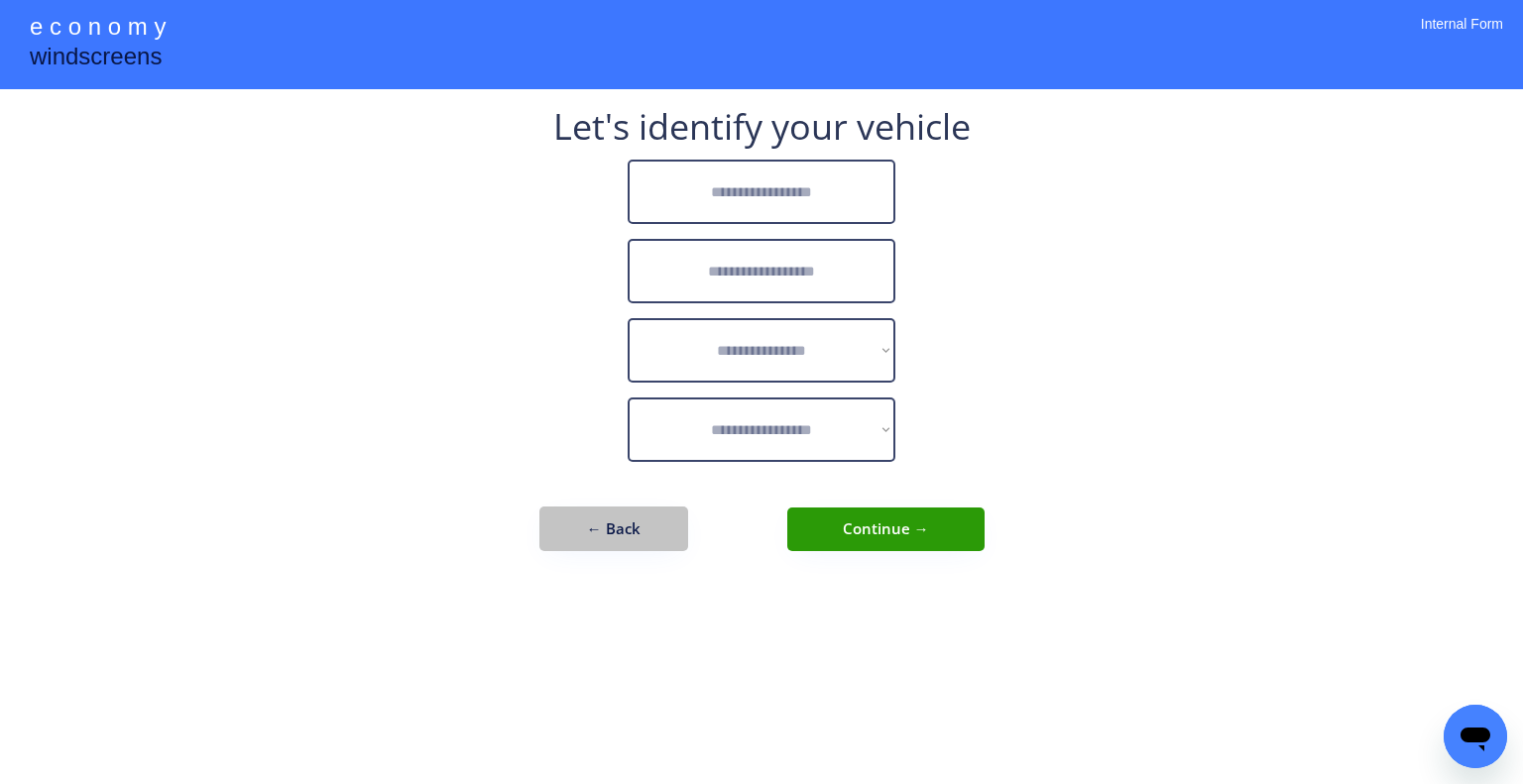 click on "←   Back" at bounding box center (614, 528) 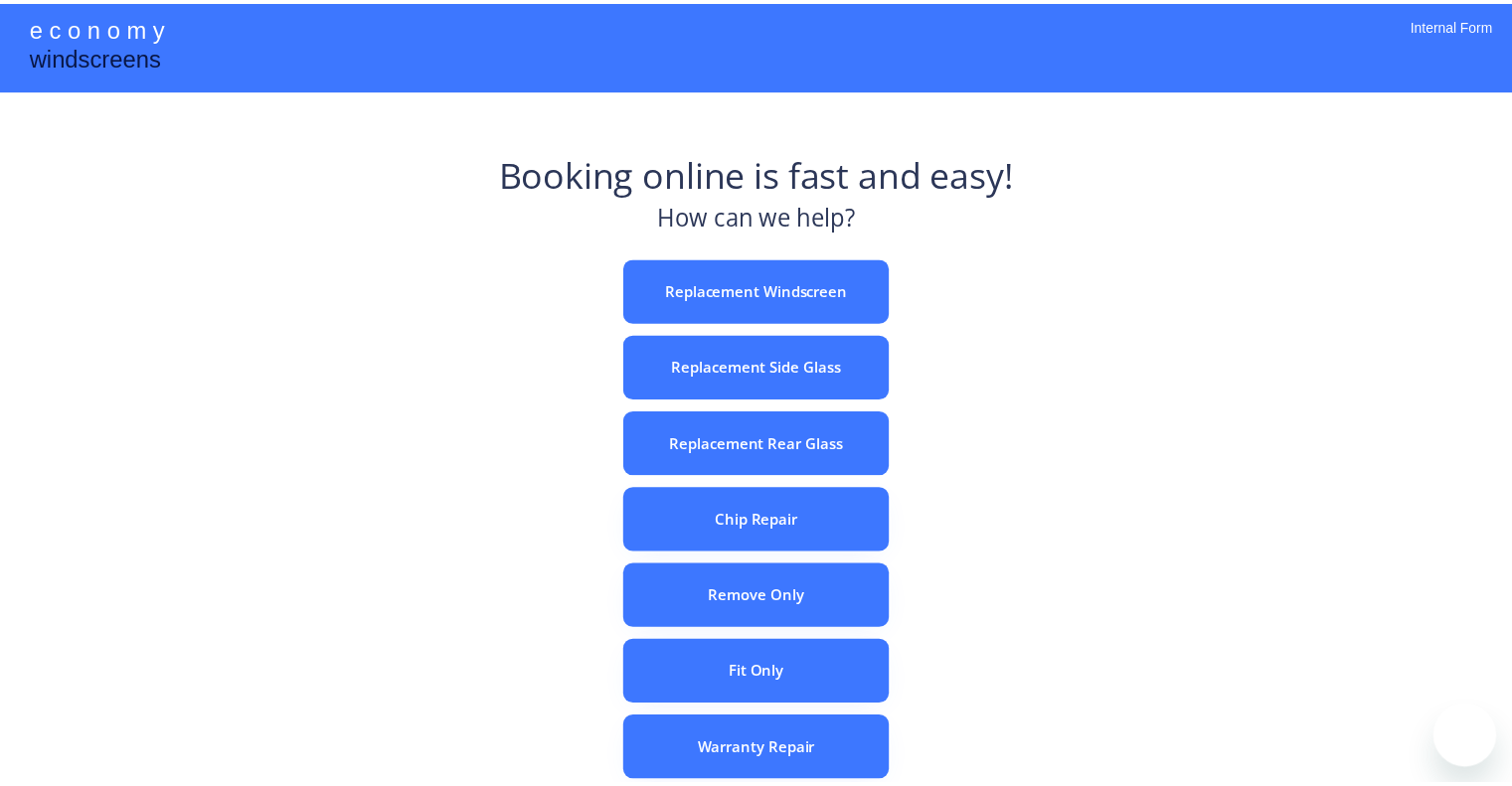 scroll, scrollTop: 0, scrollLeft: 0, axis: both 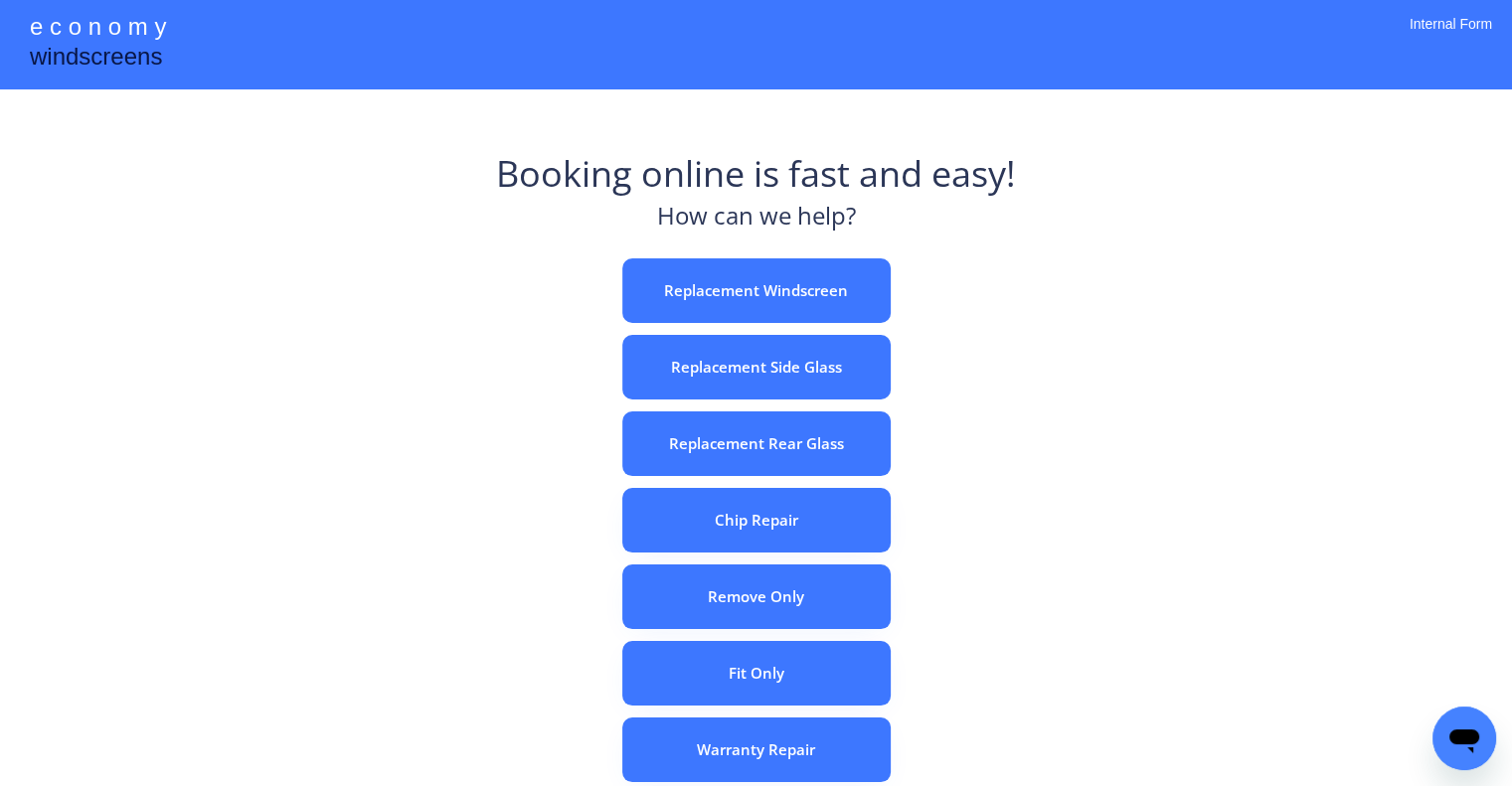 click on "e c o n o m y windscreens Booking online is fast and easy! How can we help? Replacement Windscreen Replacement Side Glass Replacement Rear Glass Chip Repair Remove Only Fit Only Warranty Repair ADAS Recalibration Only Rebook a Job Confirm Quotes Manual Booking Internal Form" at bounding box center (756, 553) 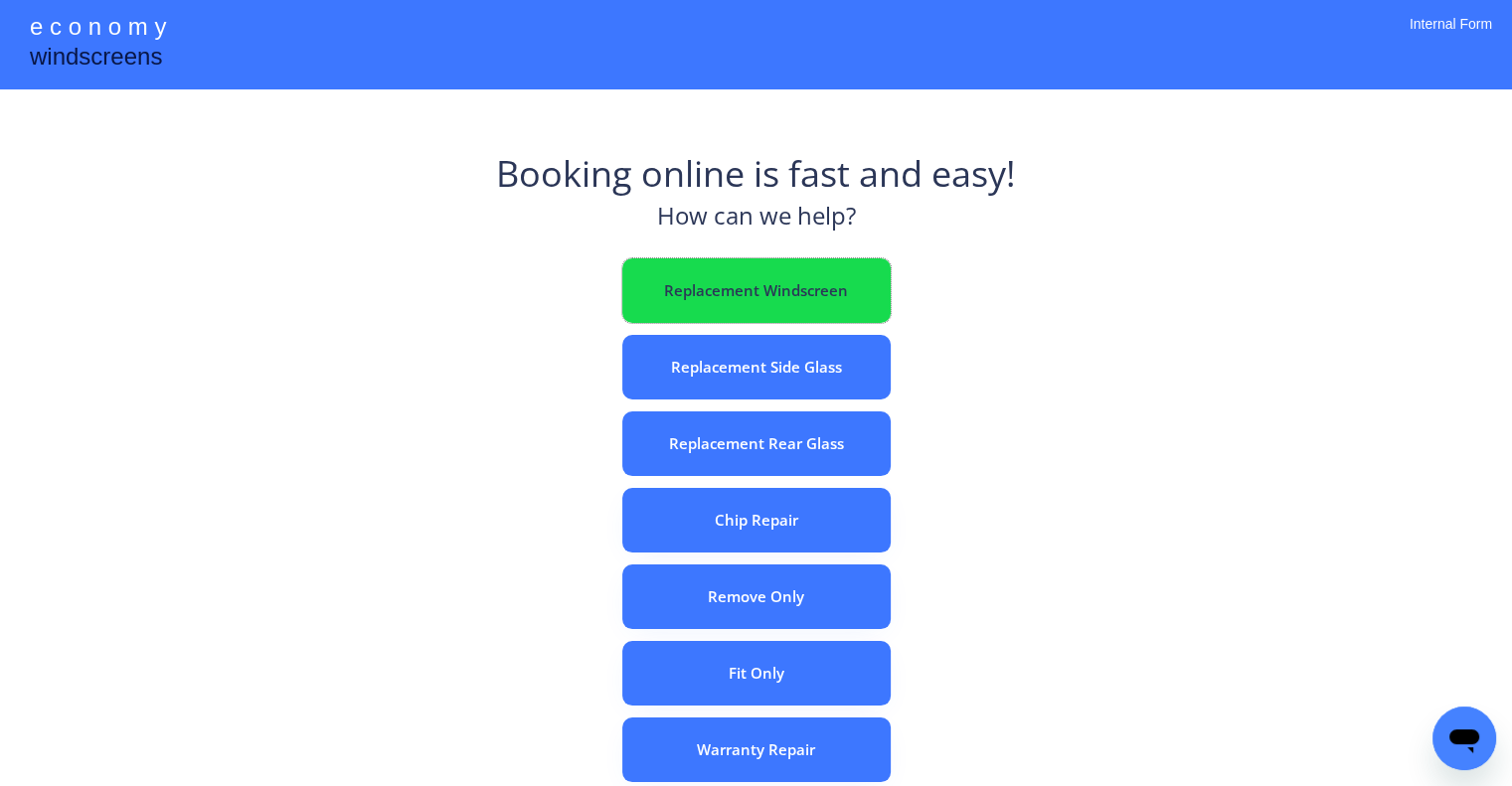 drag, startPoint x: 810, startPoint y: 277, endPoint x: 831, endPoint y: 276, distance: 21.023796 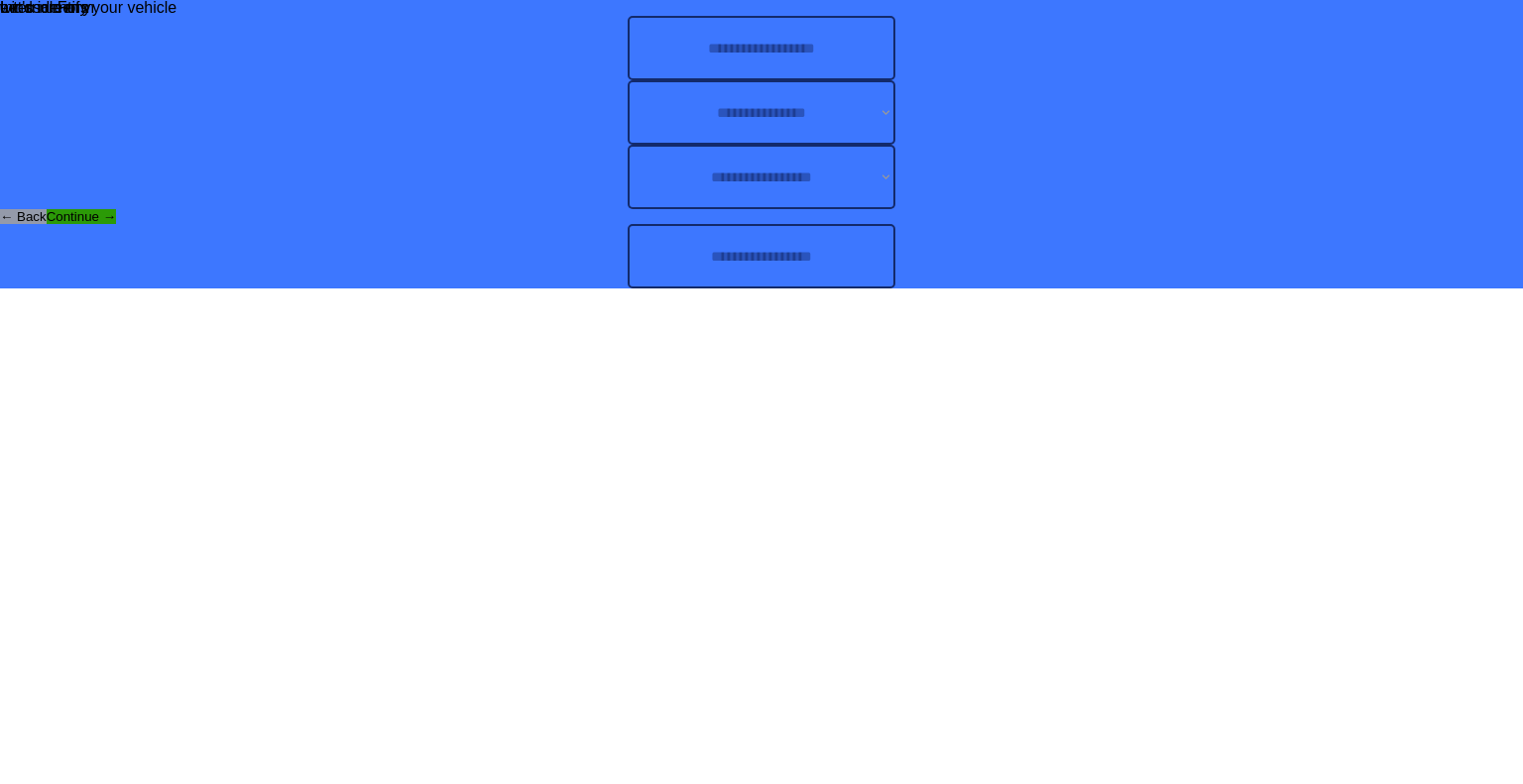 scroll, scrollTop: 0, scrollLeft: 0, axis: both 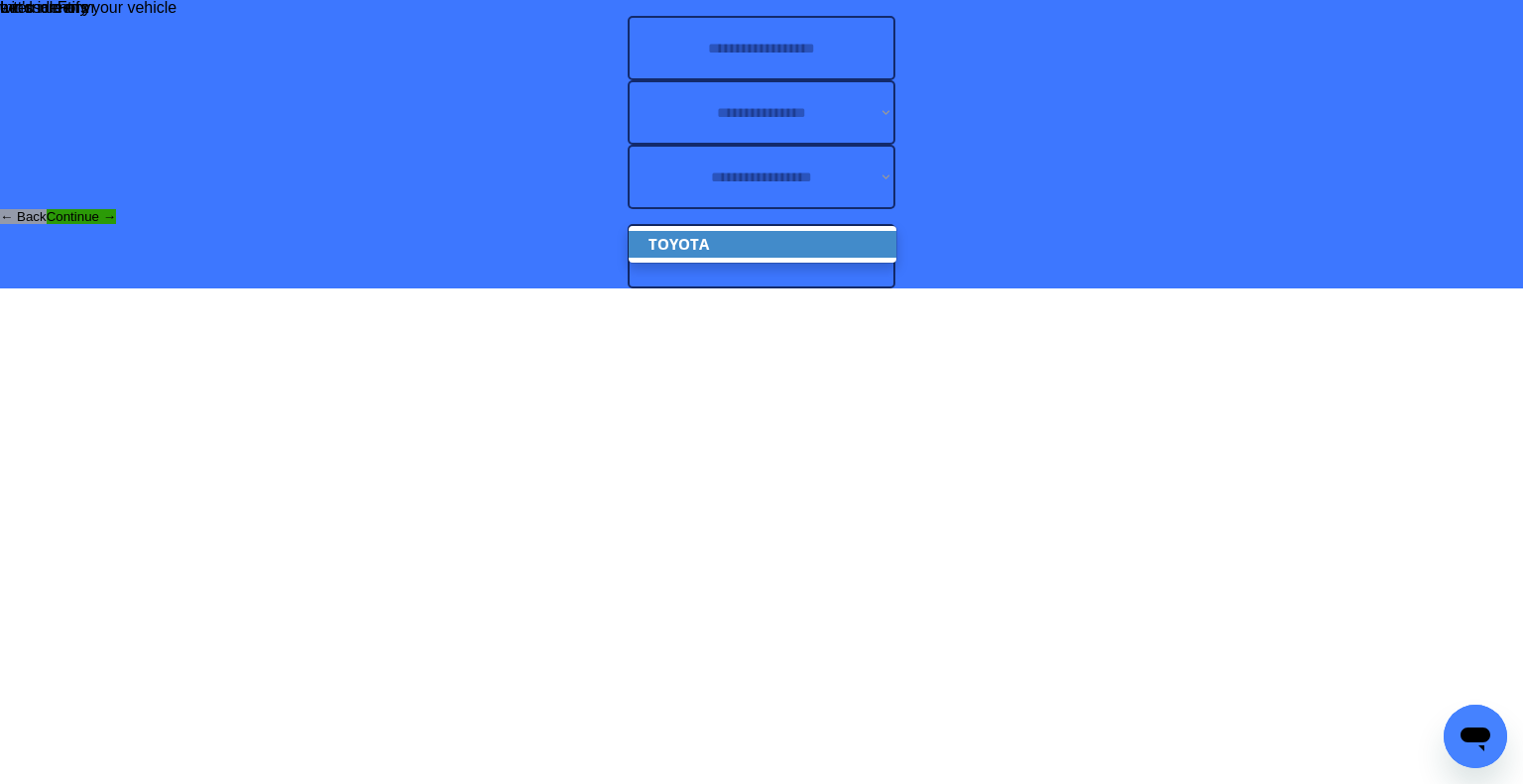 click on "TOYOTA" at bounding box center [762, 244] 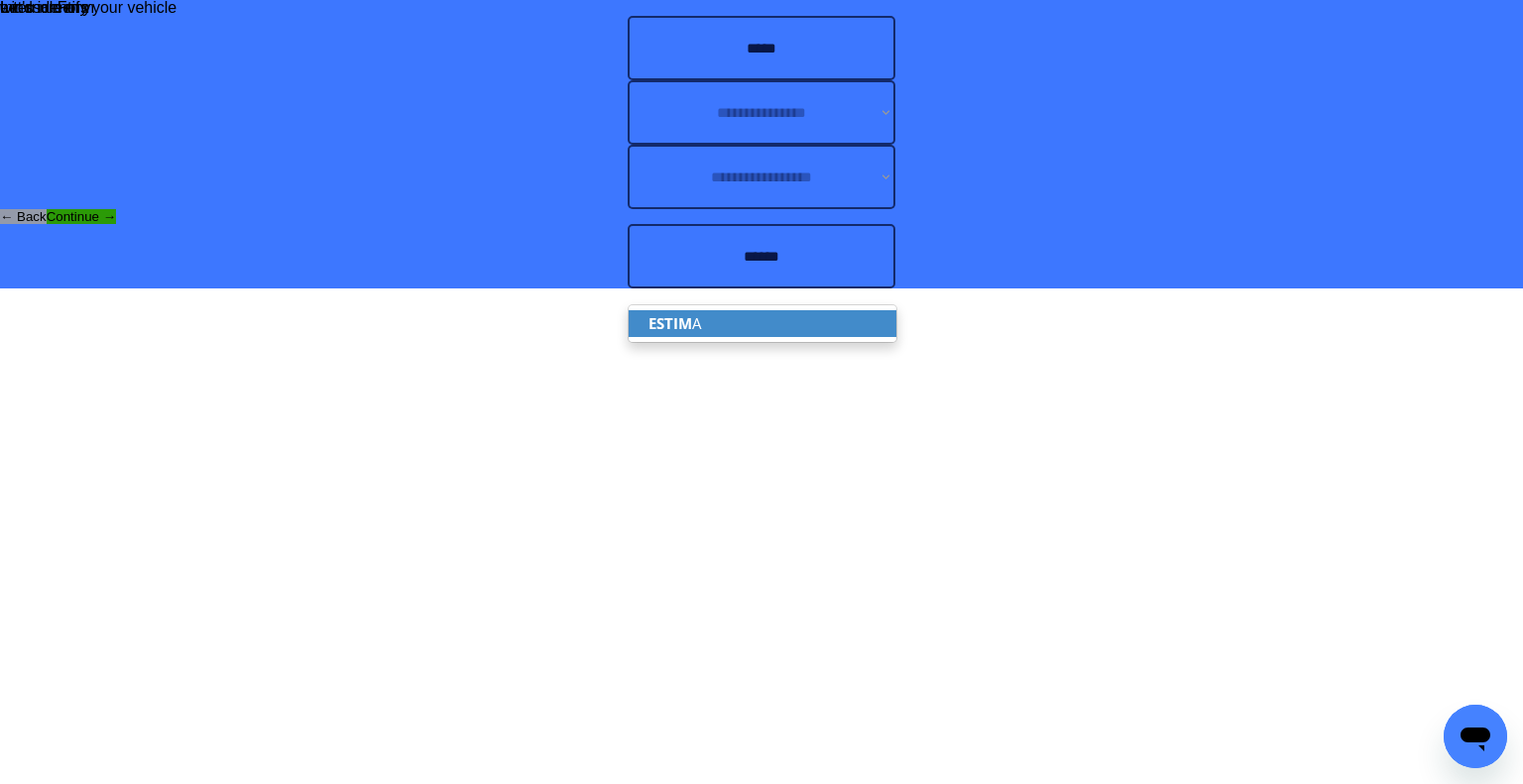 click on "ESTIM A" at bounding box center (762, 323) 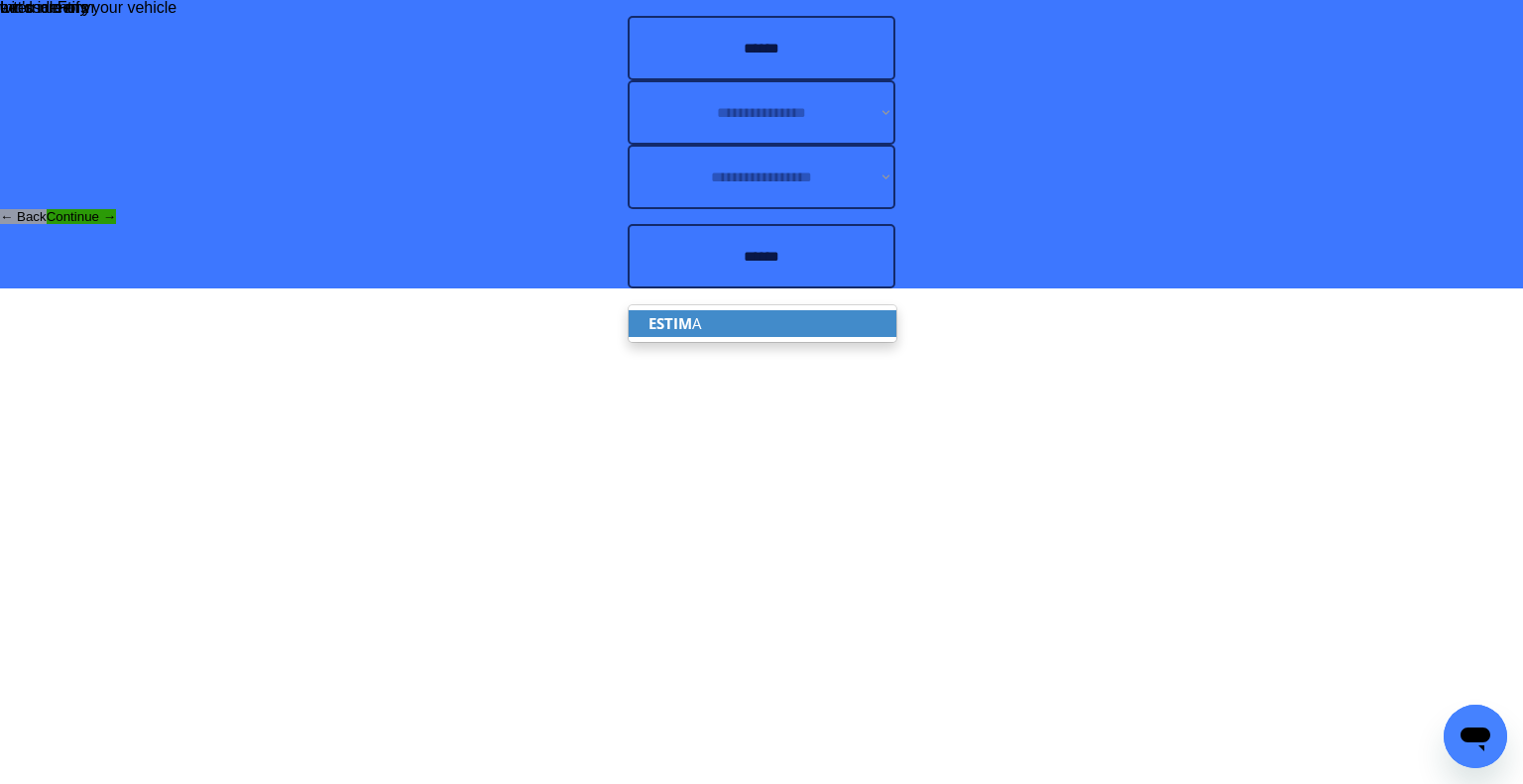 type on "******" 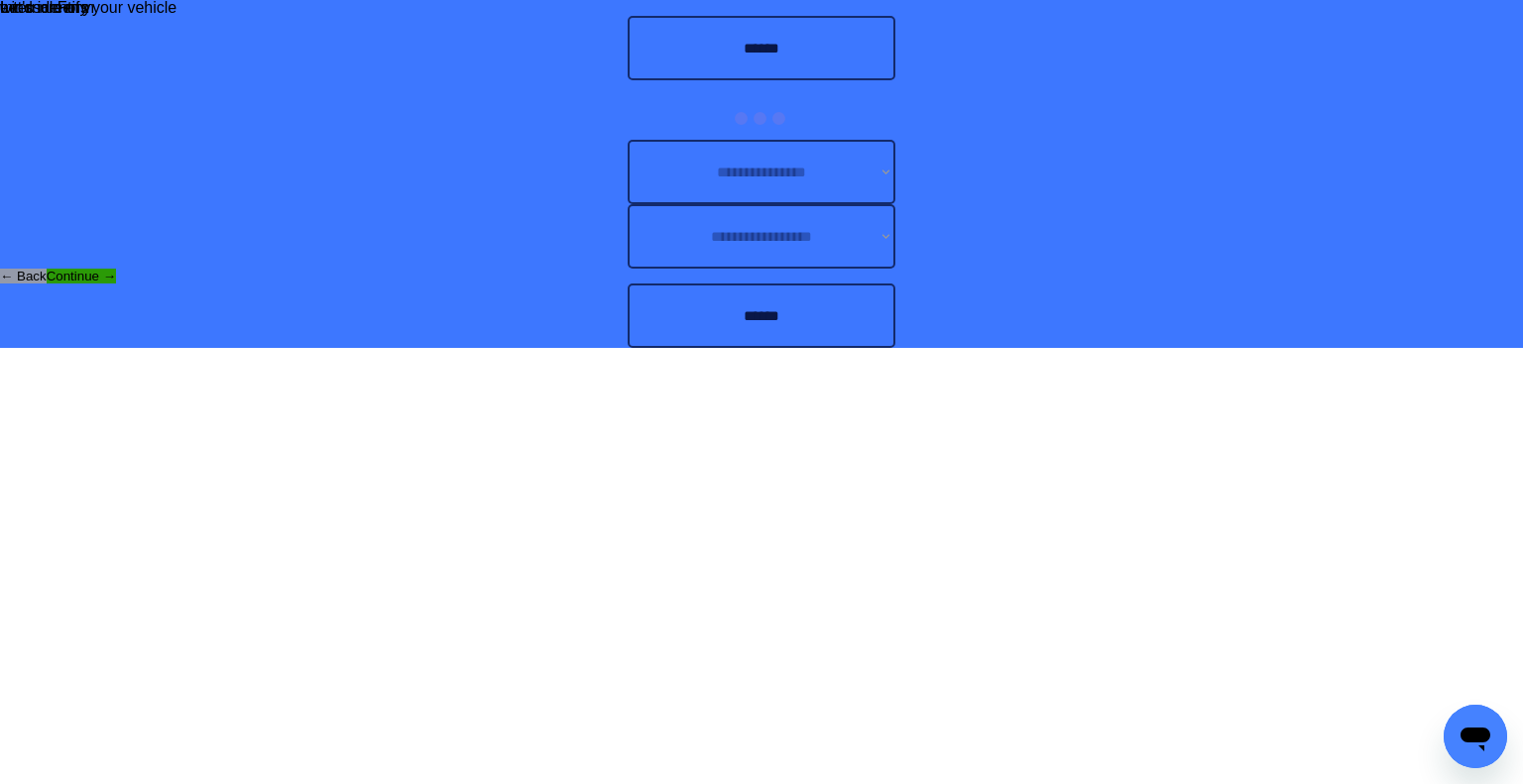 click on "**********" at bounding box center (762, 173) 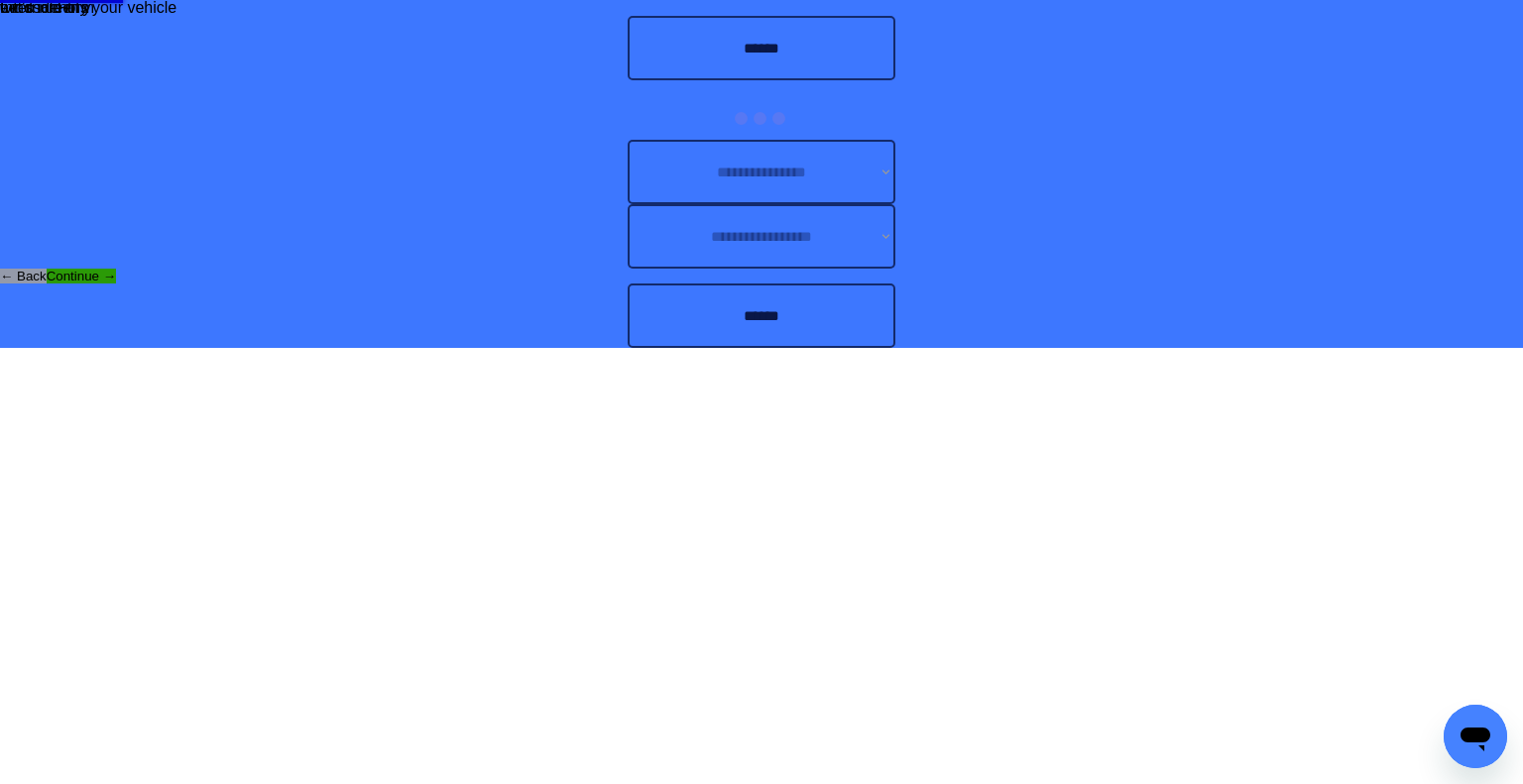 click on "**********" at bounding box center (762, 173) 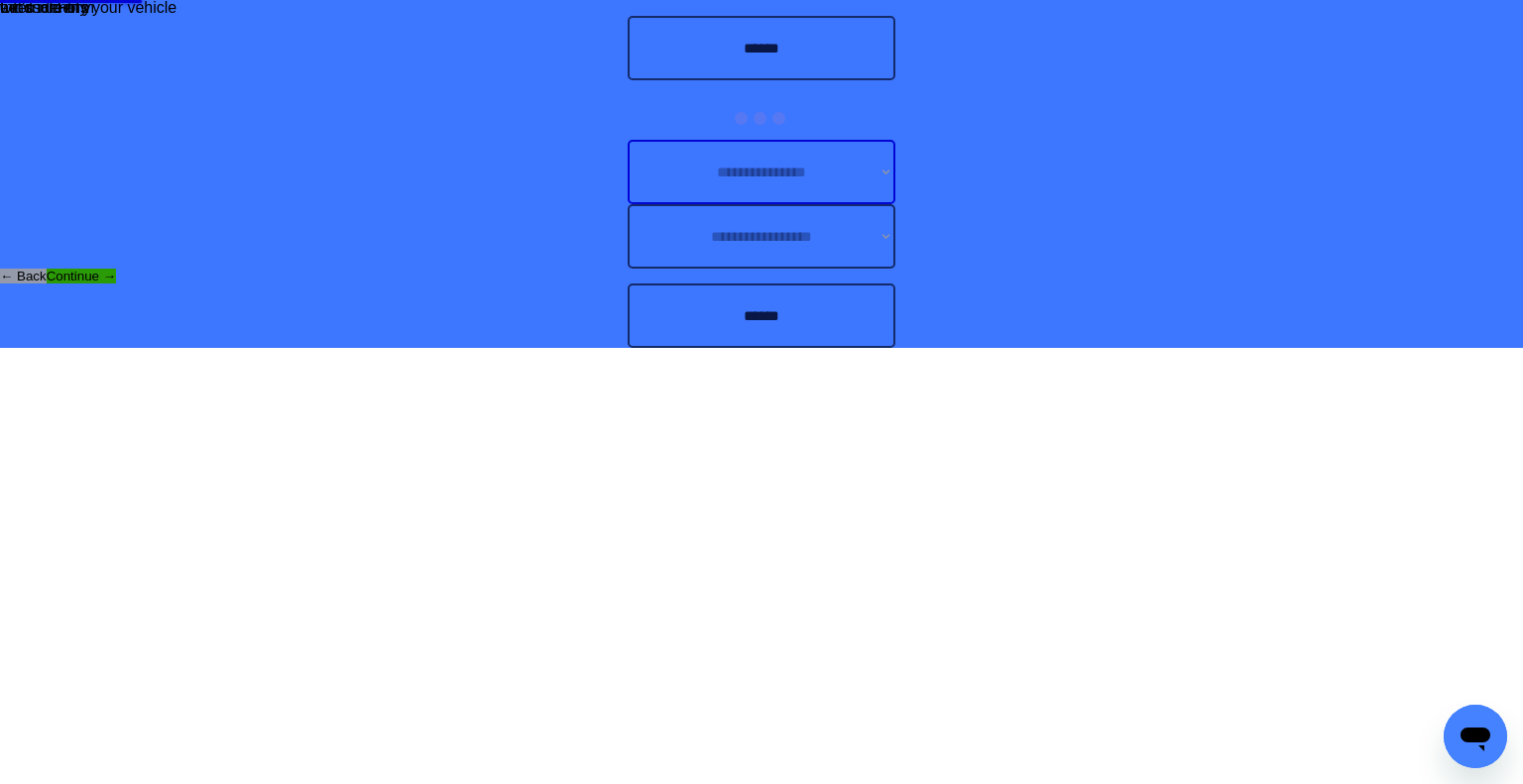 drag, startPoint x: 793, startPoint y: 407, endPoint x: 939, endPoint y: 378, distance: 148.85 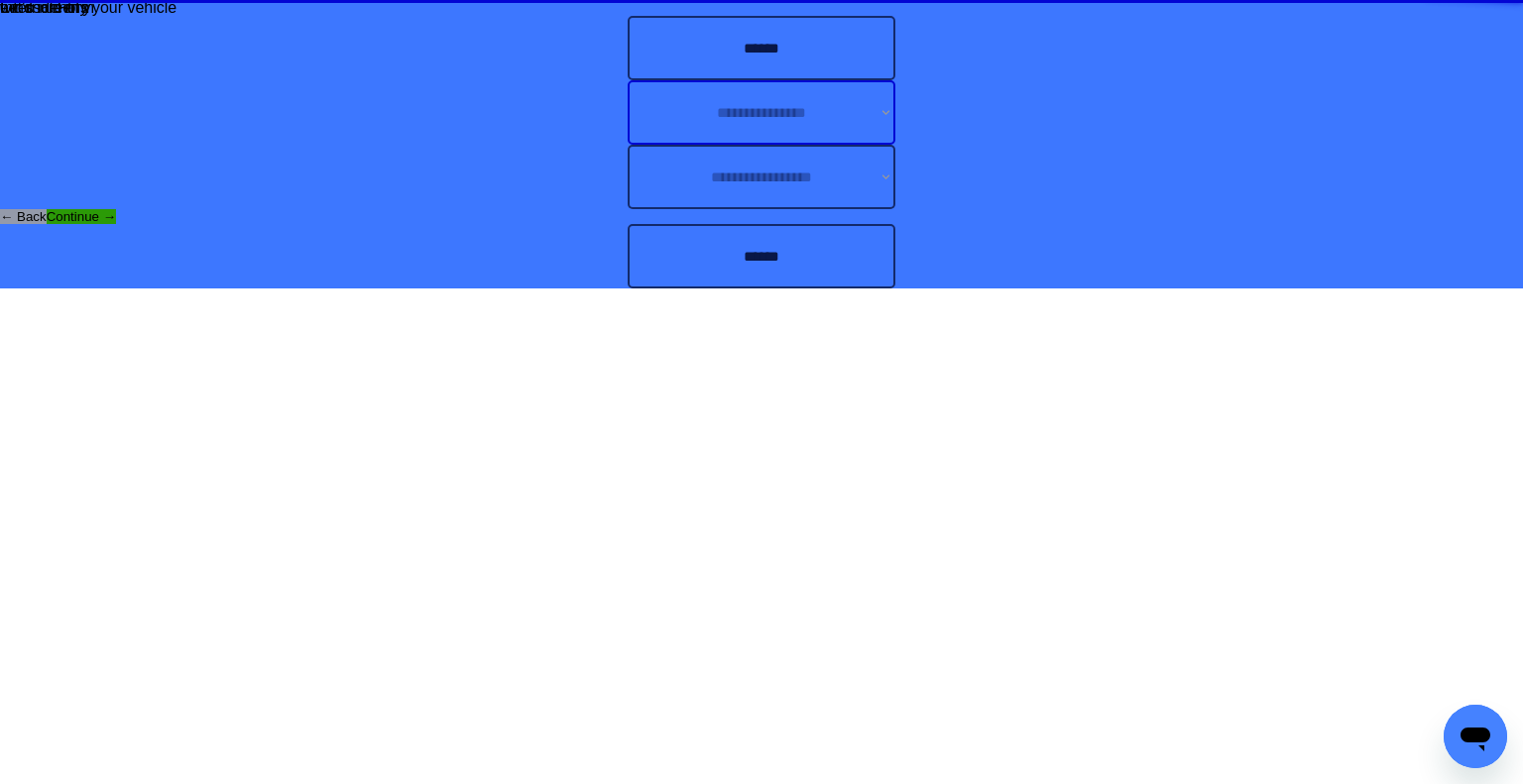 click on "**********" at bounding box center (762, 144) 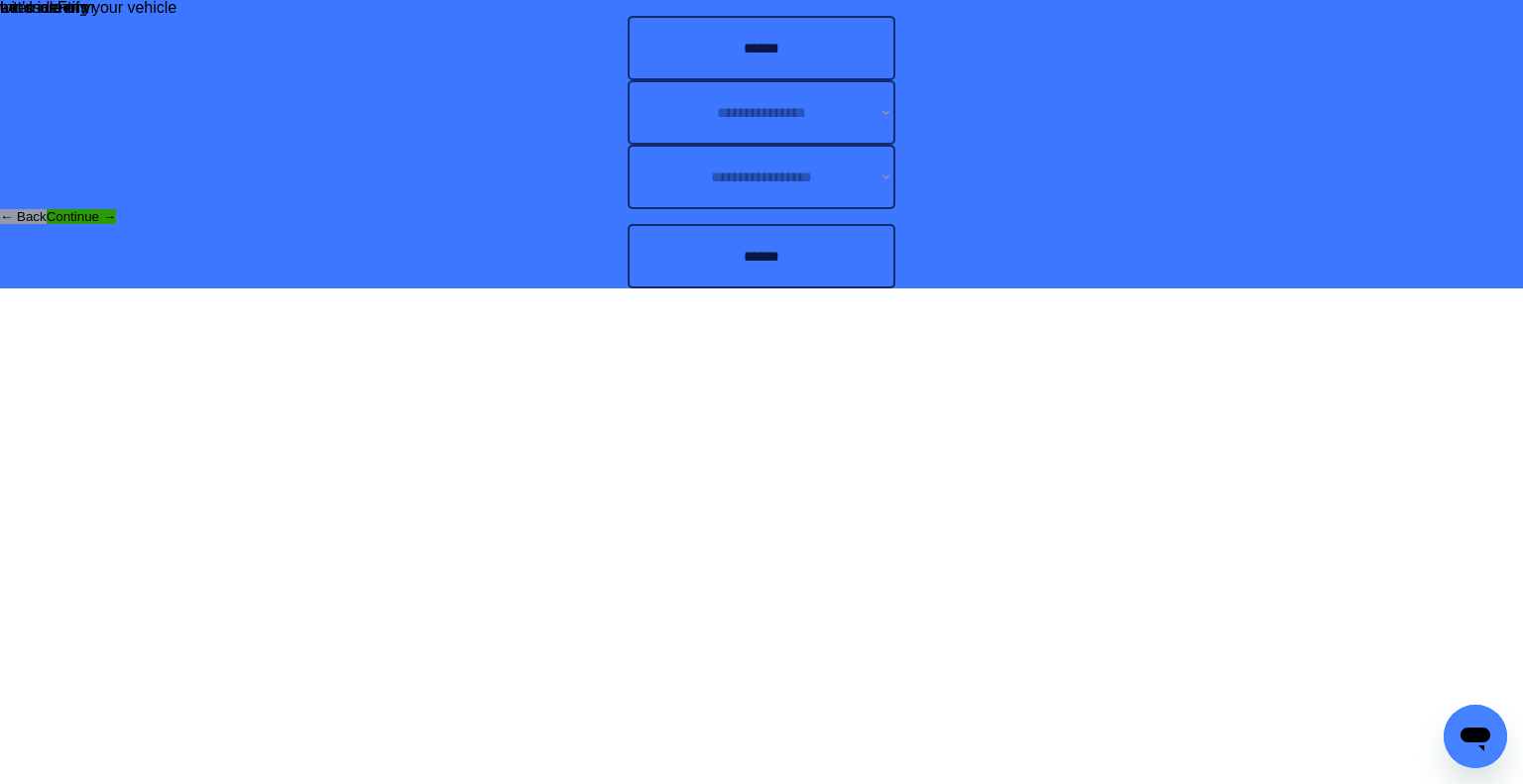 click on "**********" at bounding box center [762, 144] 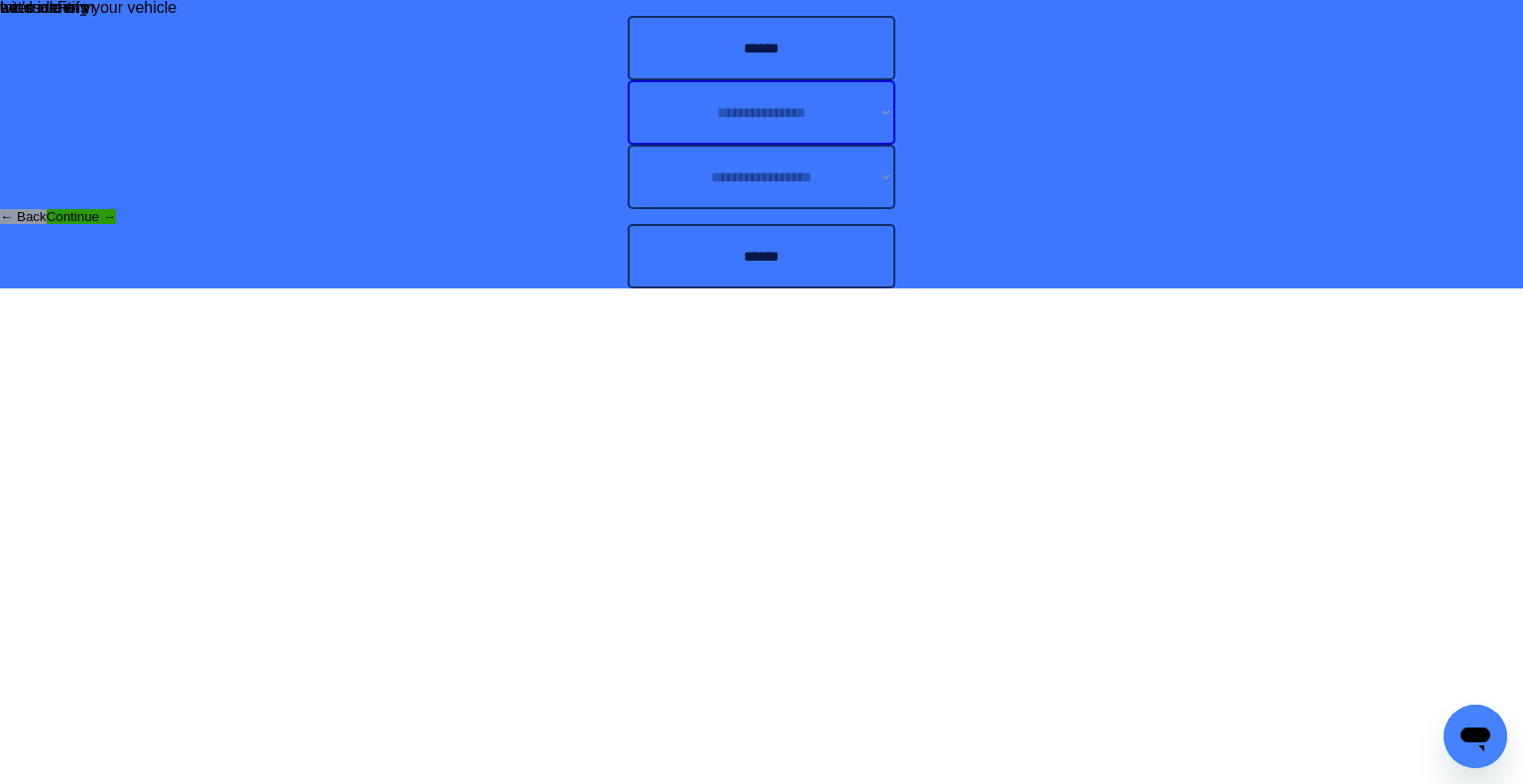 click on "**********" at bounding box center [762, 112] 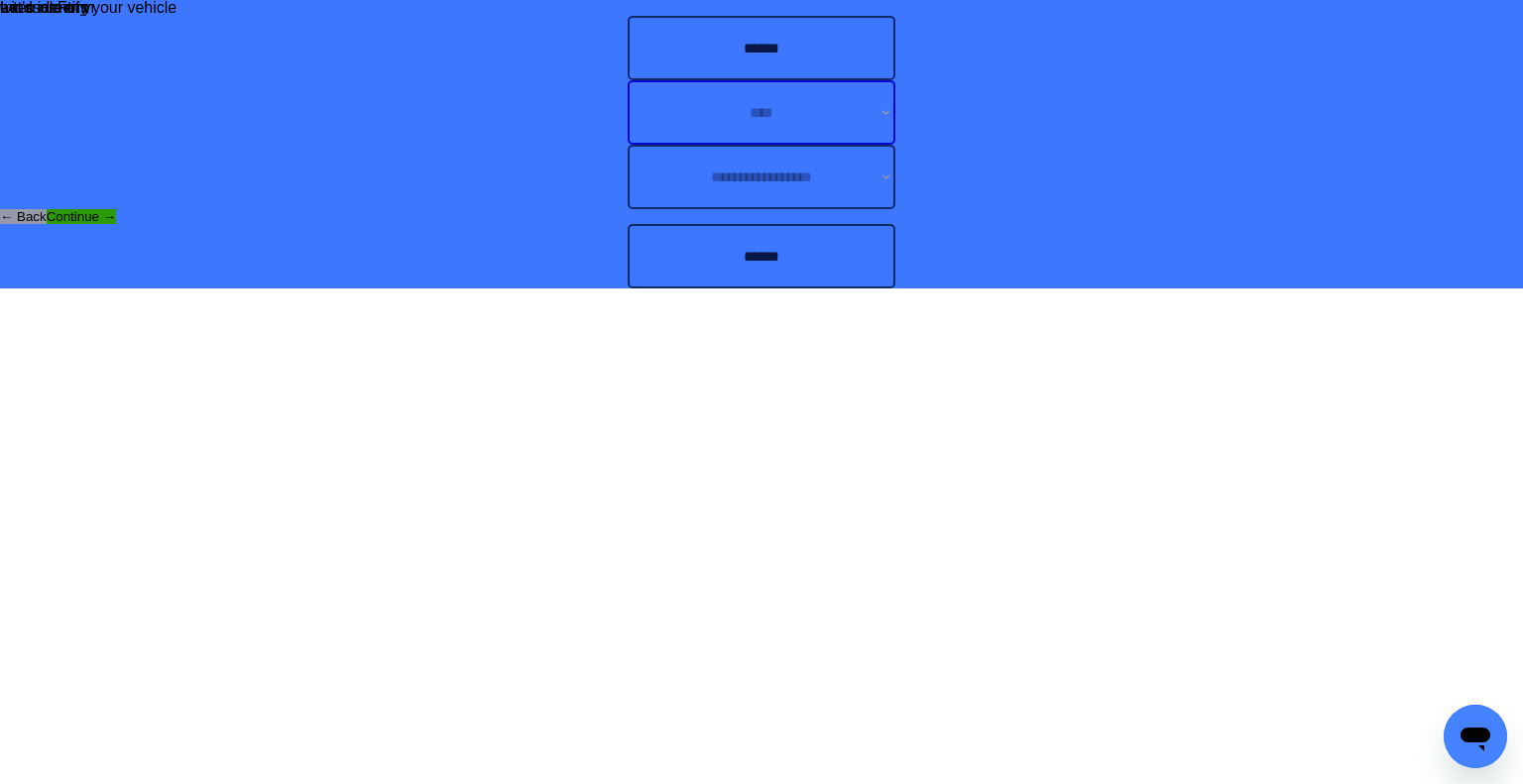 click on "**********" at bounding box center [762, 112] 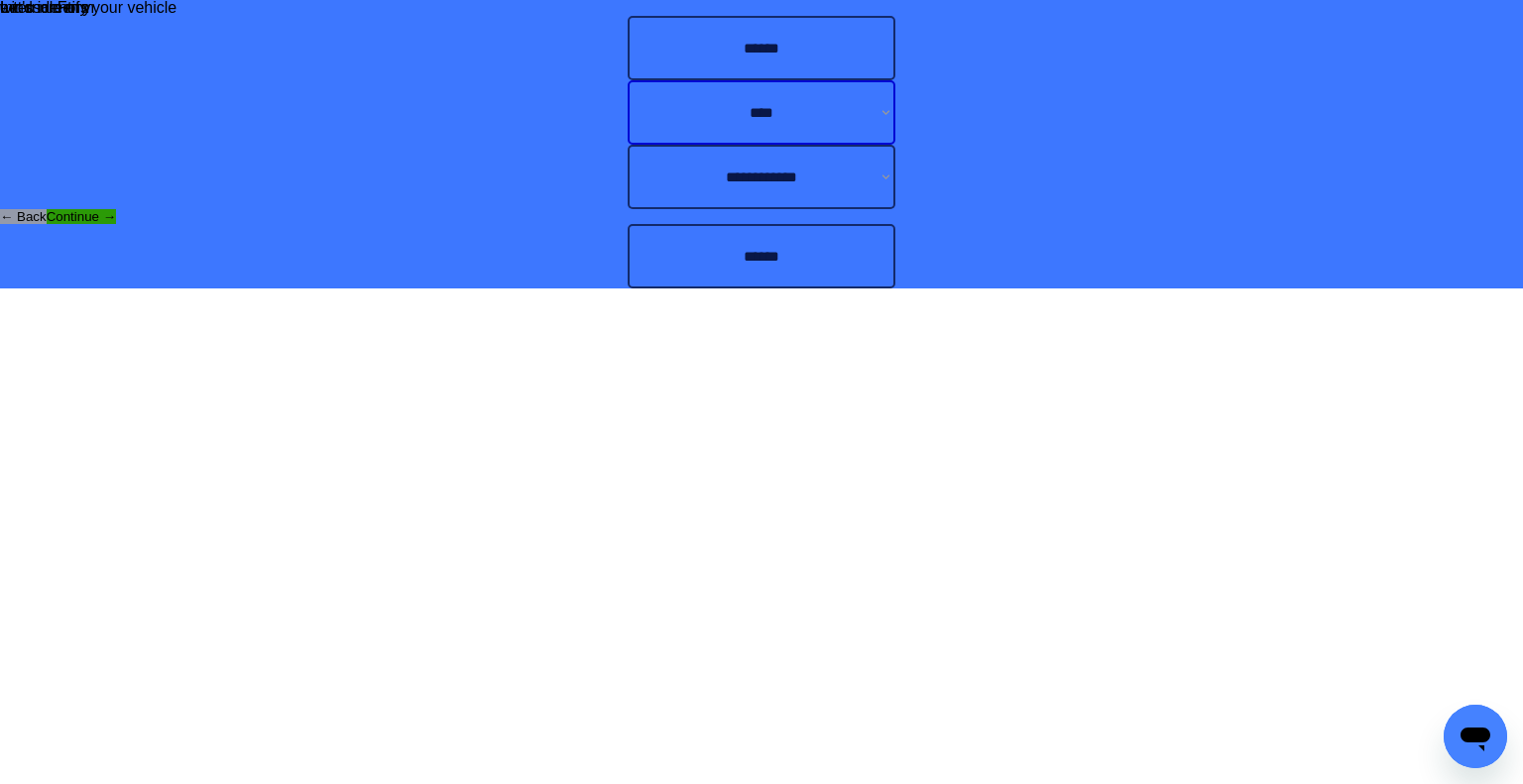 click on "**********" at bounding box center [762, 112] 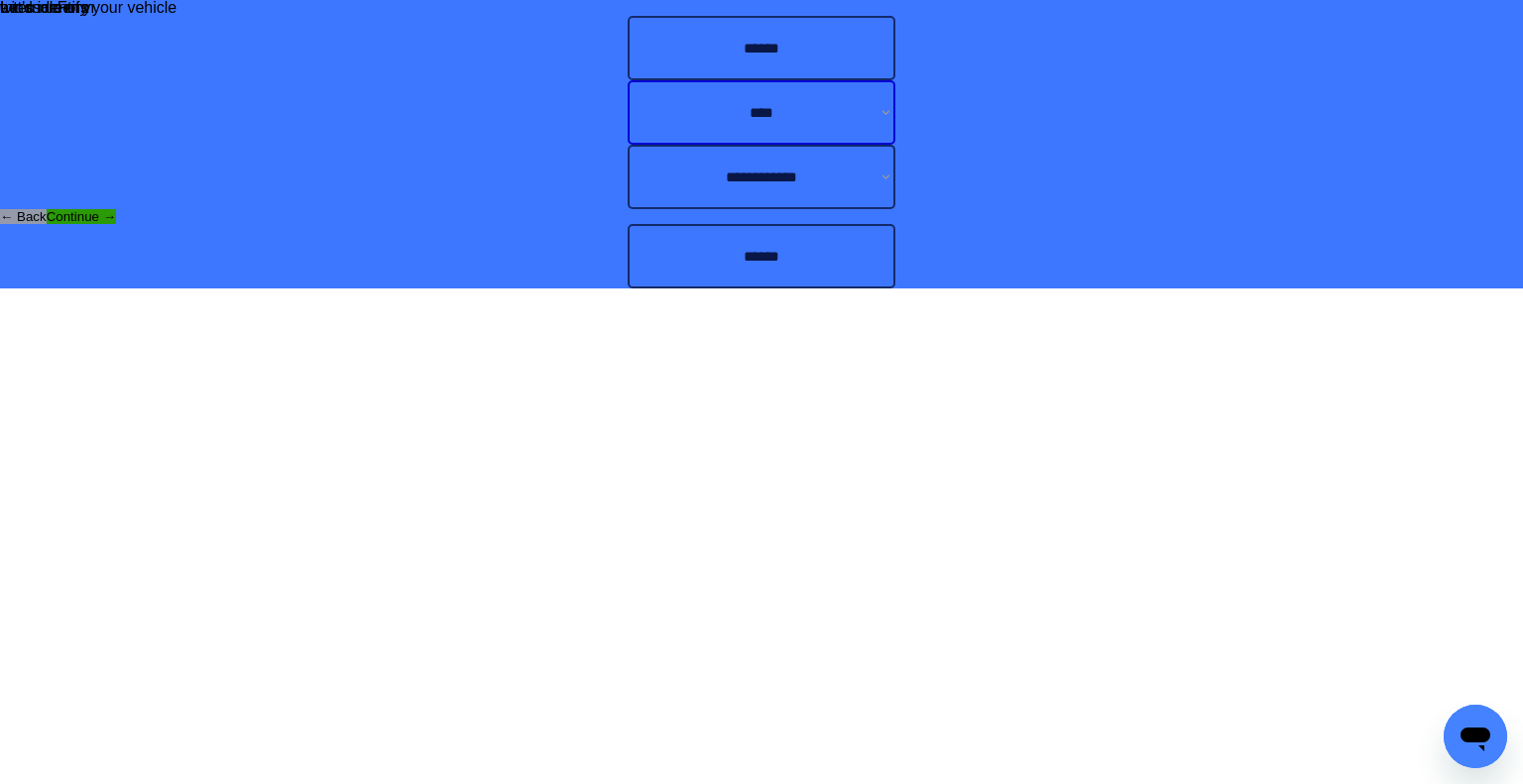 select on "******" 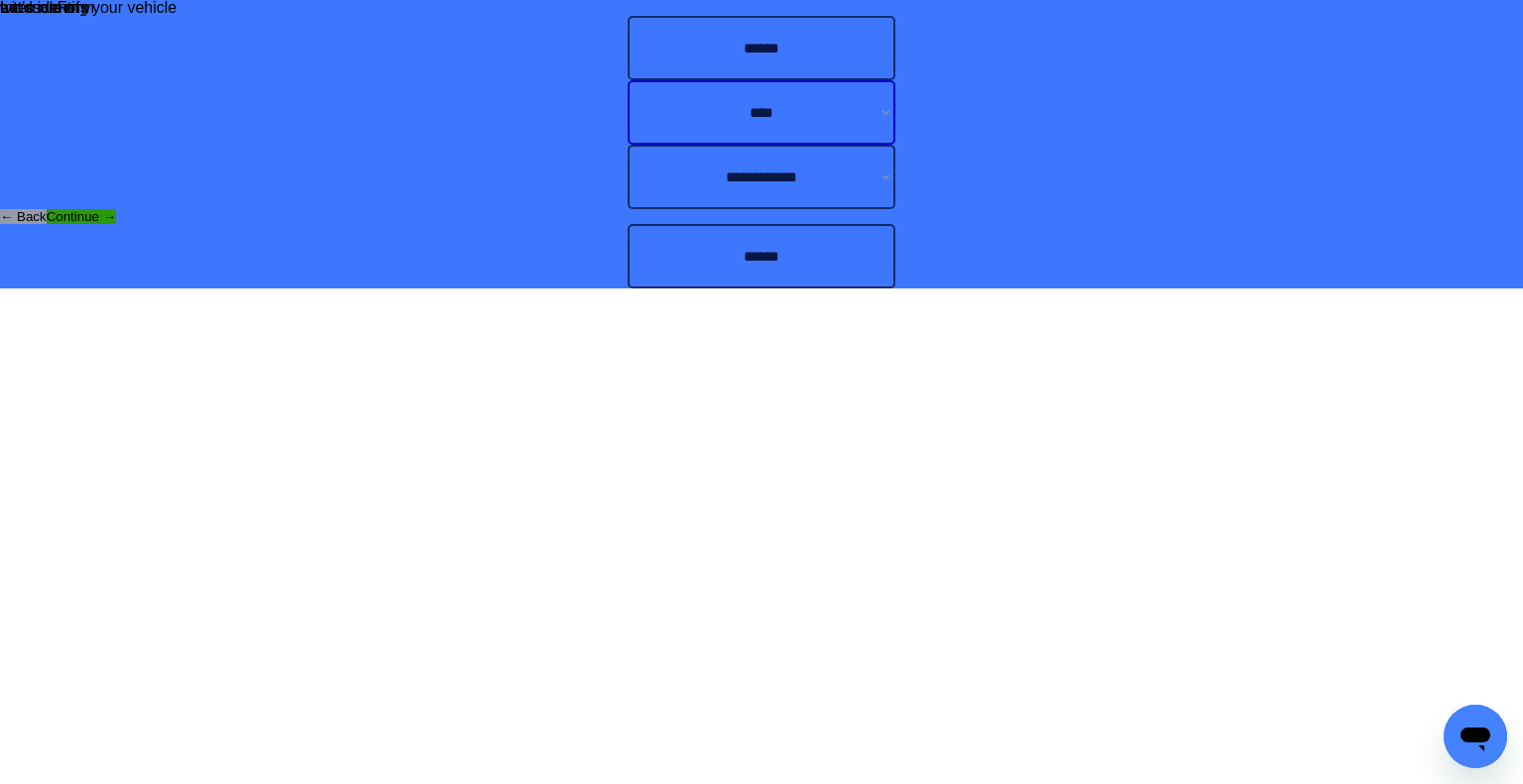 click on "**********" at bounding box center (762, 112) 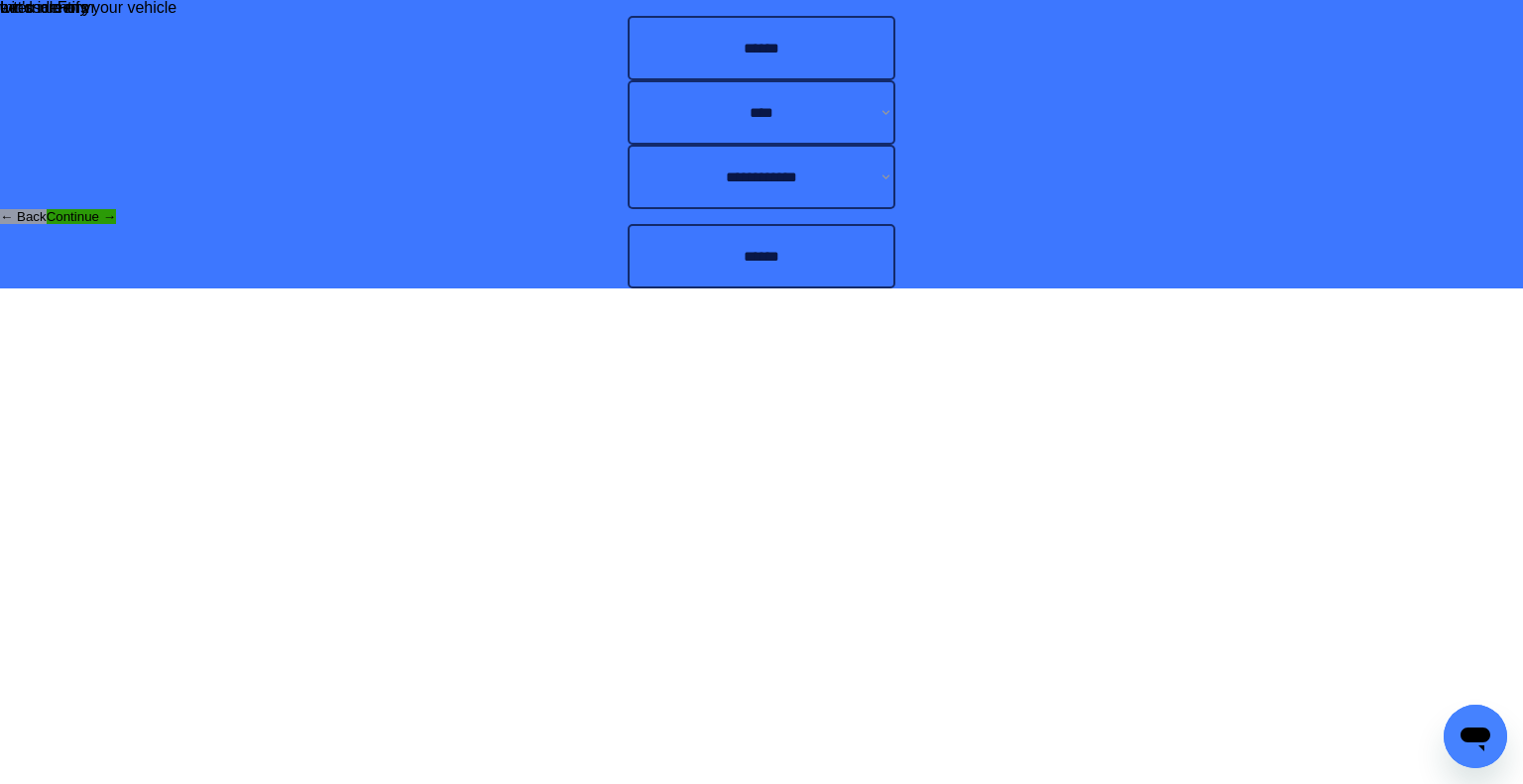 click on "**********" at bounding box center (762, 144) 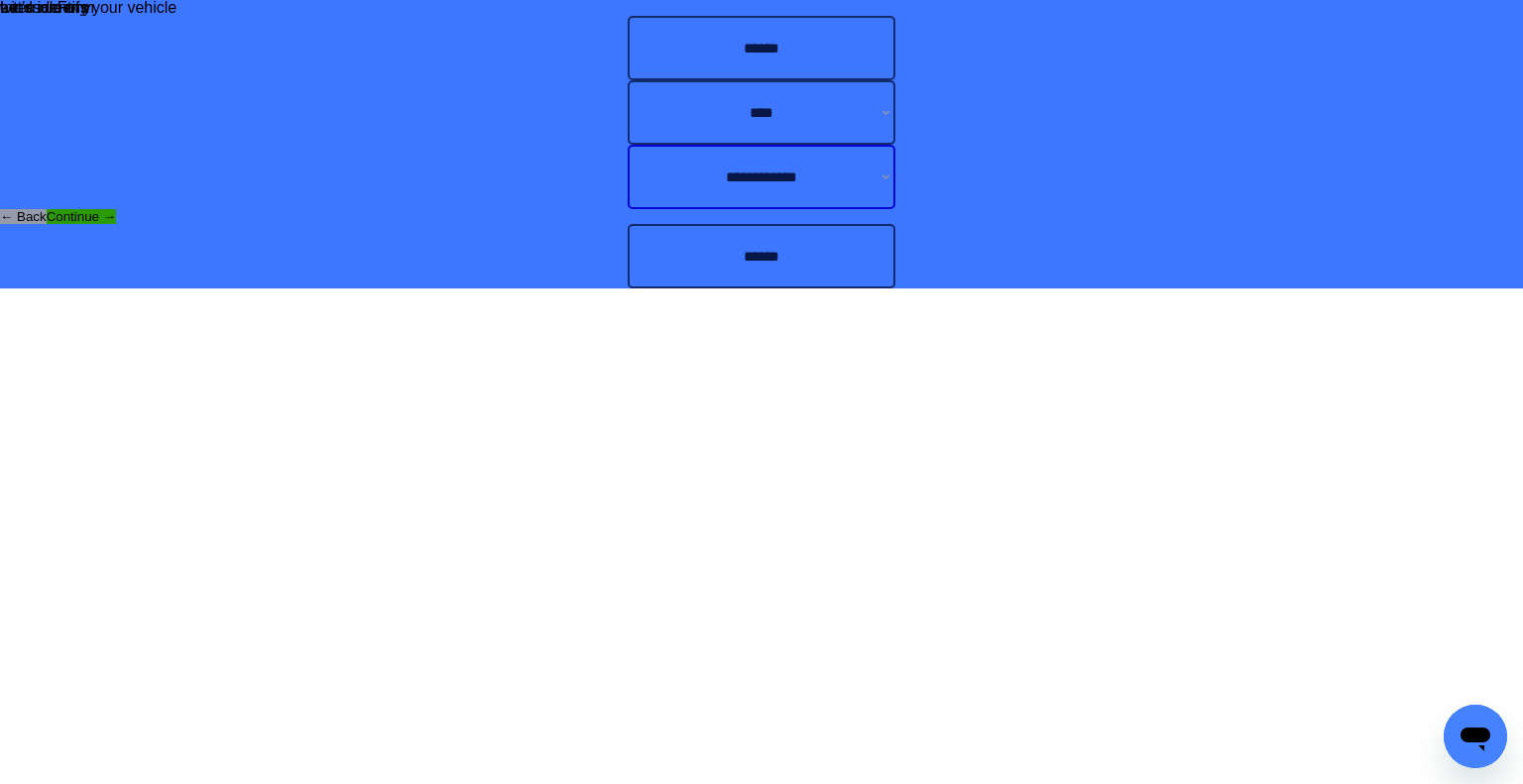 click on "**********" at bounding box center (762, 176) 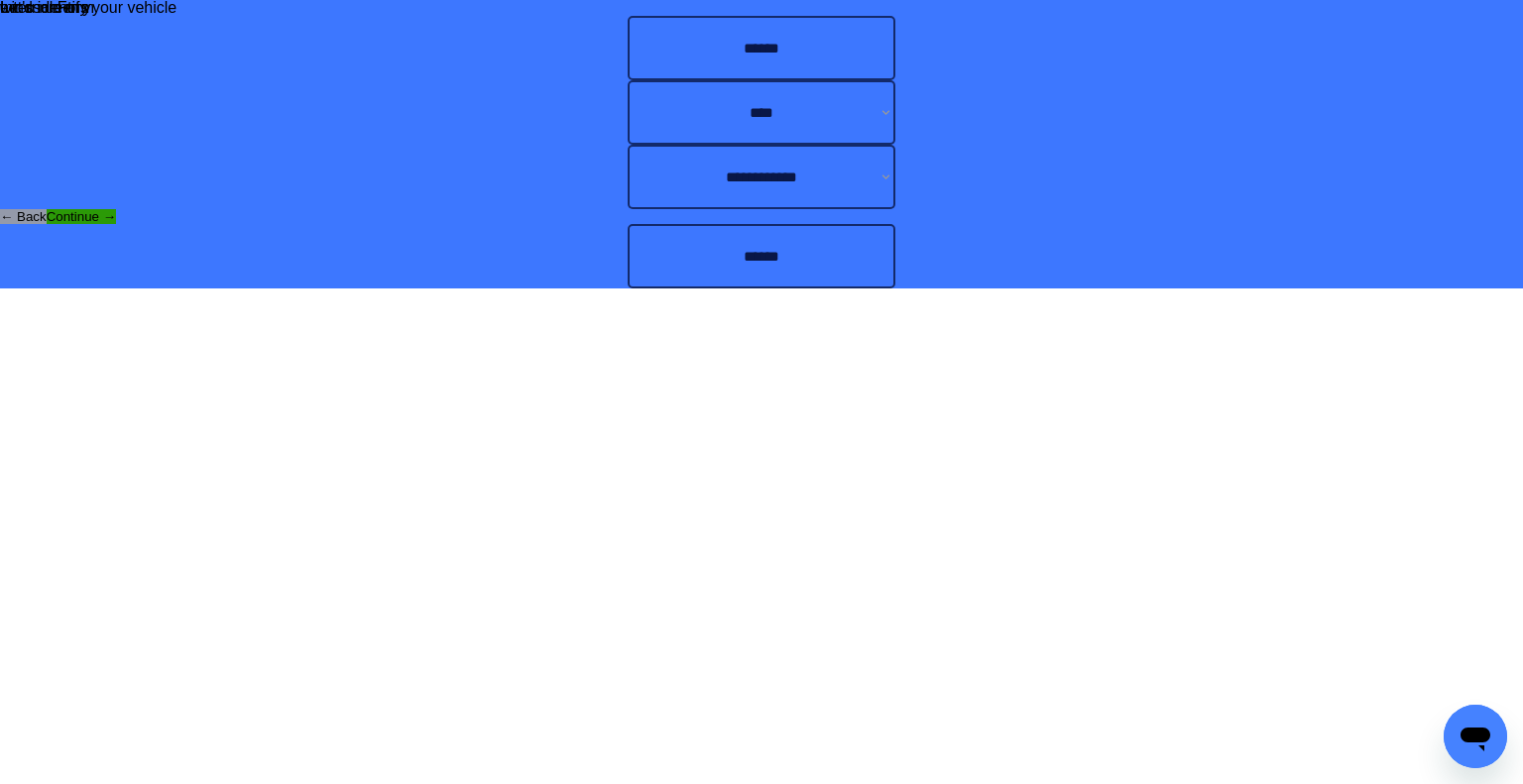 click on "Continue    →" at bounding box center [81, 216] 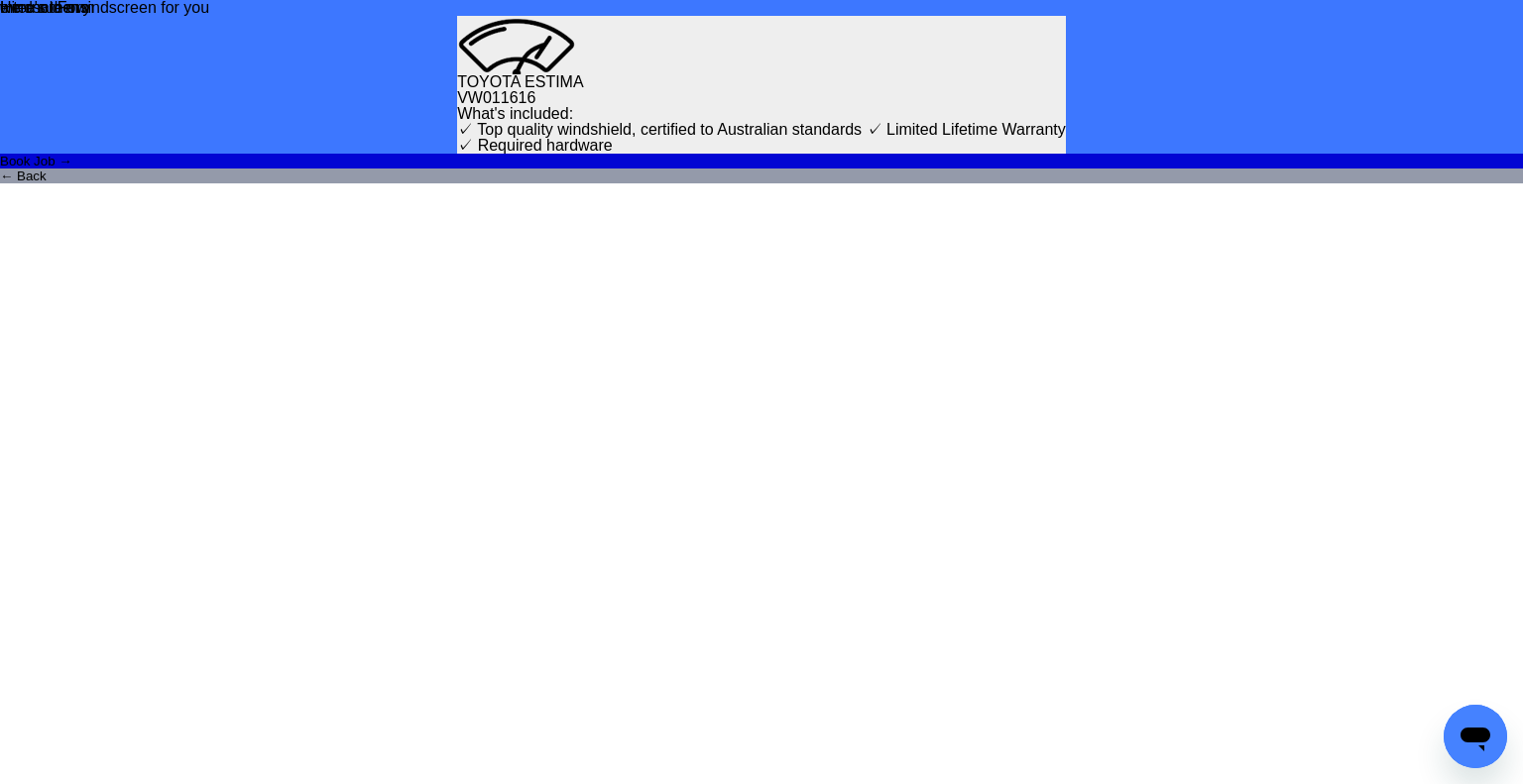 click on "VW011616" at bounding box center [762, 98] 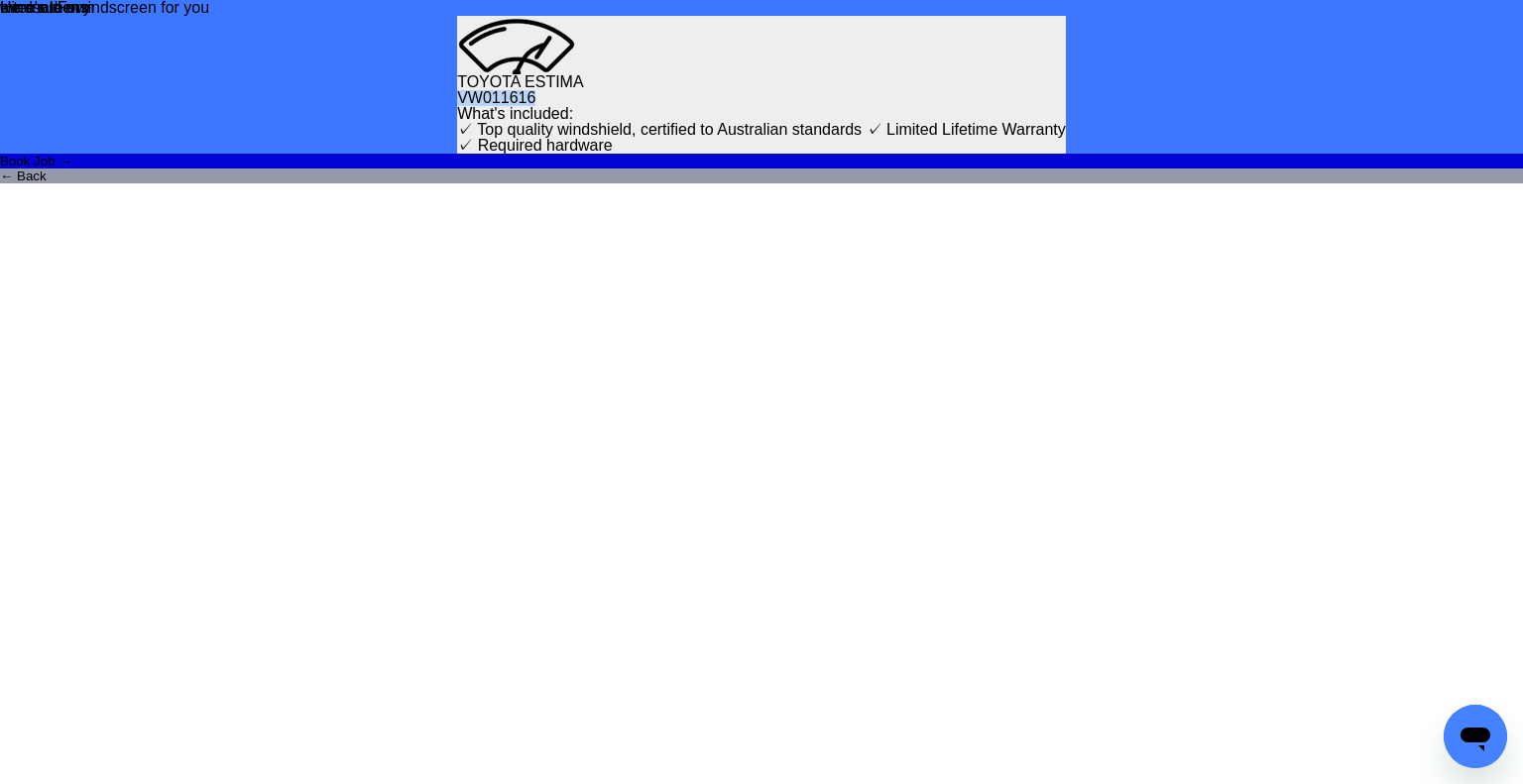 click on "VW011616" at bounding box center (762, 98) 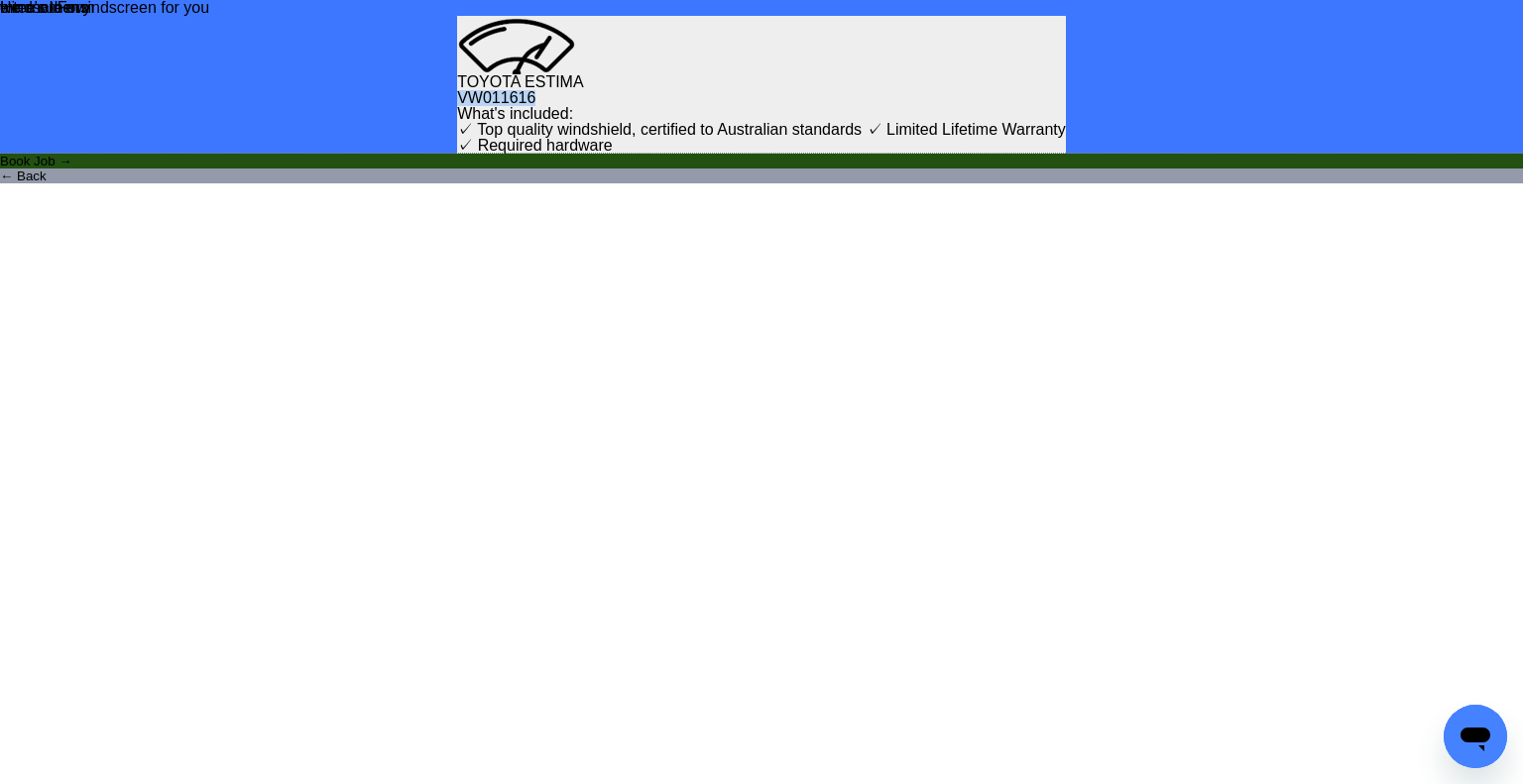 drag, startPoint x: 797, startPoint y: 483, endPoint x: 838, endPoint y: 395, distance: 97.082439 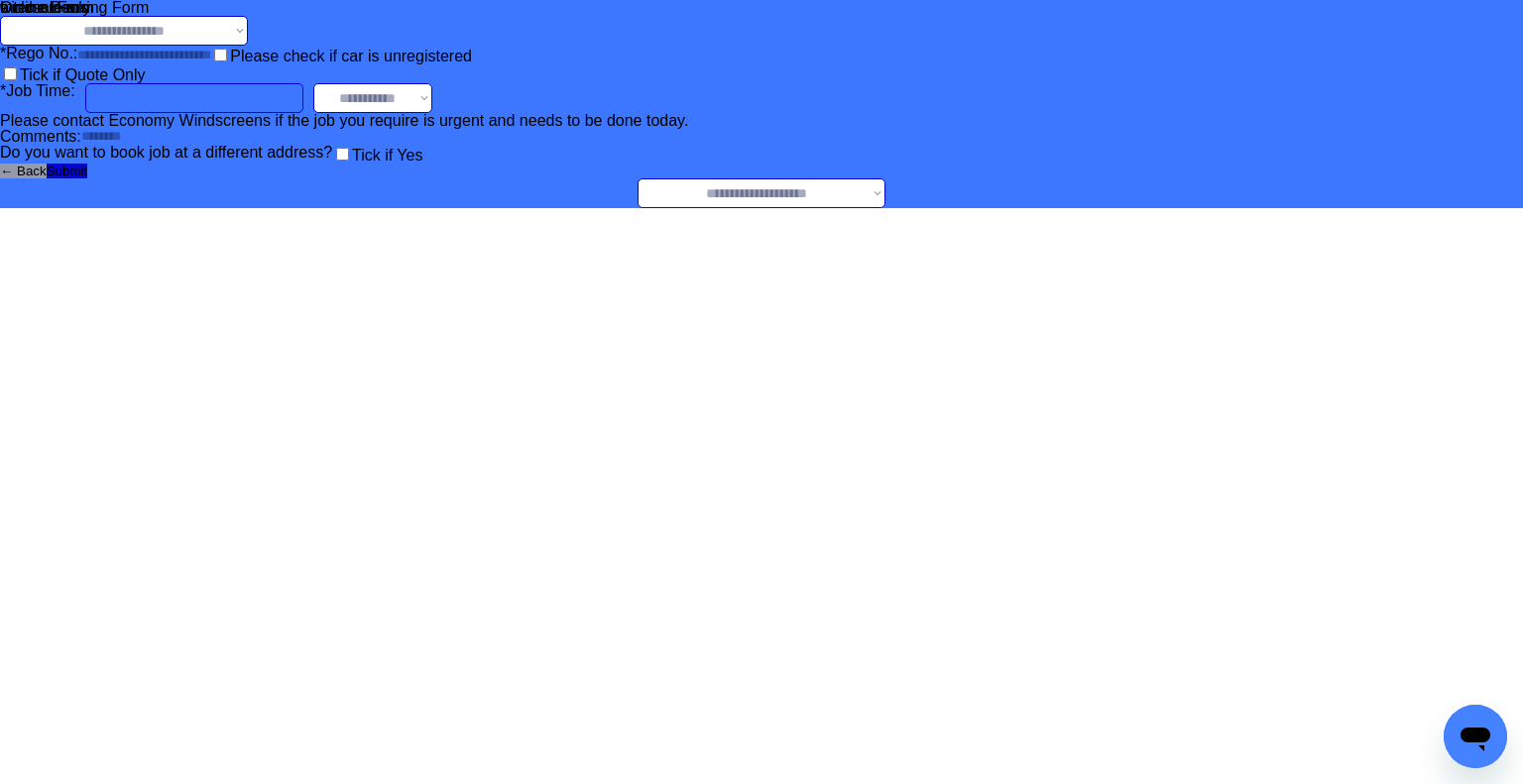 click on "**********" at bounding box center [124, 31] 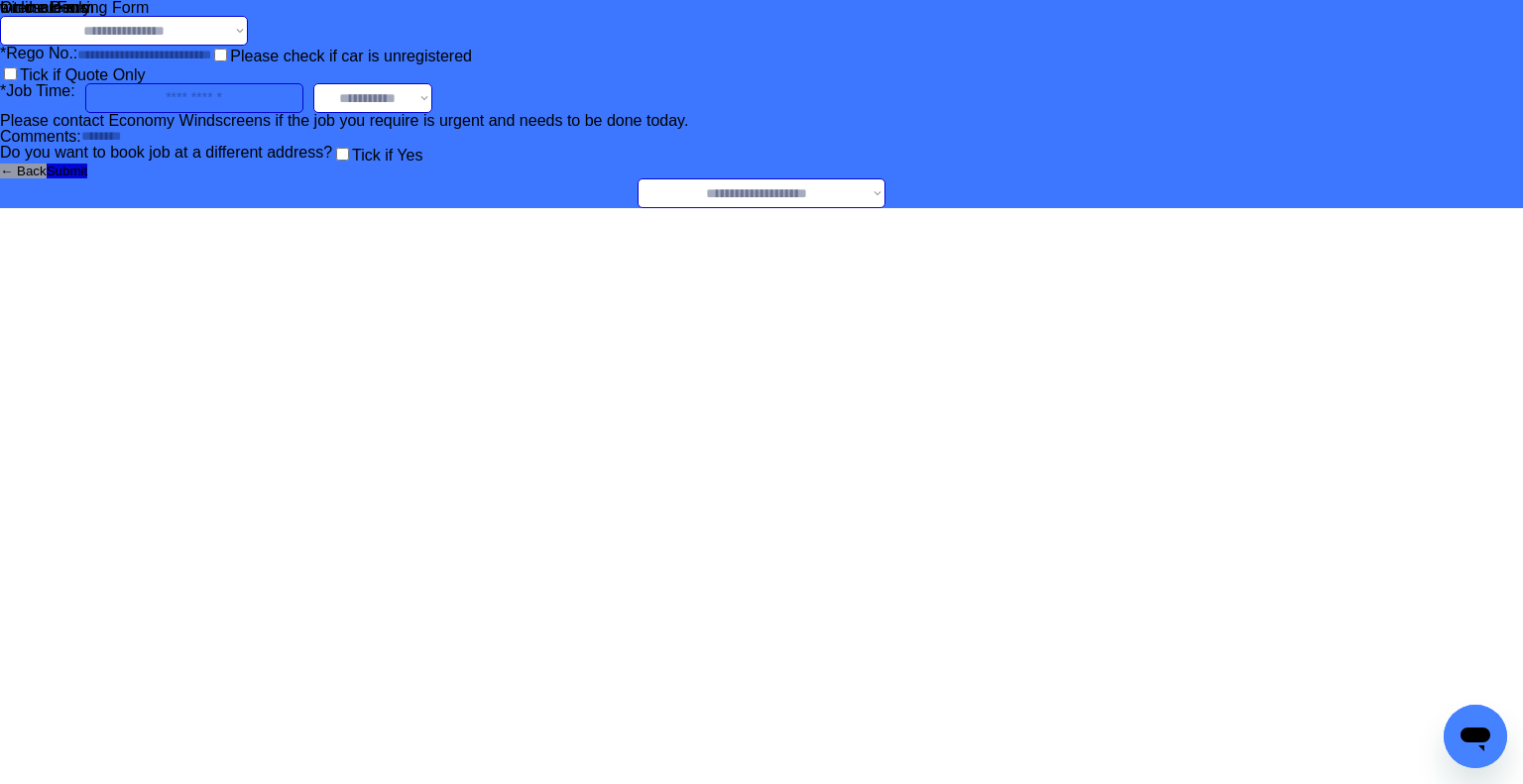 select on "**********" 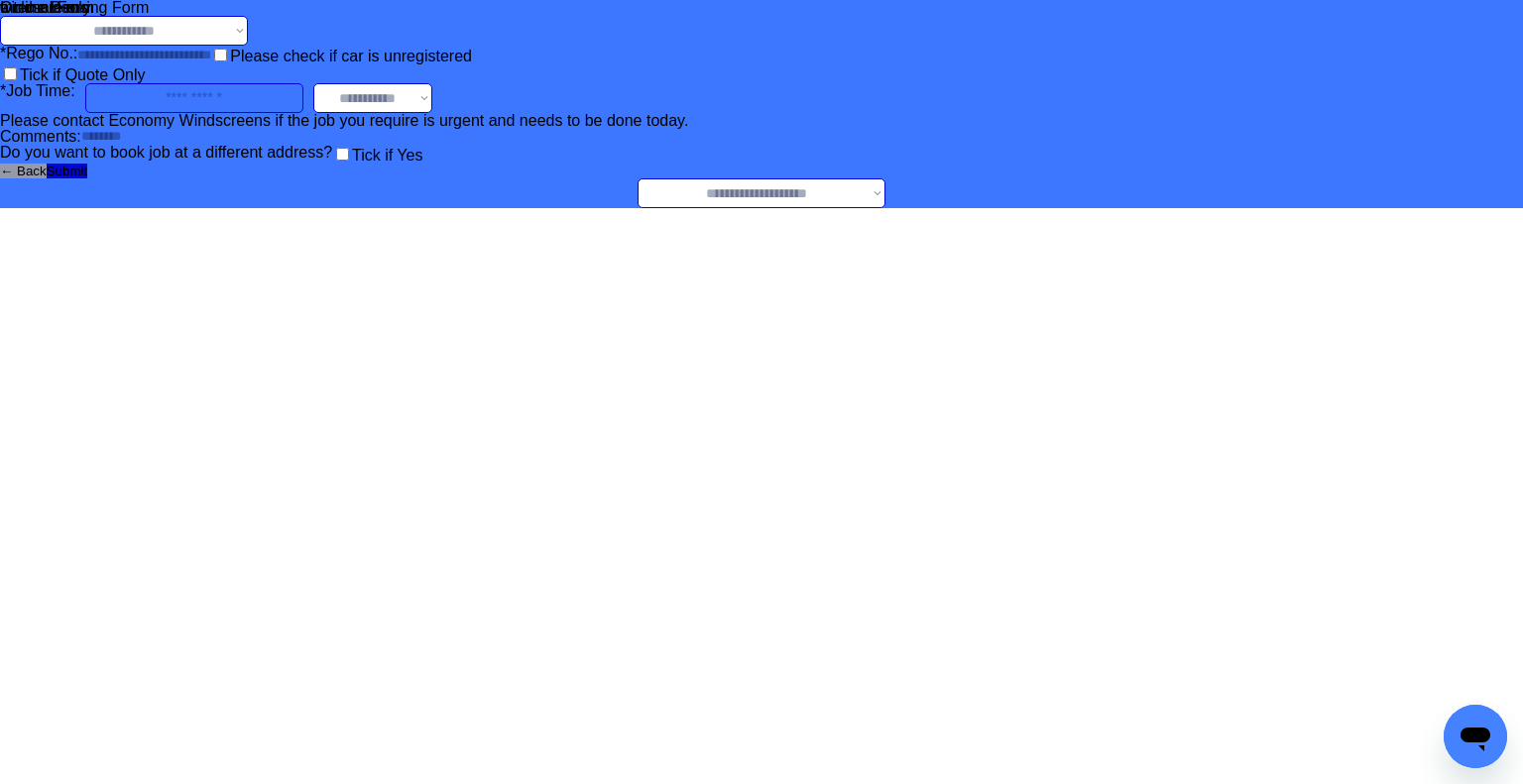 click on "**********" at bounding box center [124, 31] 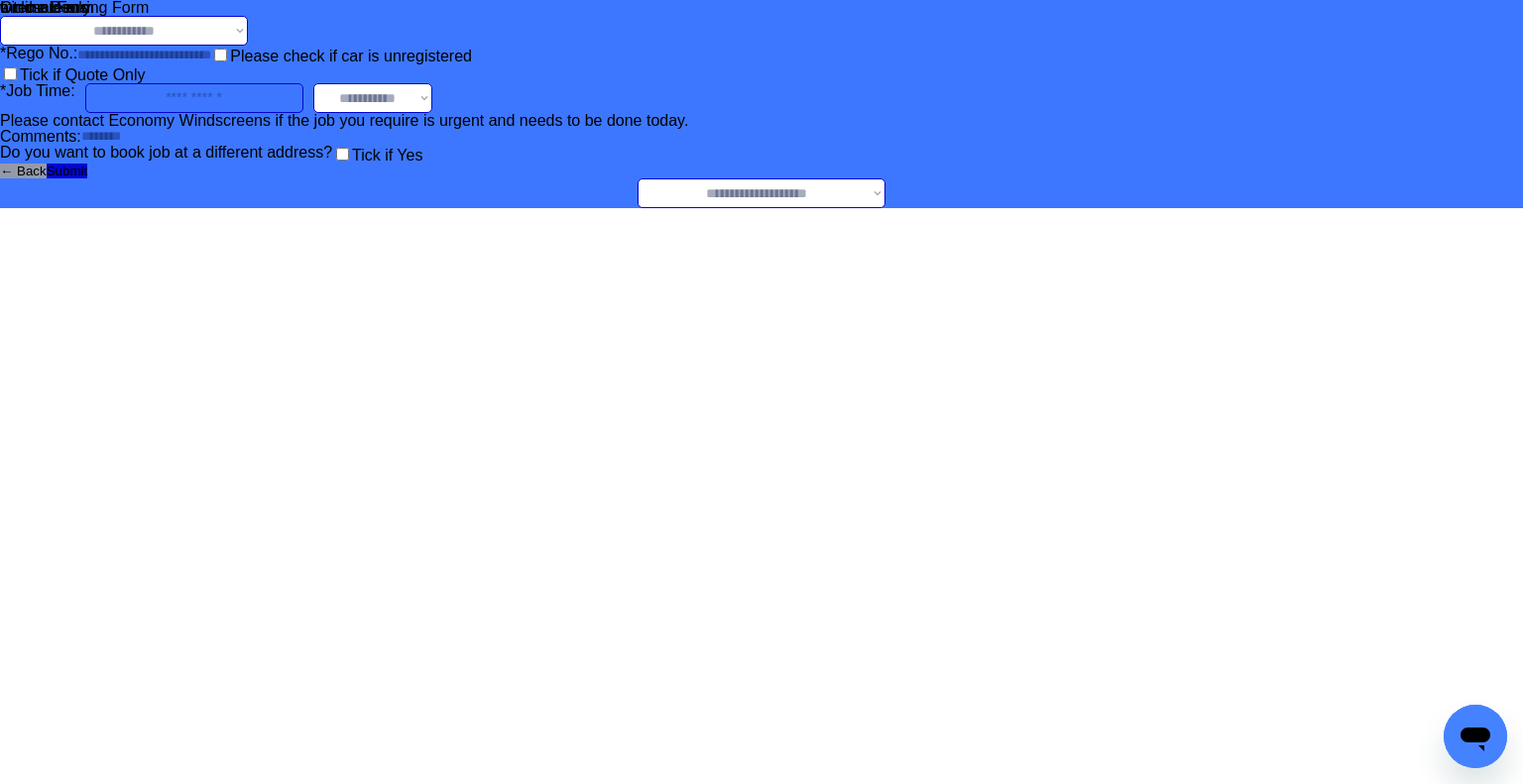 click on "**********" at bounding box center [762, 193] 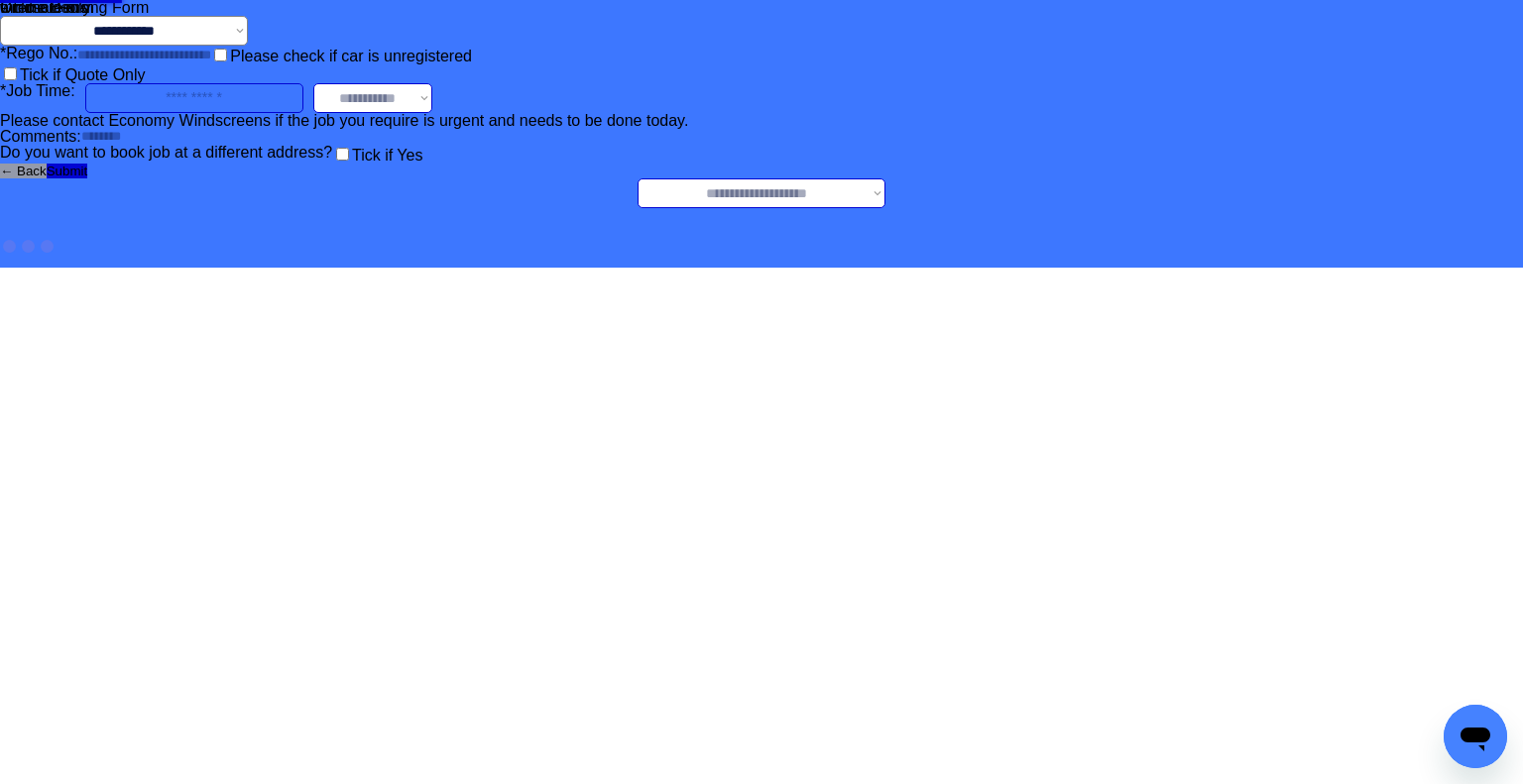 select on "*******" 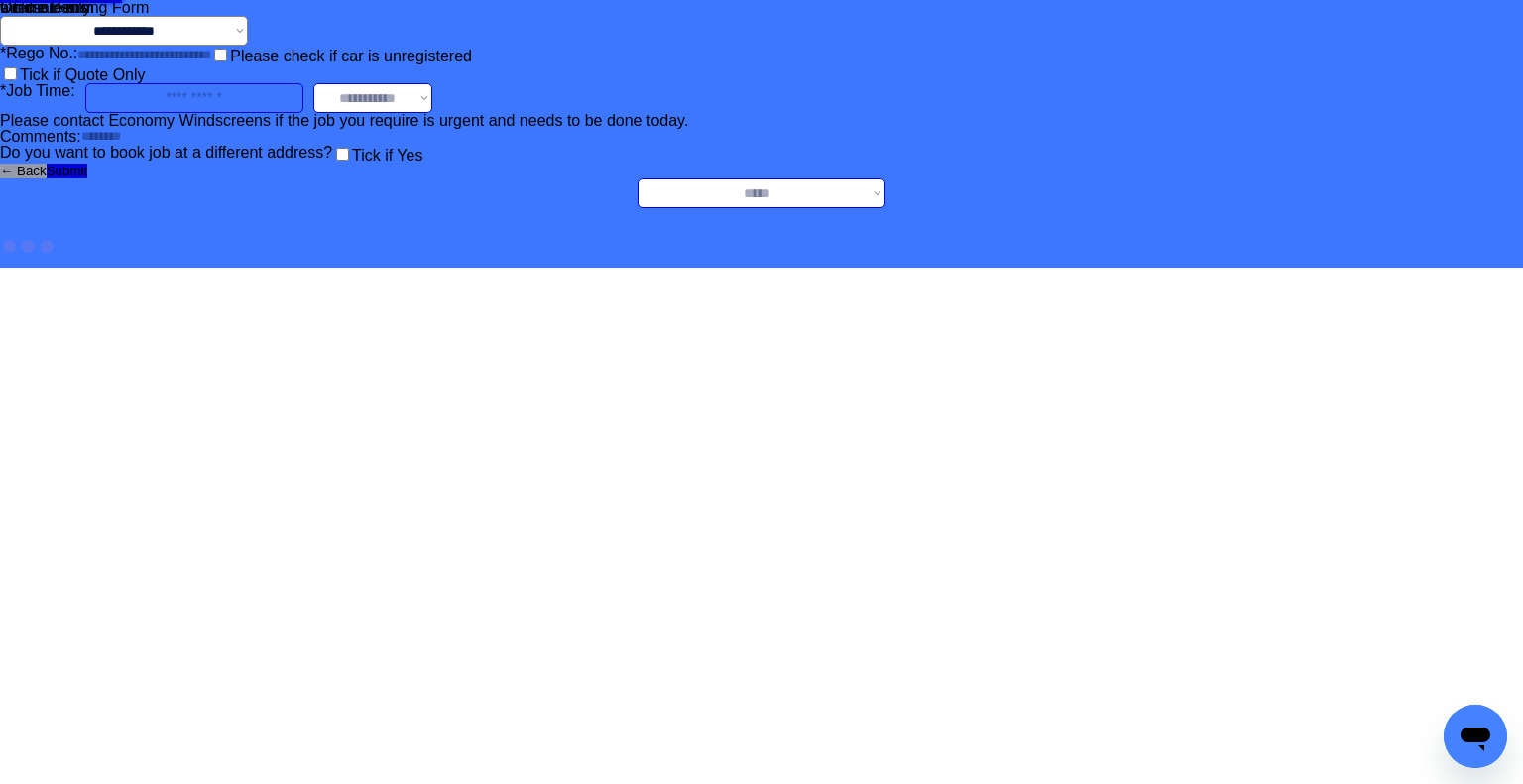 click on "**********" at bounding box center (762, 193) 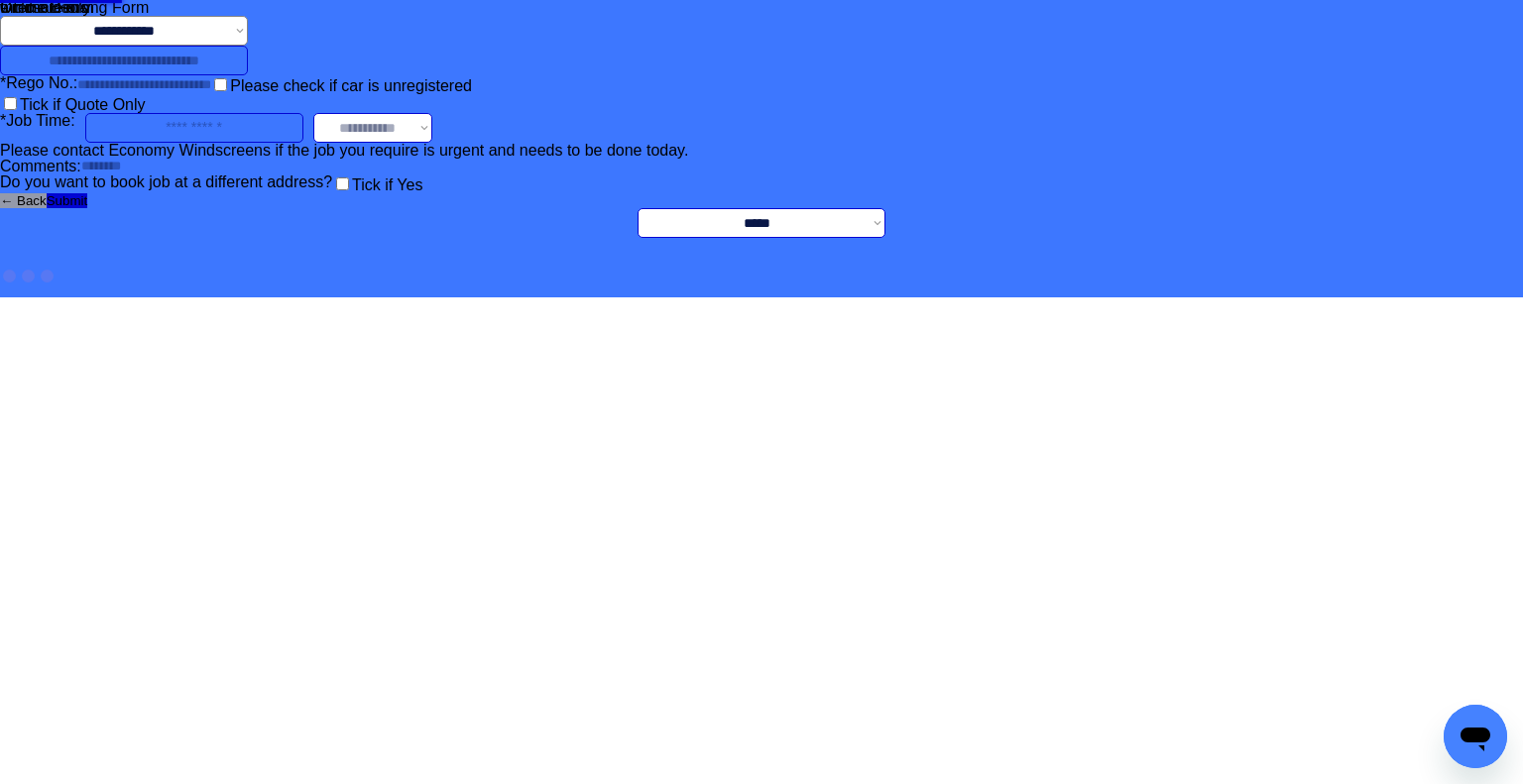 click on "**********" at bounding box center (762, 149) 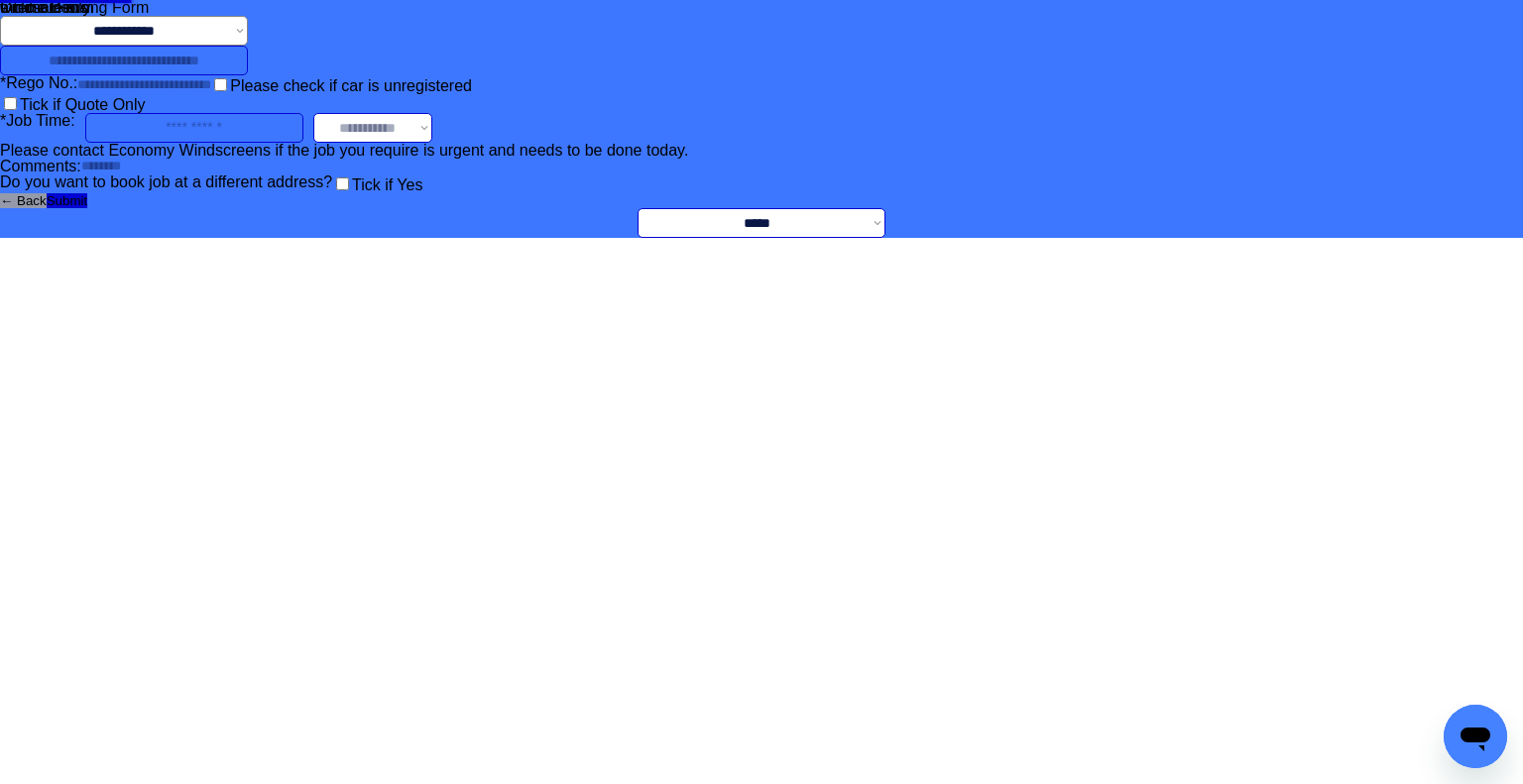 click at bounding box center (124, 60) 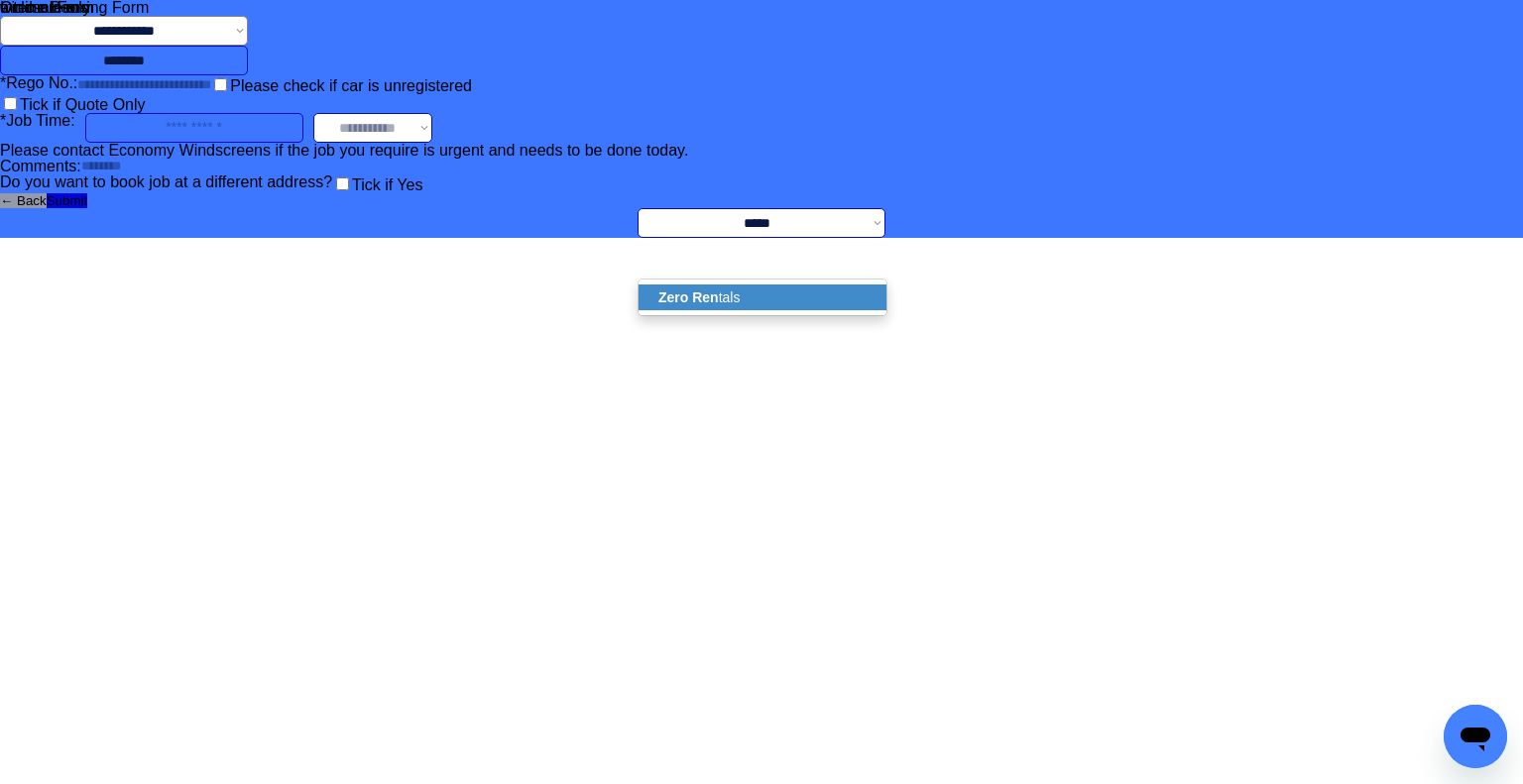 click on "Zero Ren tals" at bounding box center (762, 297) 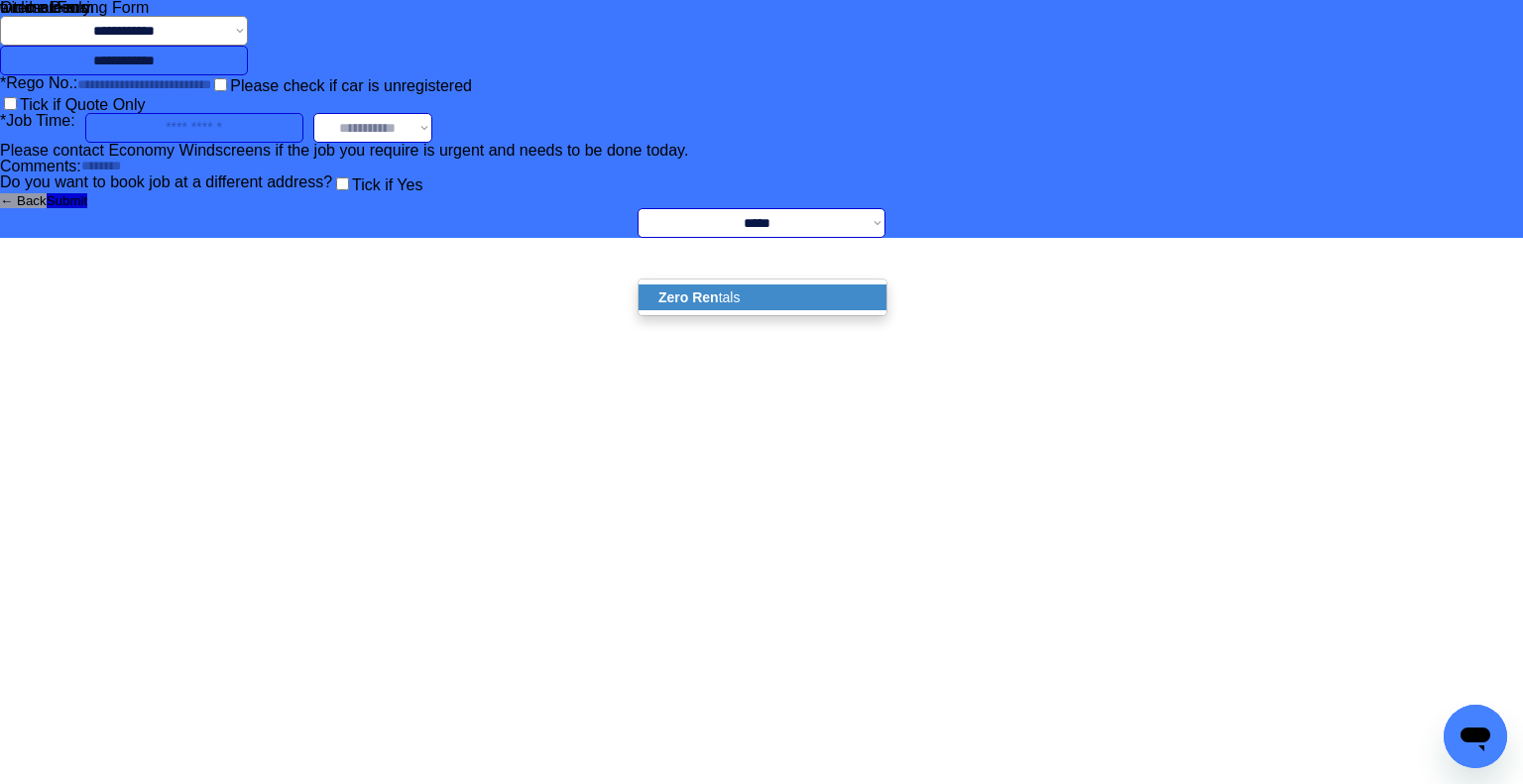 type on "**********" 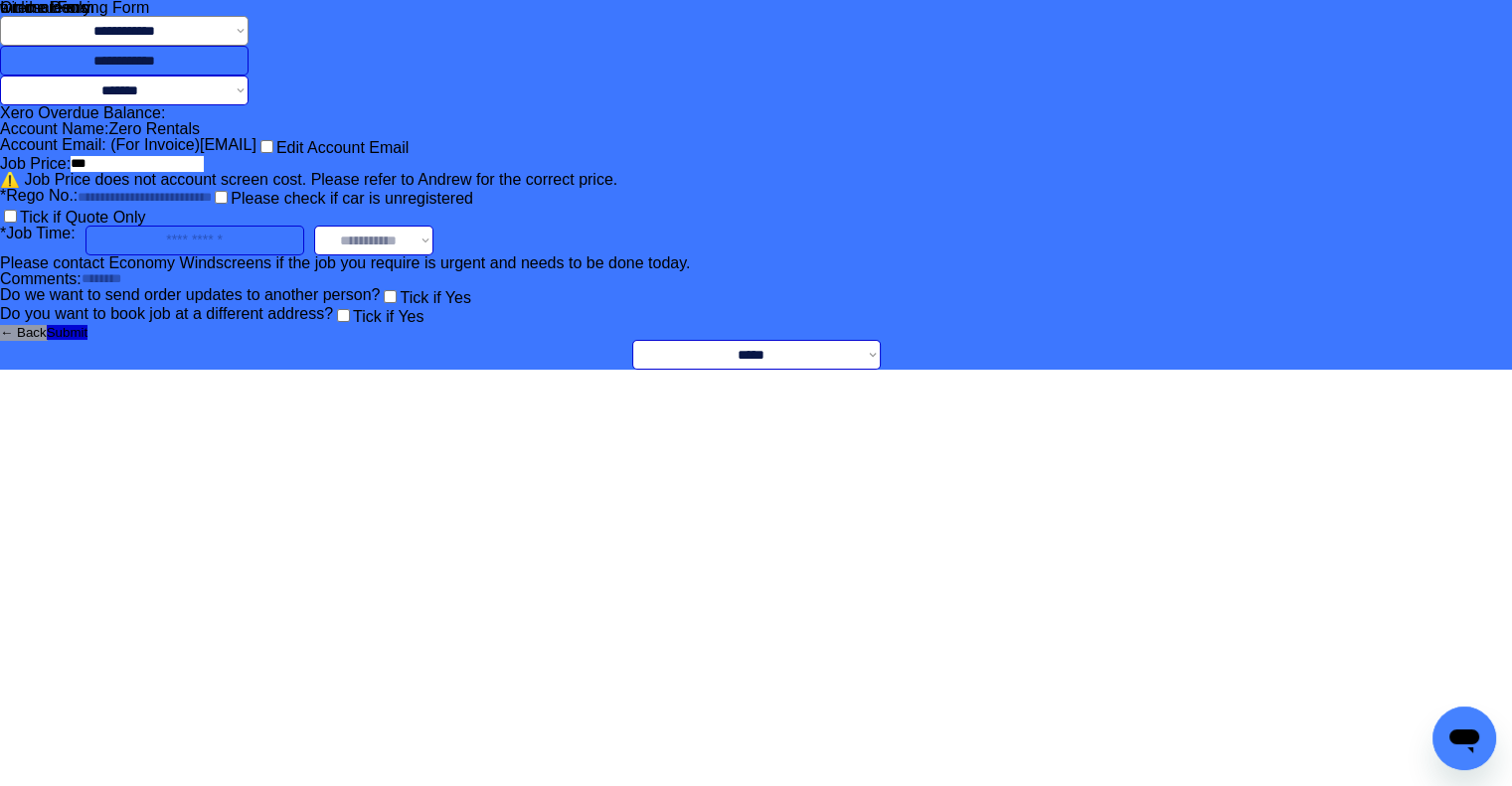 click on "**********" at bounding box center (756, 185) 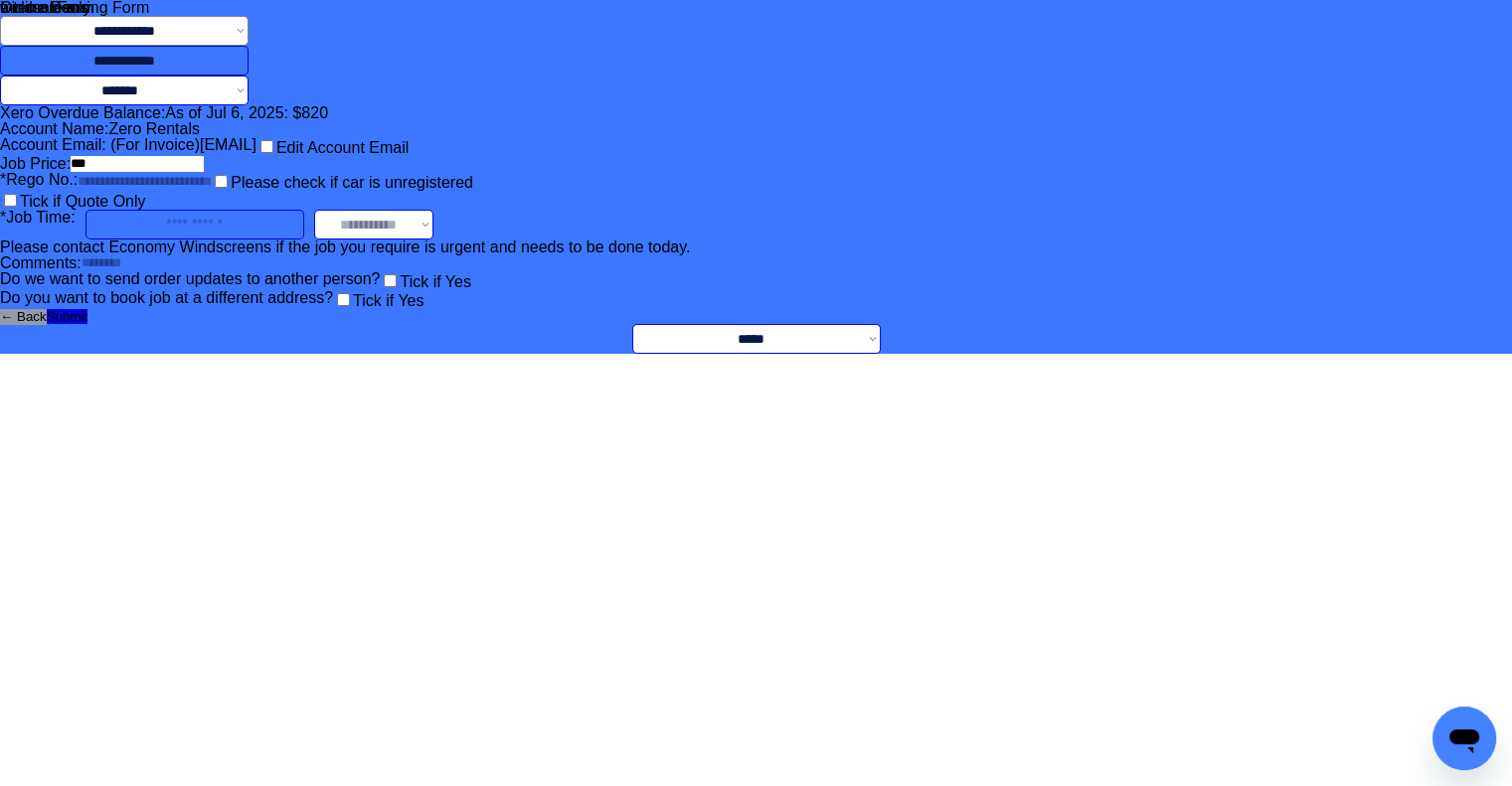 click on "**********" at bounding box center (756, 177) 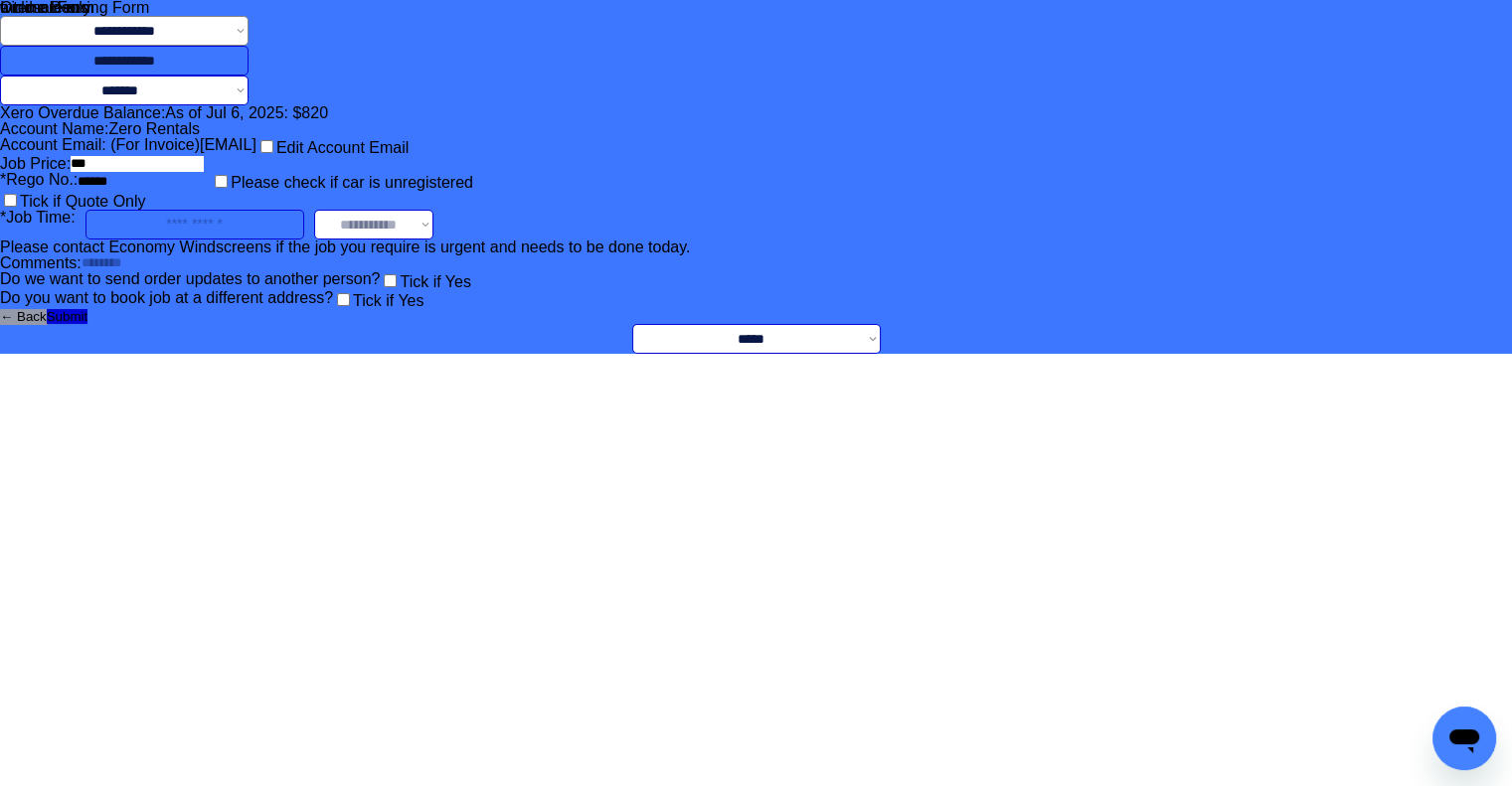 type on "******" 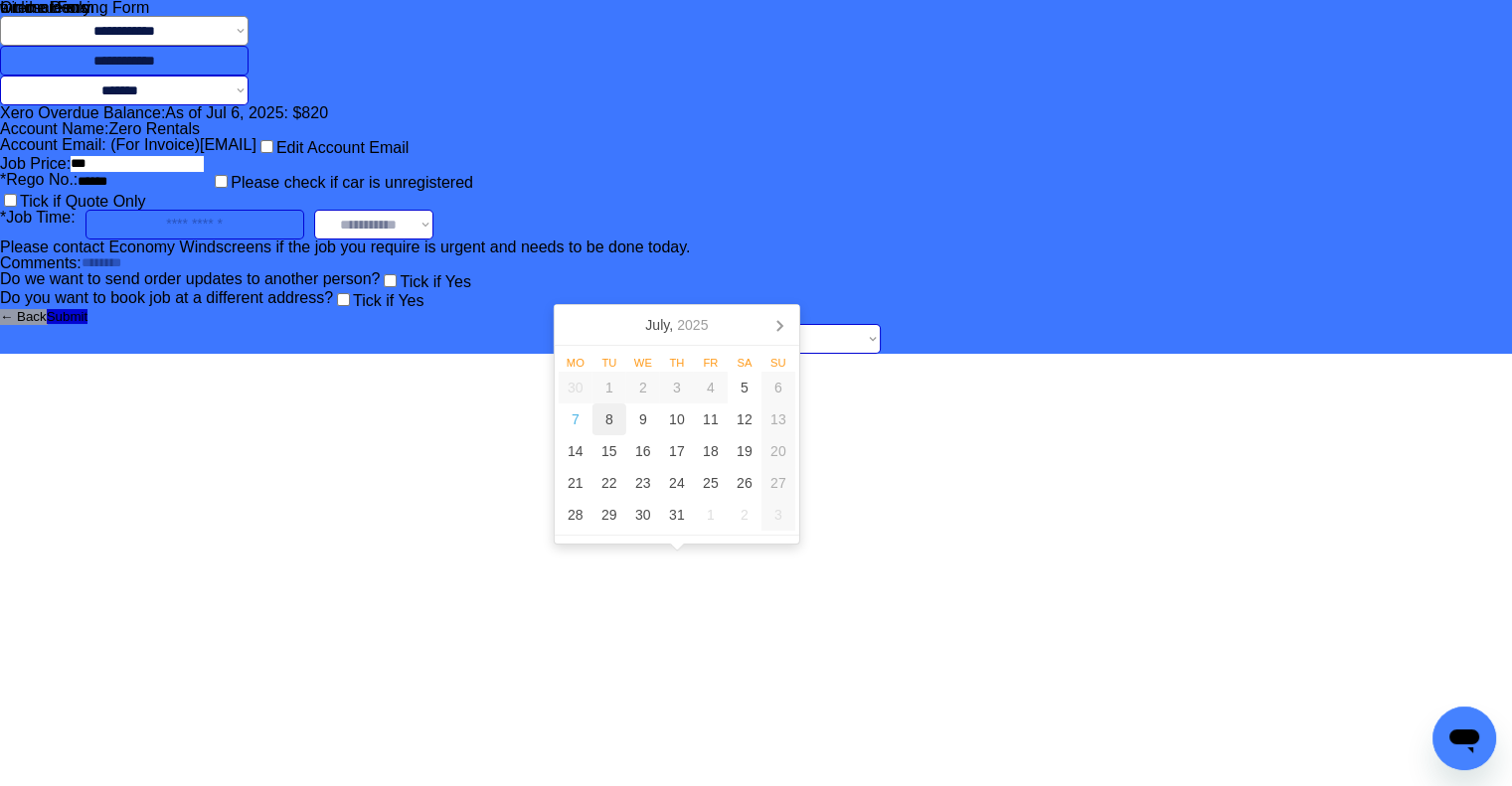 click on "8" at bounding box center (609, 419) 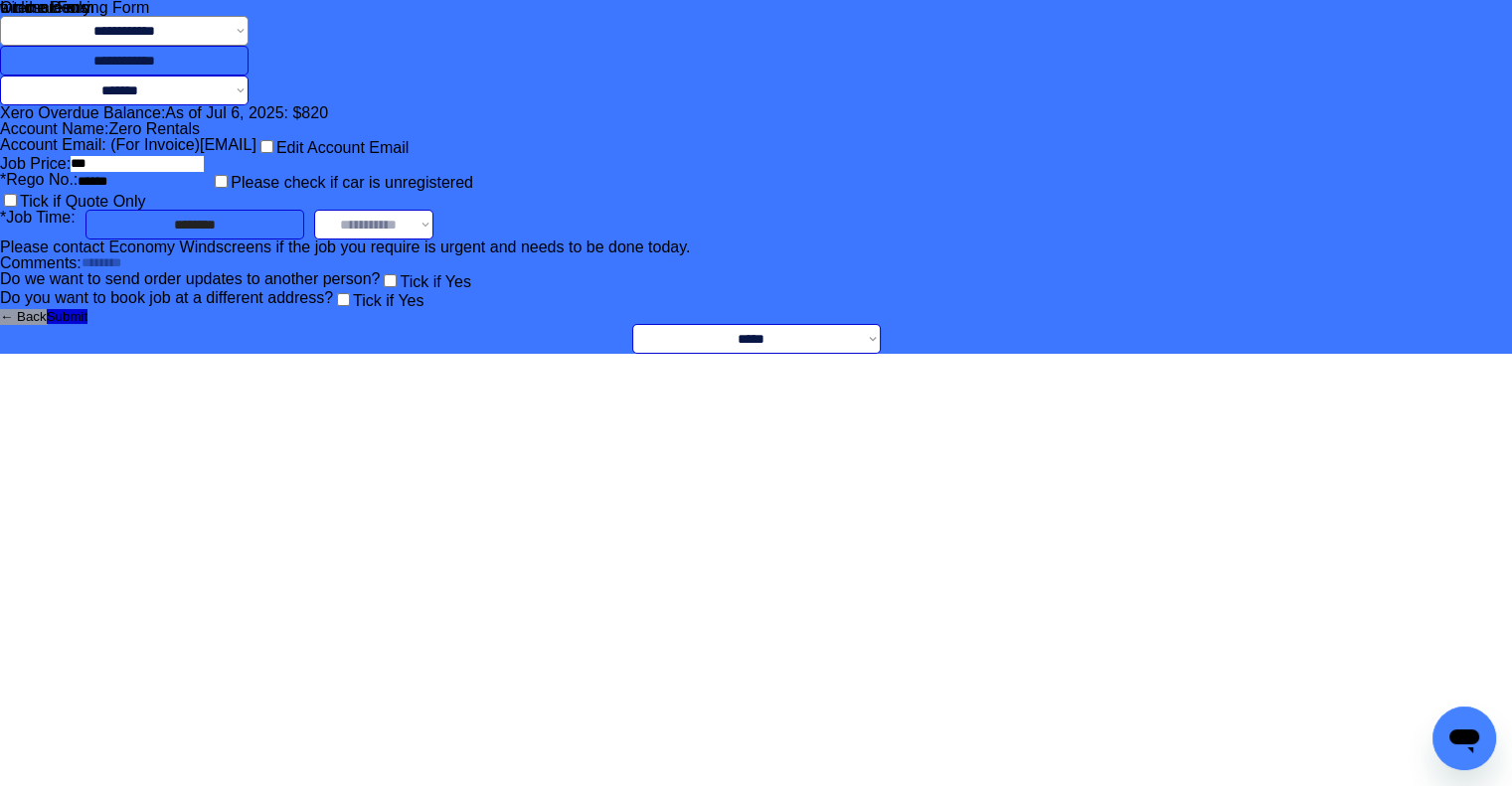 click on "**********" at bounding box center [756, 177] 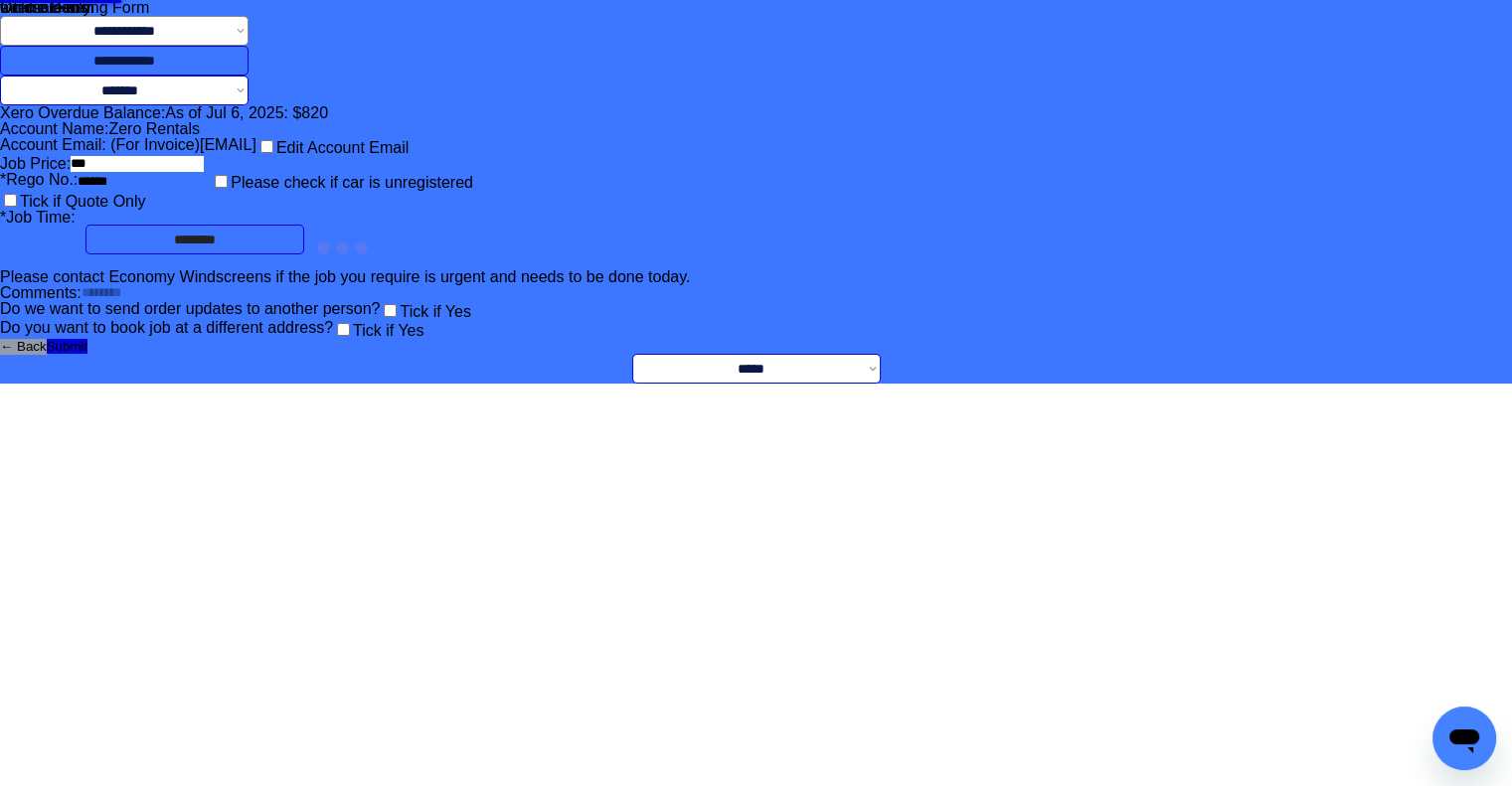 click on "**********" at bounding box center (756, 192) 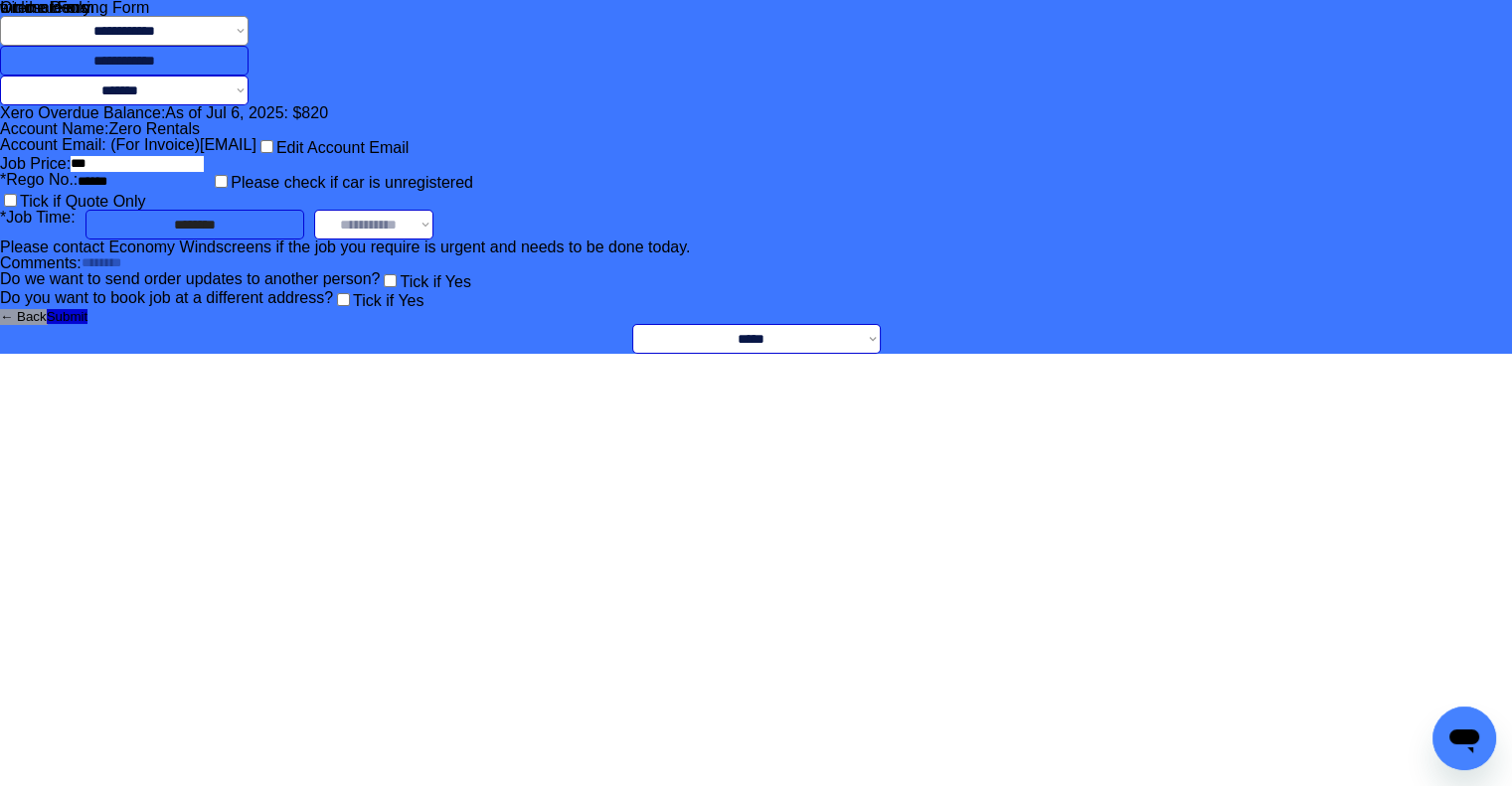 click on "**********" at bounding box center (756, 177) 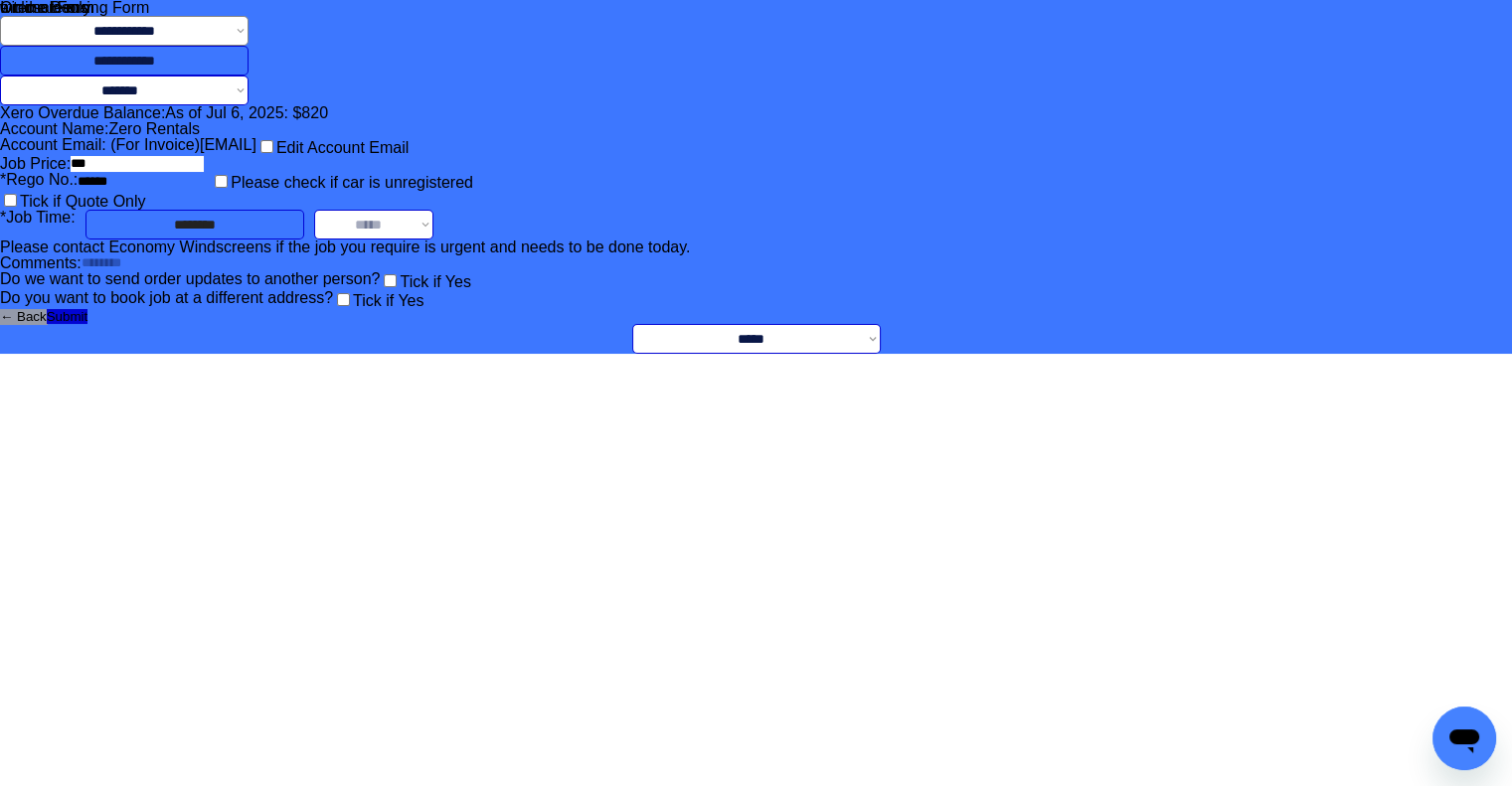 click on "**********" at bounding box center [374, 225] 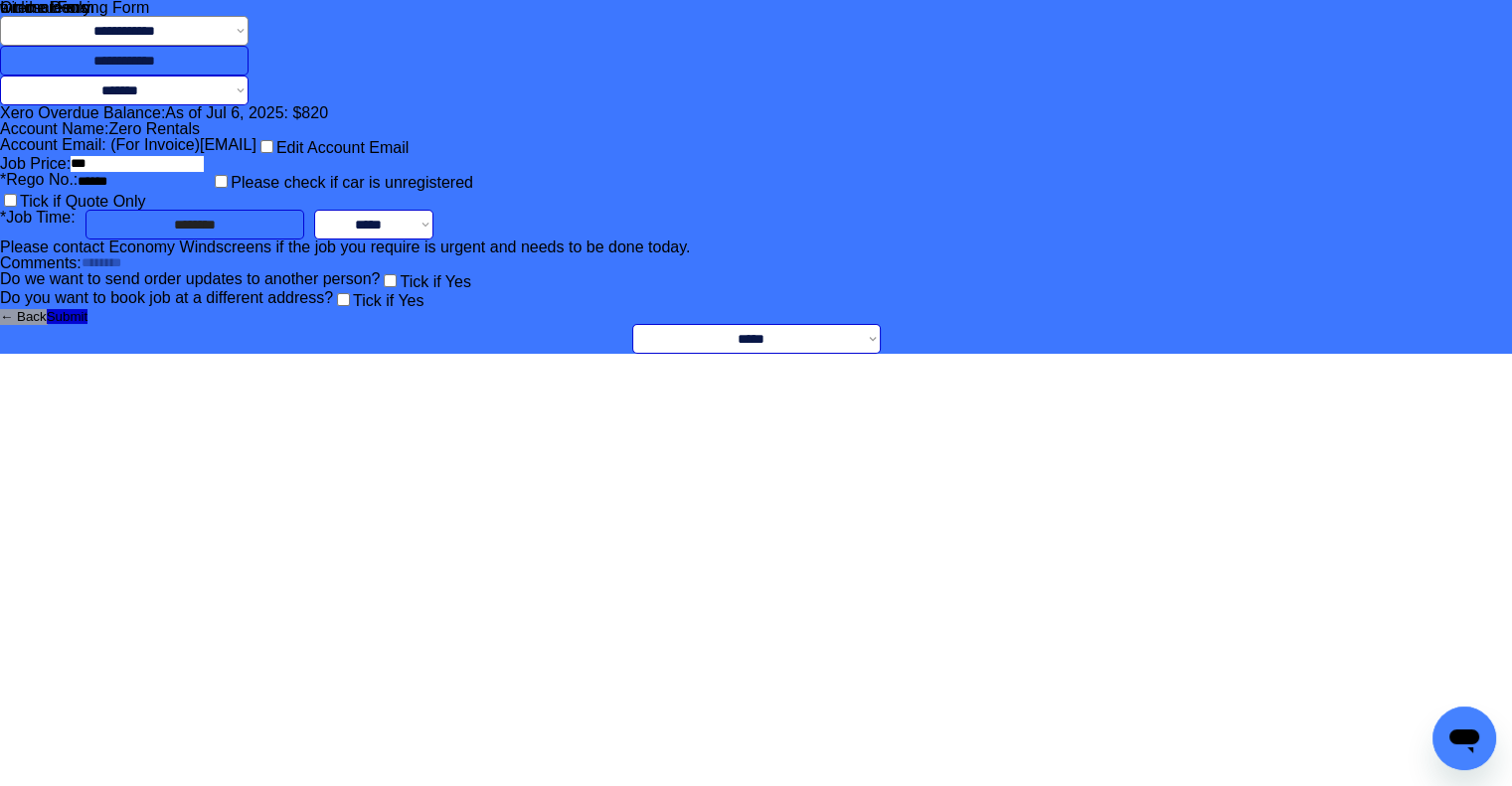 scroll, scrollTop: 77, scrollLeft: 0, axis: vertical 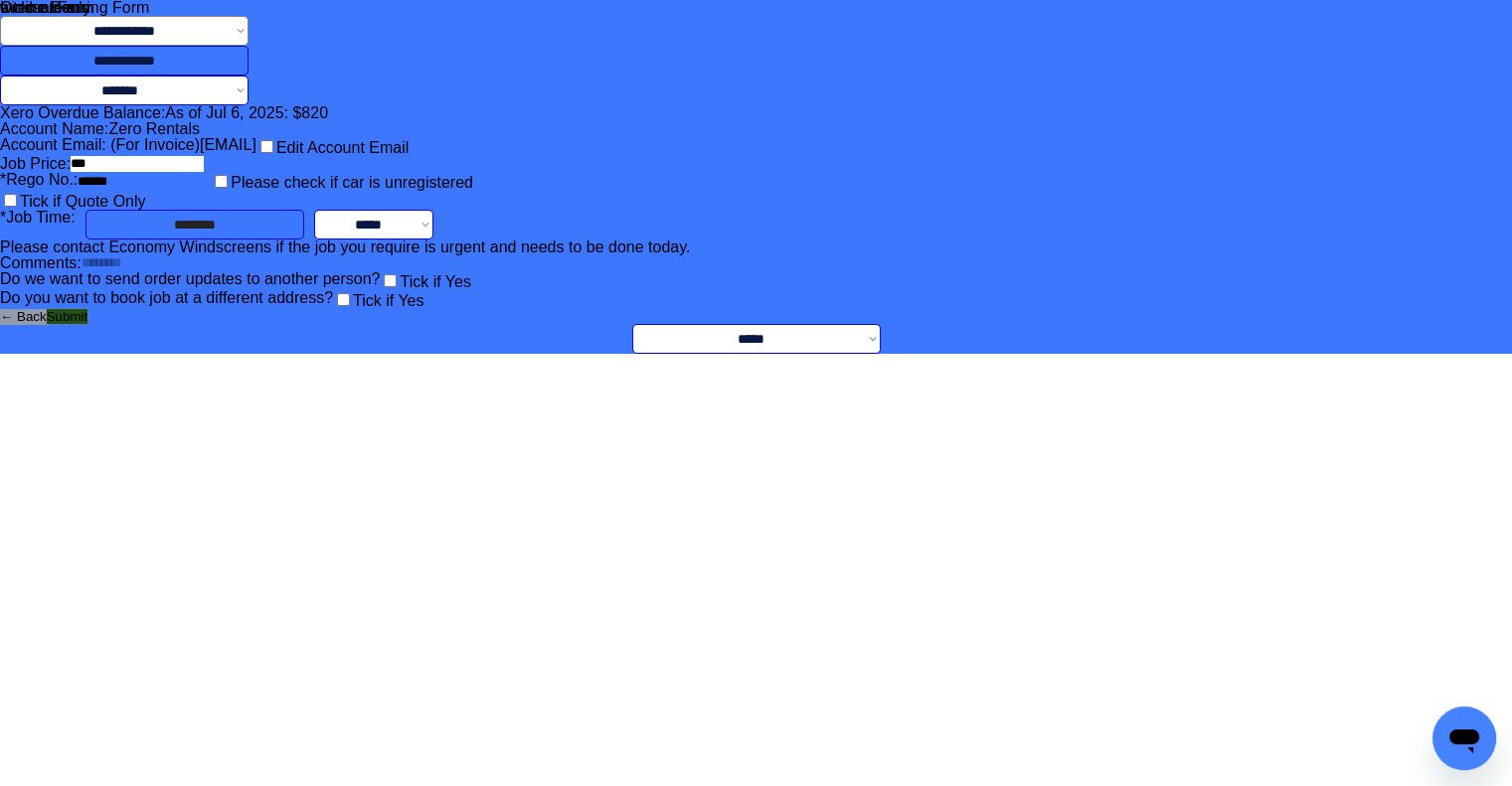 drag, startPoint x: 923, startPoint y: 735, endPoint x: 1066, endPoint y: 745, distance: 143.3492 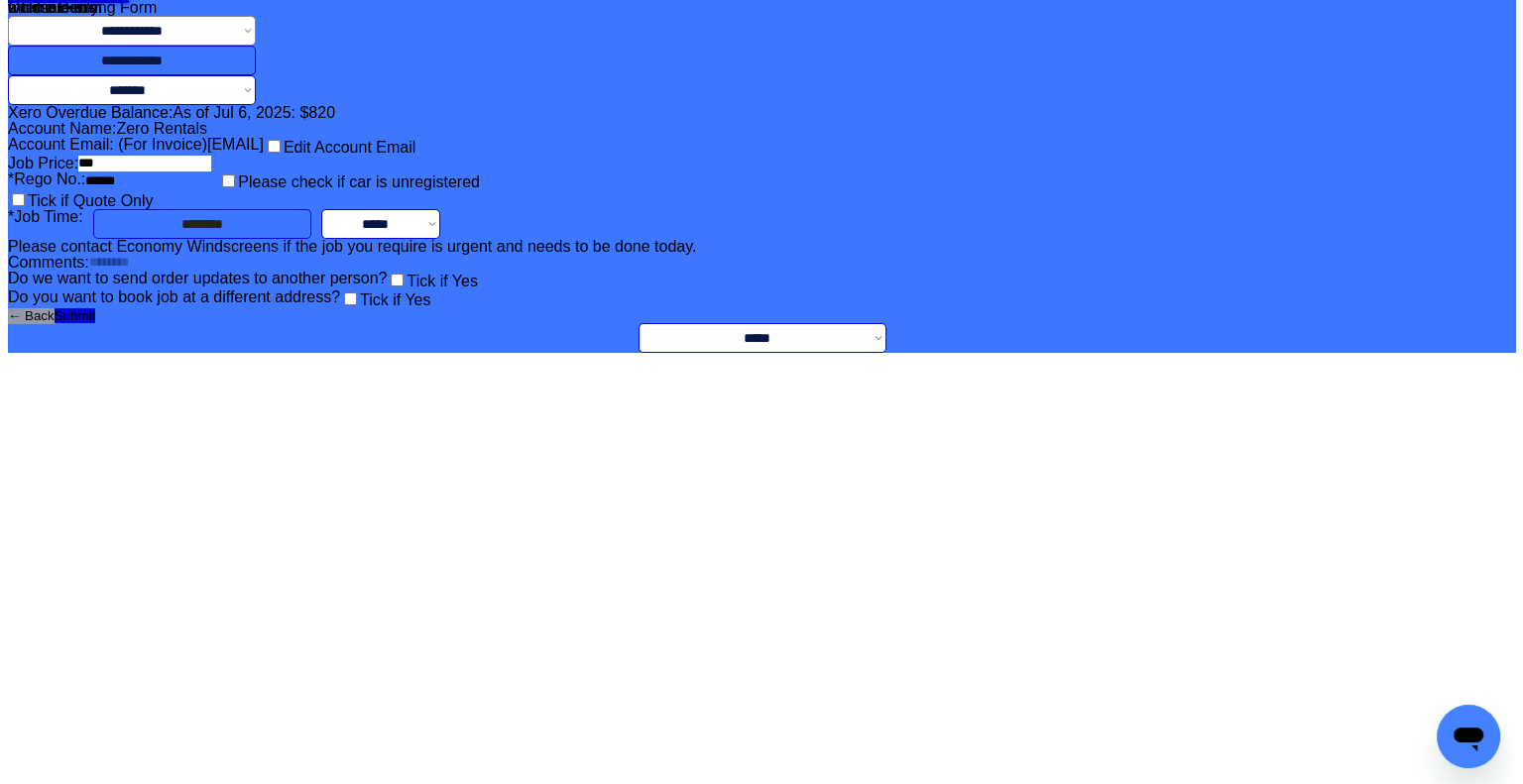 scroll, scrollTop: 0, scrollLeft: 0, axis: both 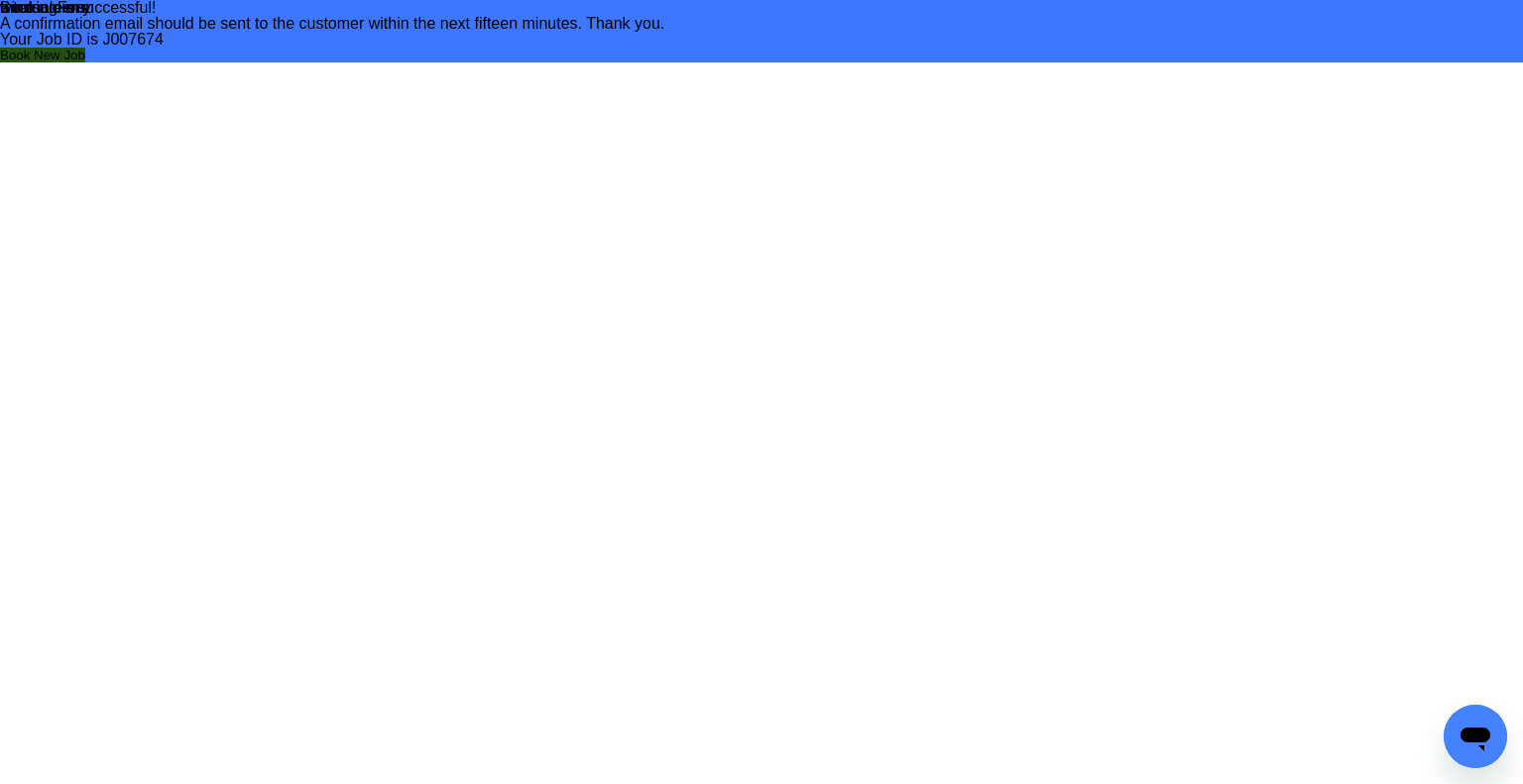 click on "Book New Job" at bounding box center [43, 55] 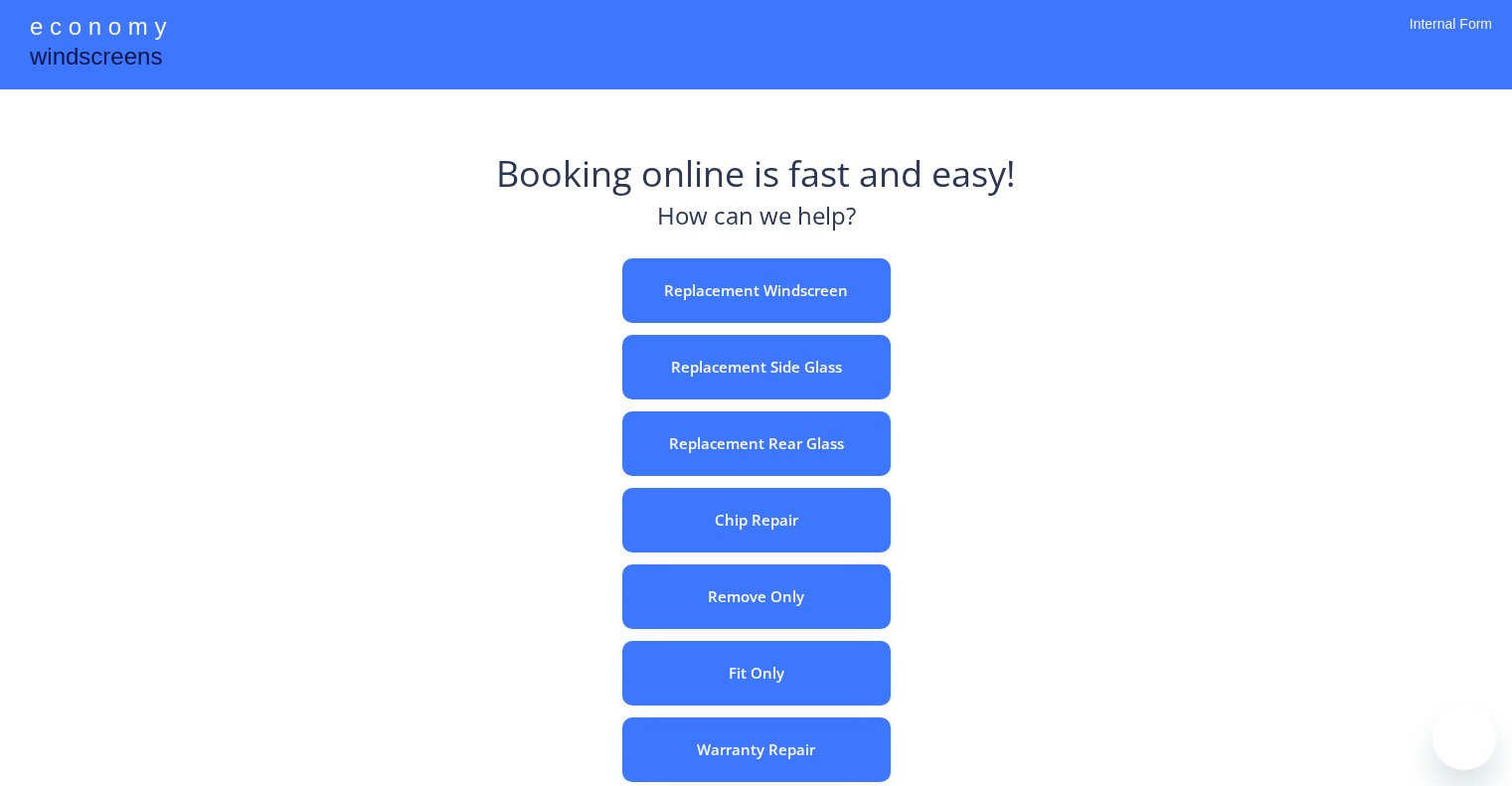 scroll, scrollTop: 0, scrollLeft: 0, axis: both 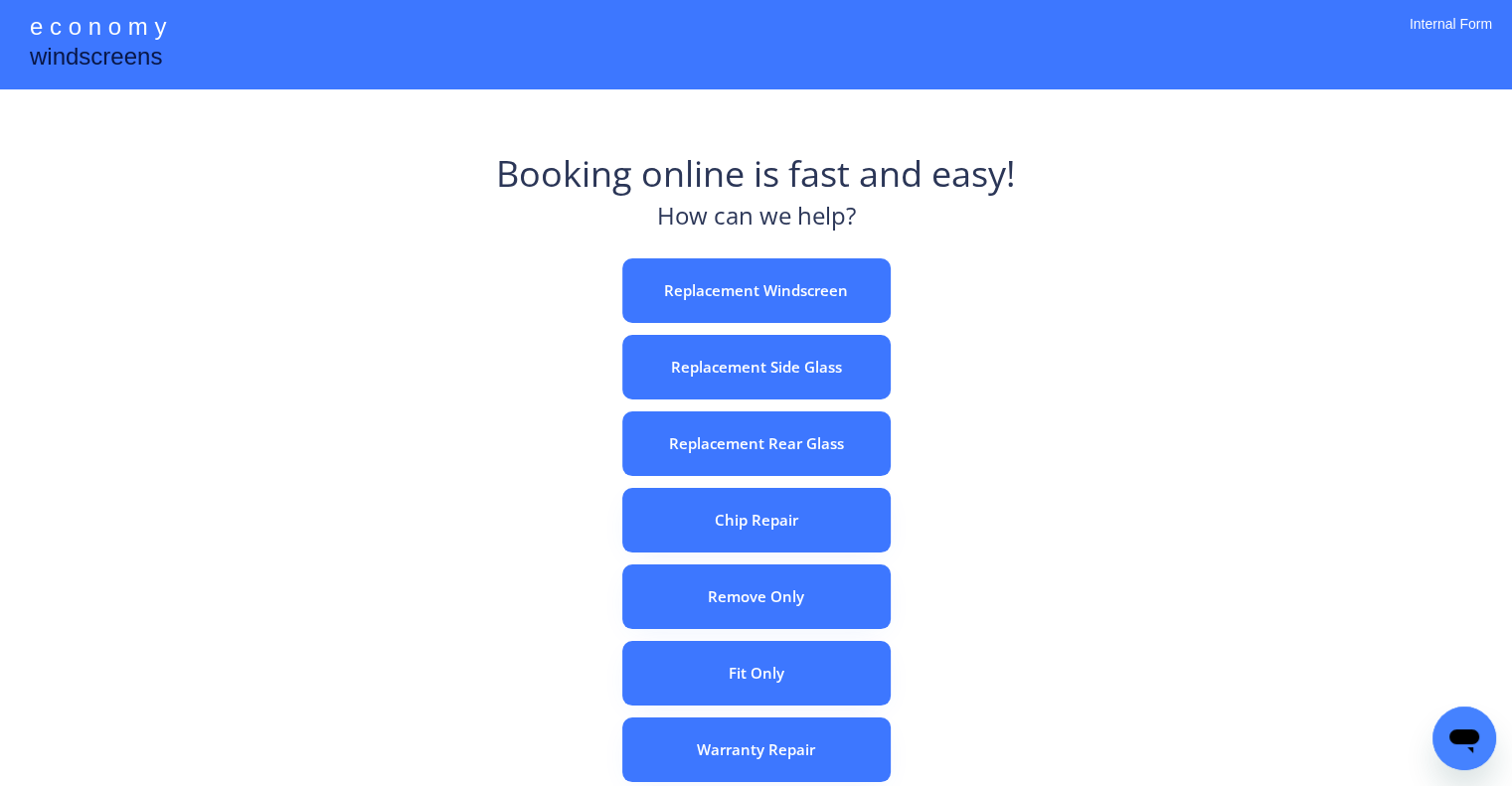 click on "e c o n o m y windscreens Booking online is fast and easy! How can we help? Replacement Windscreen Replacement Side Glass Replacement Rear Glass Chip Repair Remove Only Fit Only Warranty Repair ADAS Recalibration Only Rebook a Job Confirm Quotes Manual Booking Internal Form" at bounding box center [756, 553] 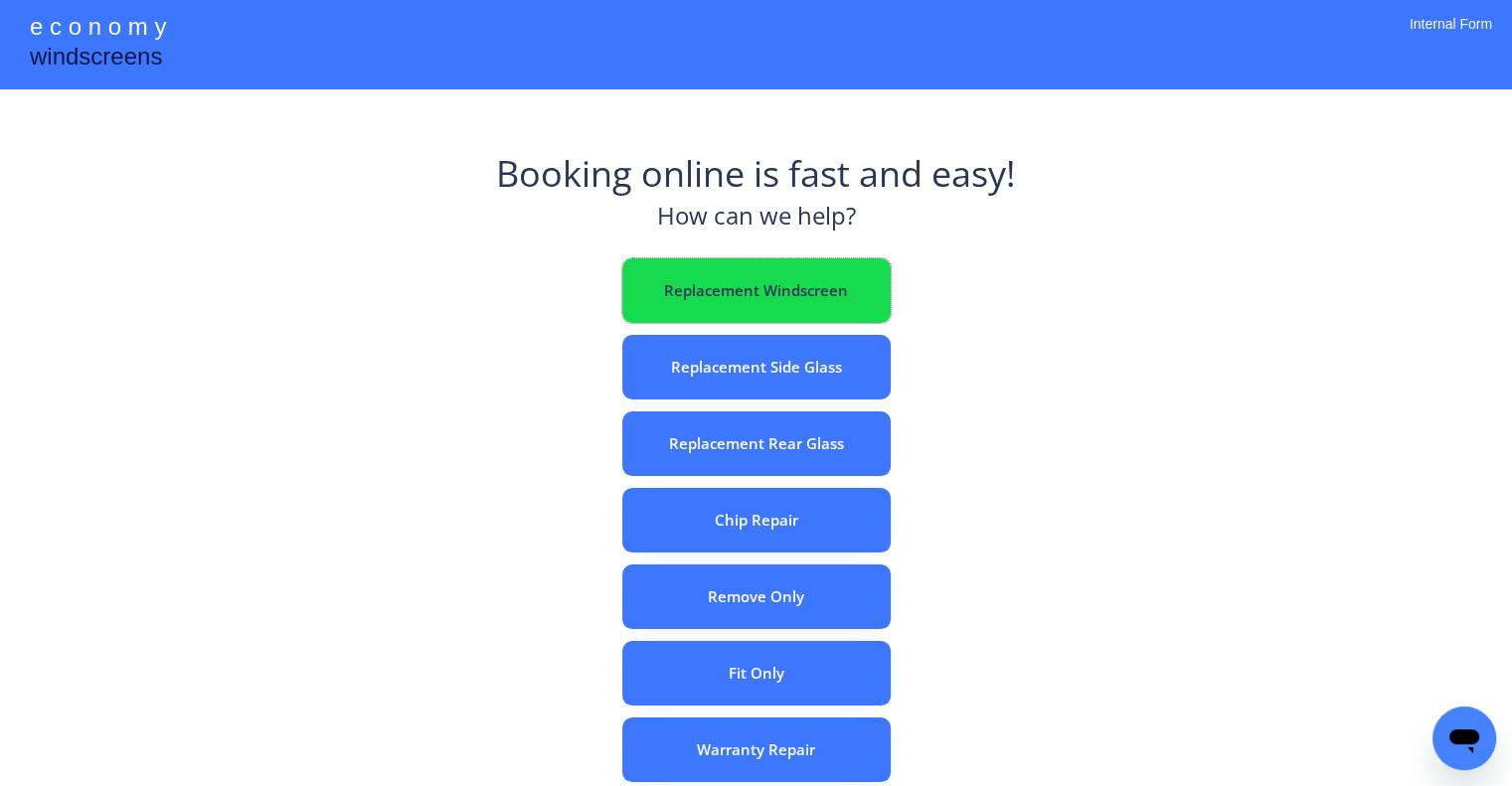 drag, startPoint x: 817, startPoint y: 287, endPoint x: 889, endPoint y: 11, distance: 285.23674 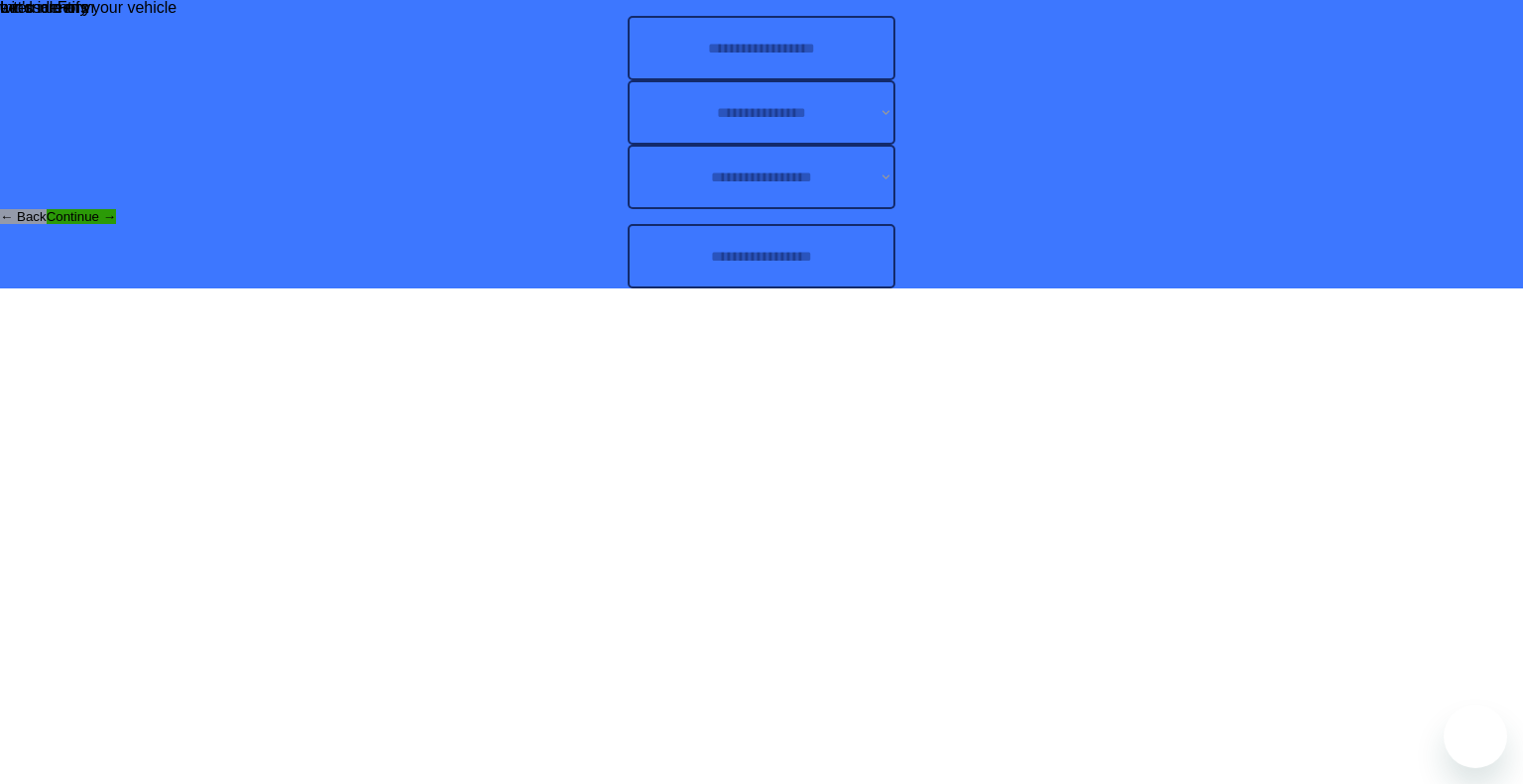 scroll, scrollTop: 0, scrollLeft: 0, axis: both 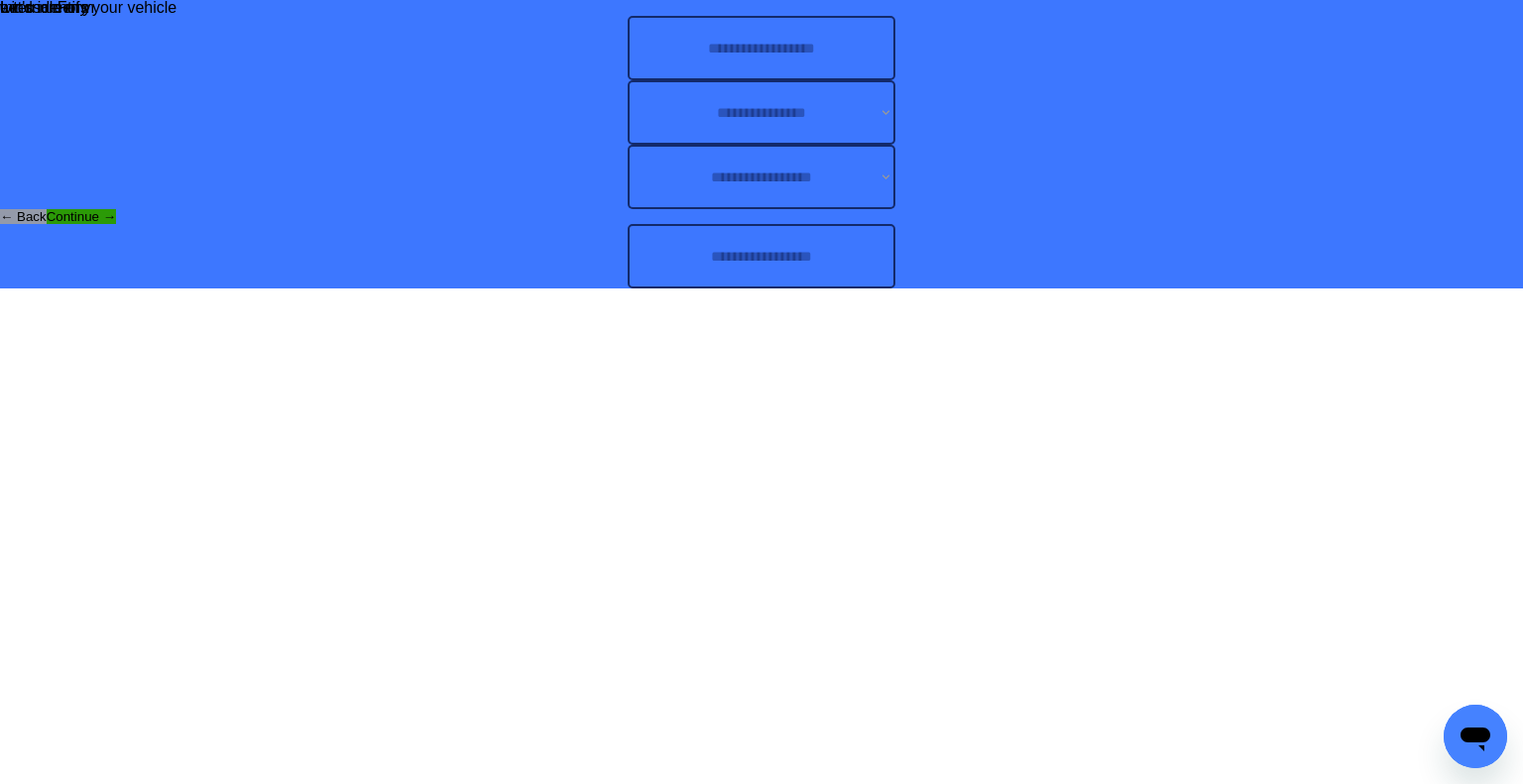 click at bounding box center [762, 256] 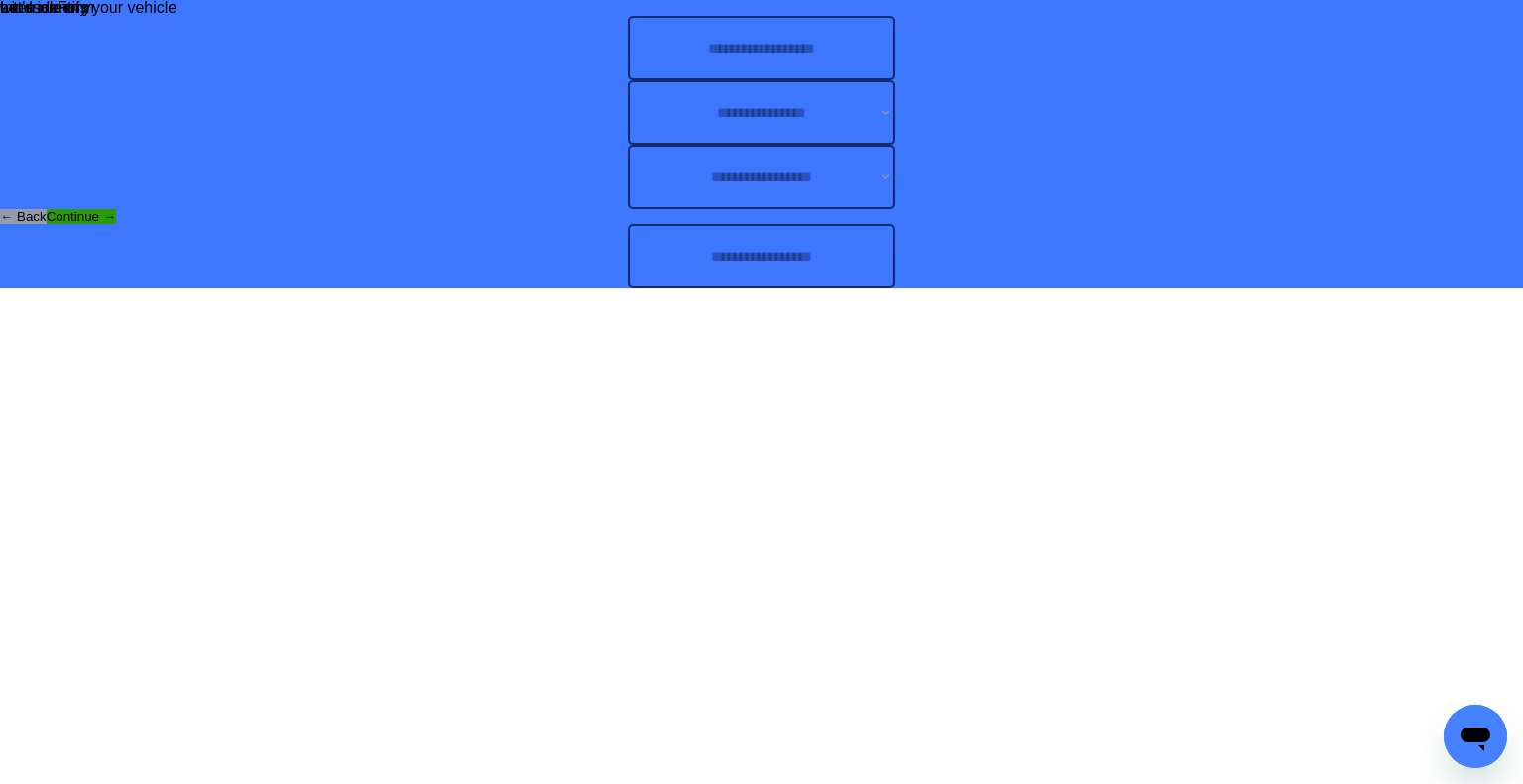 click at bounding box center (762, 256) 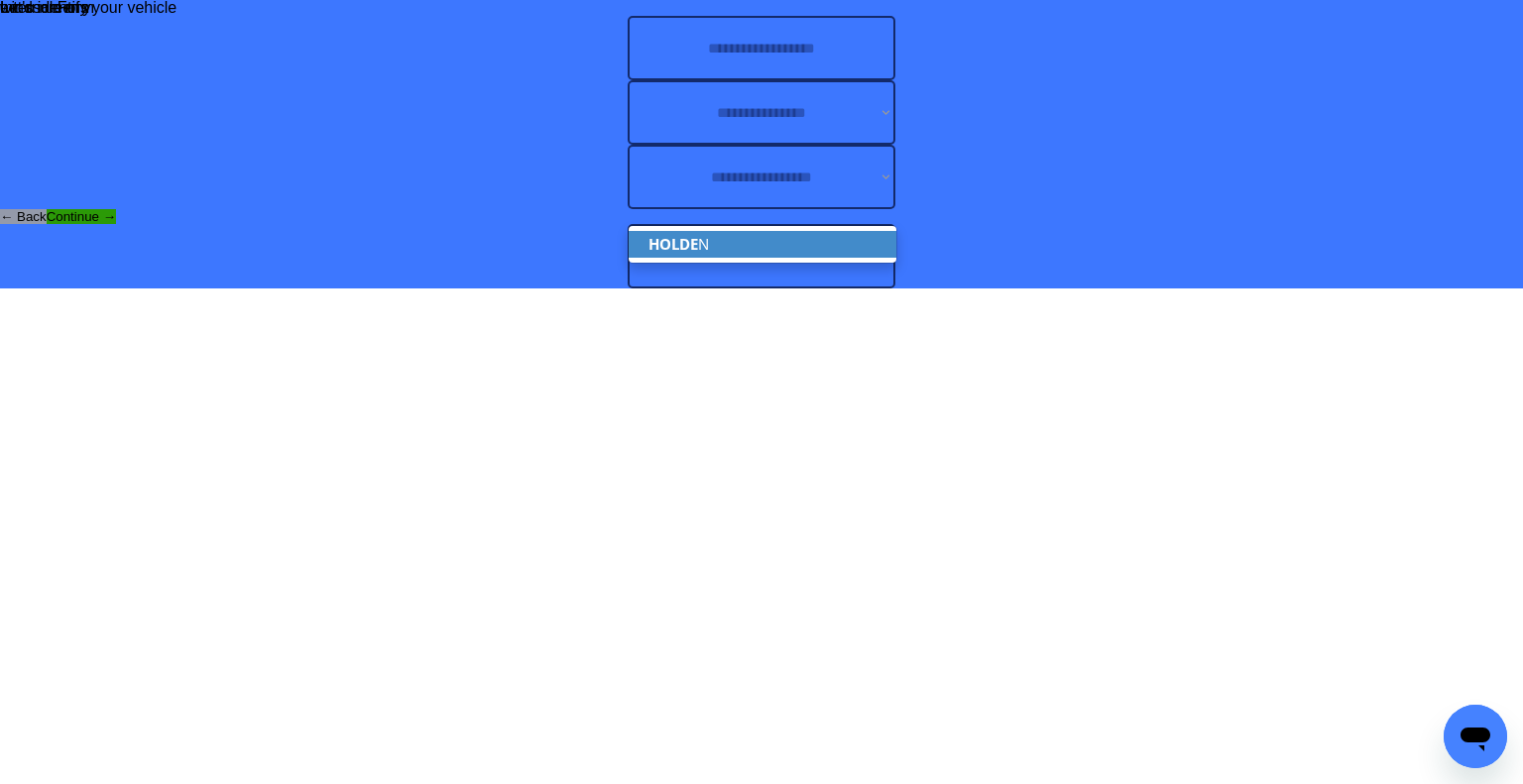 click on "HOLDE N" at bounding box center [762, 244] 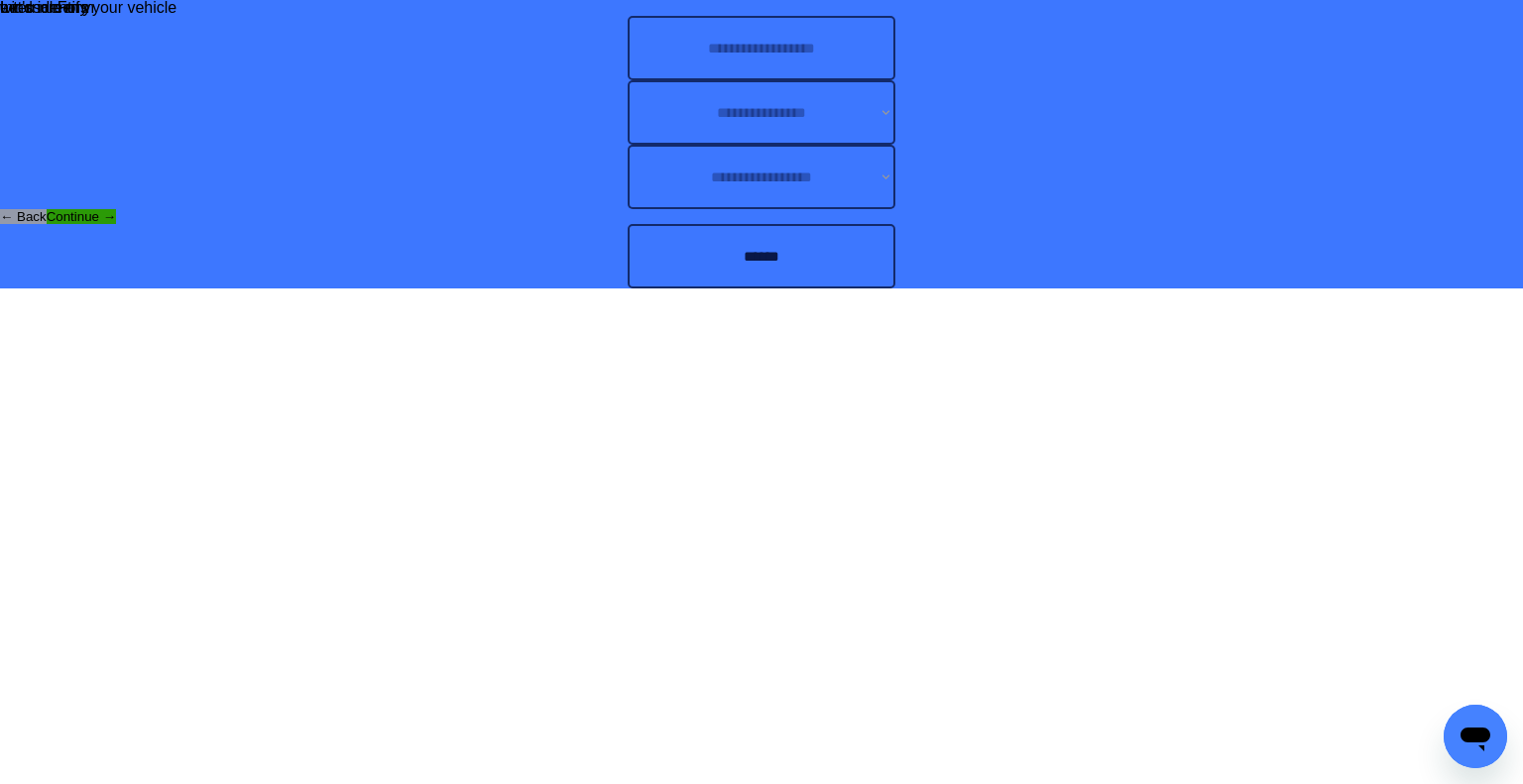 type on "******" 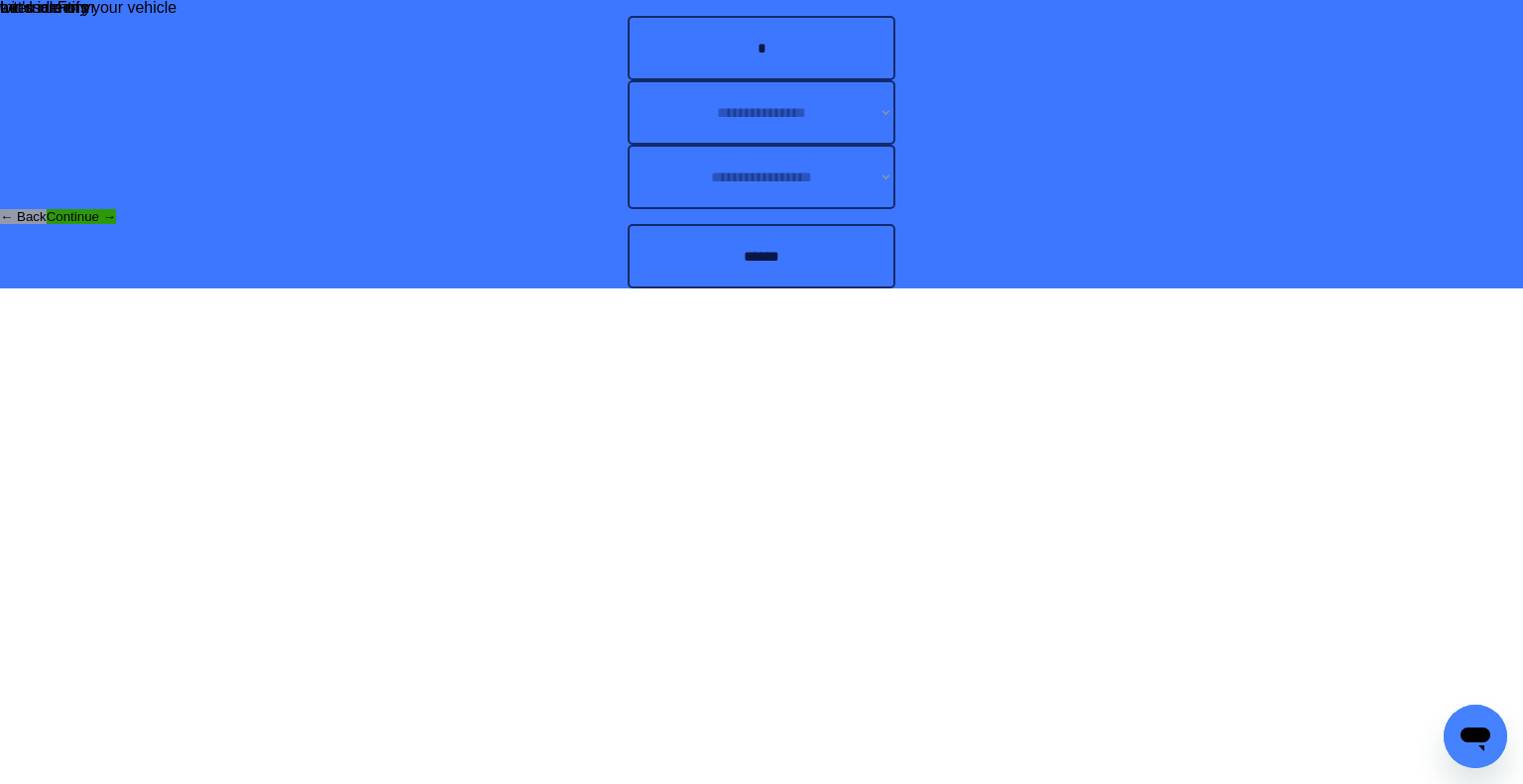 click on "*" at bounding box center (762, 48) 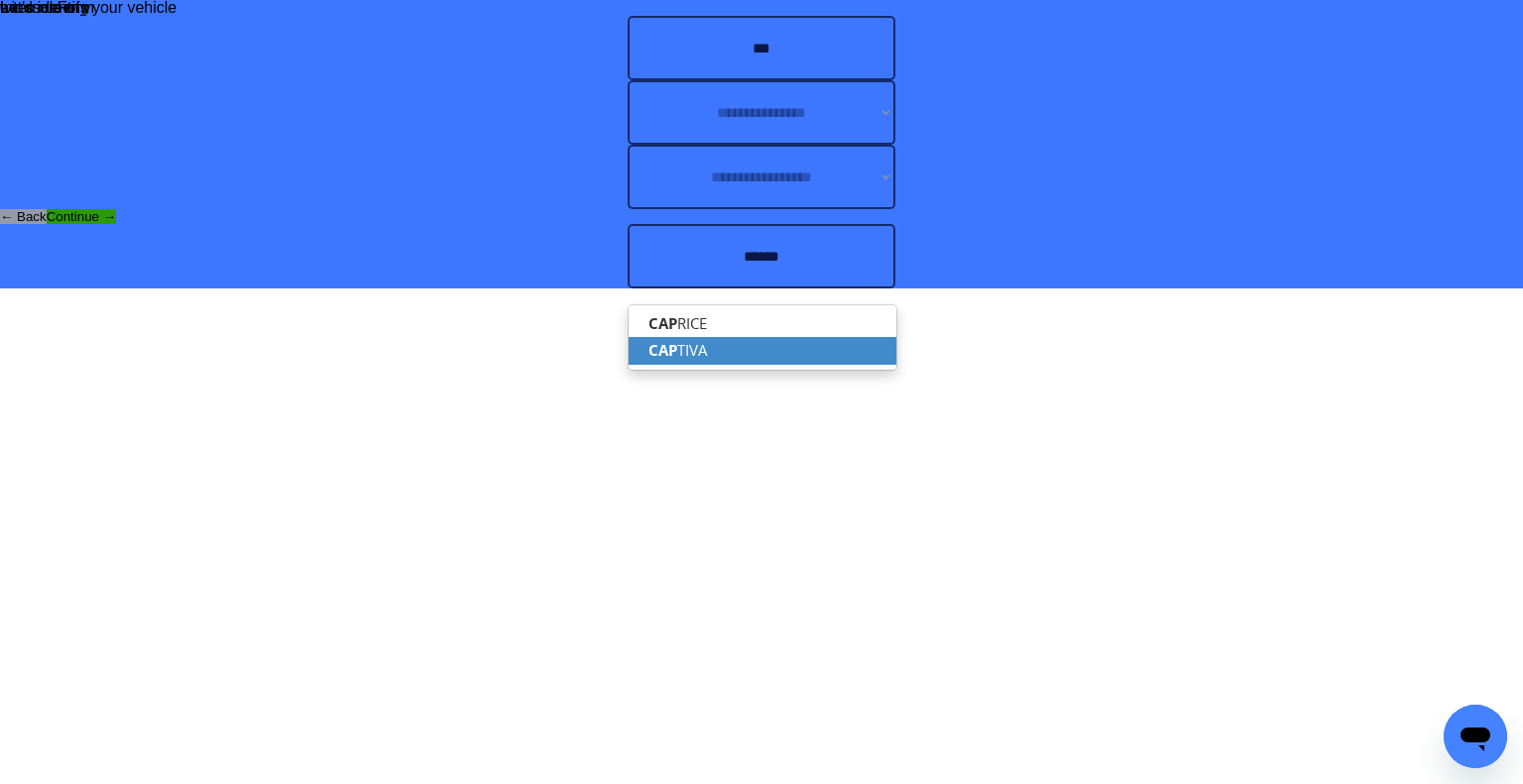 click on "CAP TIVA" at bounding box center [762, 350] 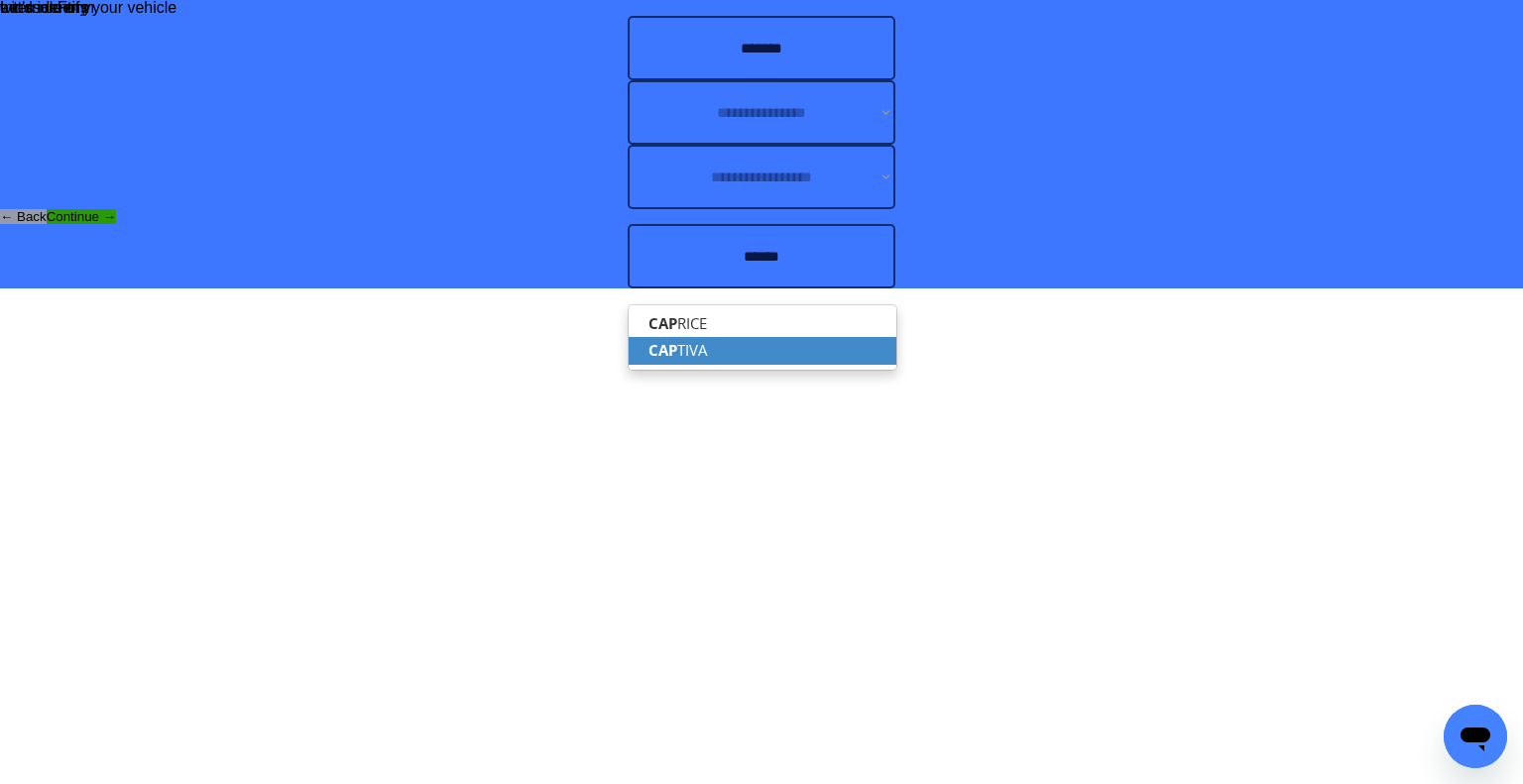 type on "*******" 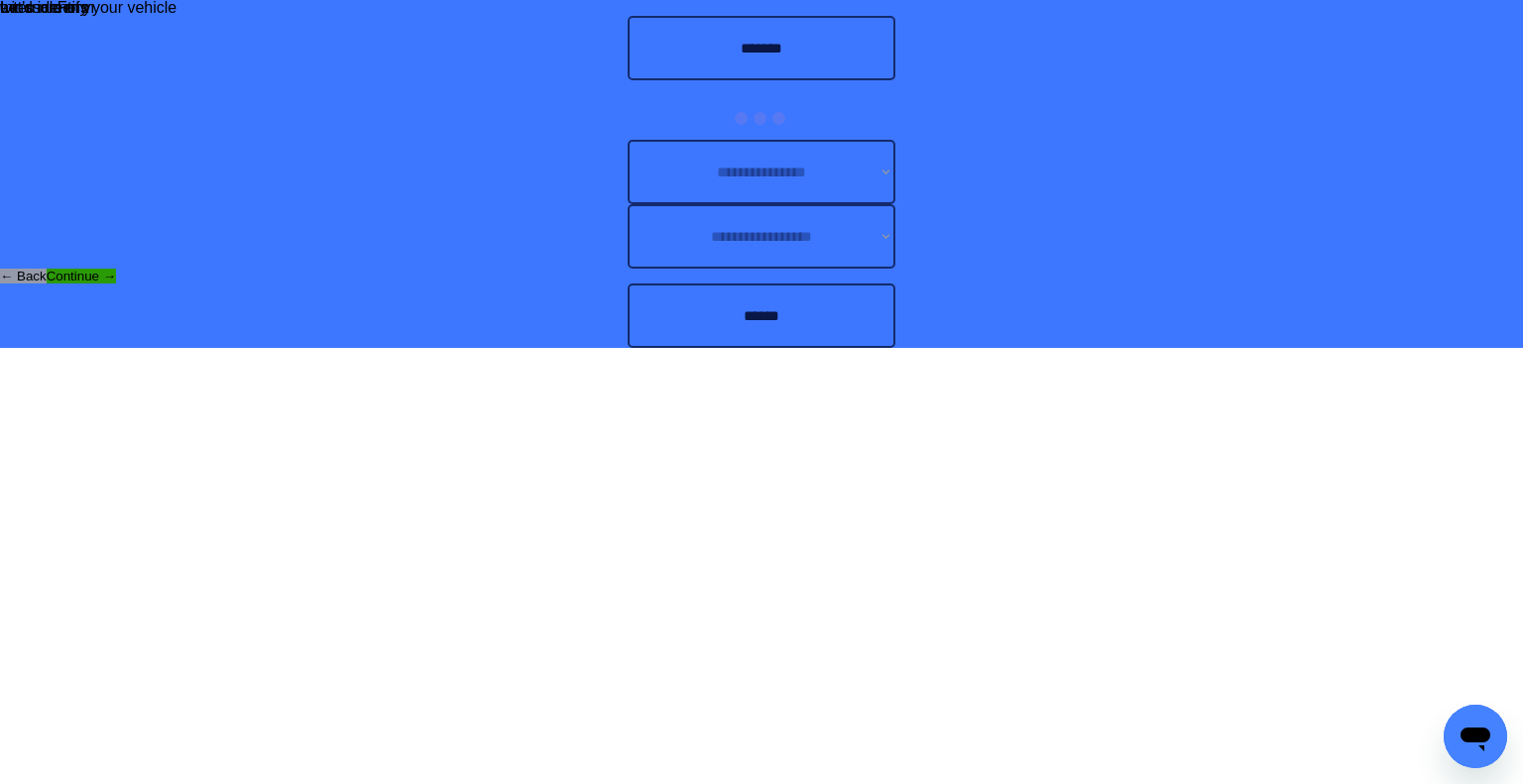 click on "**********" at bounding box center [762, 173] 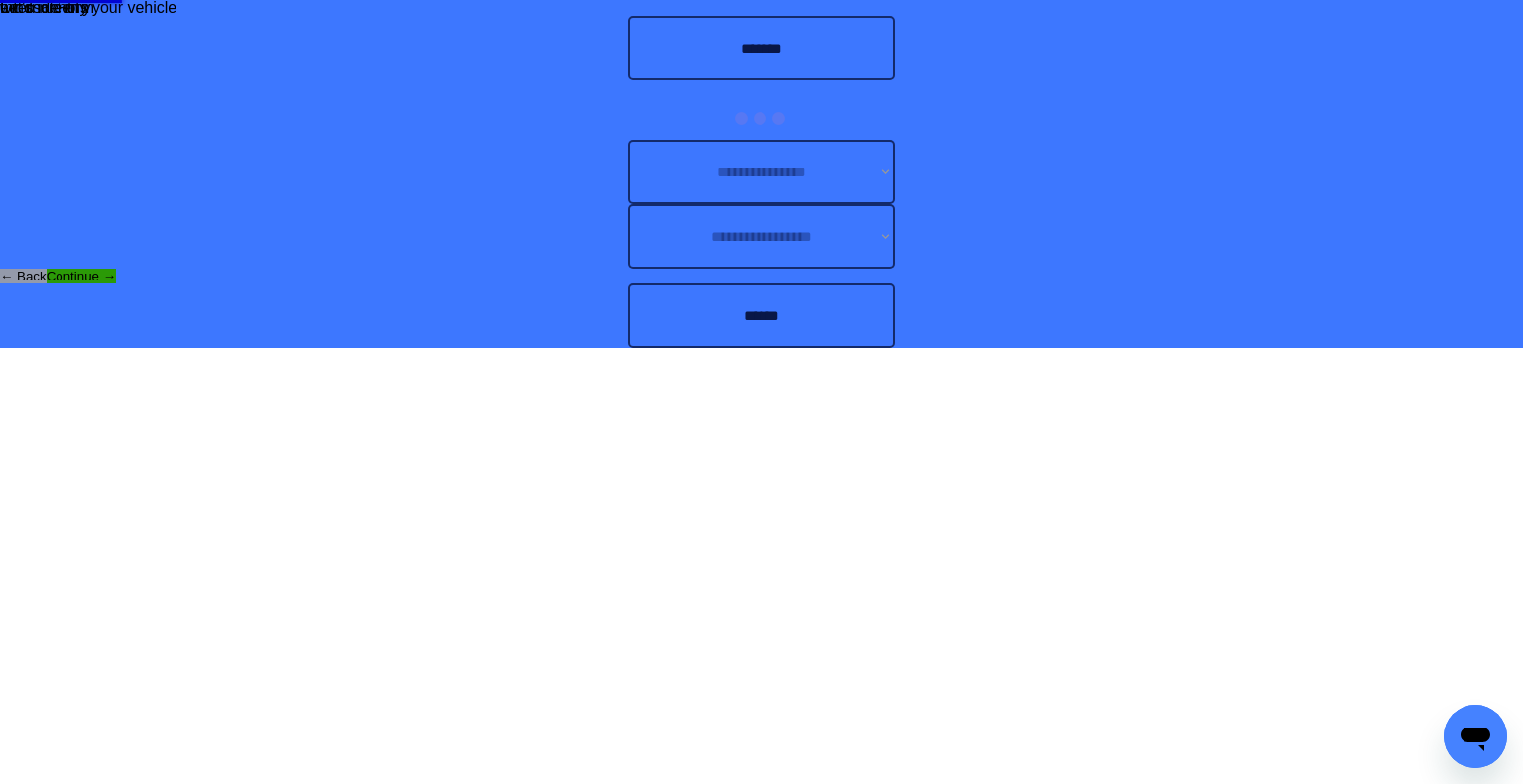 click on "**********" at bounding box center [762, 173] 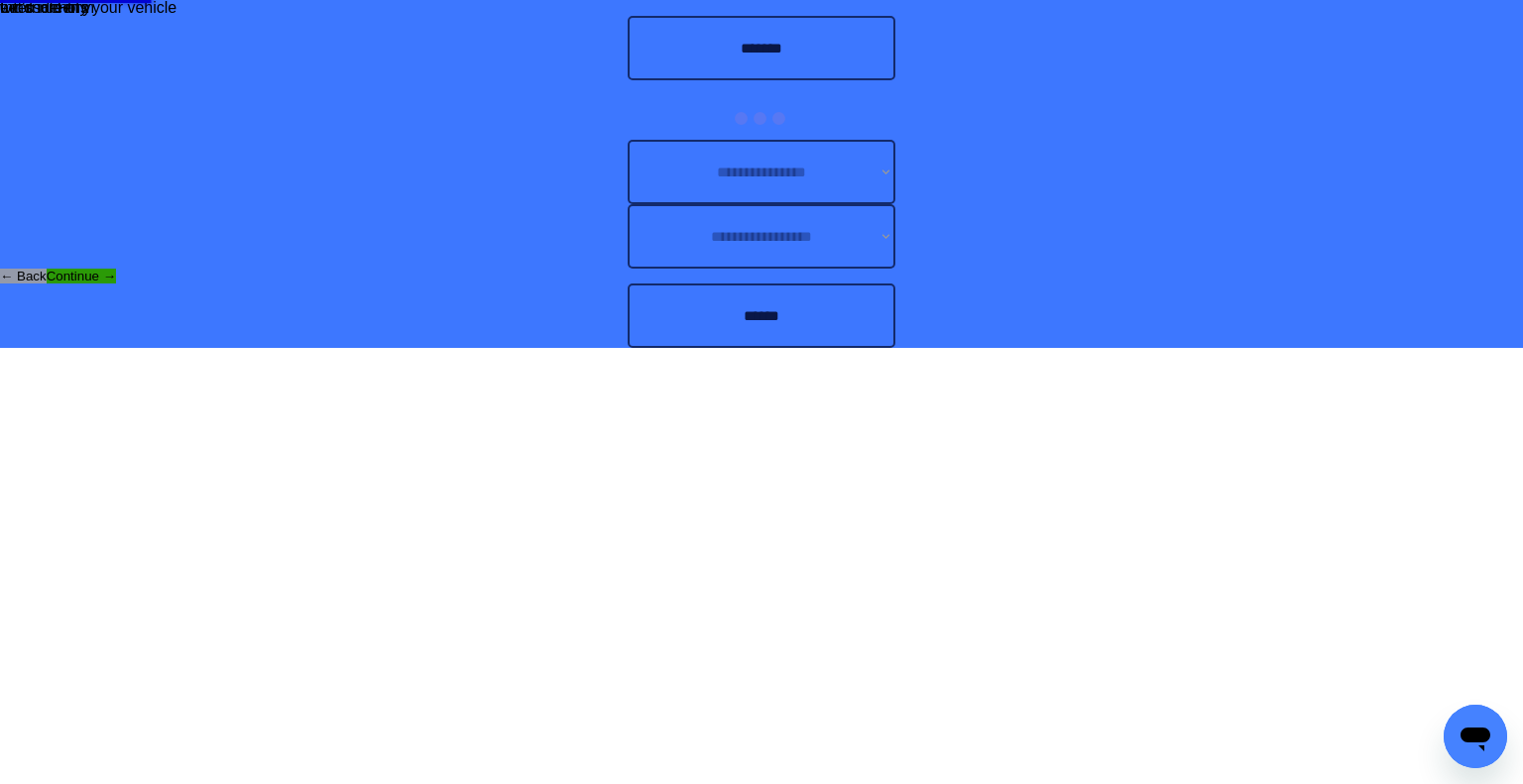 click on "**********" at bounding box center (762, 173) 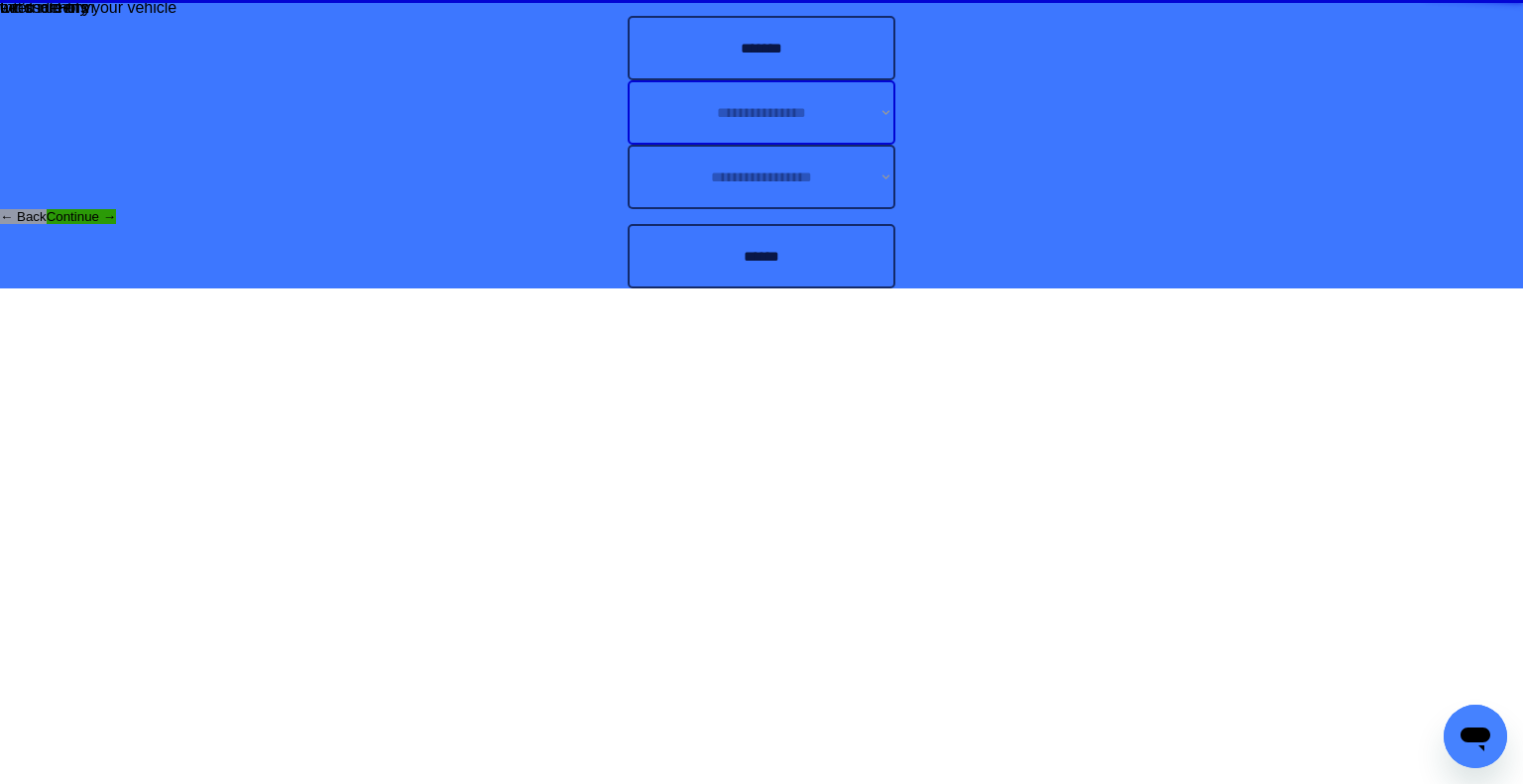 drag, startPoint x: 830, startPoint y: 373, endPoint x: 882, endPoint y: 340, distance: 61.587336 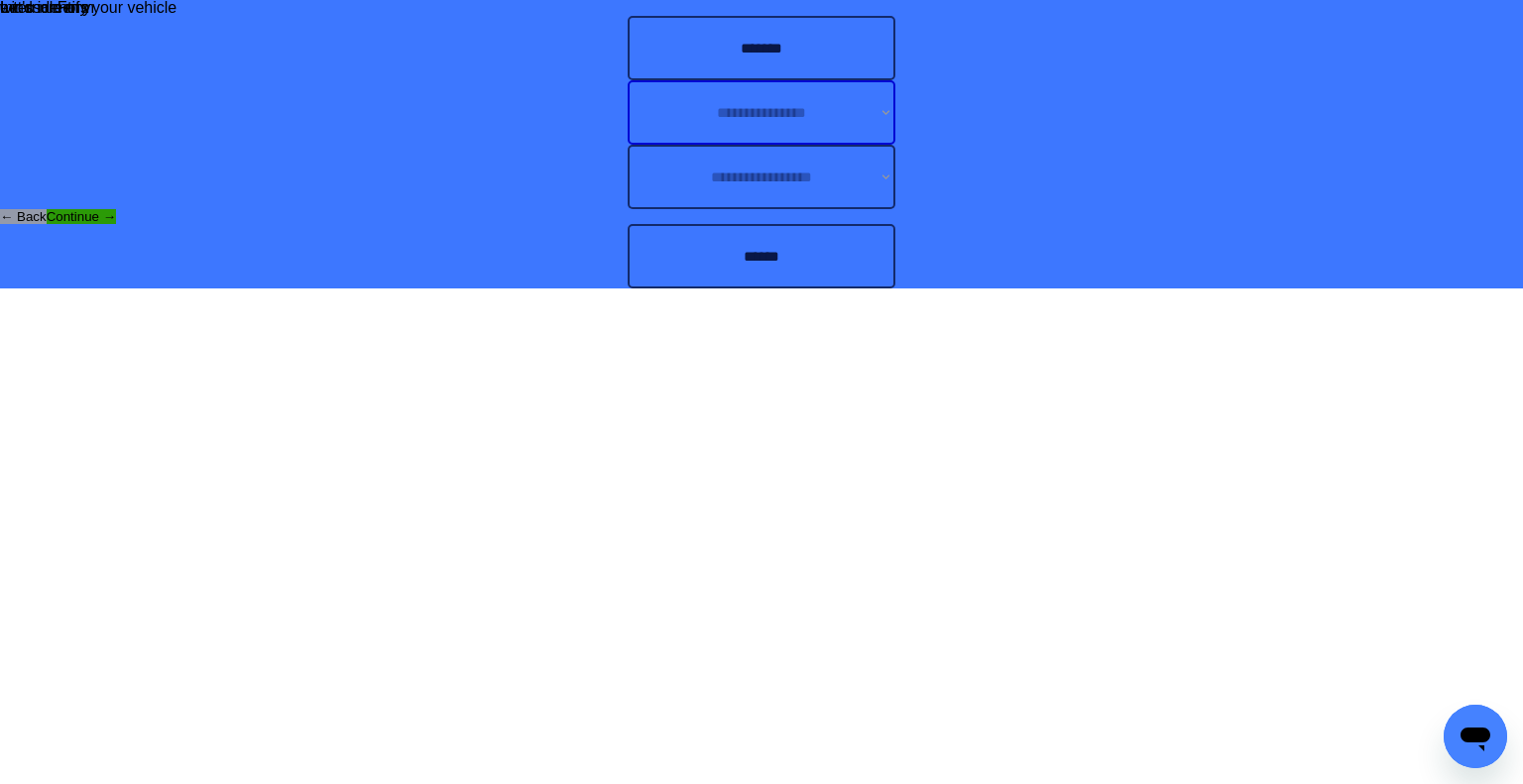 select on "******" 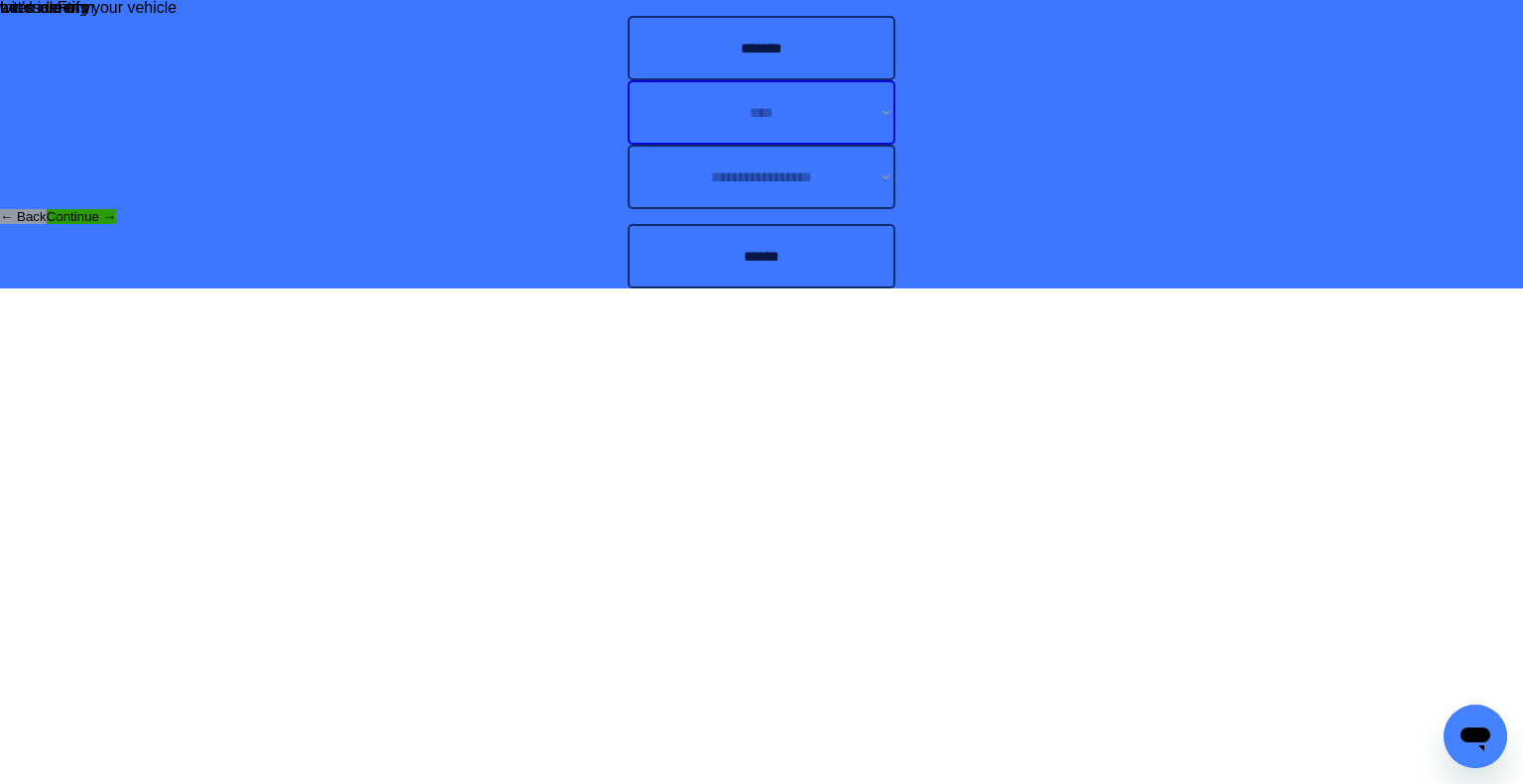 click on "**********" at bounding box center (762, 112) 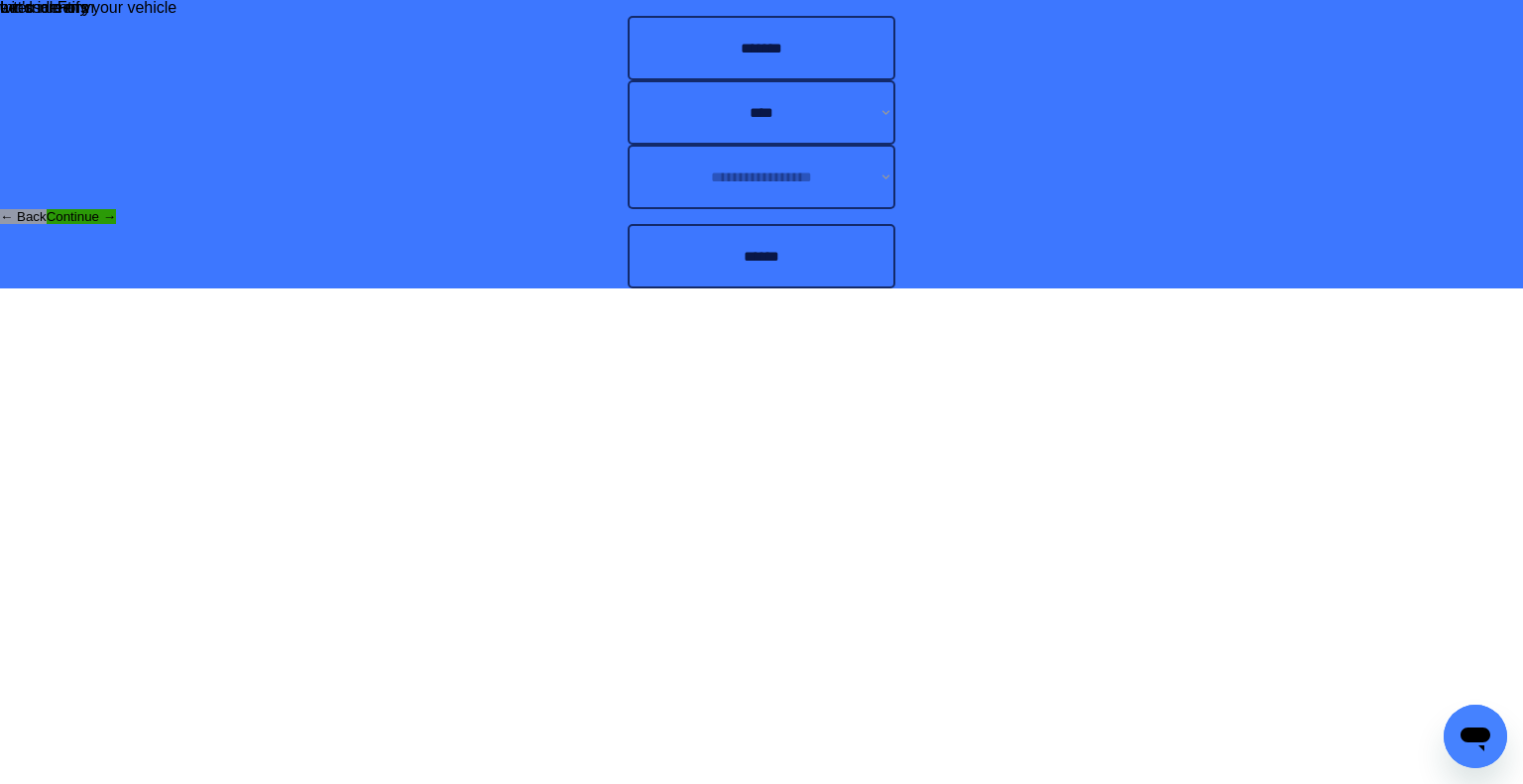 click on "**********" at bounding box center [762, 144] 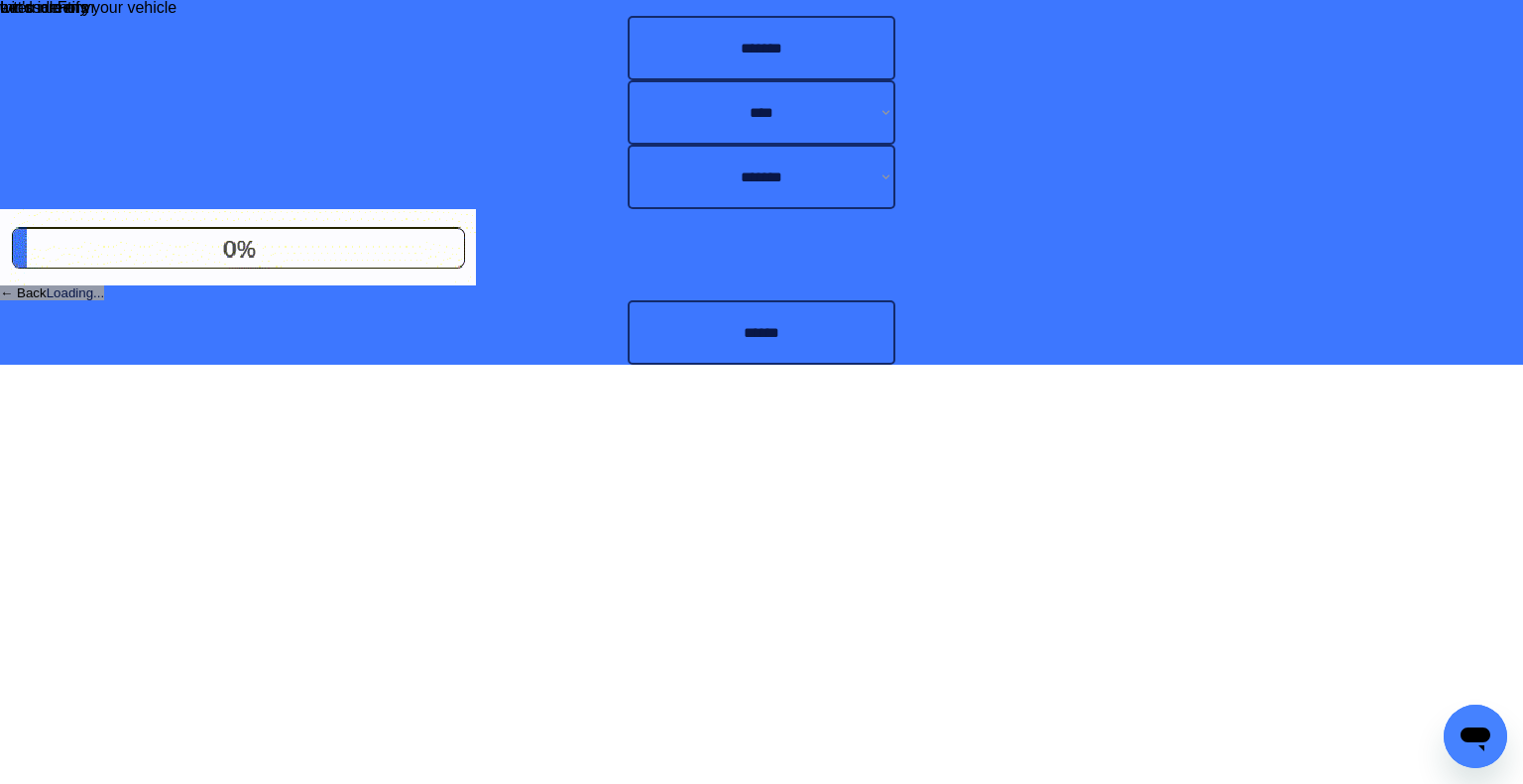 click on "**********" at bounding box center [762, 182] 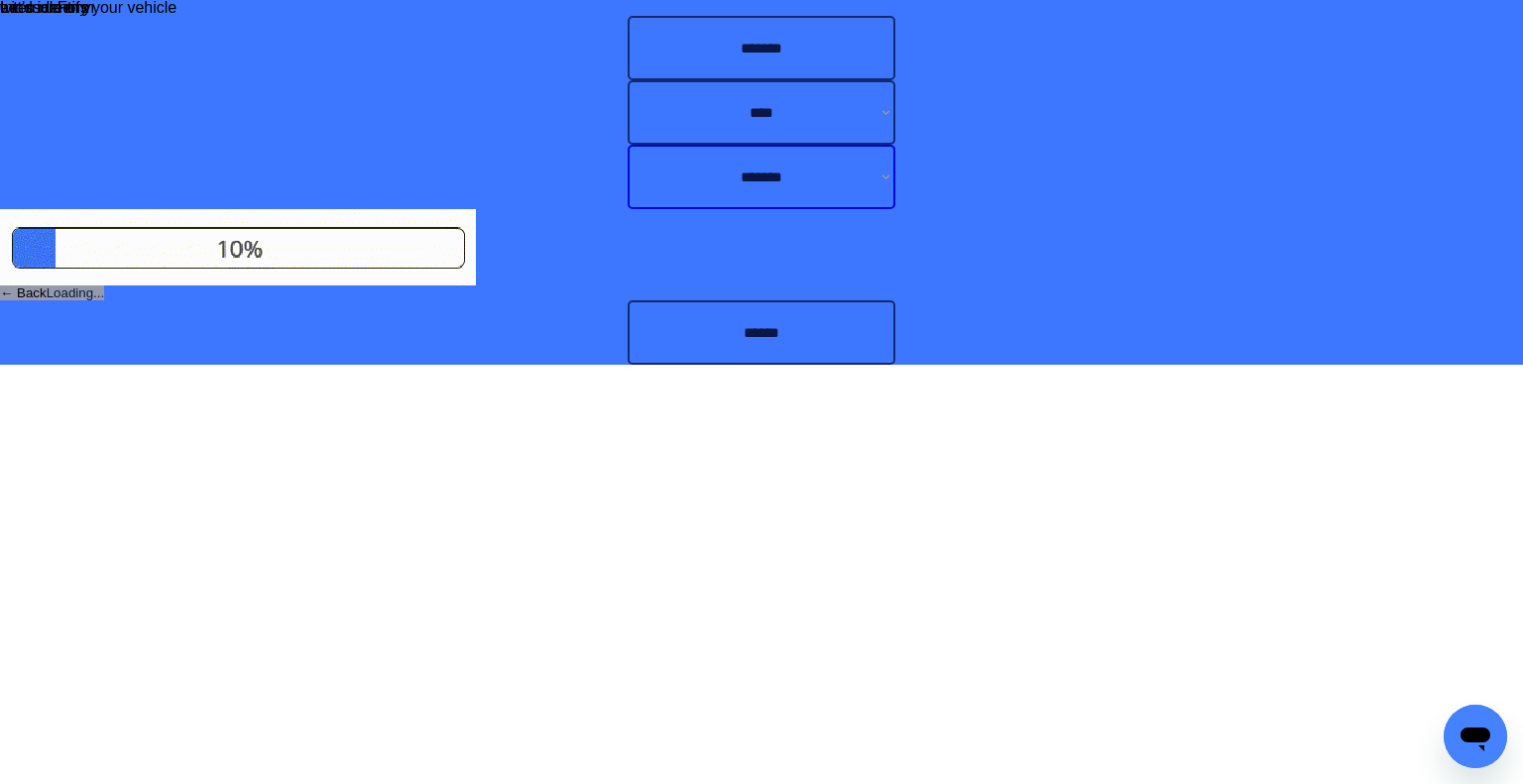click on "**********" at bounding box center [762, 176] 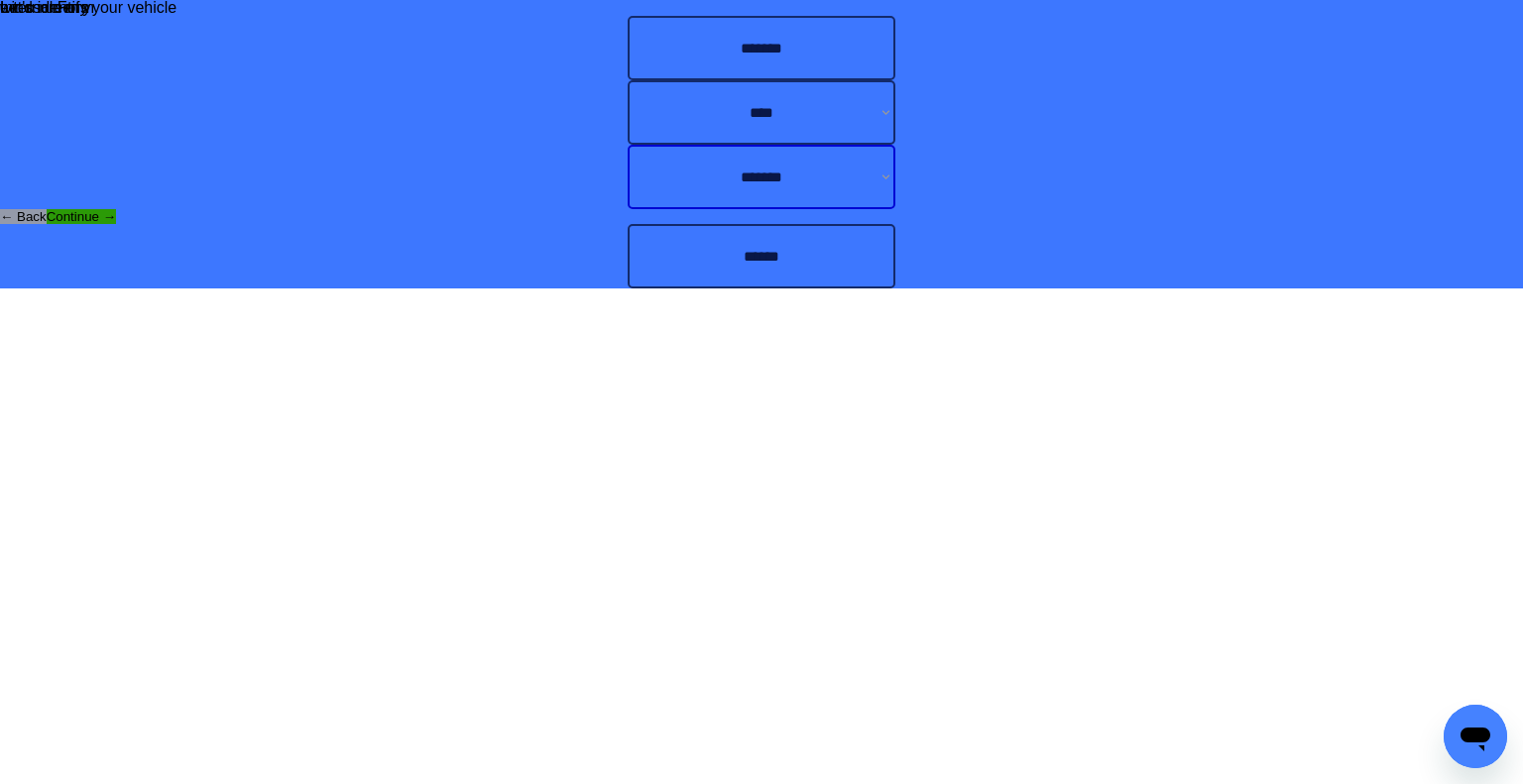click on "**********" at bounding box center [762, 144] 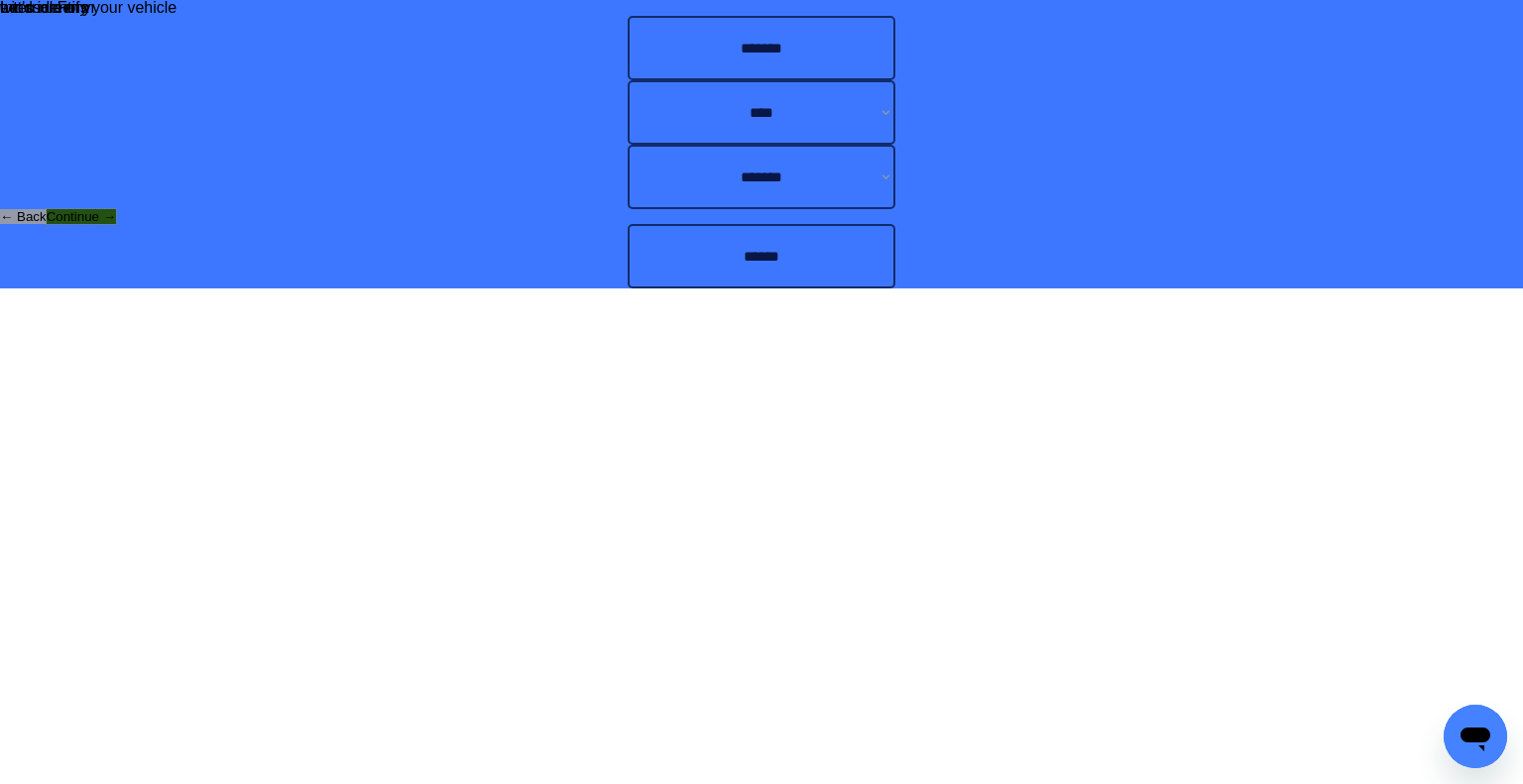 drag, startPoint x: 883, startPoint y: 523, endPoint x: 913, endPoint y: 509, distance: 33.105891 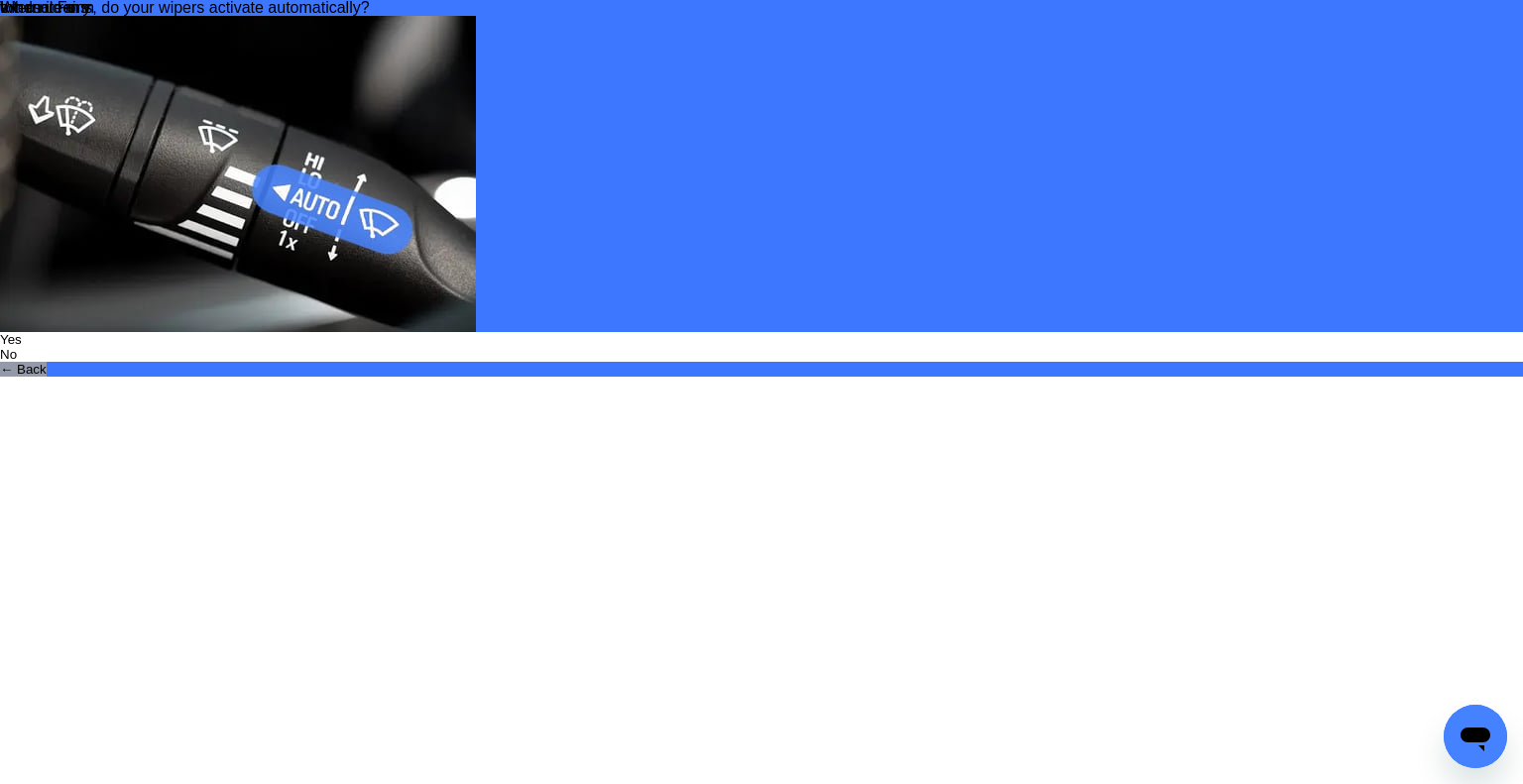 click on "When it rains, do your wipers activate automatically? Yes No  ←   Back" at bounding box center [762, 188] 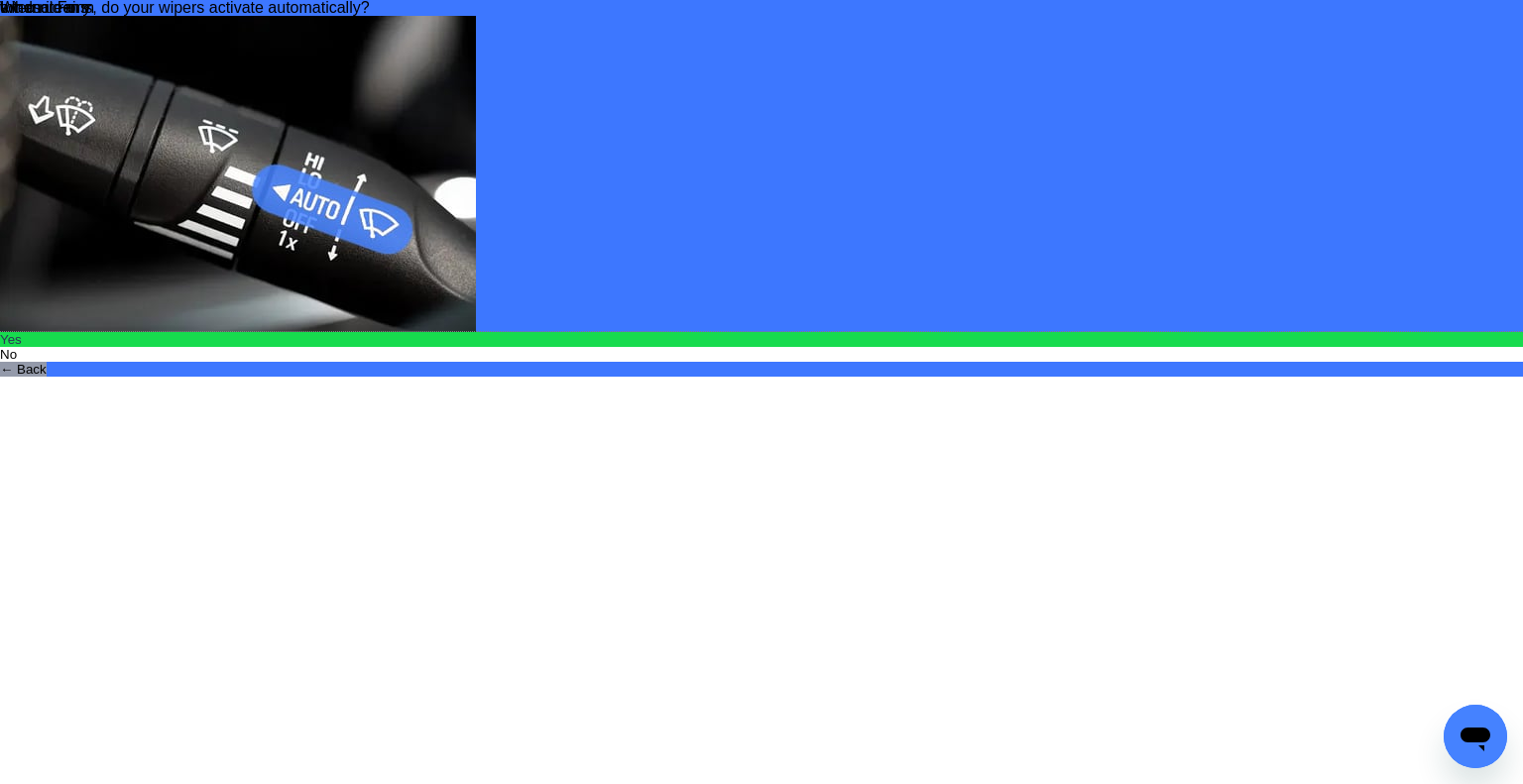 click on "Yes" at bounding box center (762, 339) 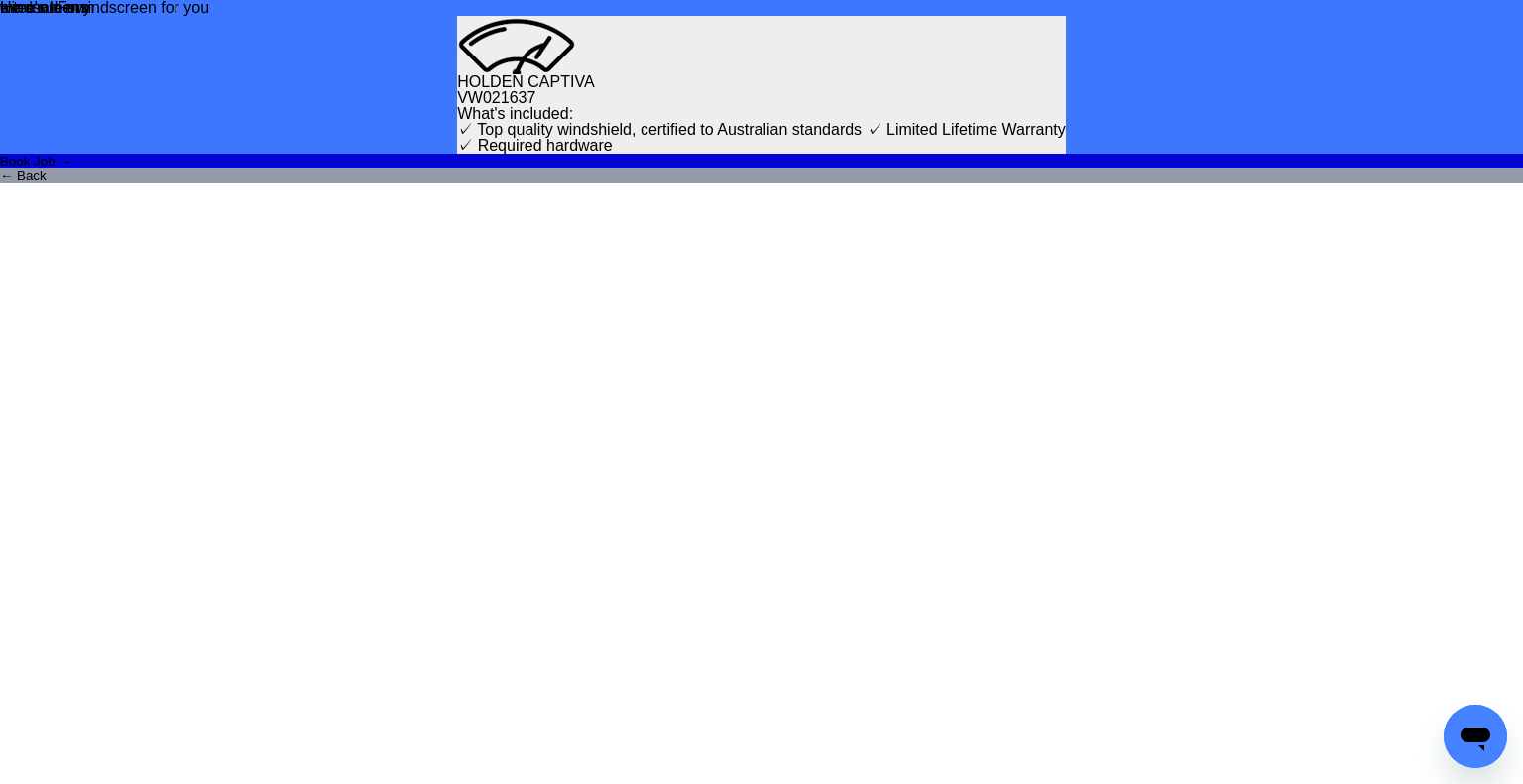 drag, startPoint x: 1005, startPoint y: 431, endPoint x: 953, endPoint y: 391, distance: 65.60488 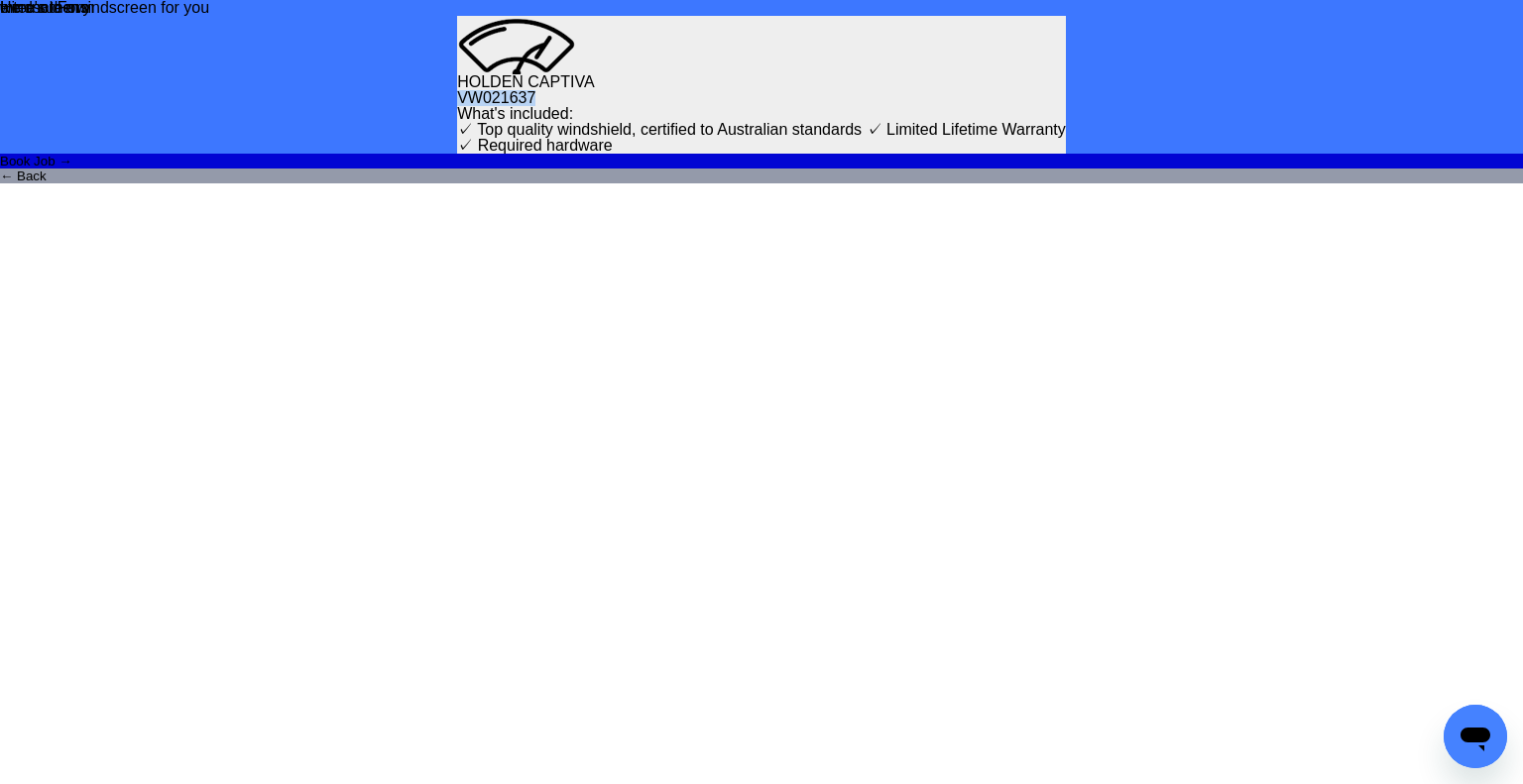 click on "VW021637" at bounding box center (762, 98) 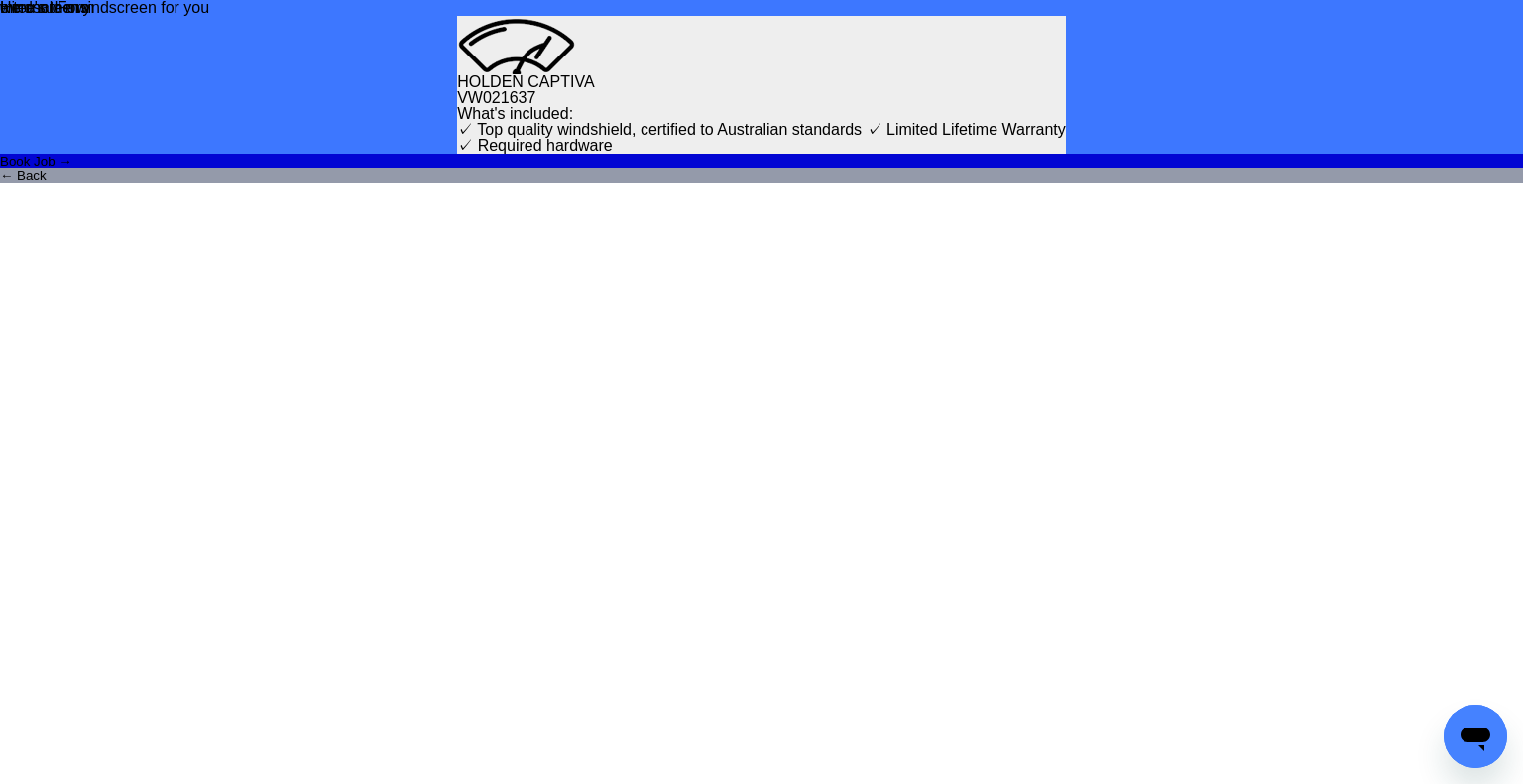 drag, startPoint x: 1116, startPoint y: 184, endPoint x: 1097, endPoint y: 102, distance: 84.17244 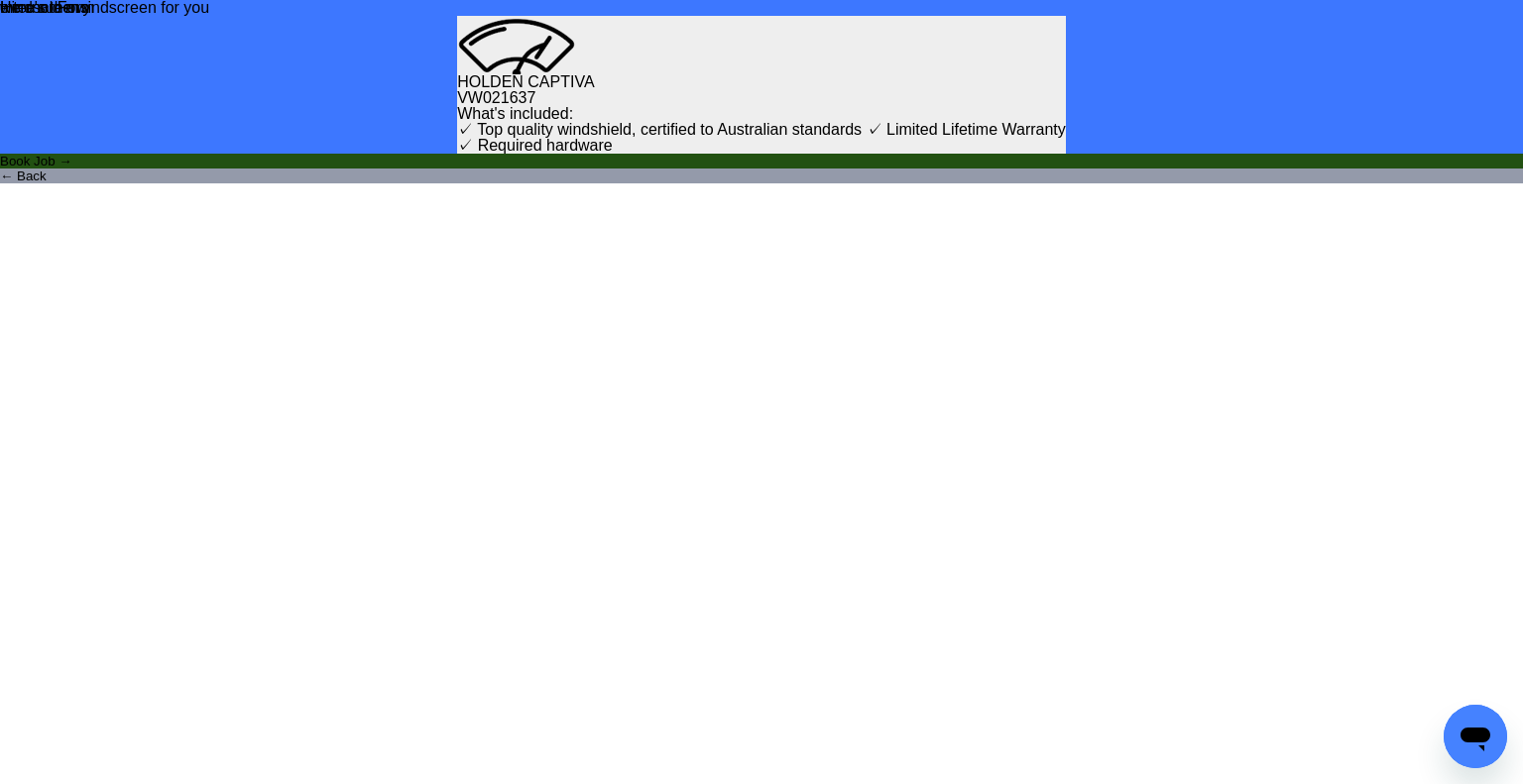 drag, startPoint x: 763, startPoint y: 489, endPoint x: 870, endPoint y: 241, distance: 270.09813 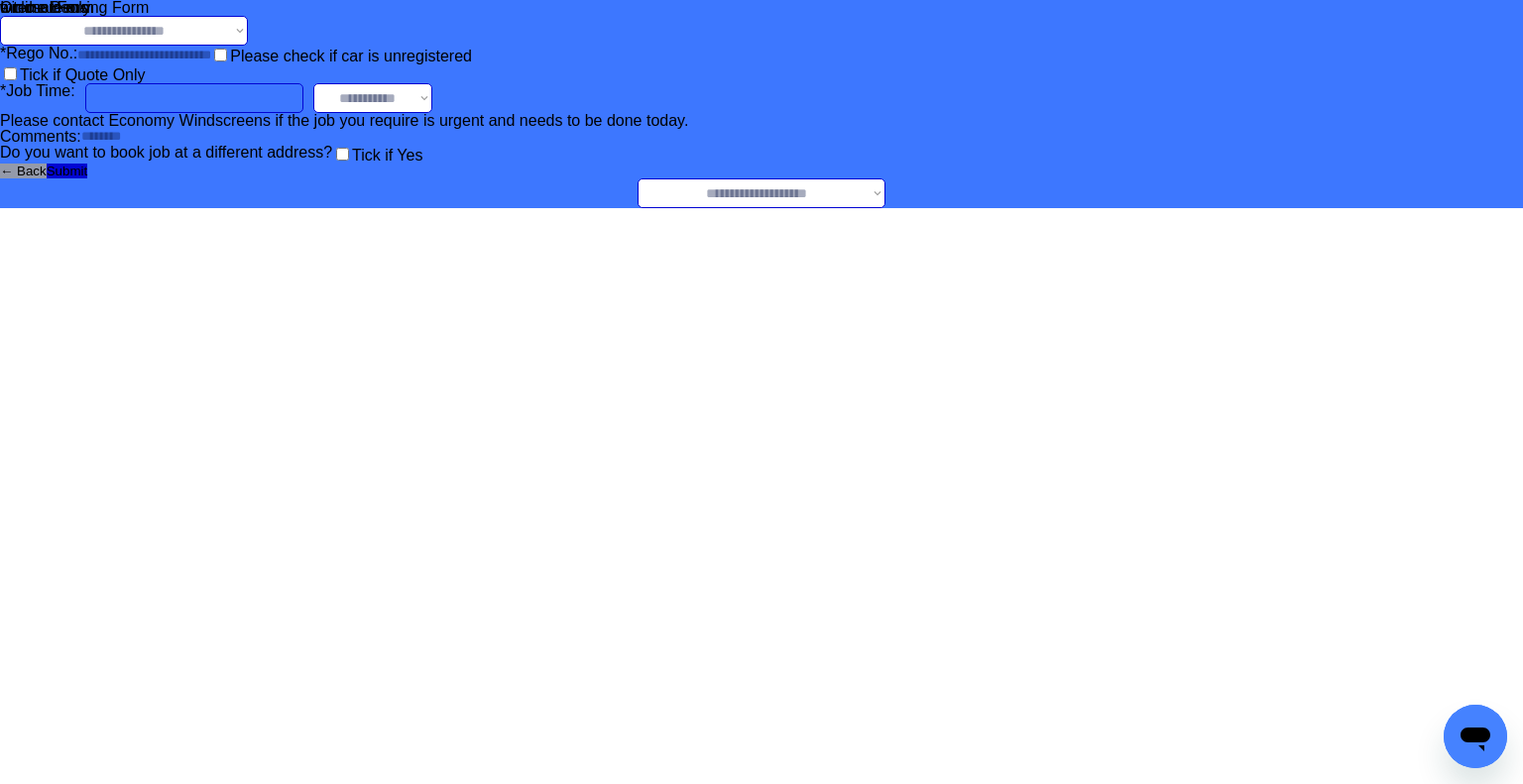 click on "**********" at bounding box center (124, 31) 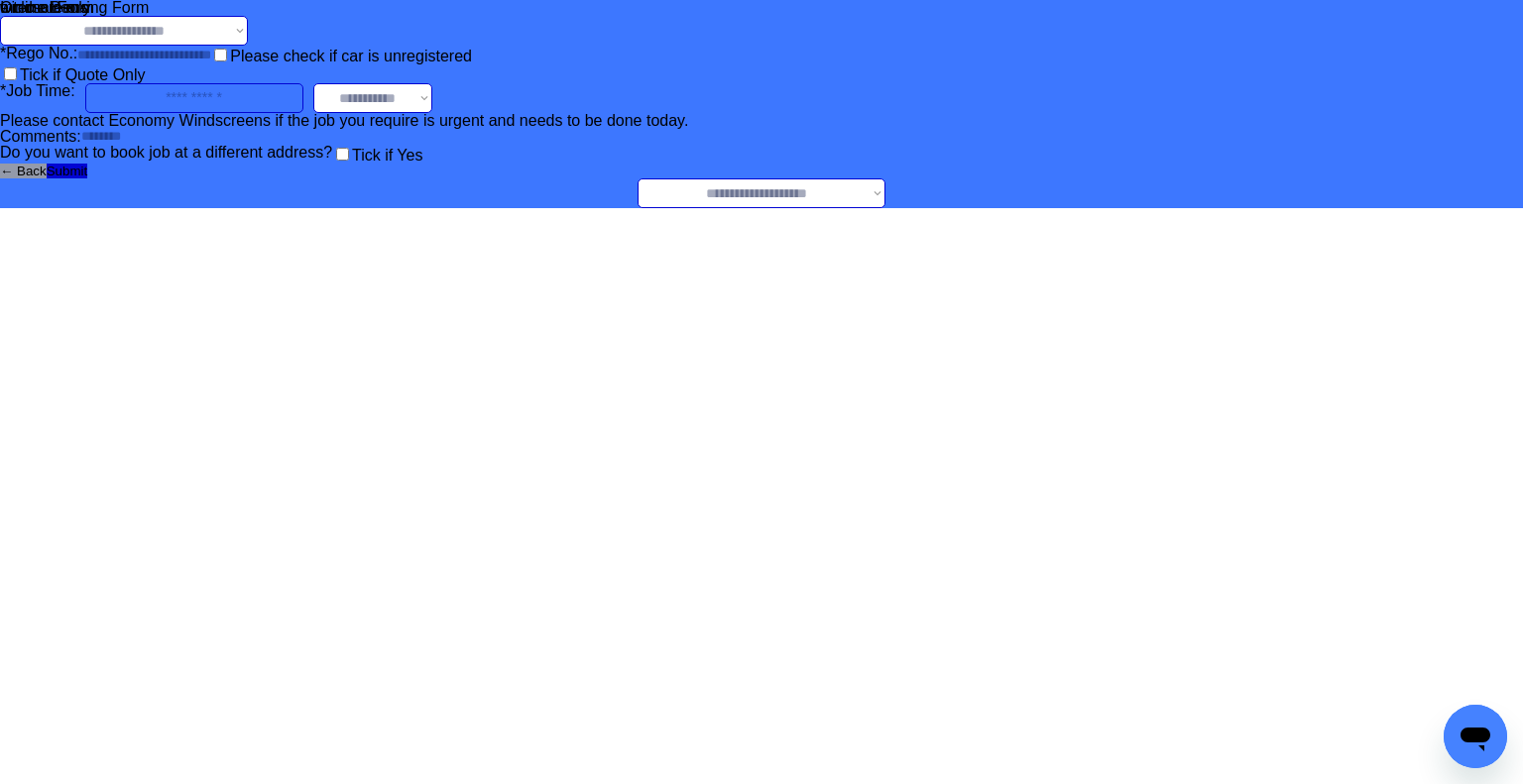 select on "**********" 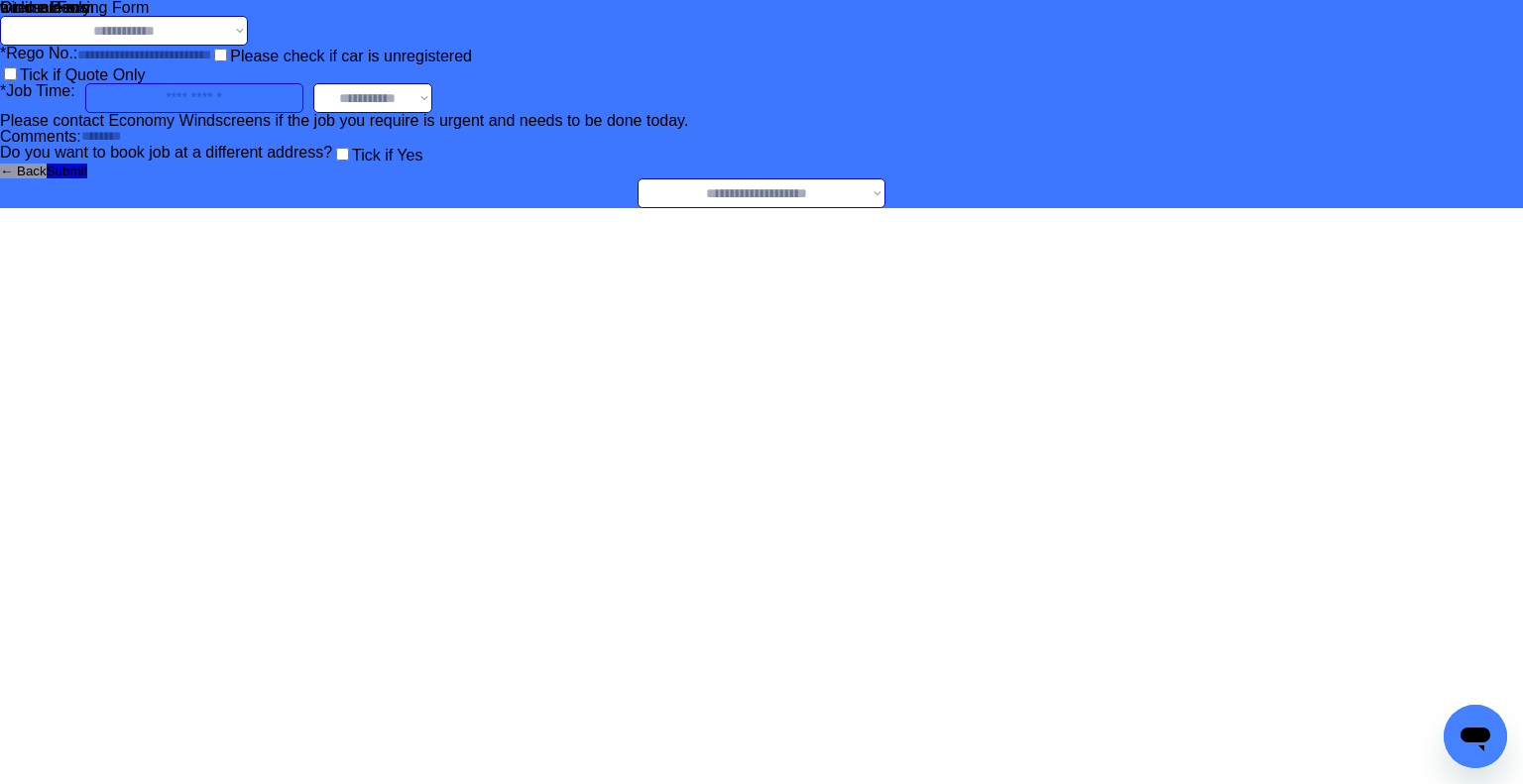 click on "**********" at bounding box center [124, 31] 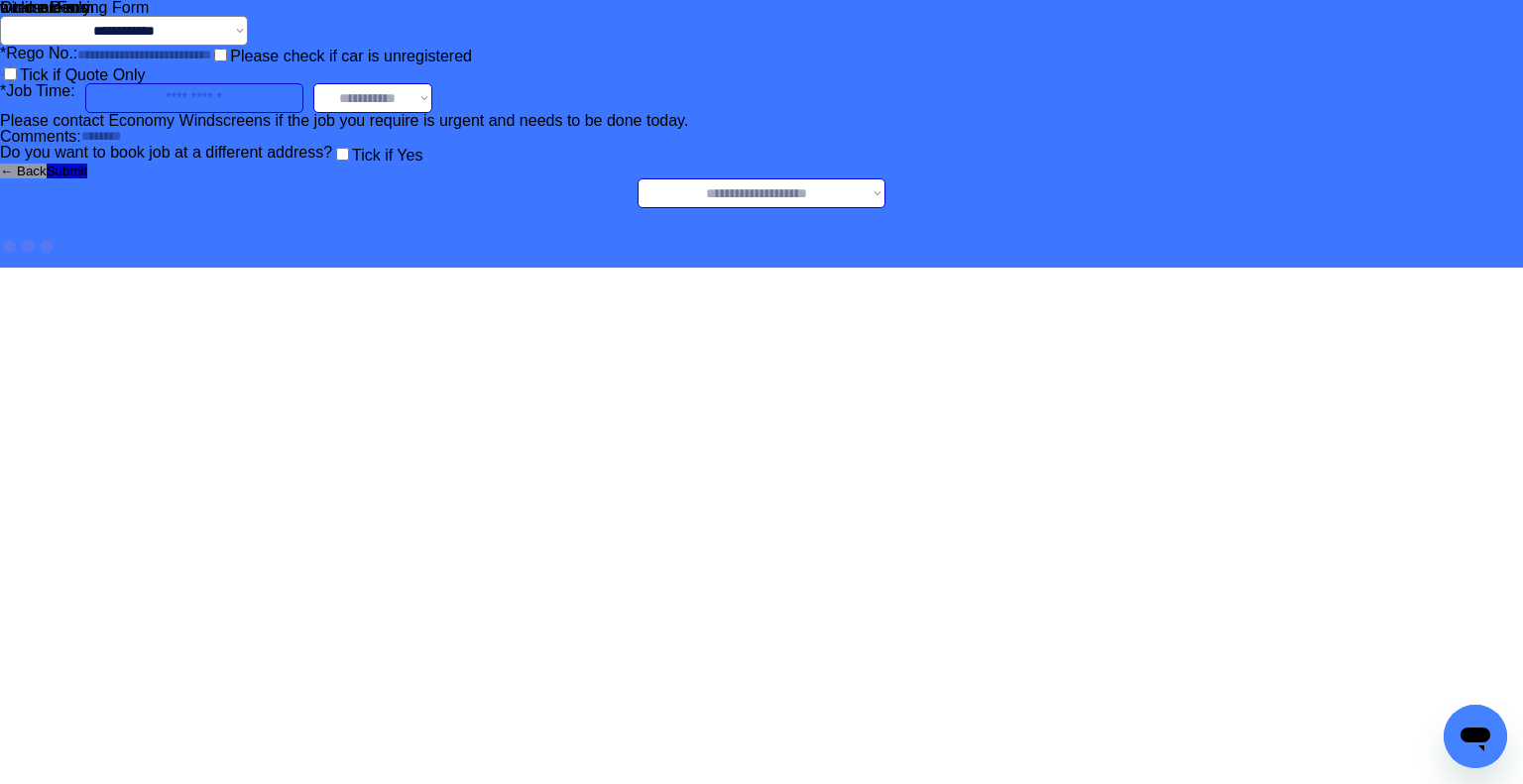 click on "**********" at bounding box center (762, 193) 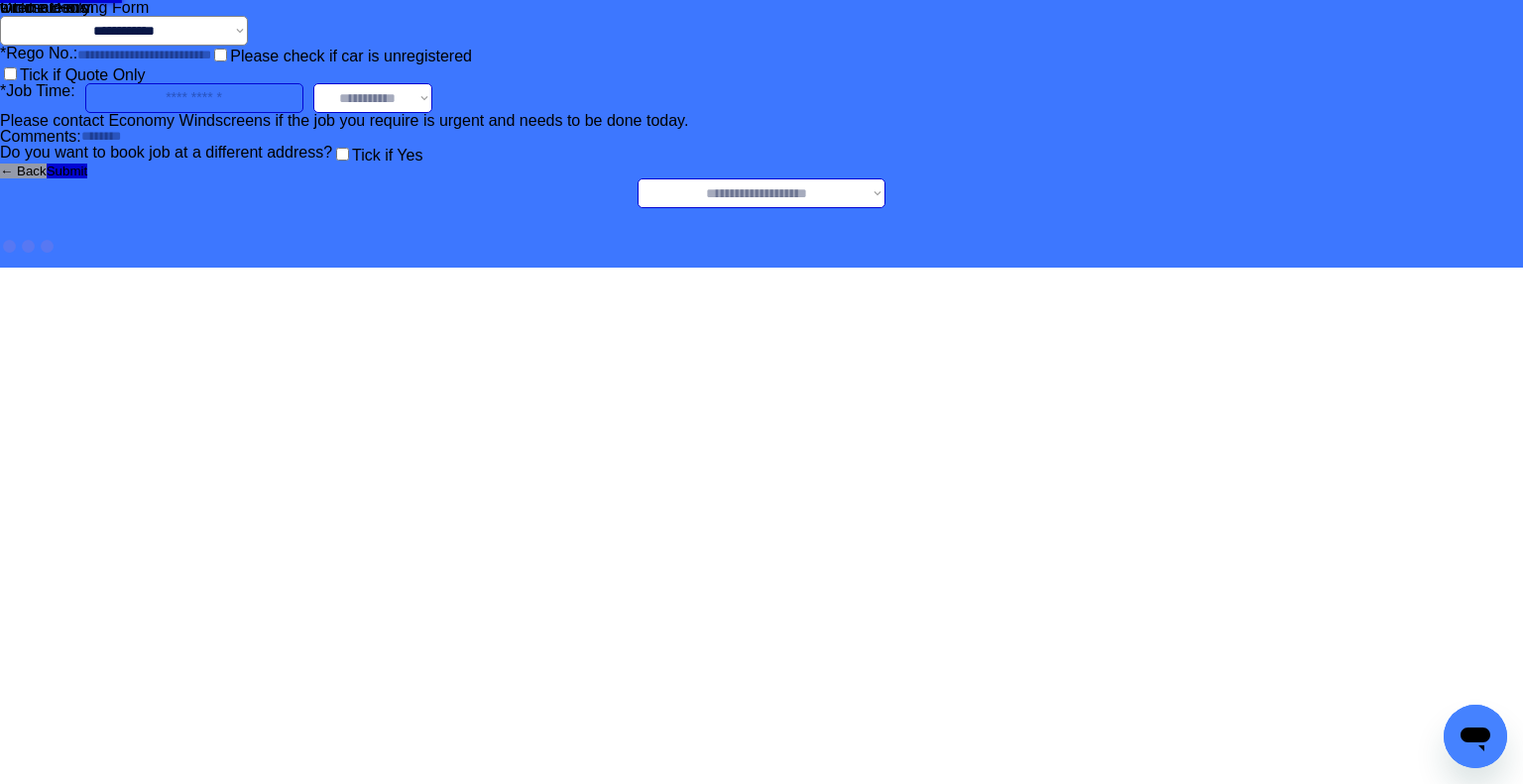 select on "********" 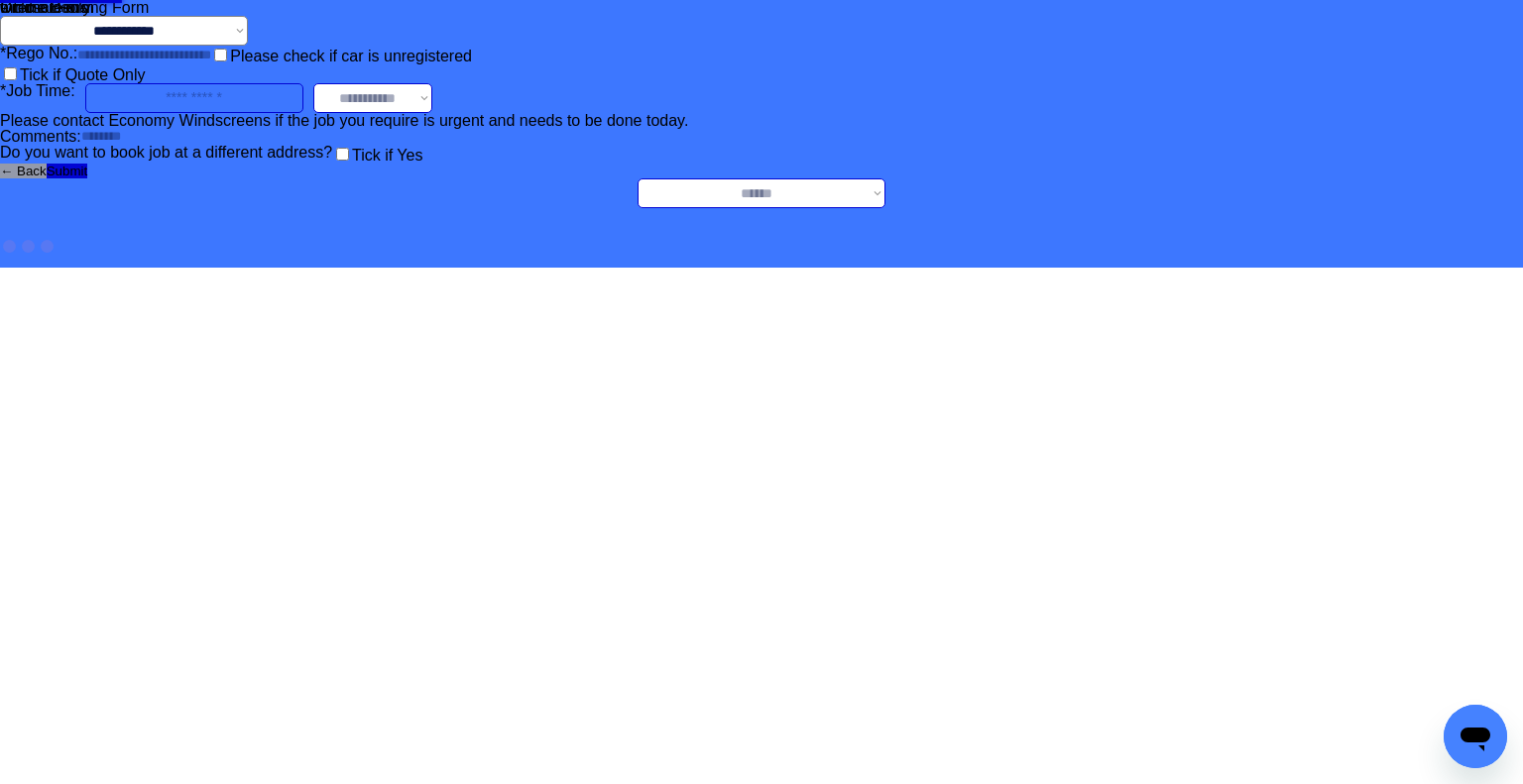 click on "**********" at bounding box center (762, 193) 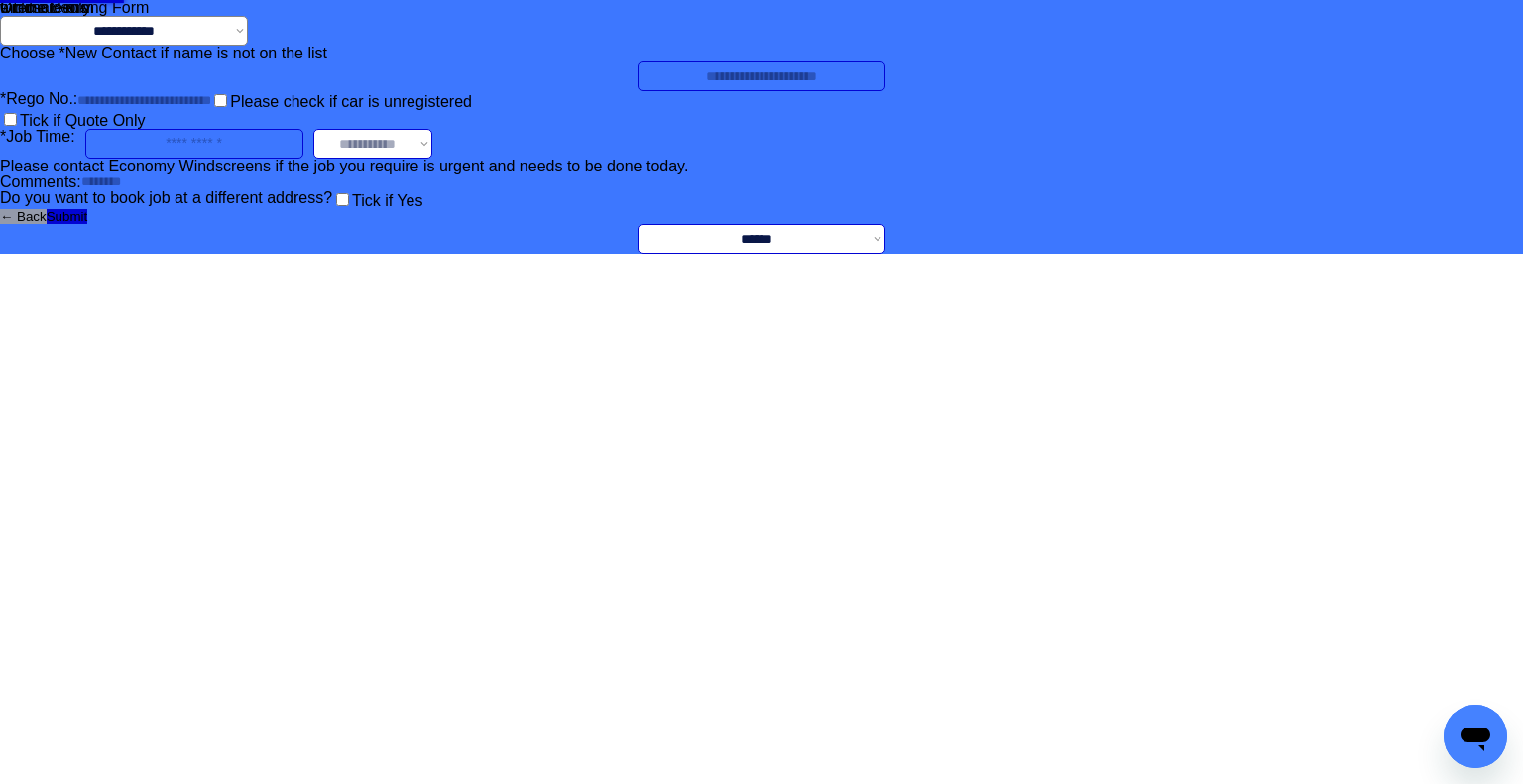 click at bounding box center (762, 76) 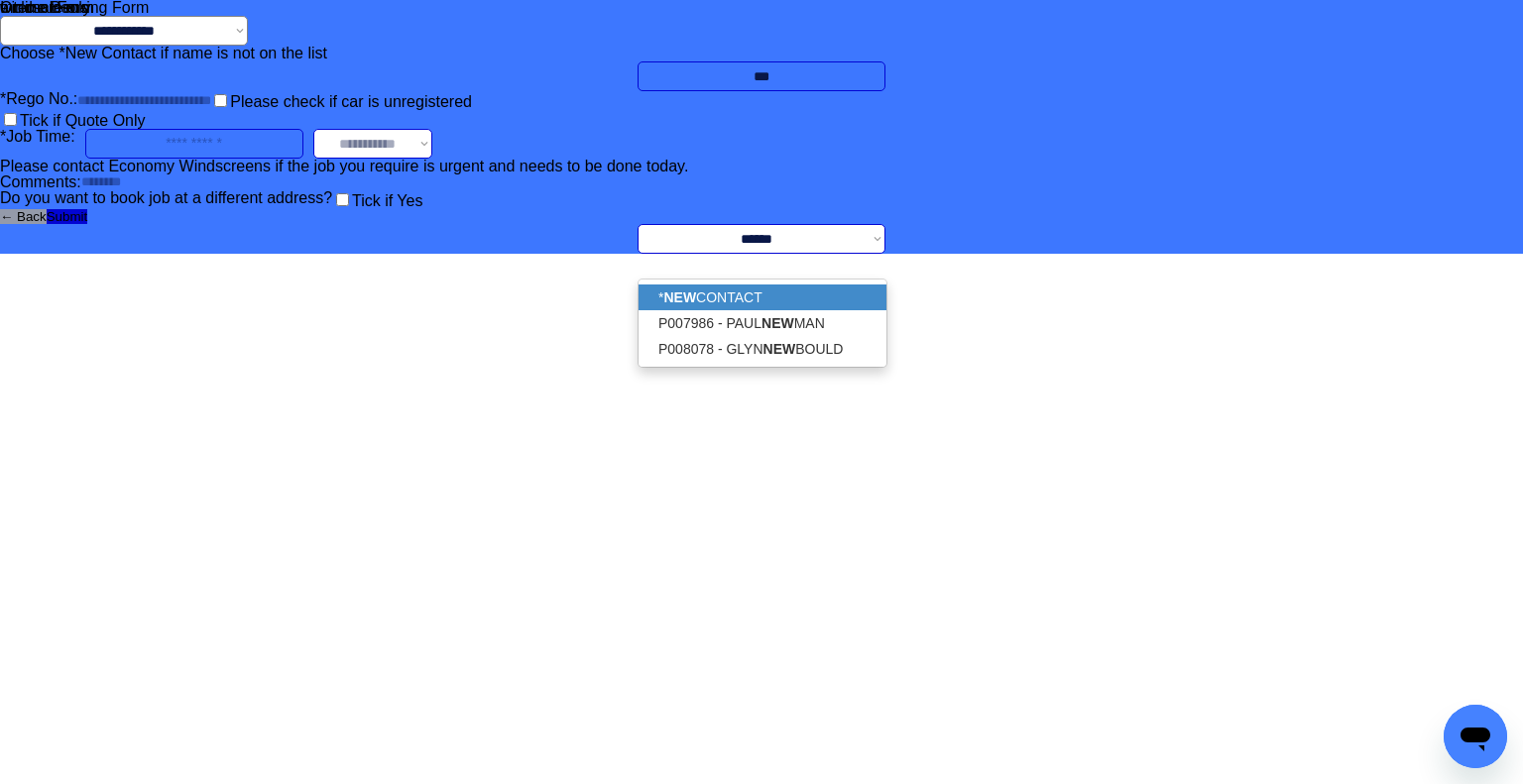 drag, startPoint x: 826, startPoint y: 292, endPoint x: 1282, endPoint y: 299, distance: 456.05372 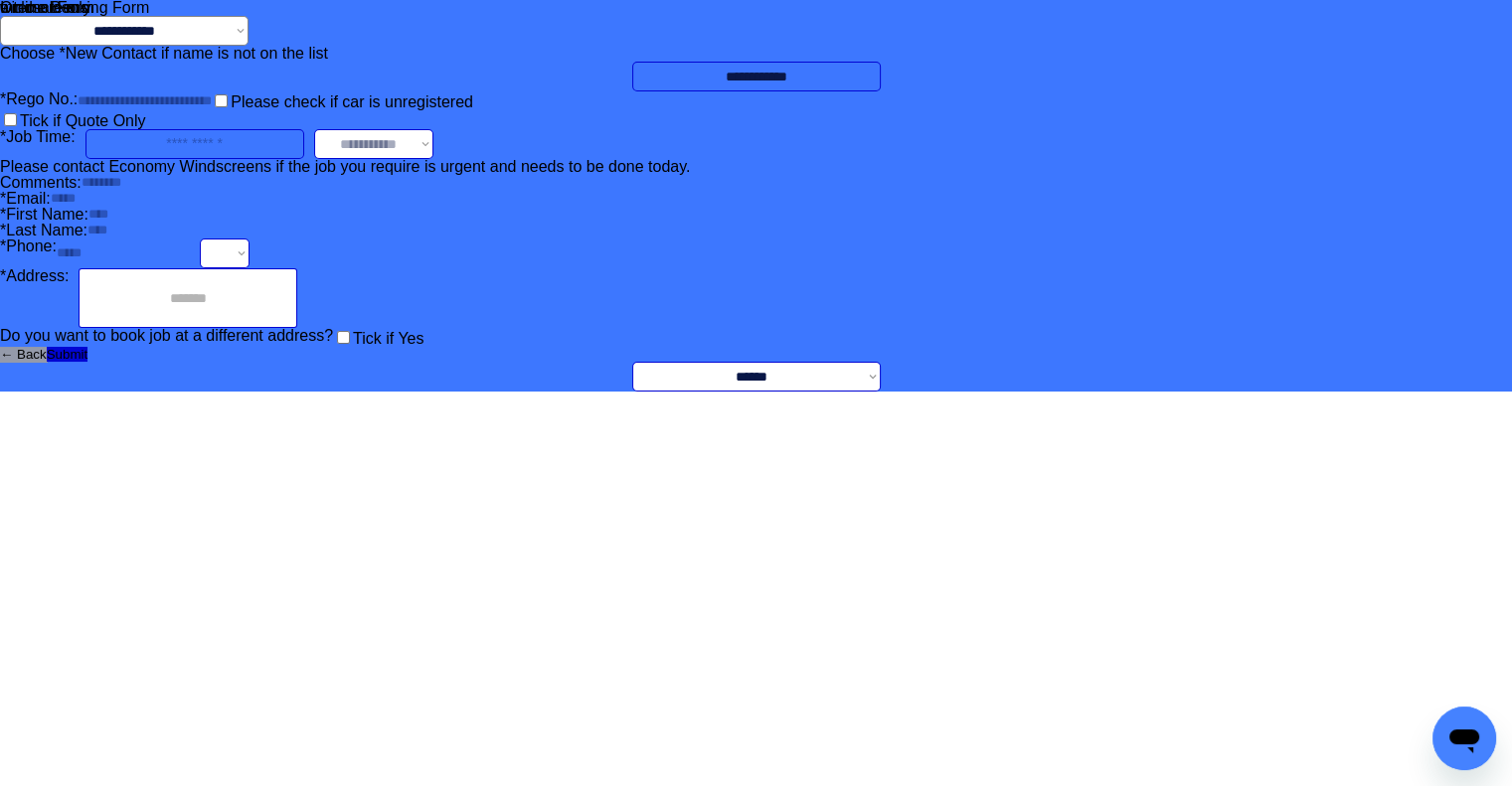 drag, startPoint x: 1285, startPoint y: 300, endPoint x: 1276, endPoint y: 308, distance: 12.0415946 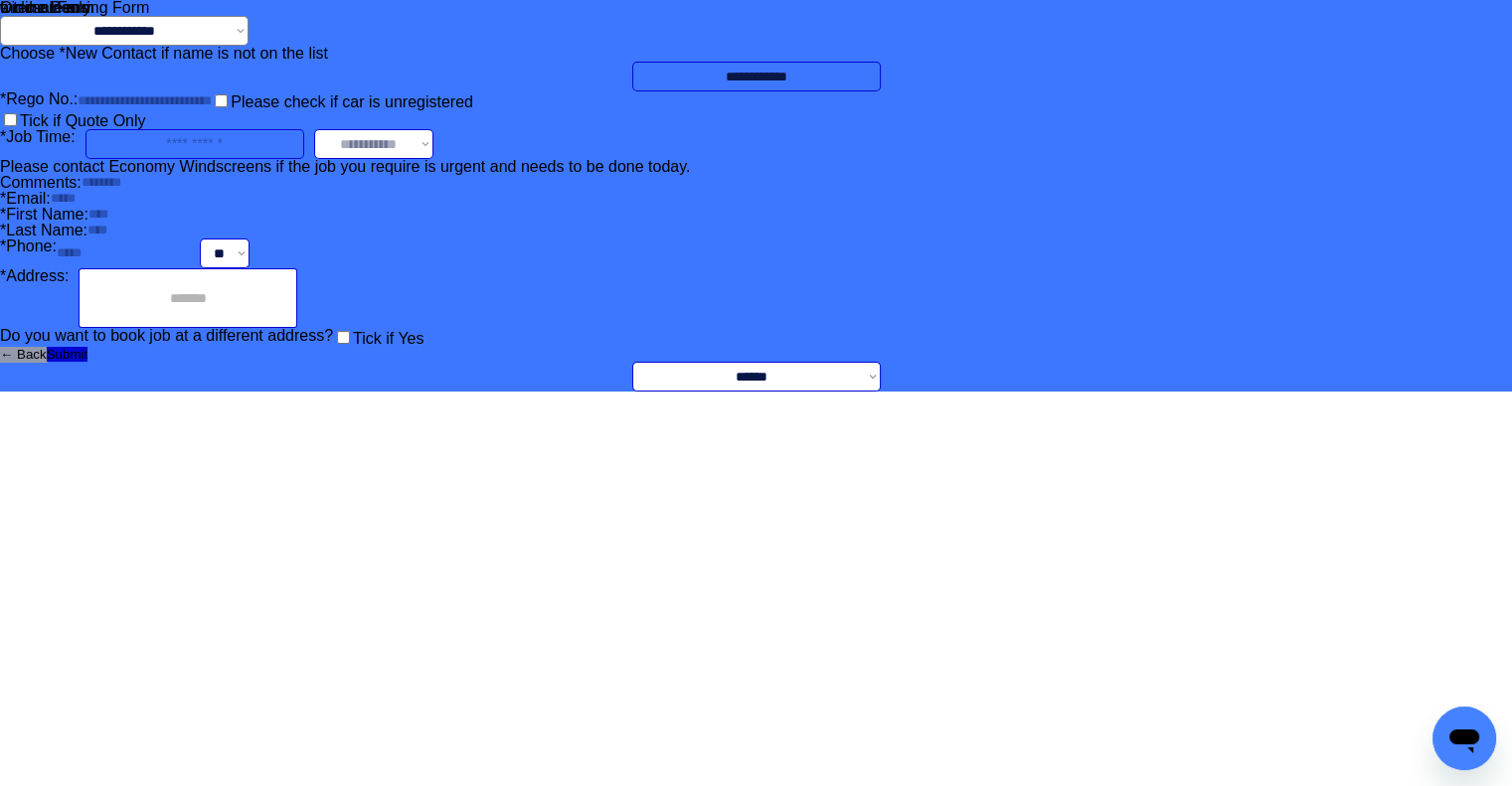 click at bounding box center (188, 298) 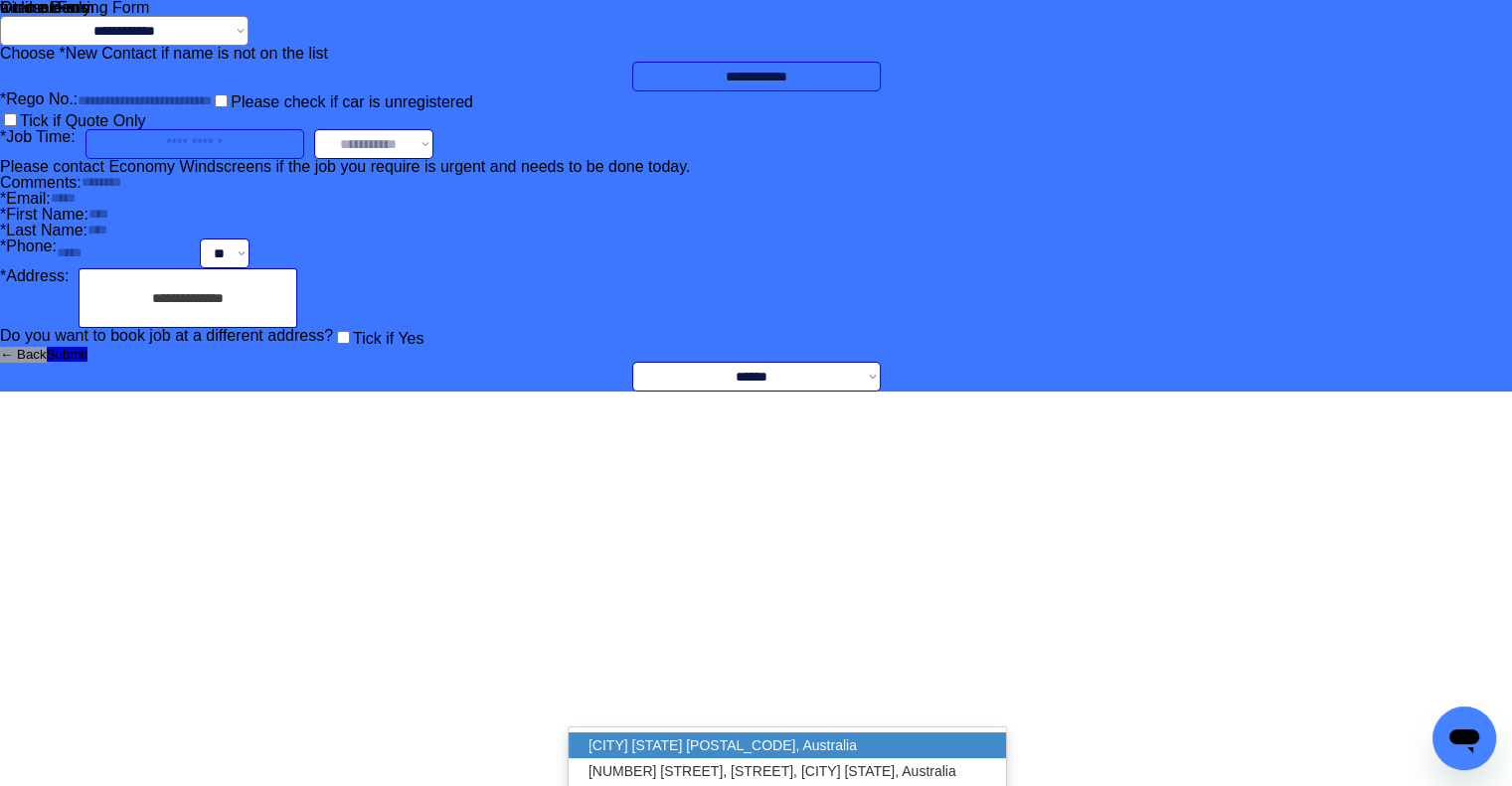 drag, startPoint x: 734, startPoint y: 744, endPoint x: 1027, endPoint y: 553, distance: 349.7571 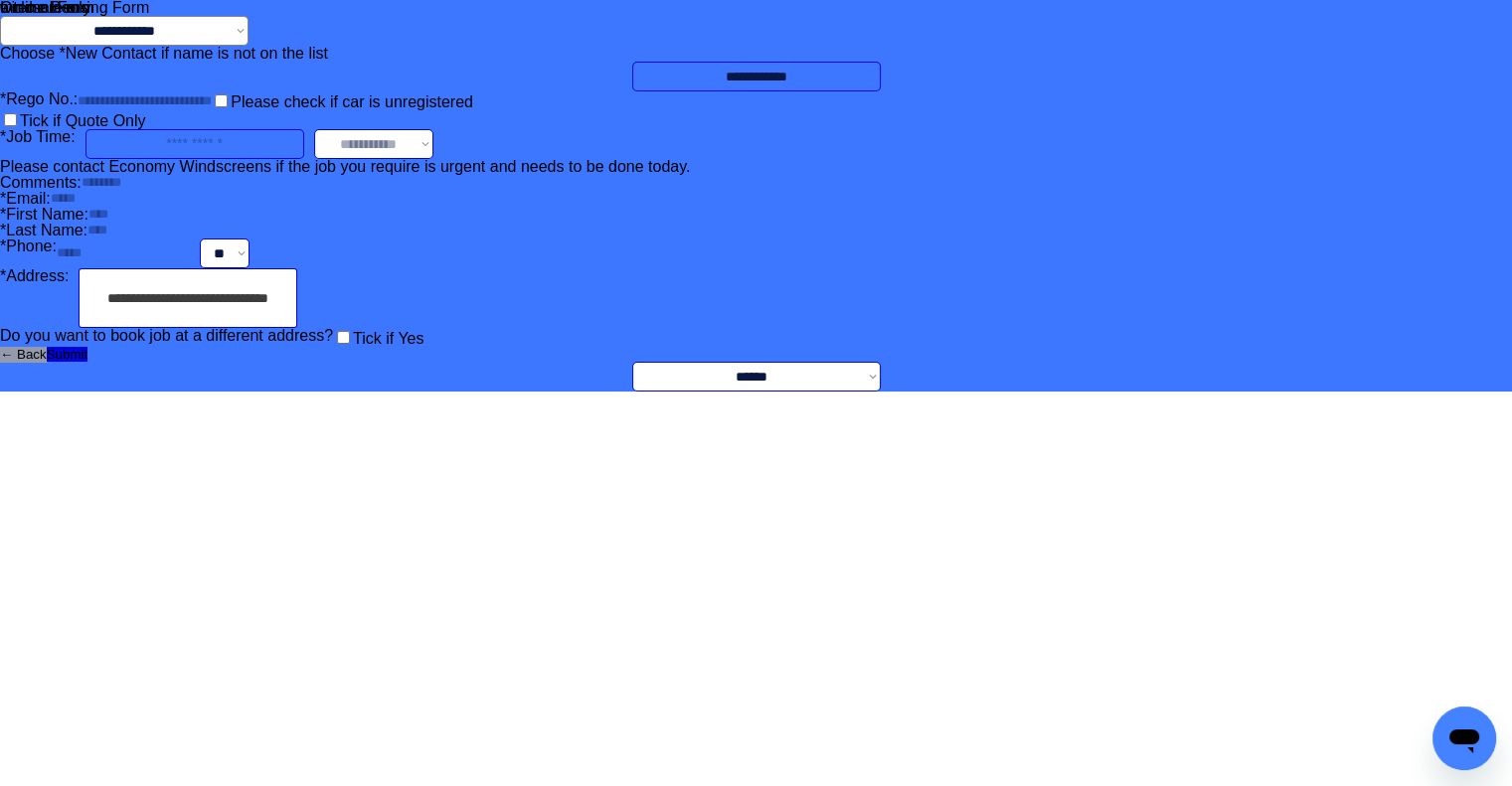 type on "**********" 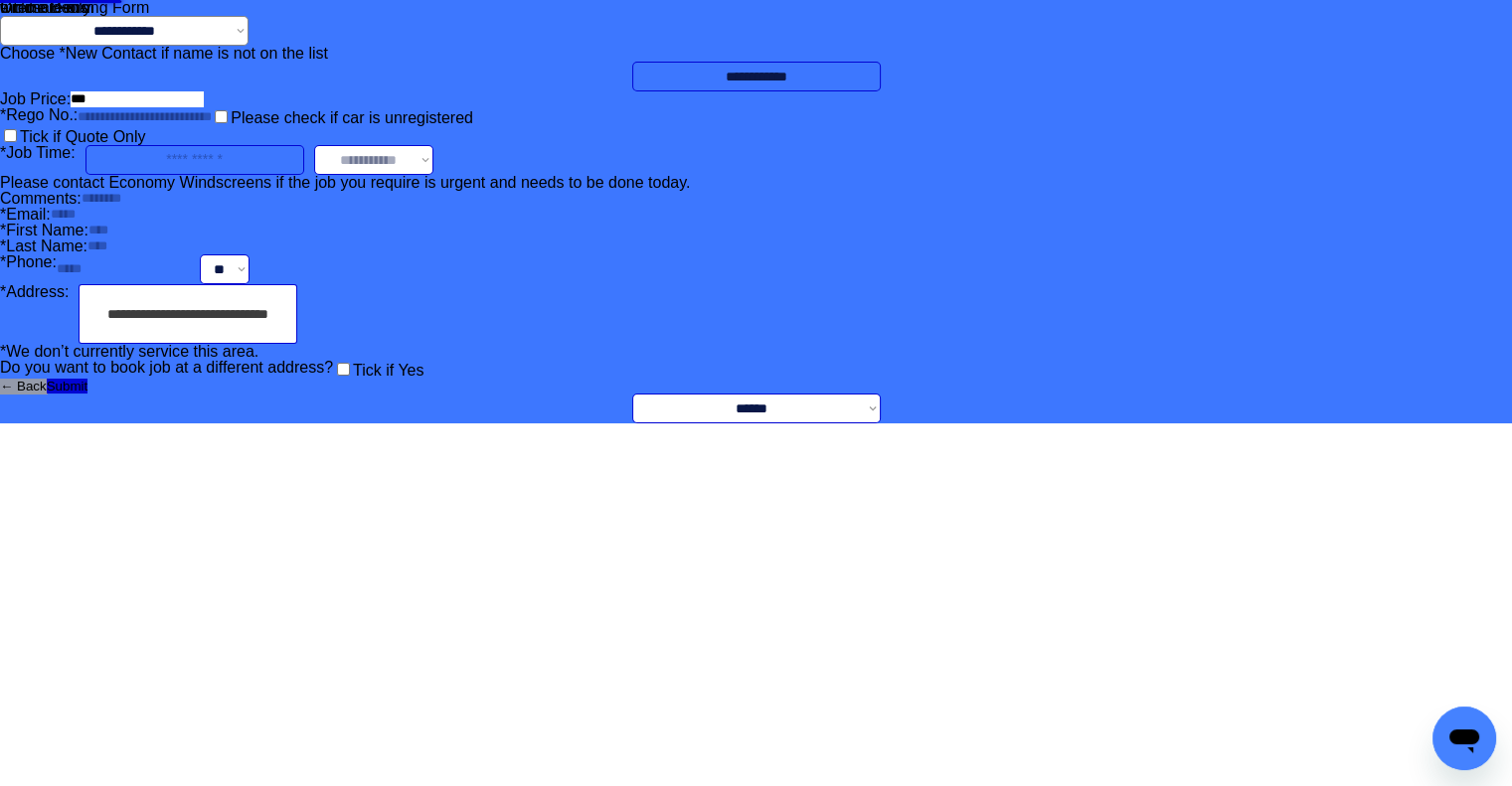 click on "**********" at bounding box center (756, 212) 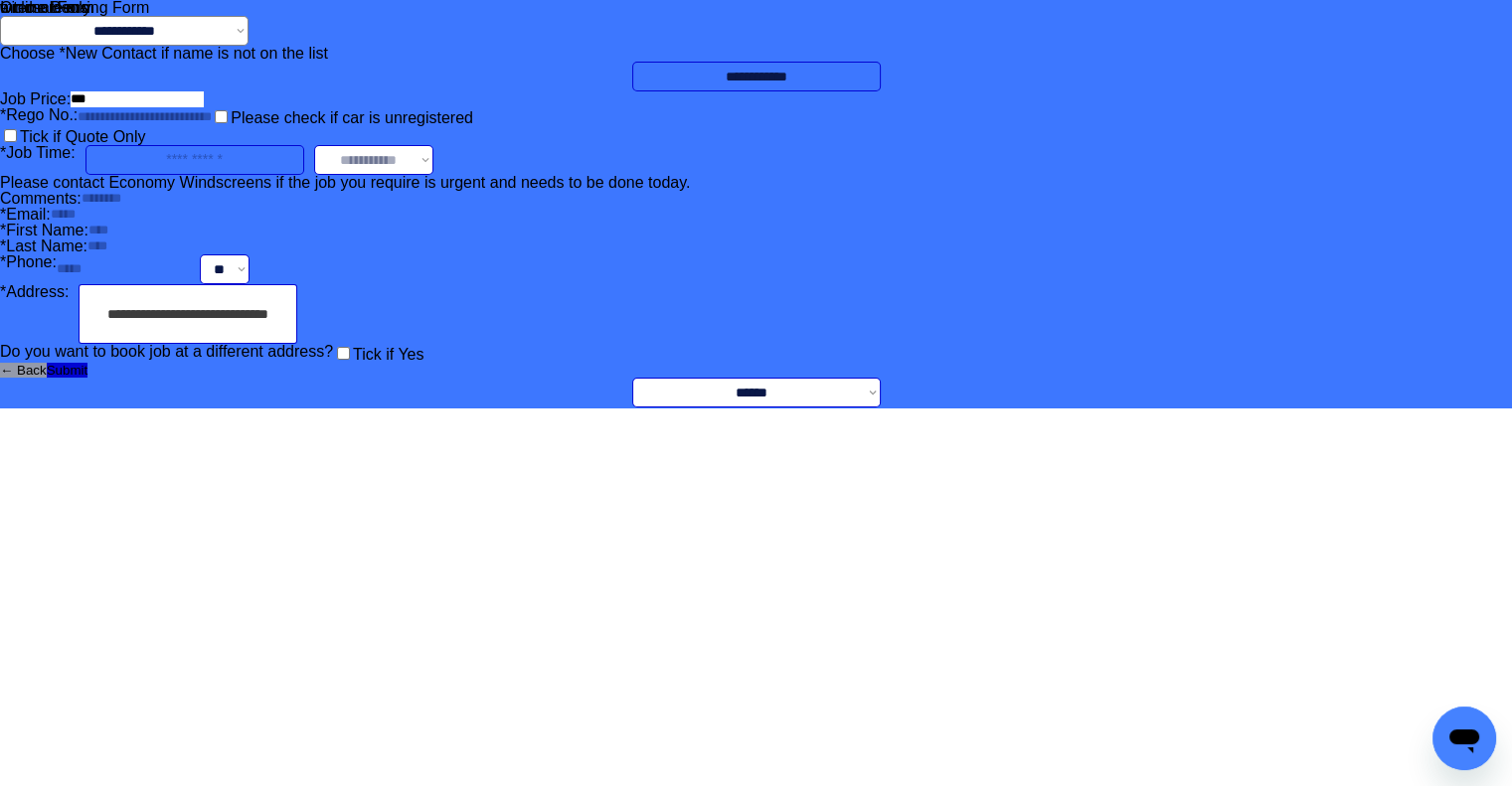 scroll, scrollTop: 123, scrollLeft: 0, axis: vertical 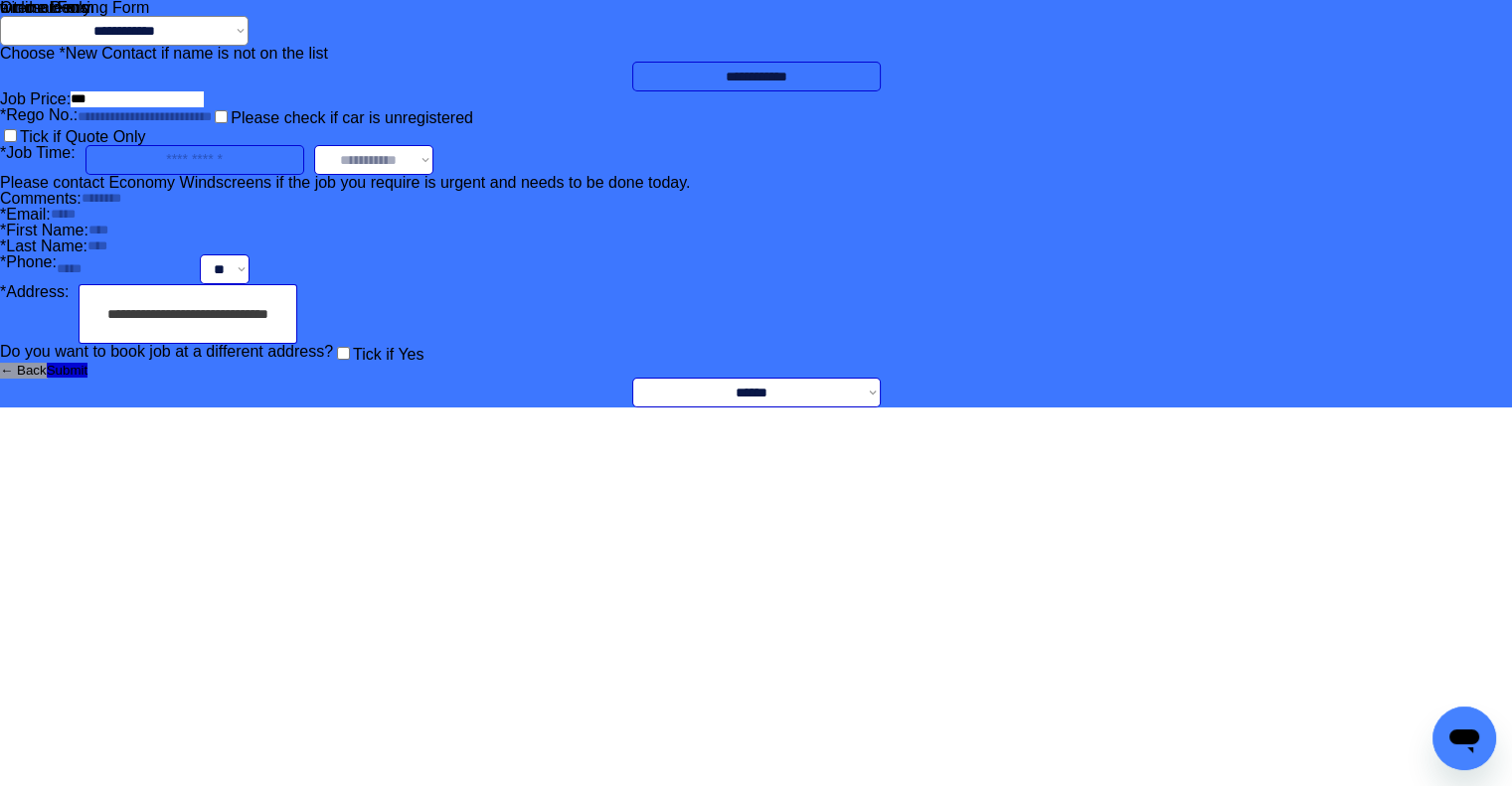 click on "**********" at bounding box center [756, 204] 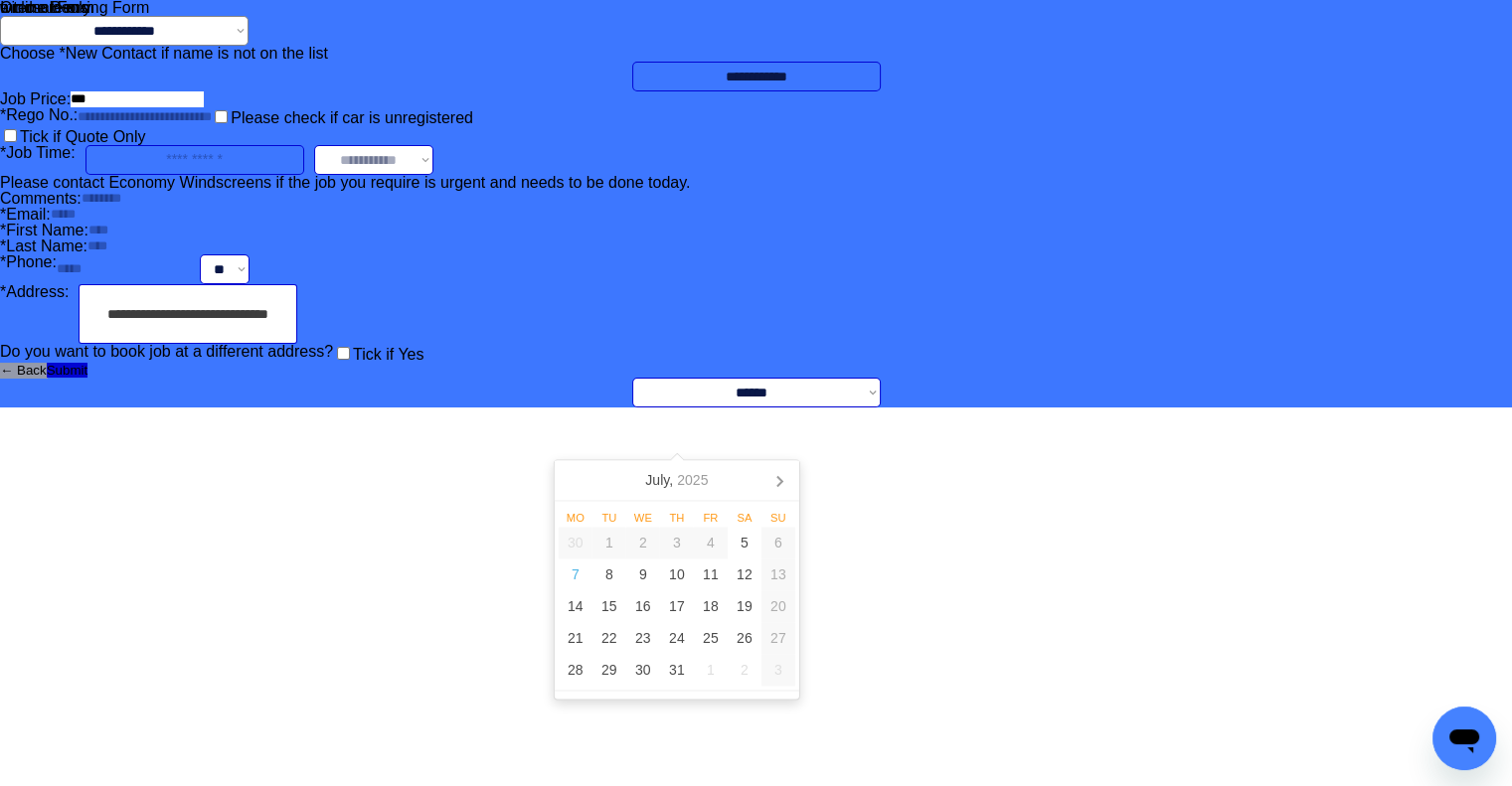 click at bounding box center [195, 160] 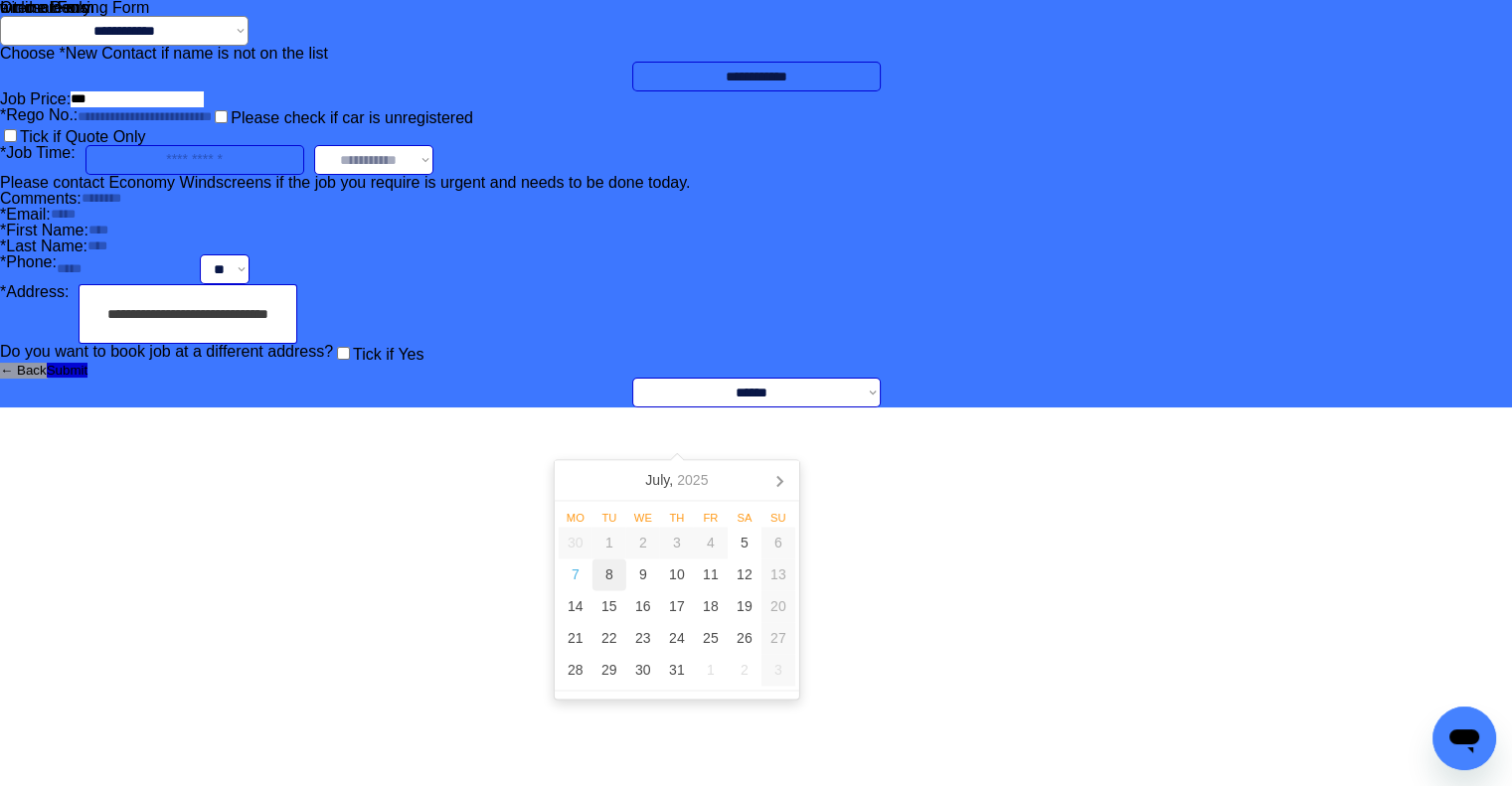 click on "8" at bounding box center [609, 575] 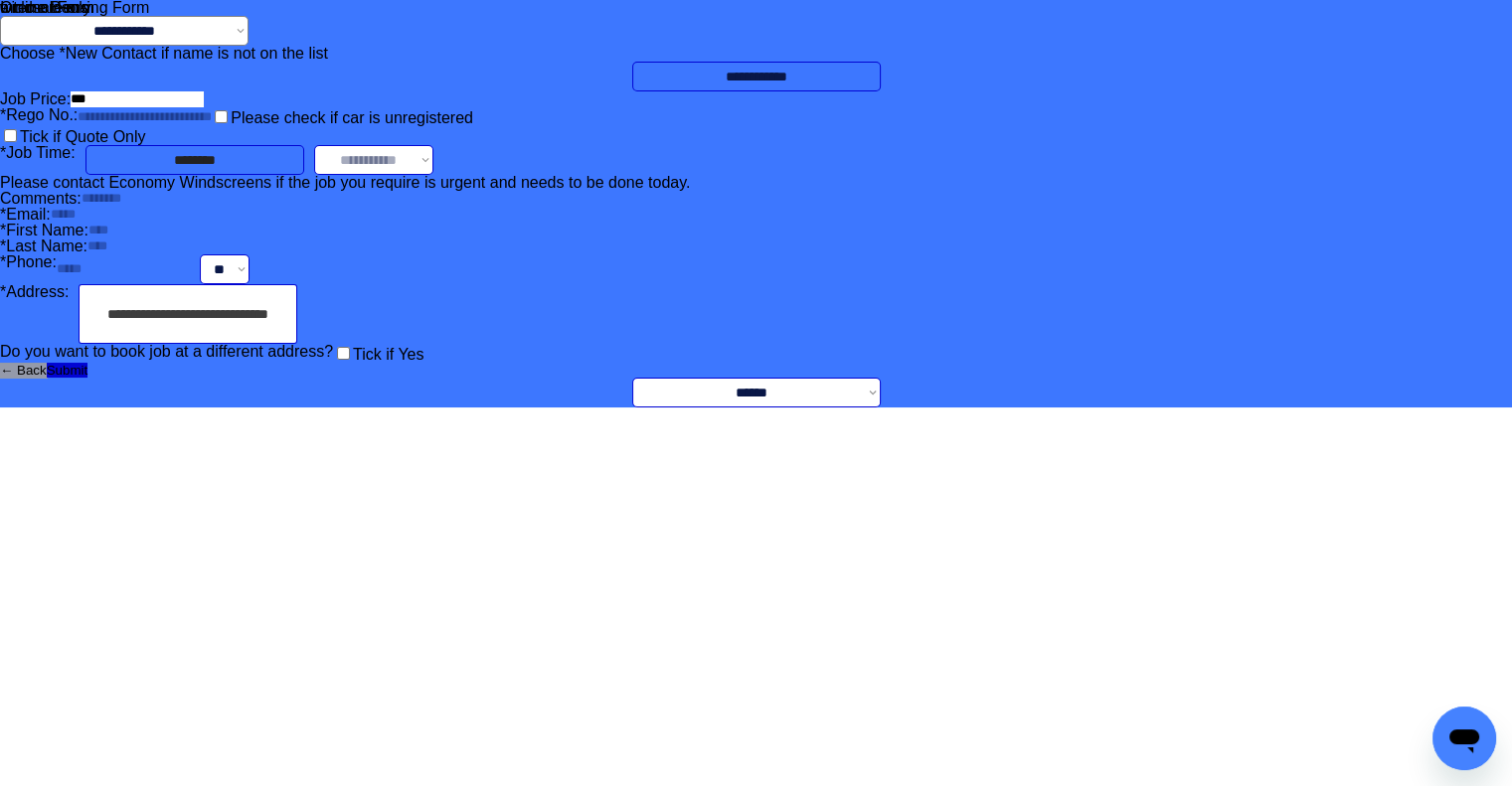 click on "**********" at bounding box center [756, 204] 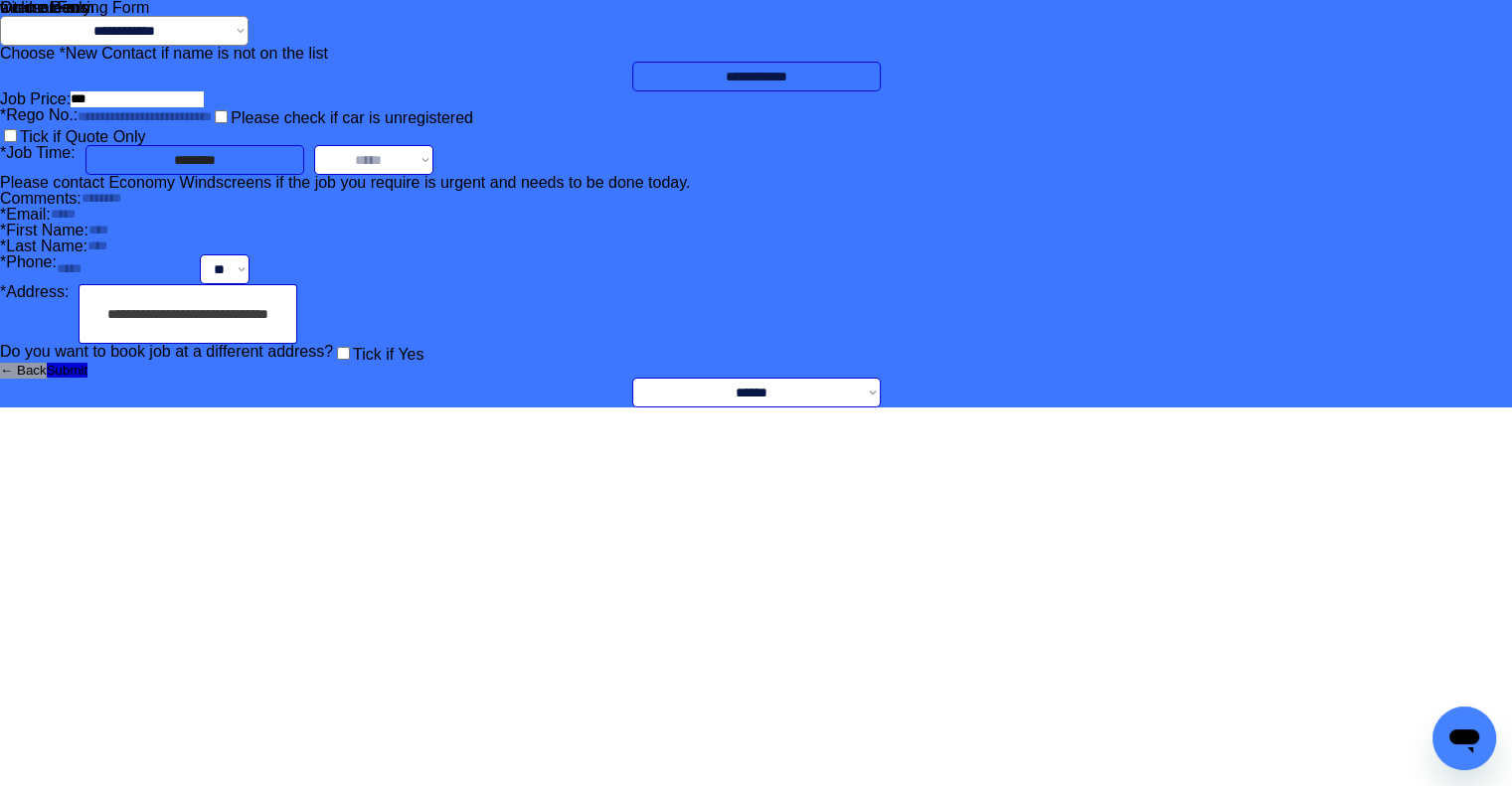 click on "**********" at bounding box center [374, 160] 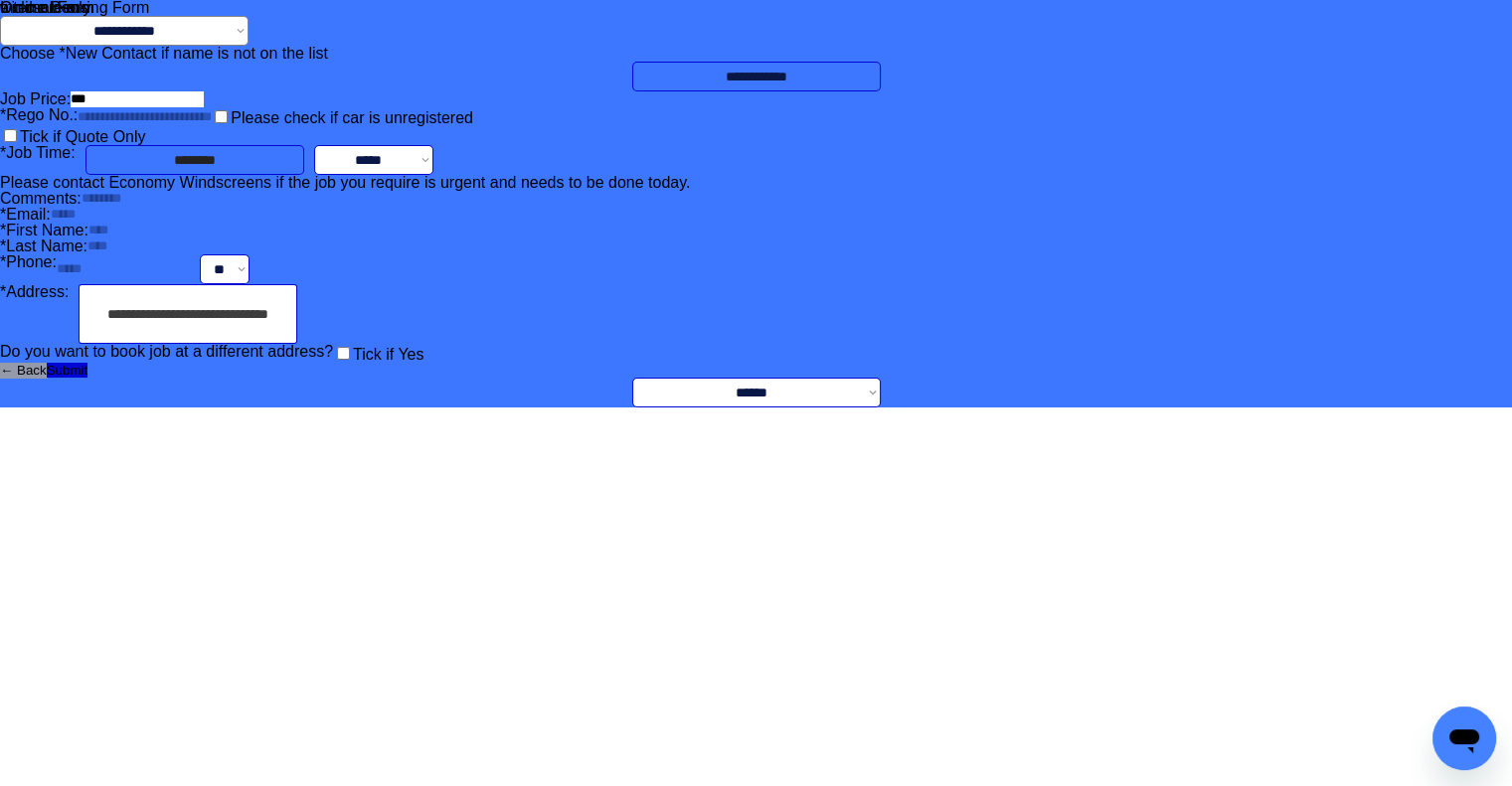 click on "**********" at bounding box center [756, 204] 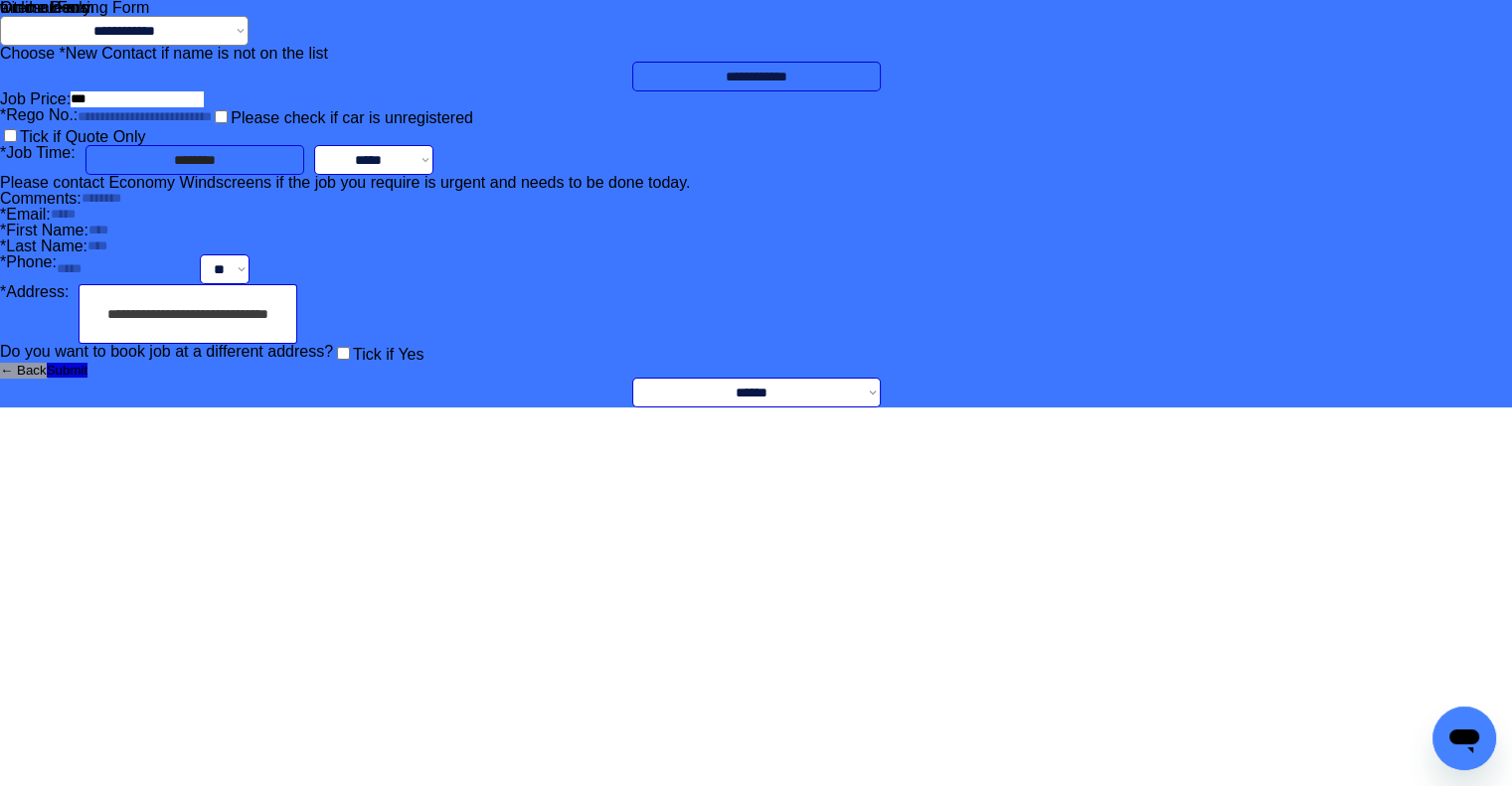 drag, startPoint x: 1045, startPoint y: 395, endPoint x: 929, endPoint y: 393, distance: 116.01724 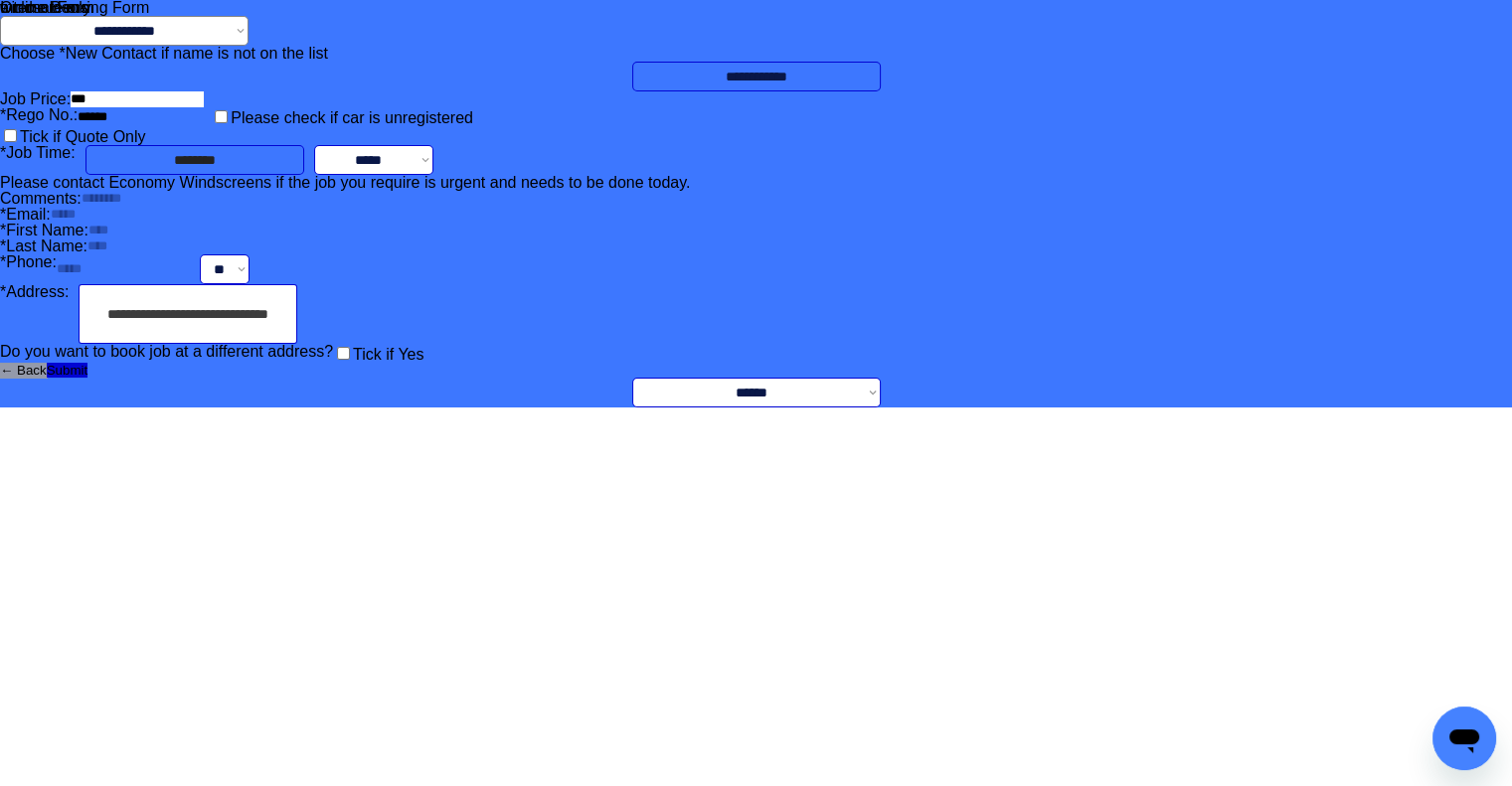 type on "******" 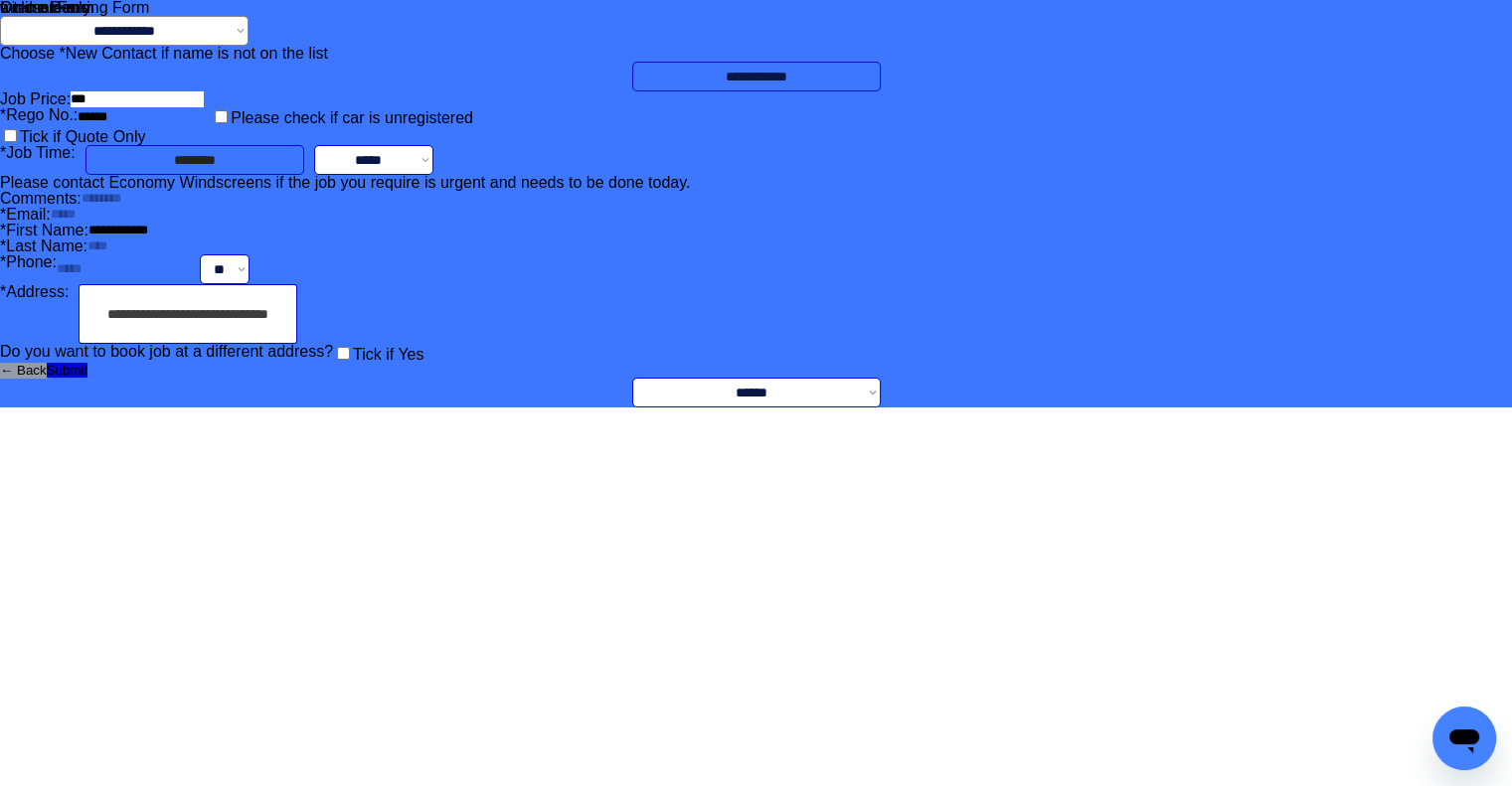 type on "**********" 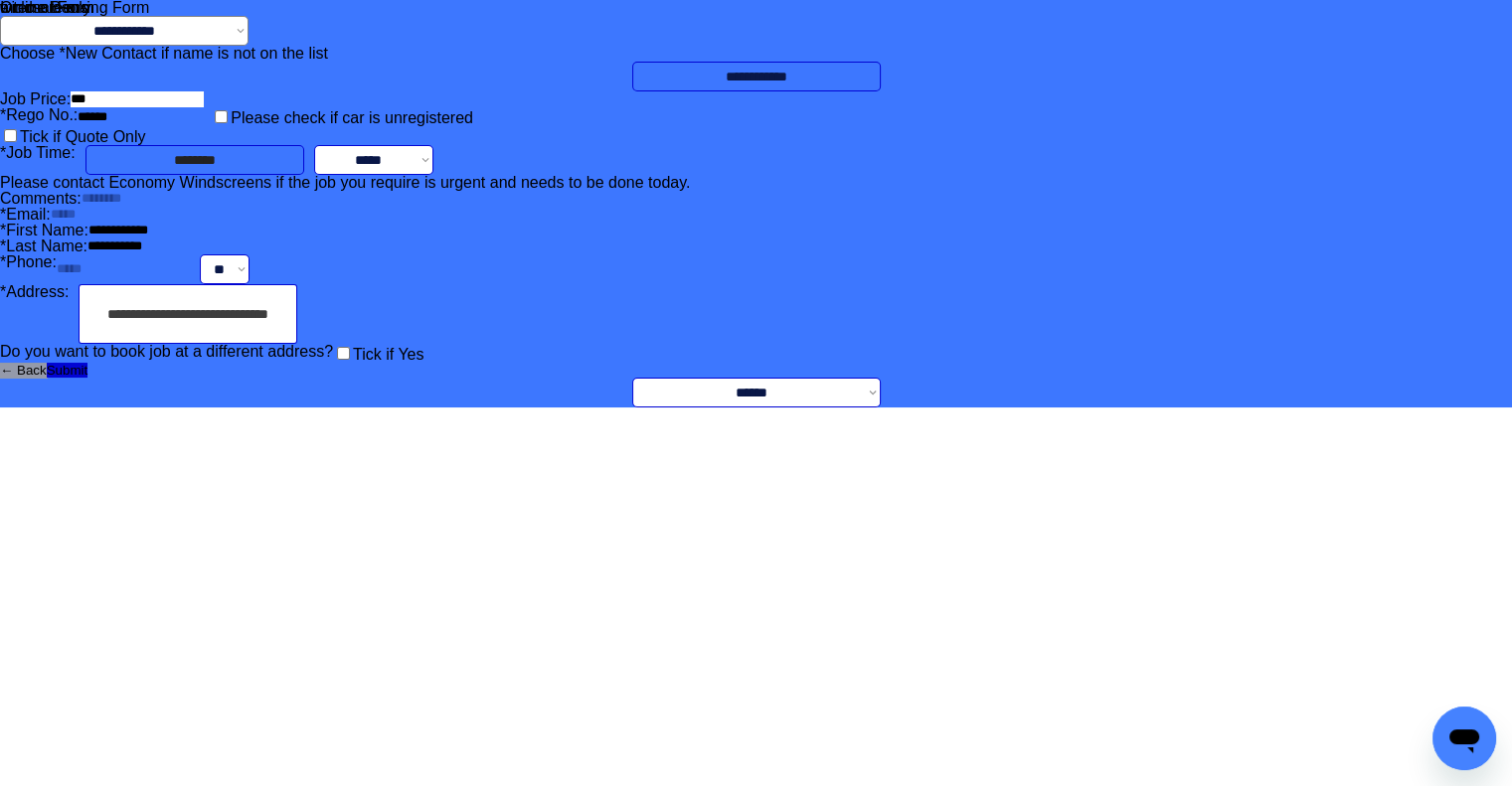 type on "**********" 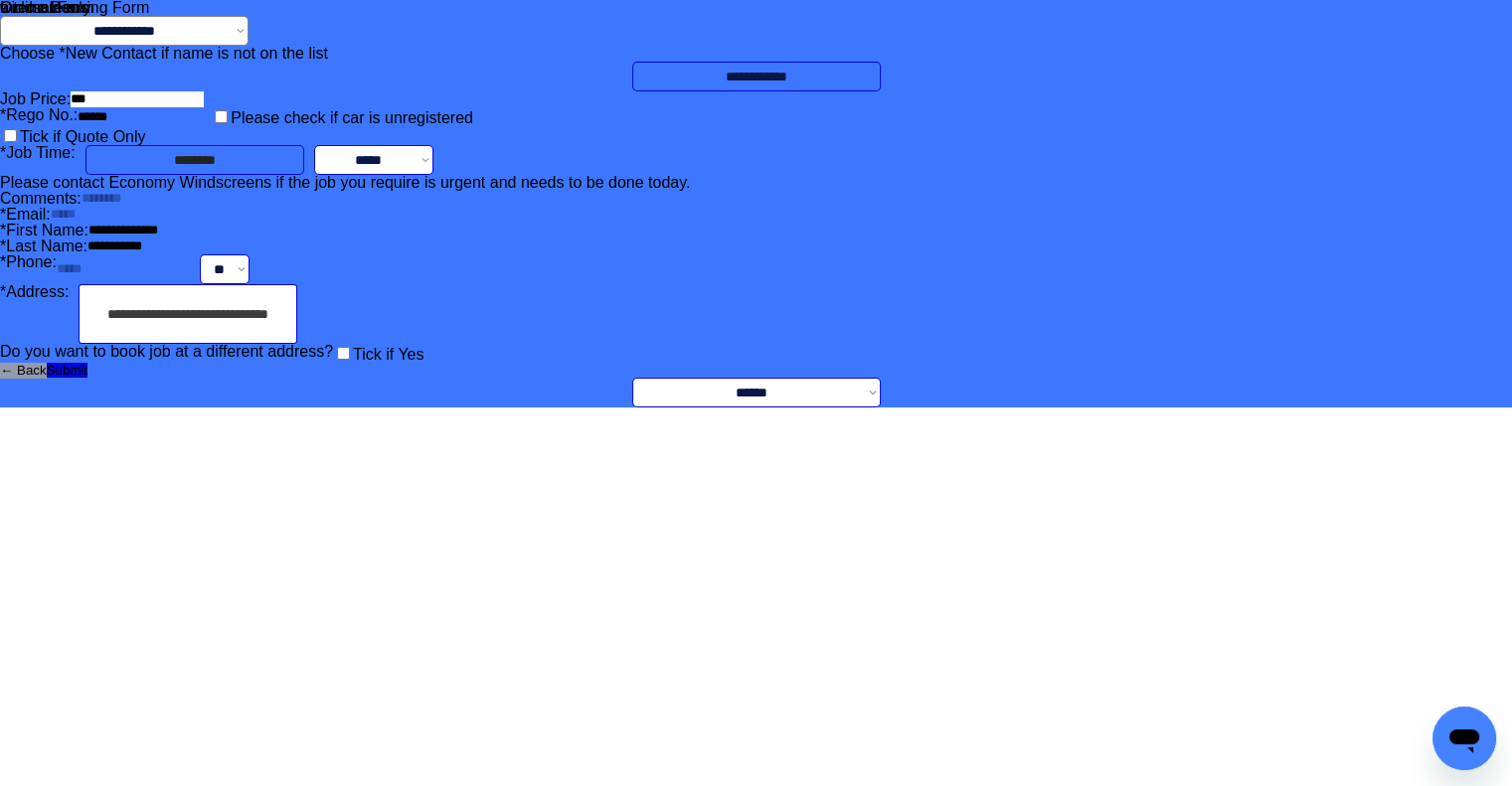 click at bounding box center (155, 231) 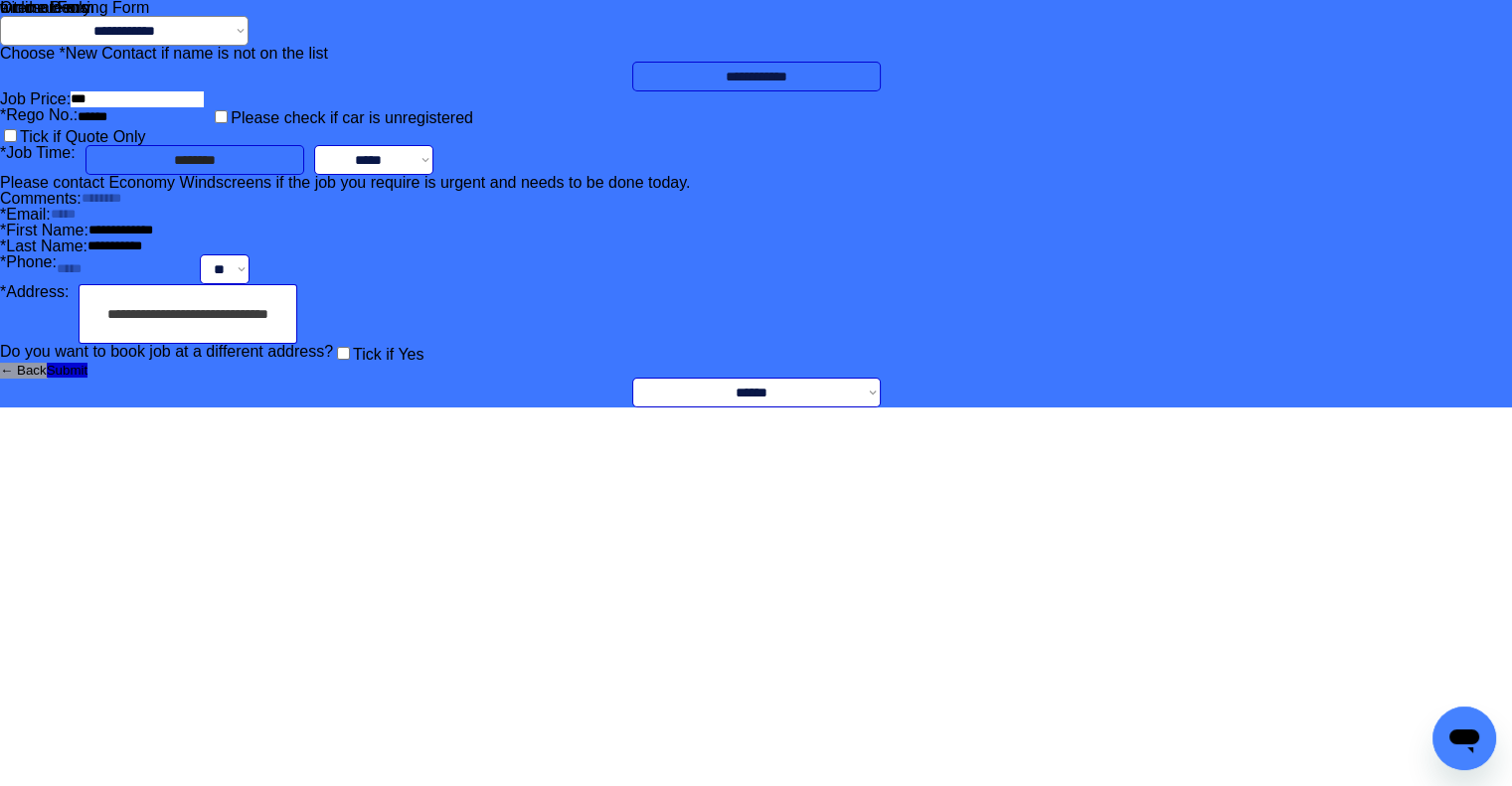 type on "**********" 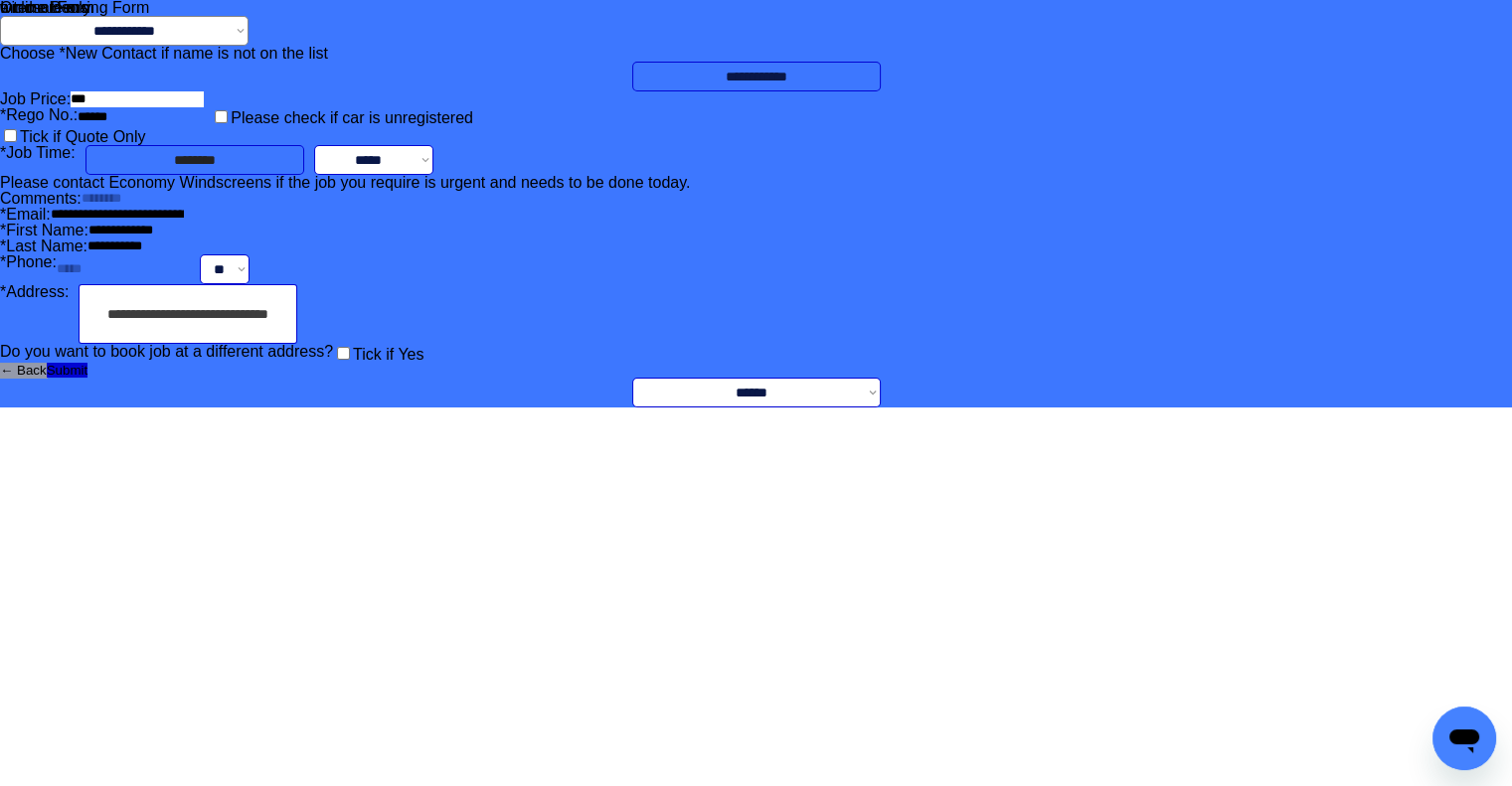 scroll, scrollTop: 0, scrollLeft: 55, axis: horizontal 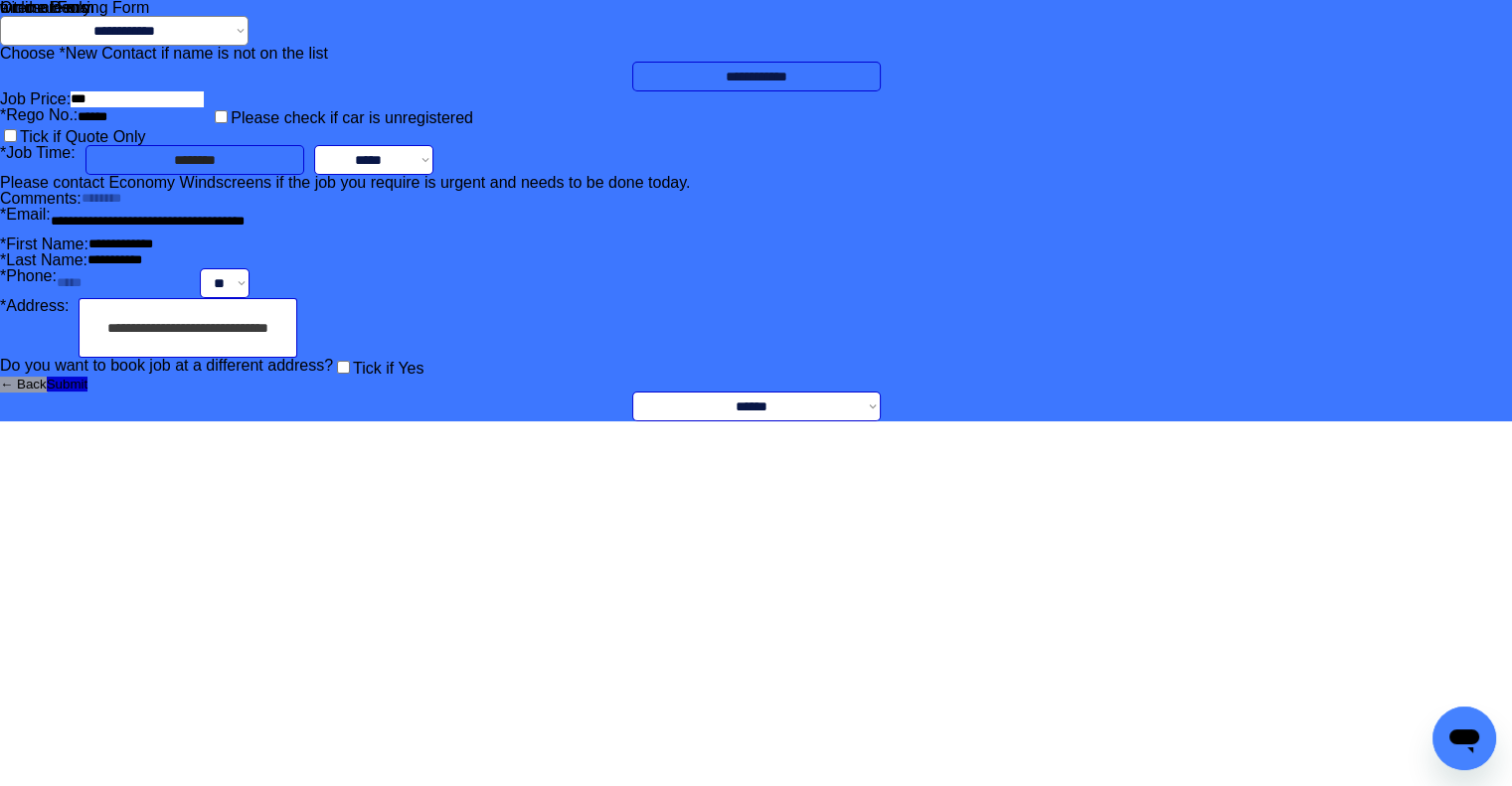 type on "**********" 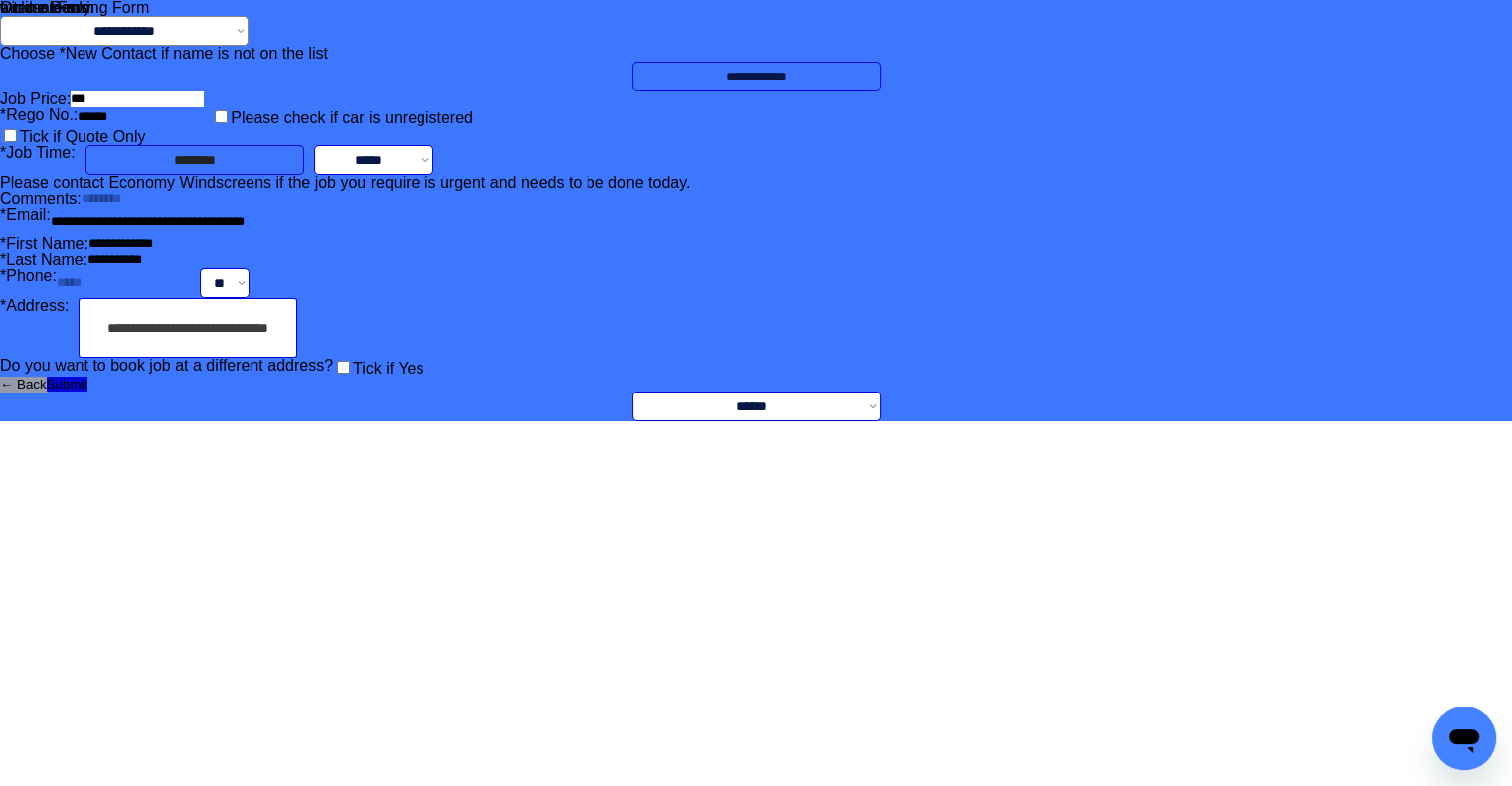 click on "**********" at bounding box center (756, 211) 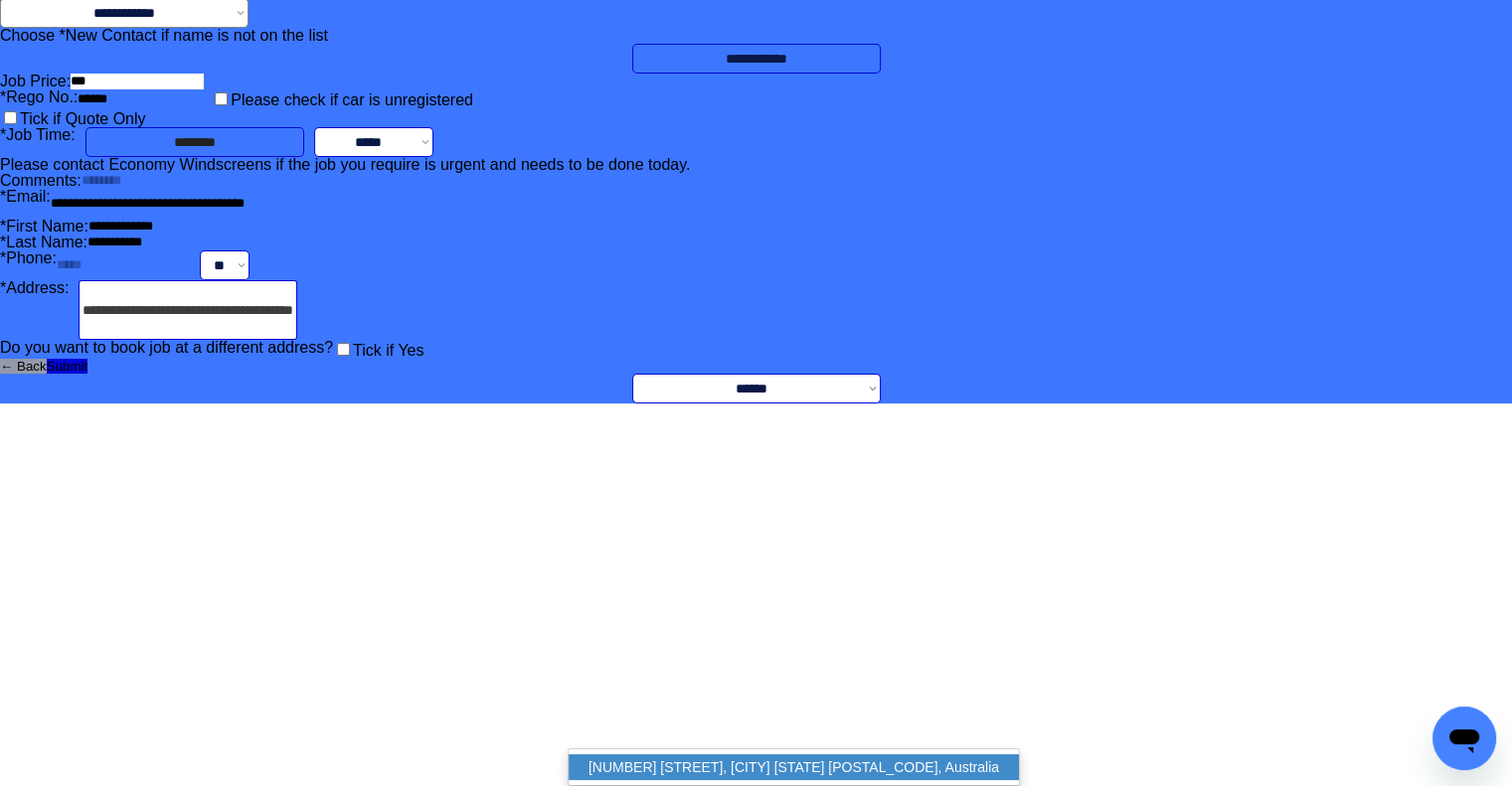 click on "[NUMBER] [STREET], [CITY] [STATE] [POSTAL_CODE], Australia" at bounding box center (793, 767) 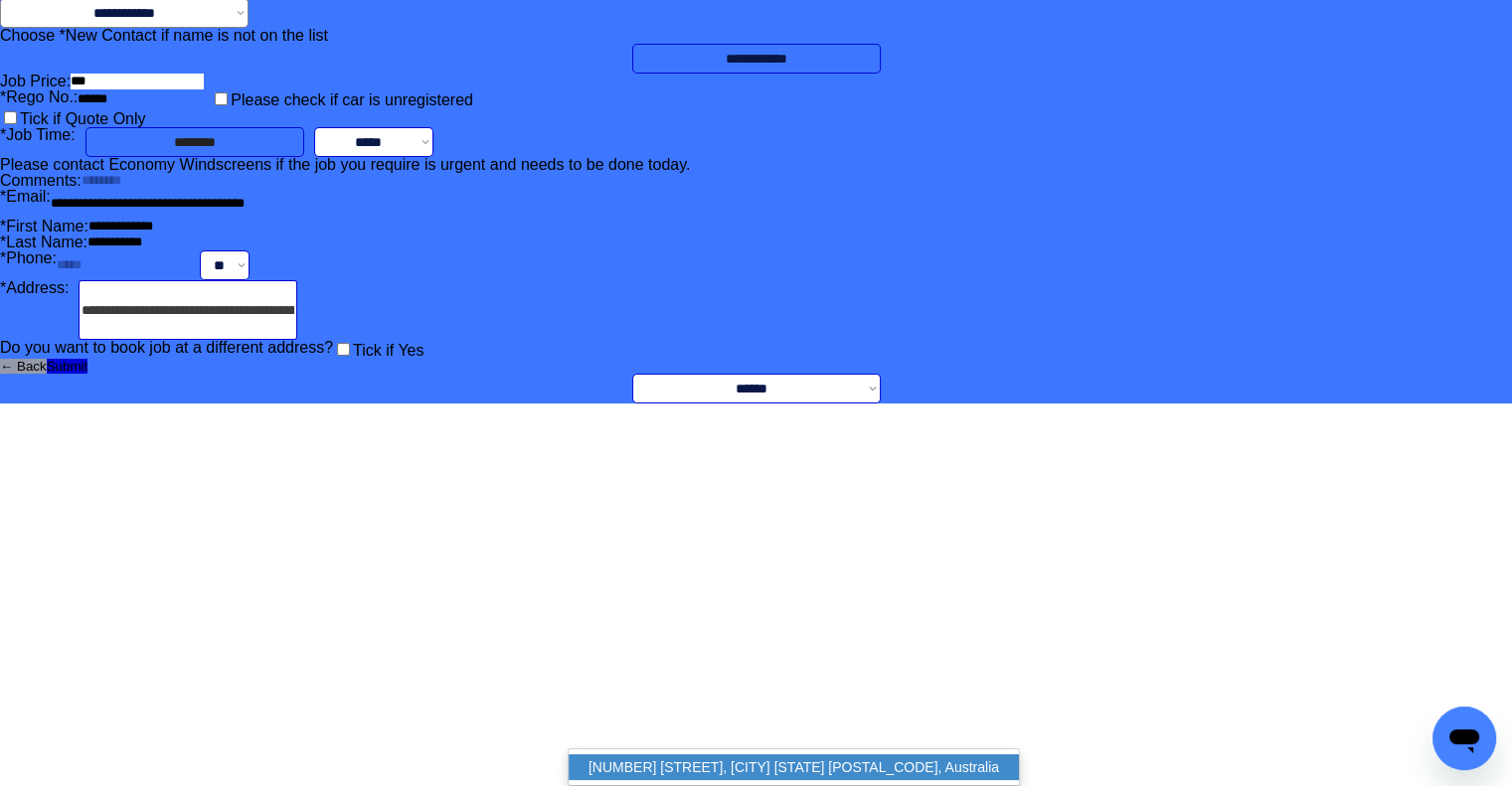 type on "**********" 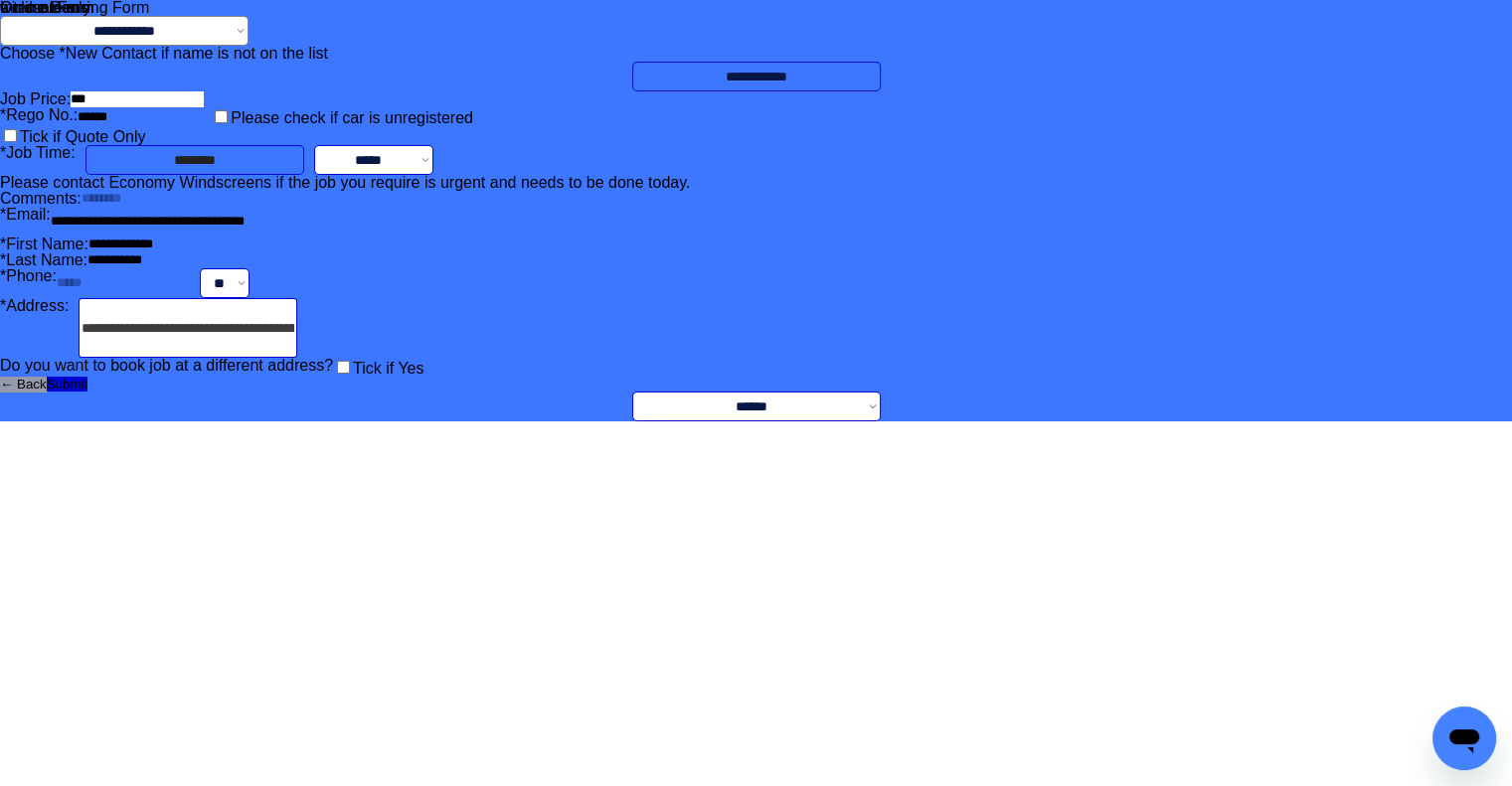 click on "**********" at bounding box center (756, 211) 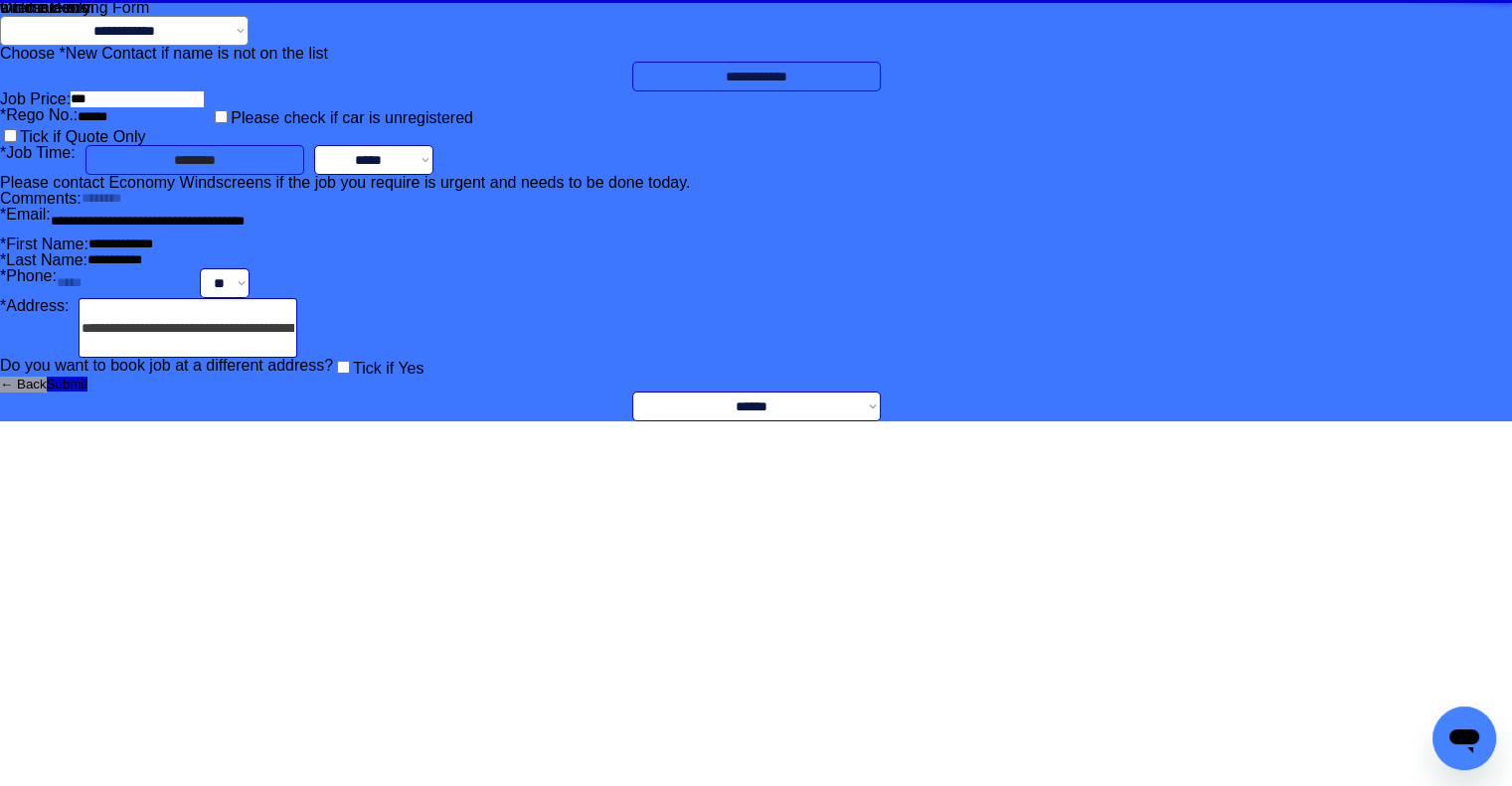 click on "**********" at bounding box center (756, 211) 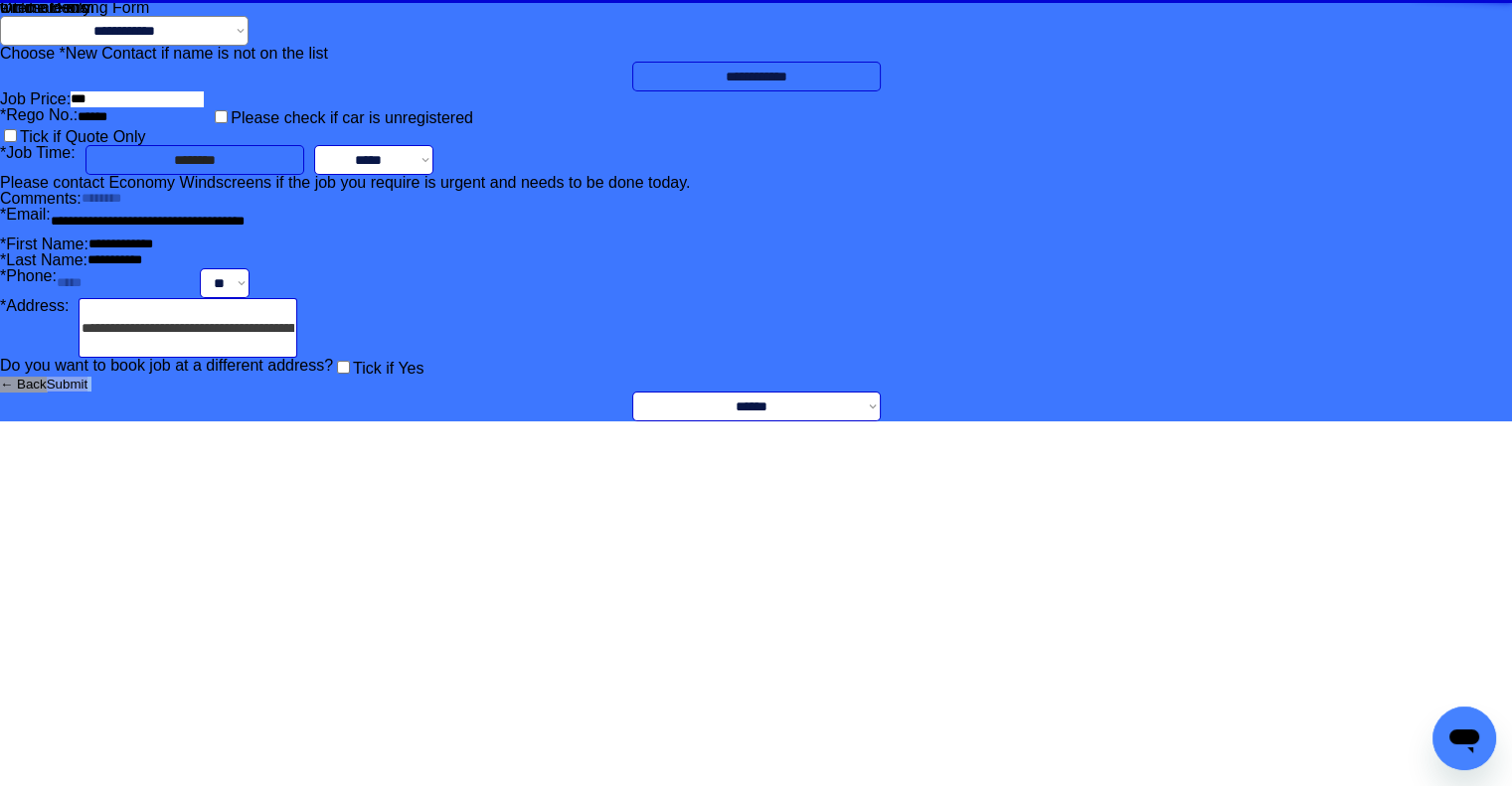 click on "**********" at bounding box center [756, 211] 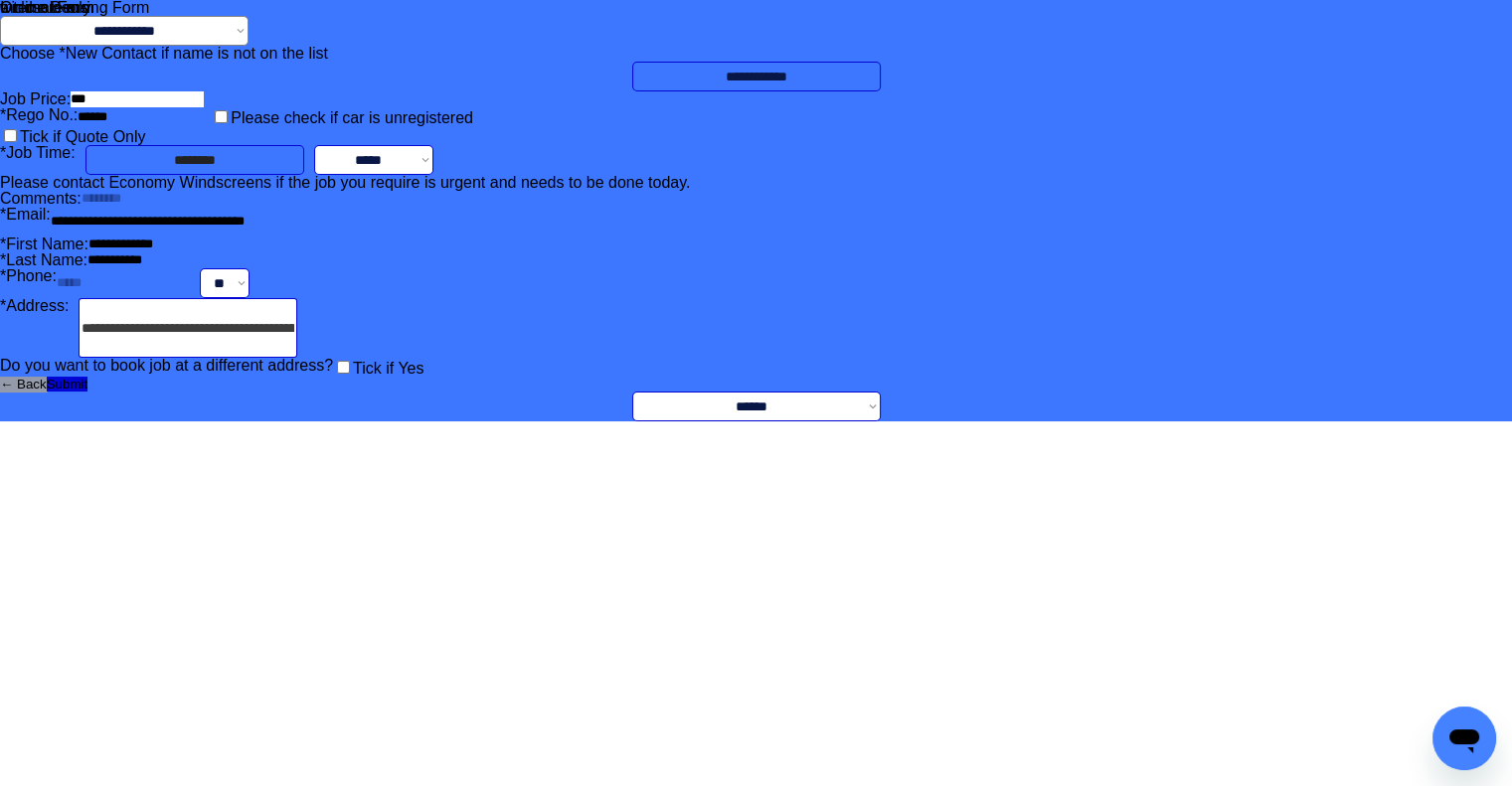 click on "**********" at bounding box center [188, 328] 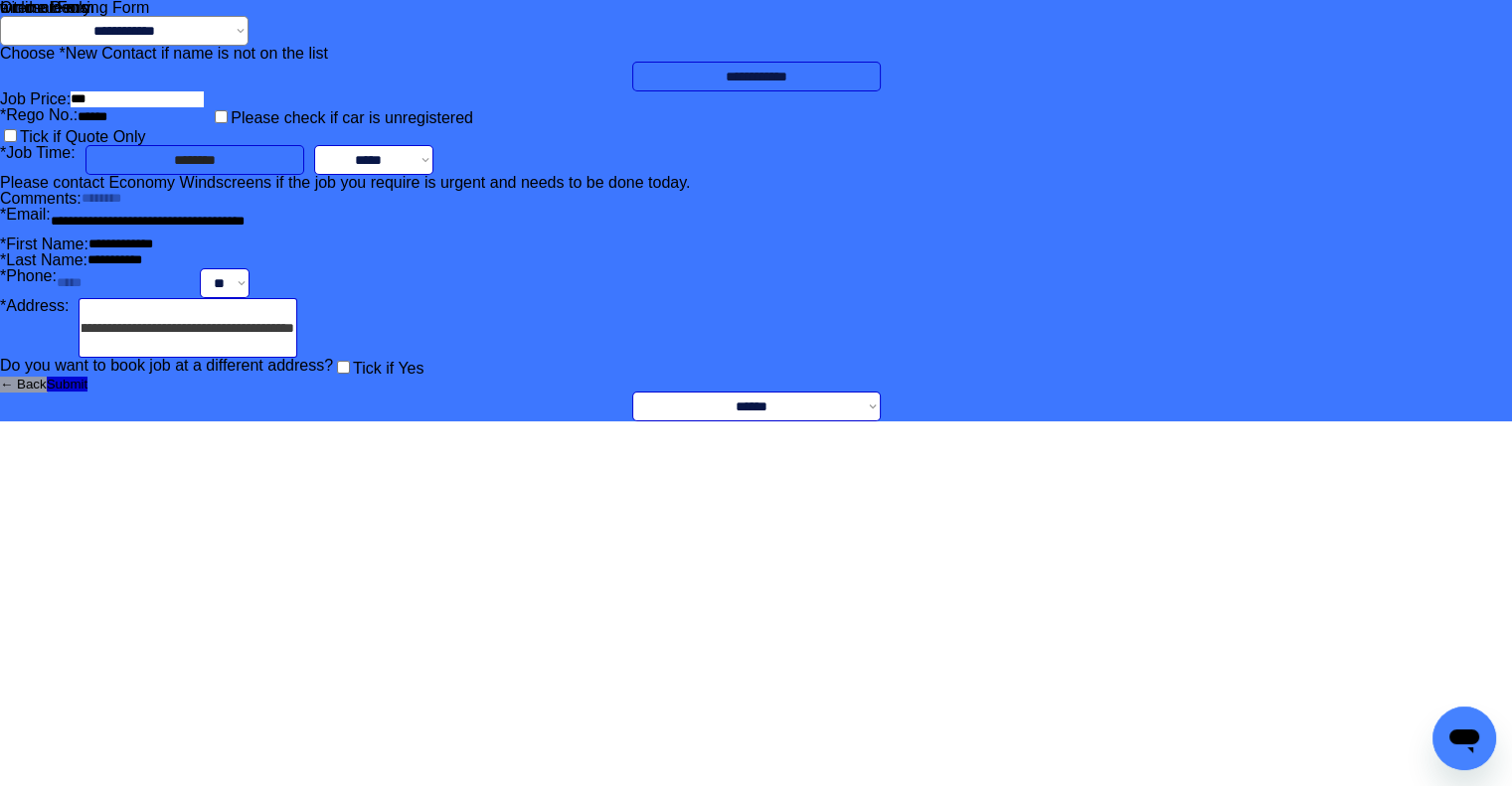 drag, startPoint x: 627, startPoint y: 605, endPoint x: 861, endPoint y: 617, distance: 234.30749 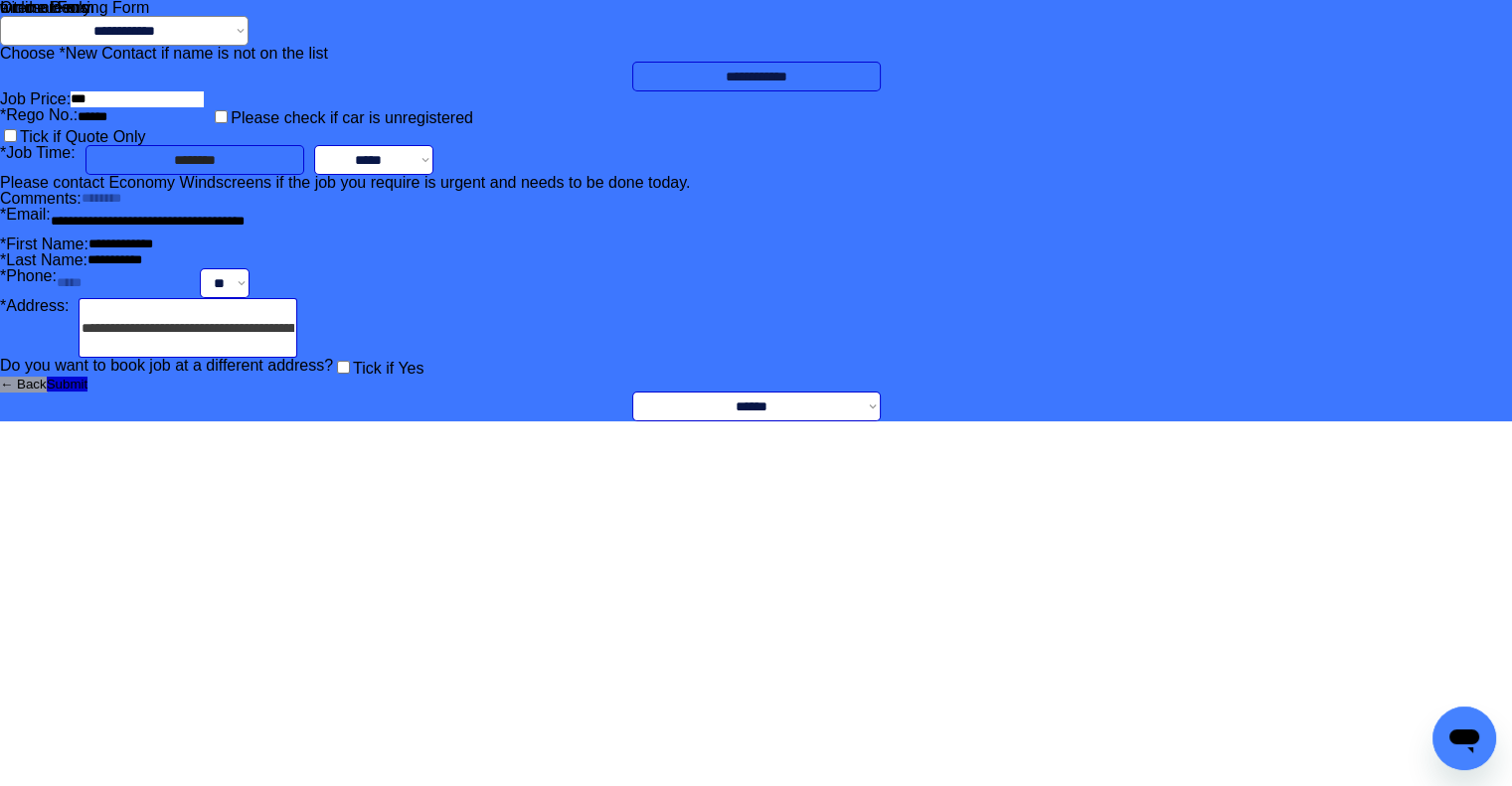 click at bounding box center [148, 199] 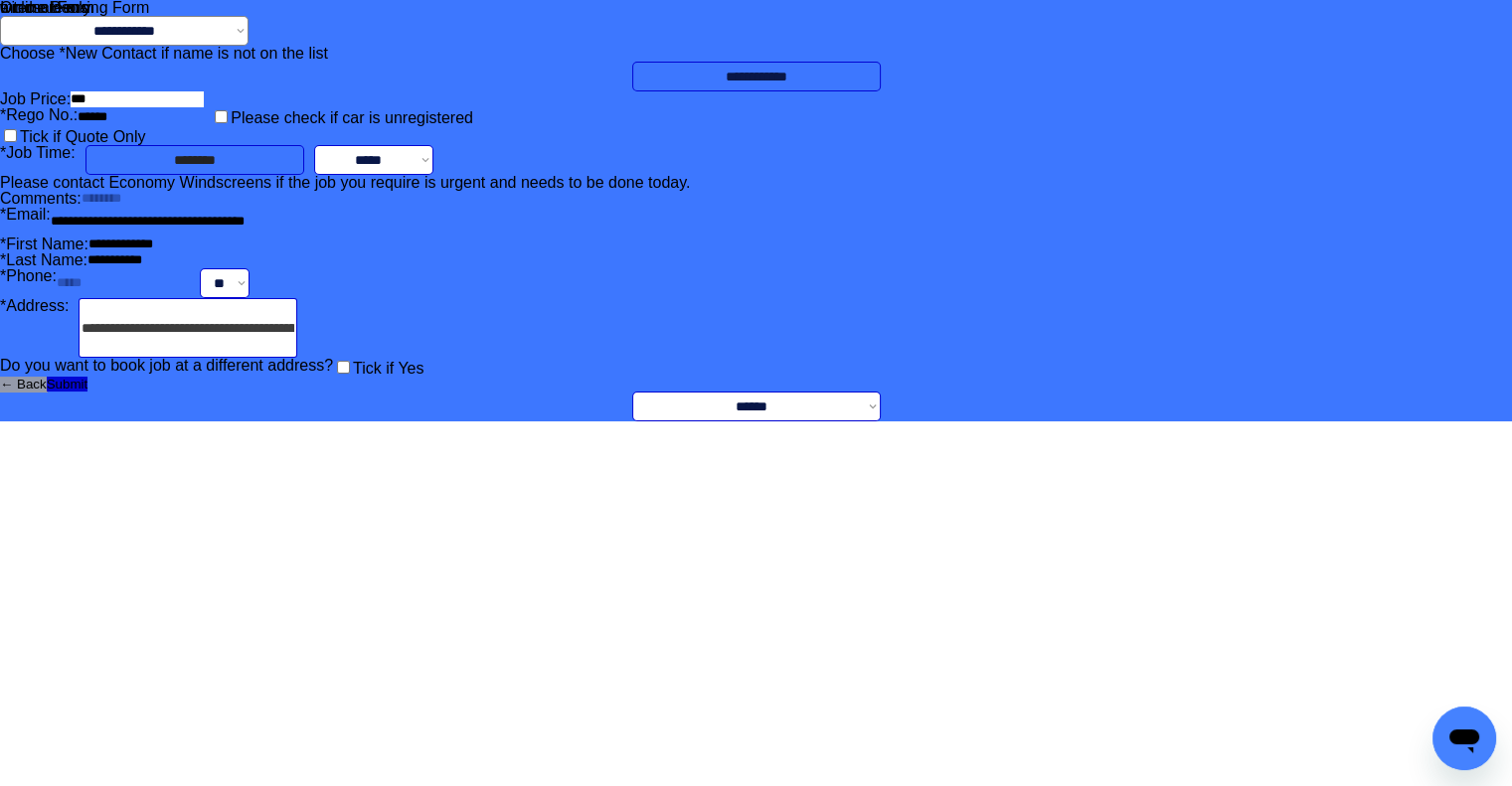 click at bounding box center (123, 283) 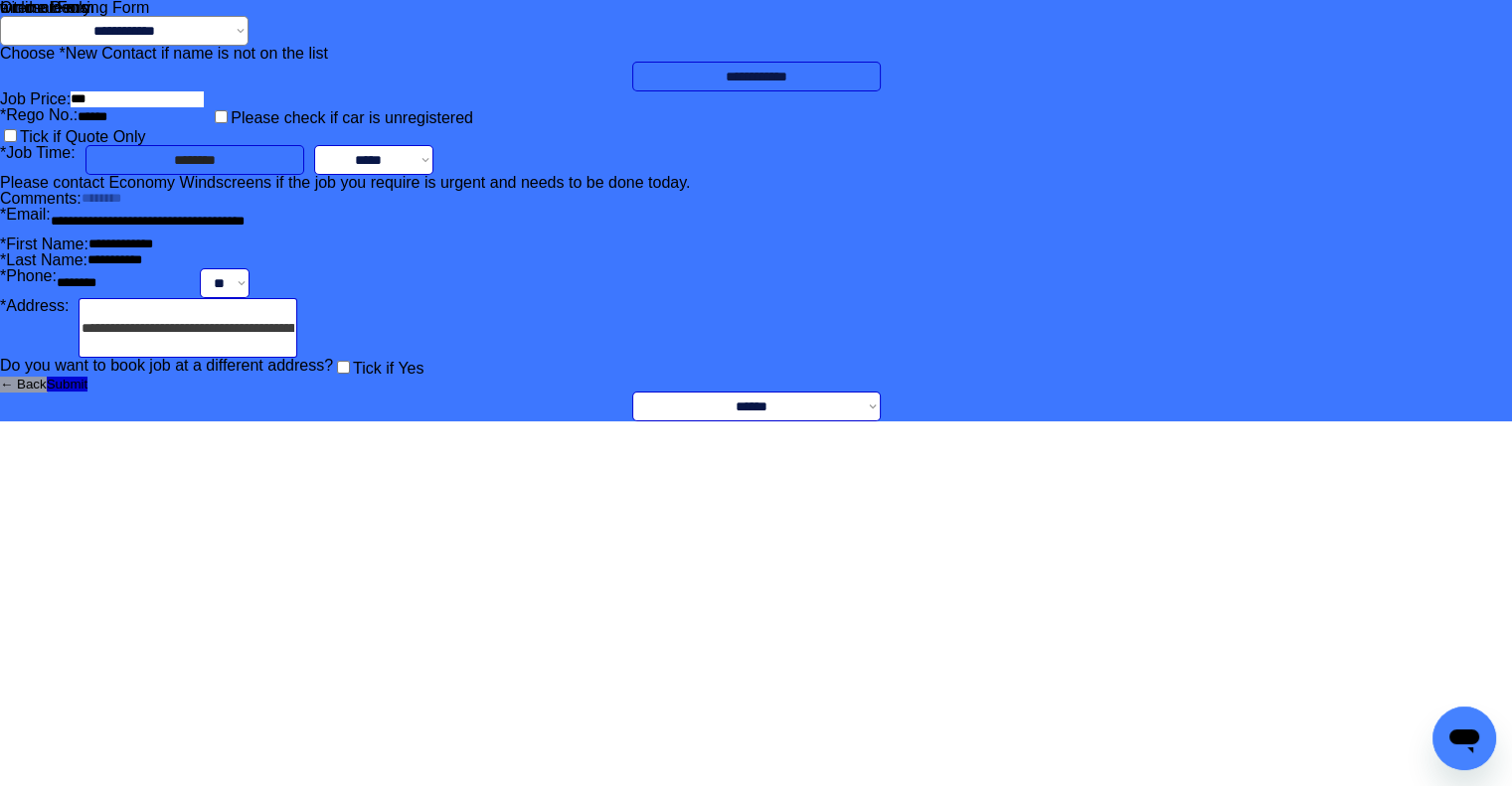 click on "**********" at bounding box center [756, 211] 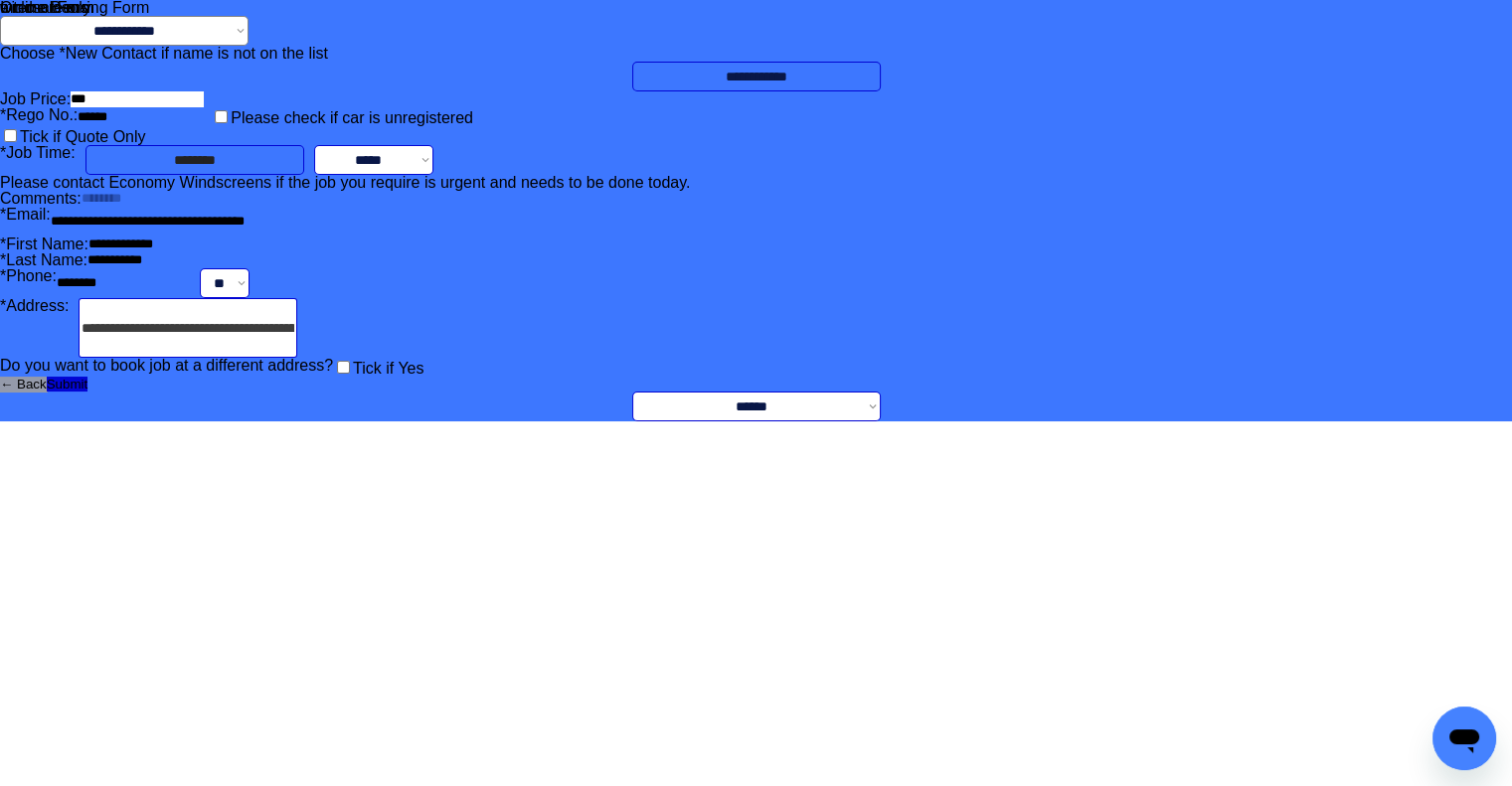click on "**********" at bounding box center (756, 211) 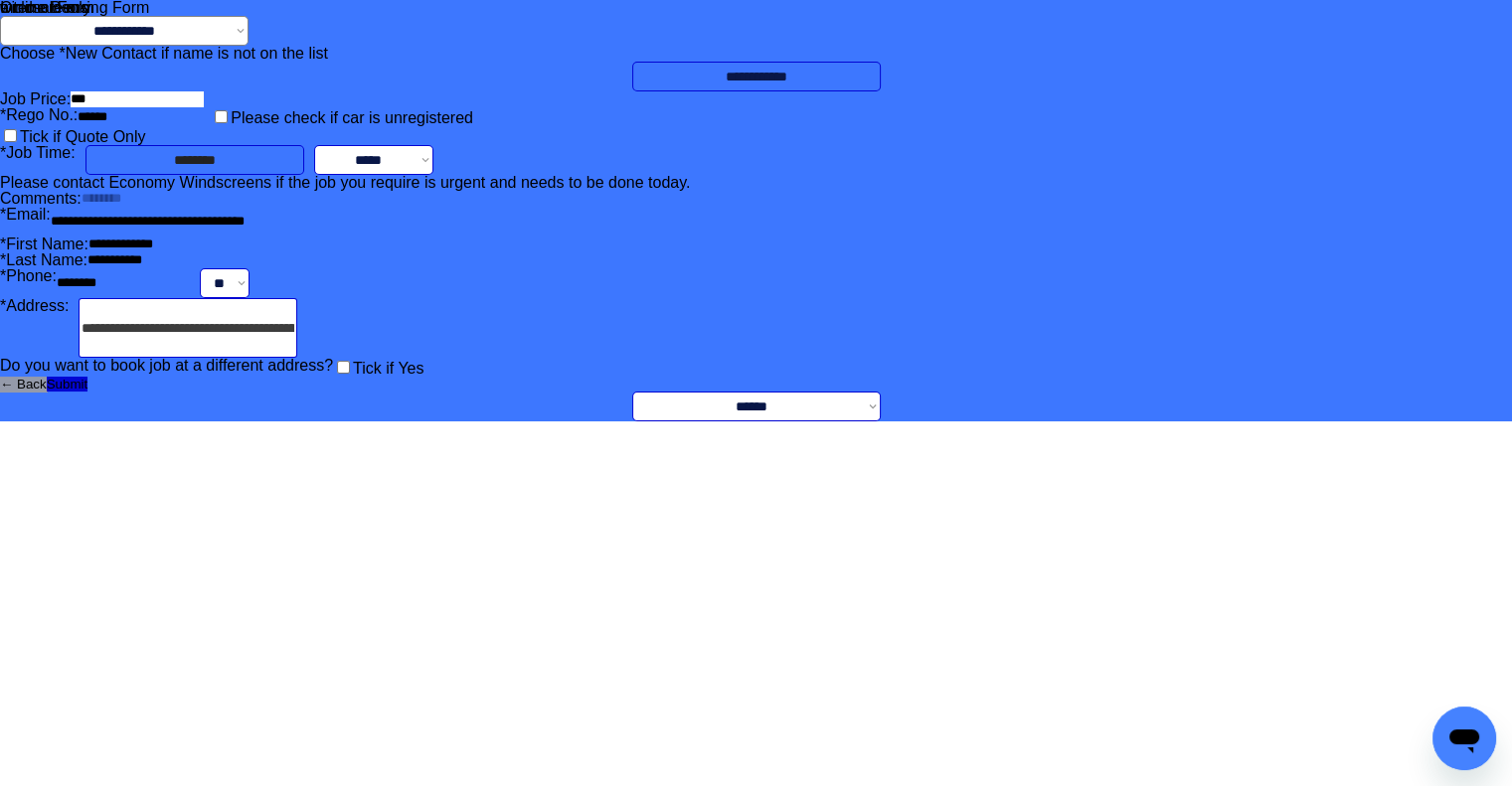 click at bounding box center (148, 199) 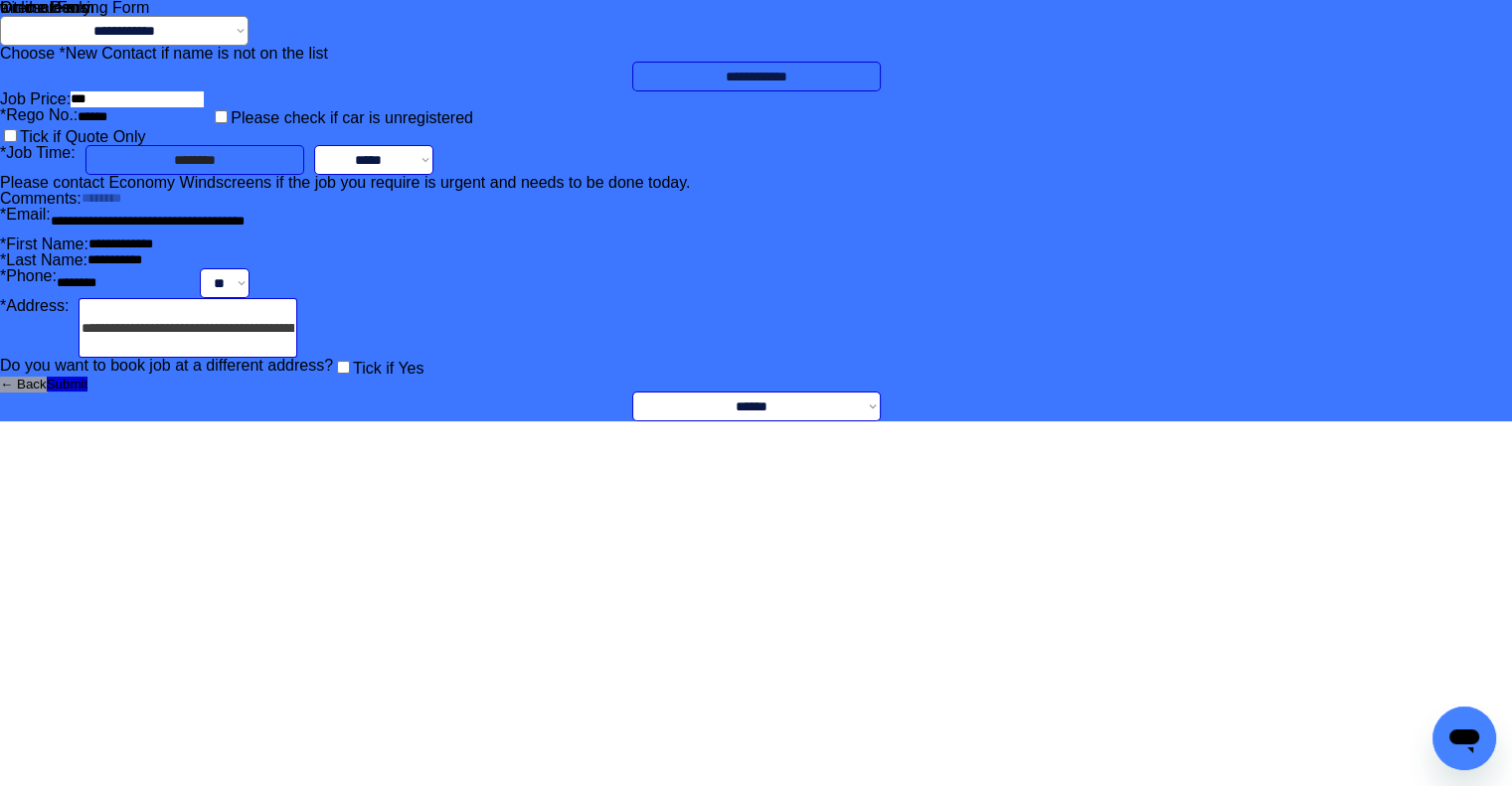 click on "**********" at bounding box center (756, 211) 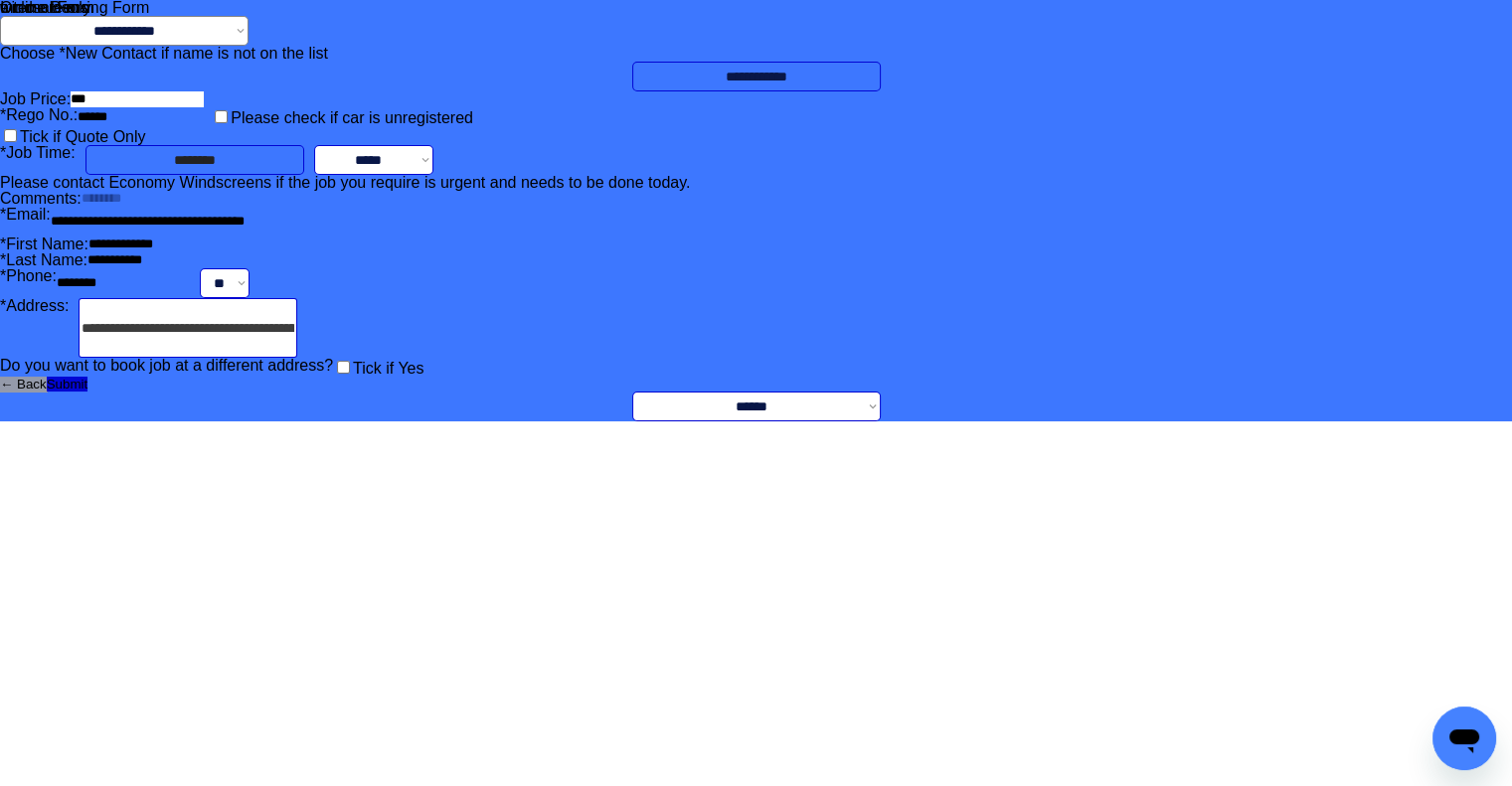 click on "**********" at bounding box center [756, 211] 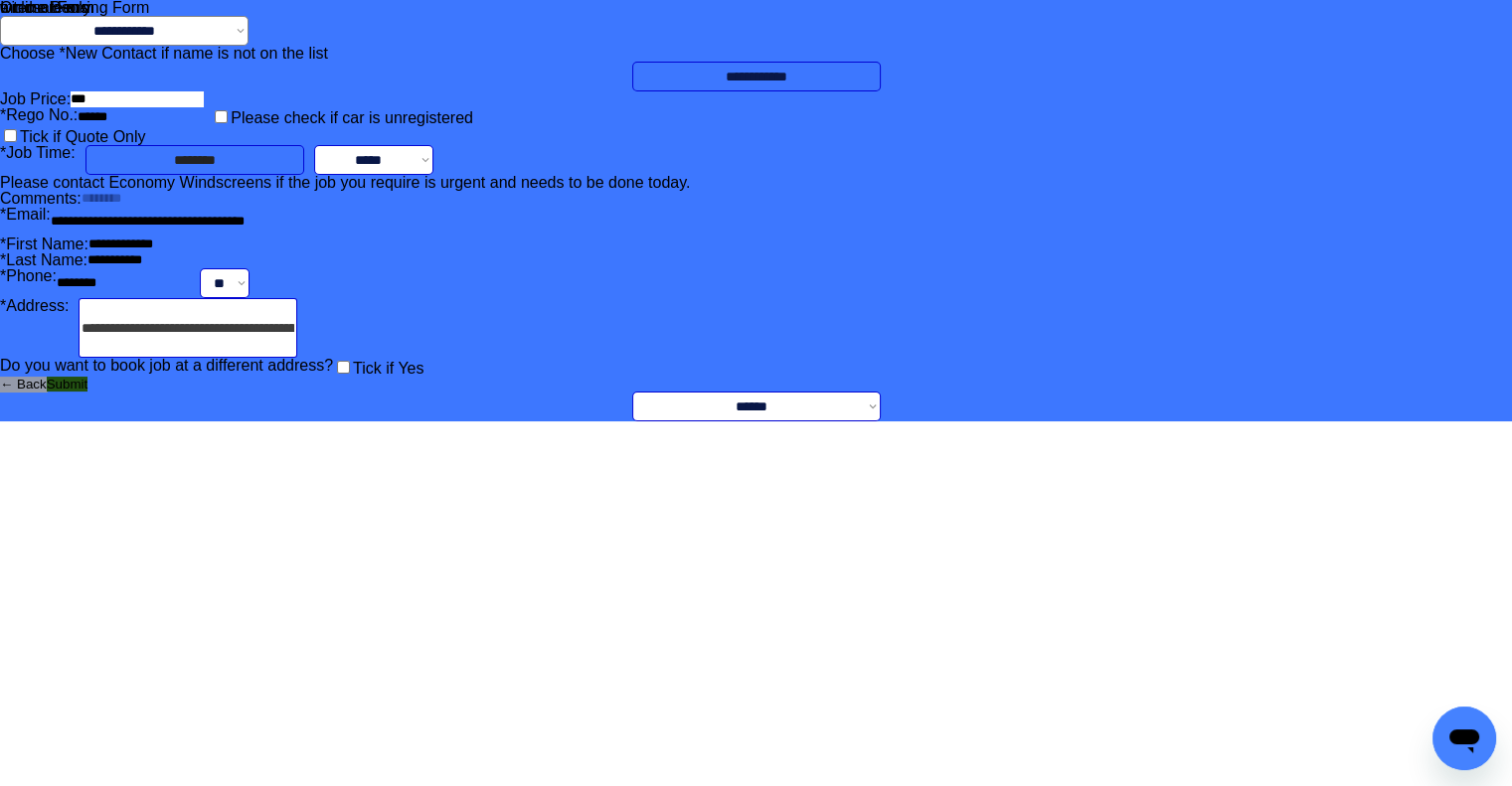 click on "Submit" at bounding box center (67, 384) 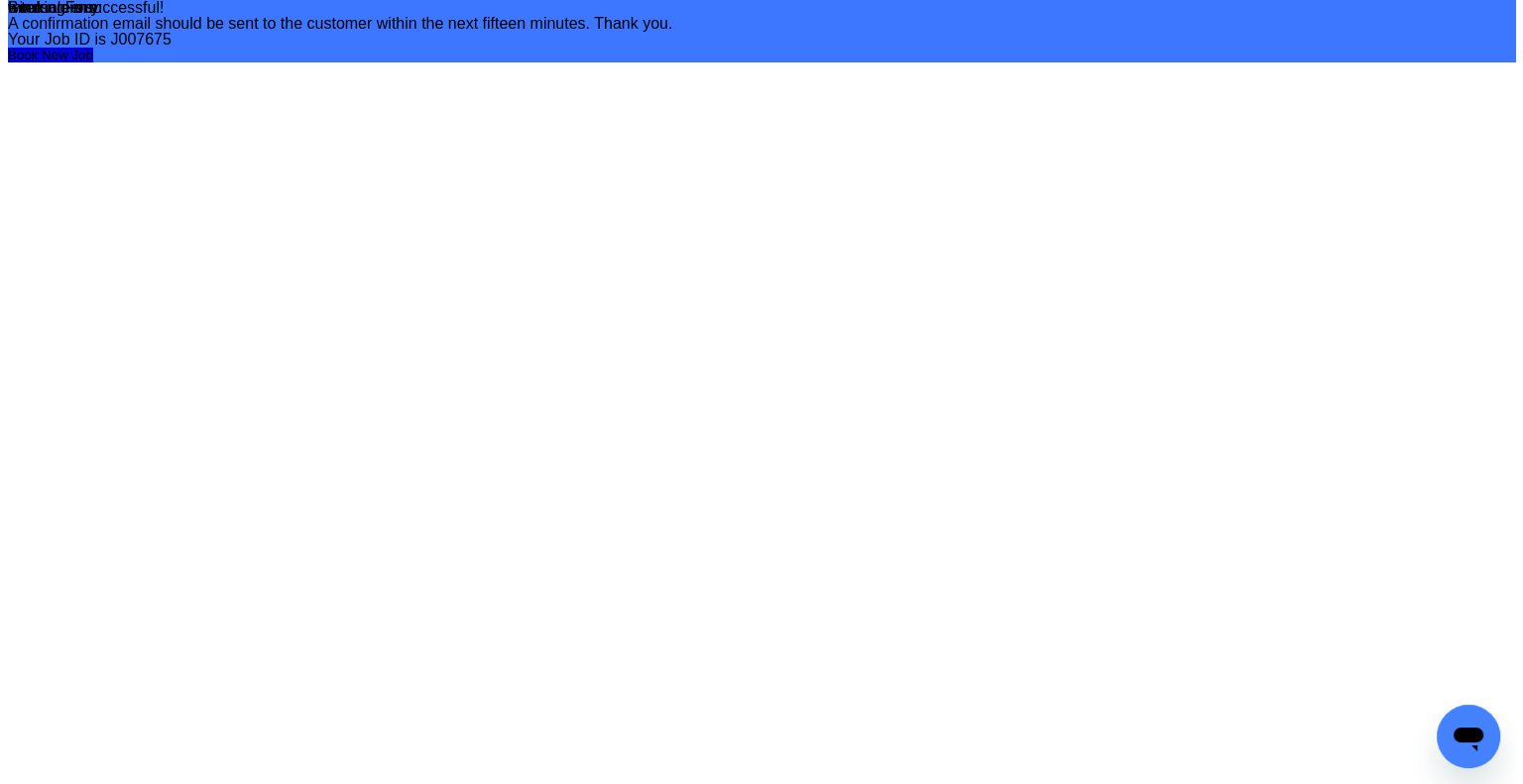 scroll, scrollTop: 0, scrollLeft: 0, axis: both 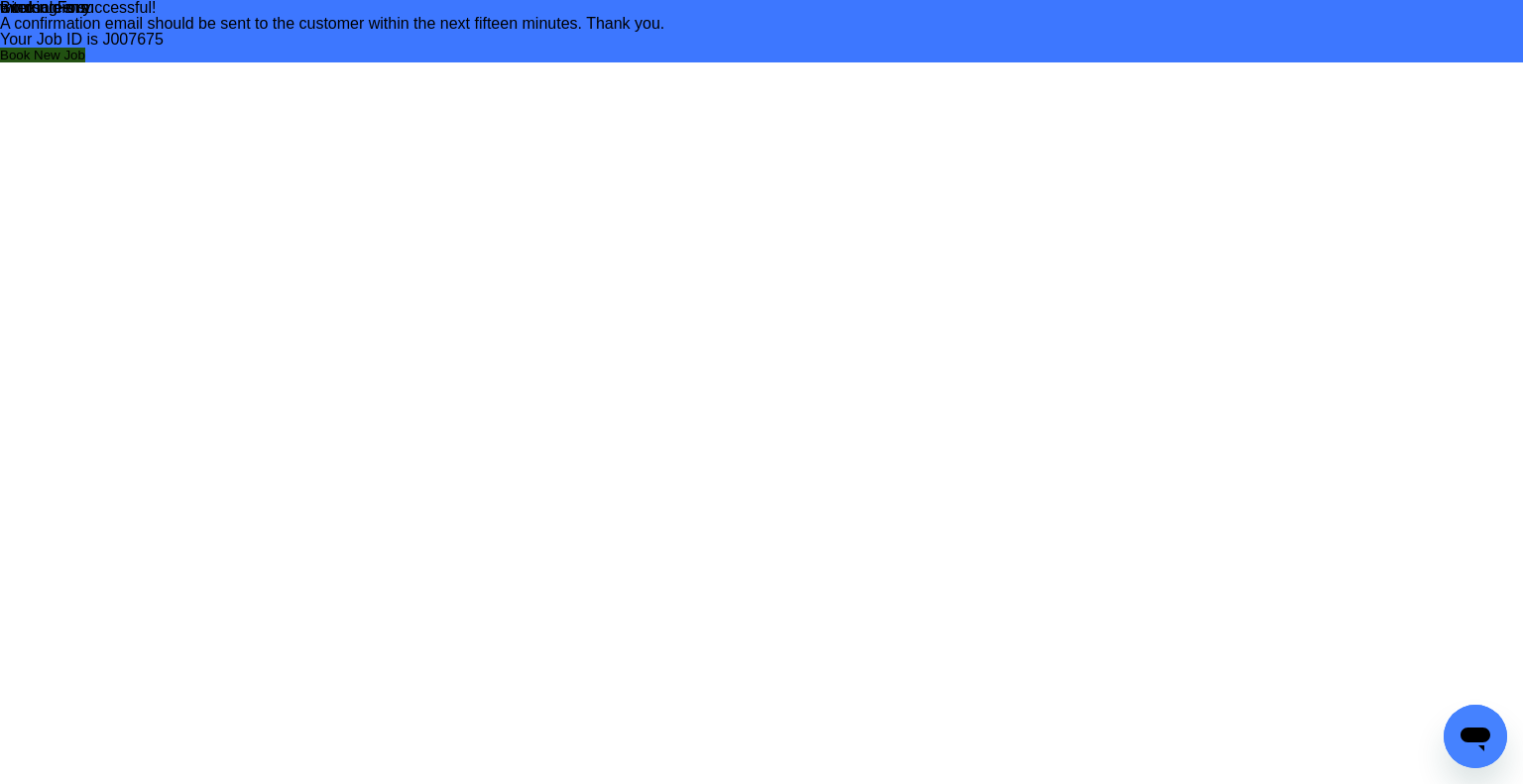 click on "Book New Job" at bounding box center [43, 55] 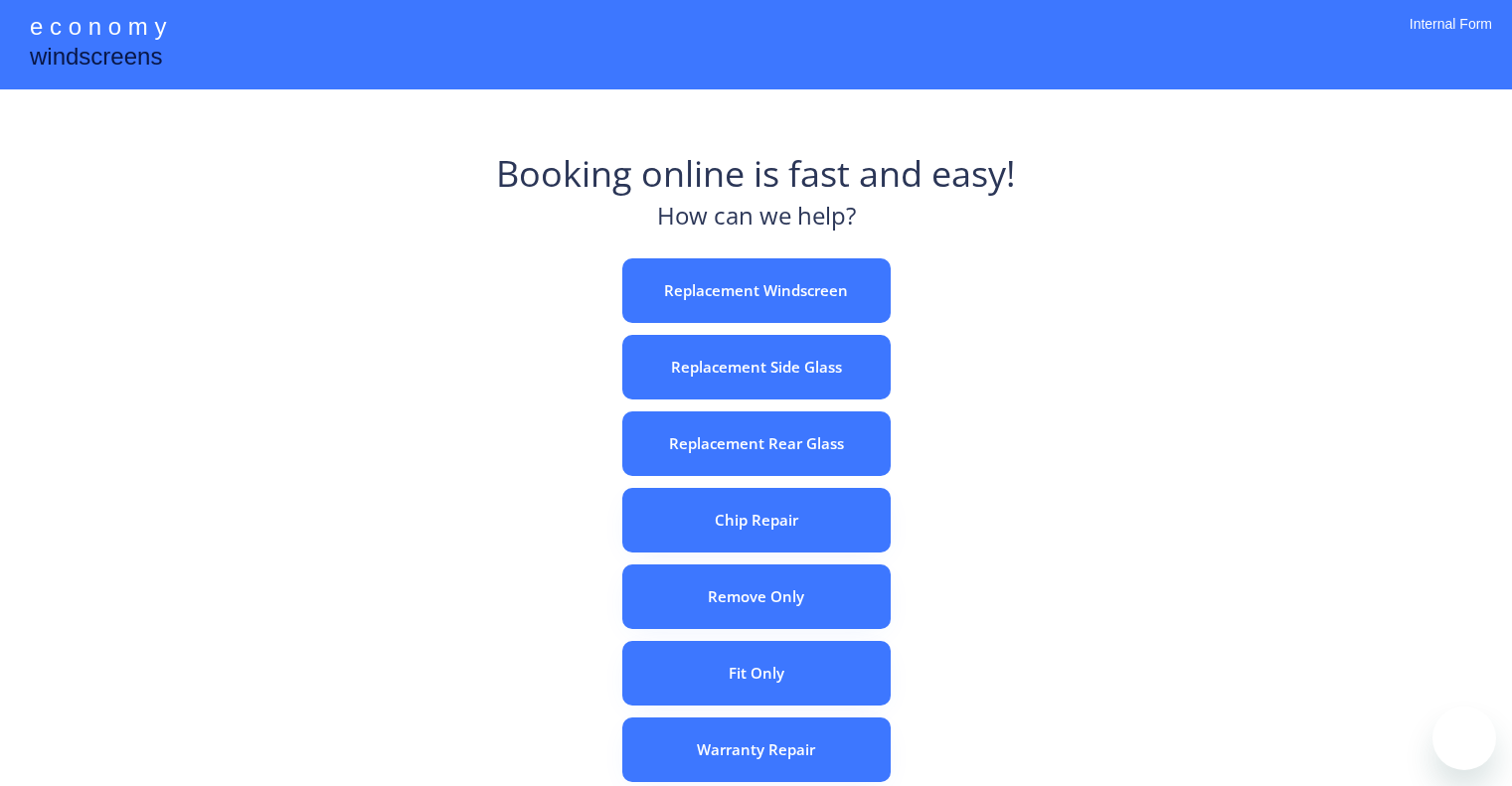 scroll, scrollTop: 0, scrollLeft: 0, axis: both 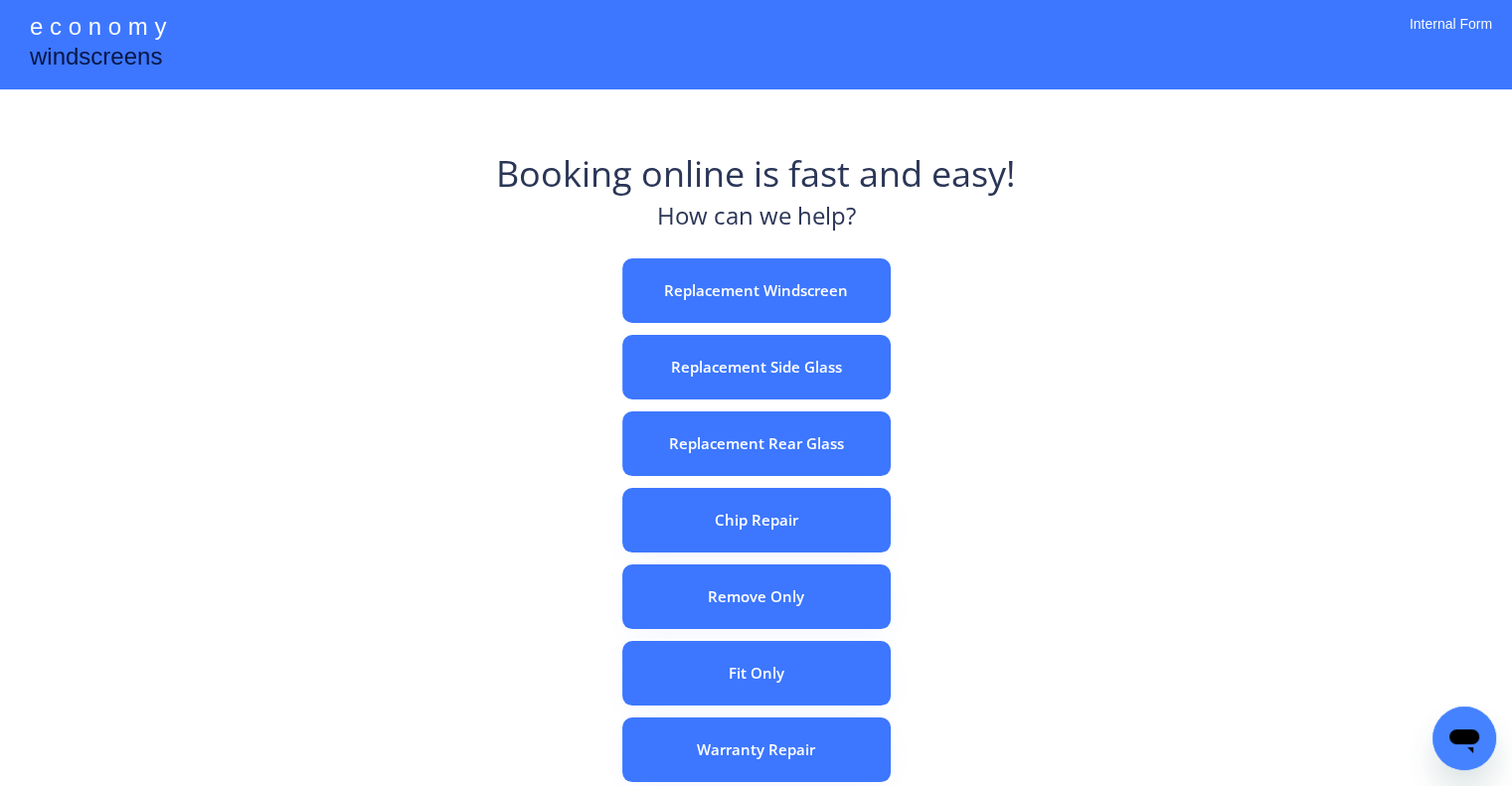click on "e c o n o m y windscreens Booking online is fast and easy! How can we help? Replacement Windscreen Replacement Side Glass Replacement Rear Glass Chip Repair Remove Only Fit Only Warranty Repair ADAS Recalibration Only Rebook a Job Confirm Quotes Manual Booking Internal Form" at bounding box center (756, 553) 